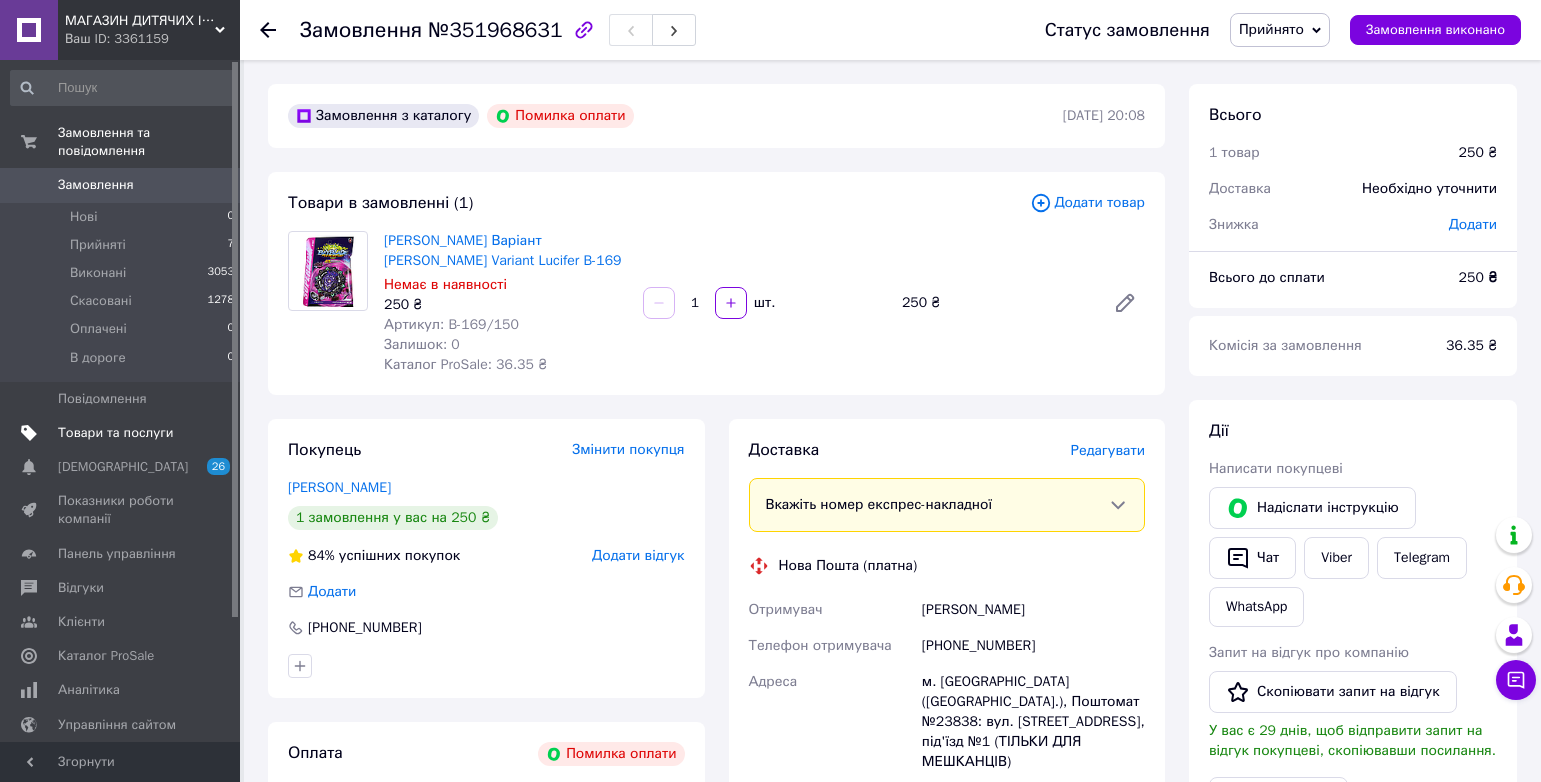 scroll, scrollTop: 157, scrollLeft: 0, axis: vertical 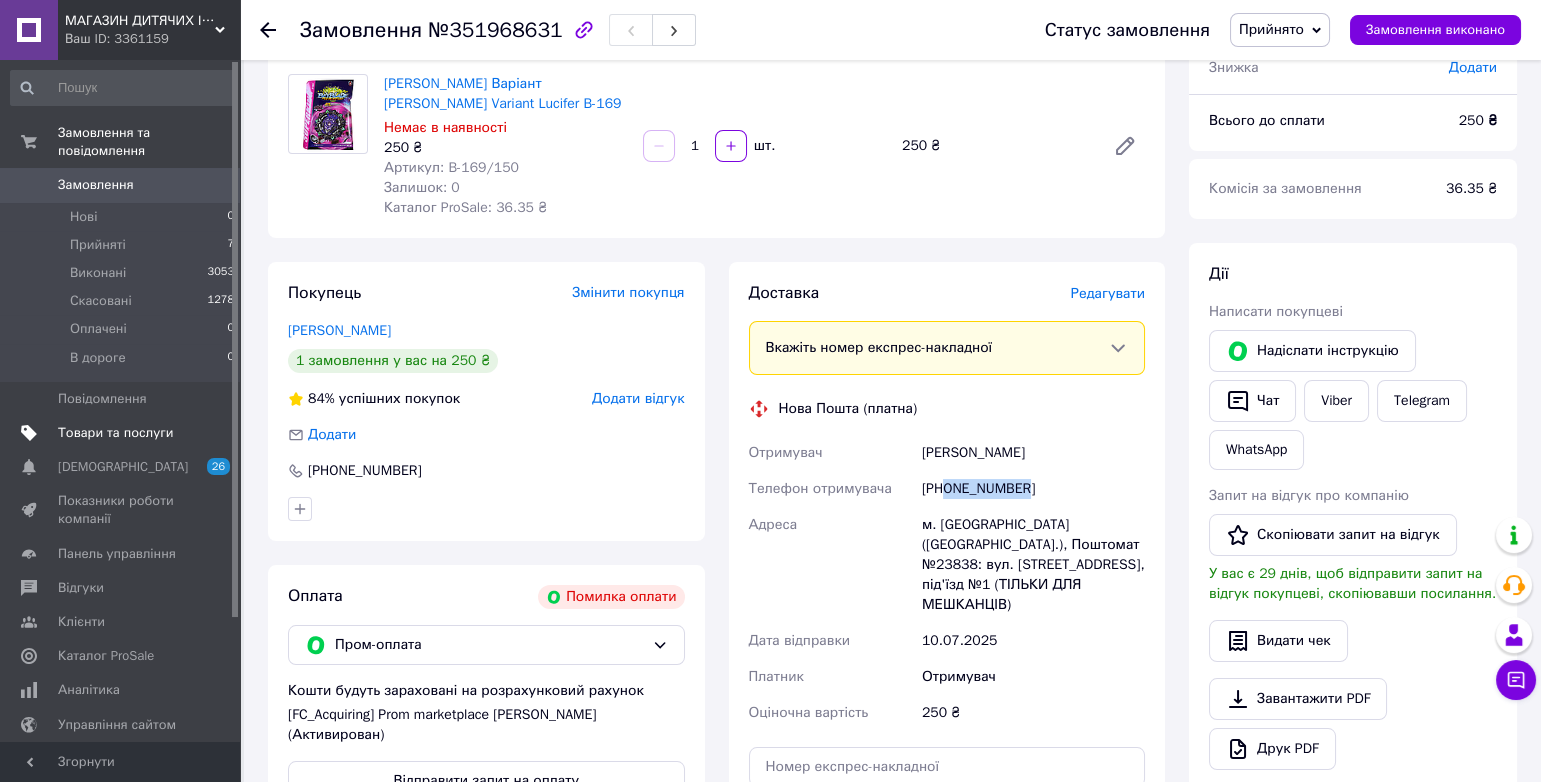 click on "Товари та послуги" at bounding box center [123, 433] 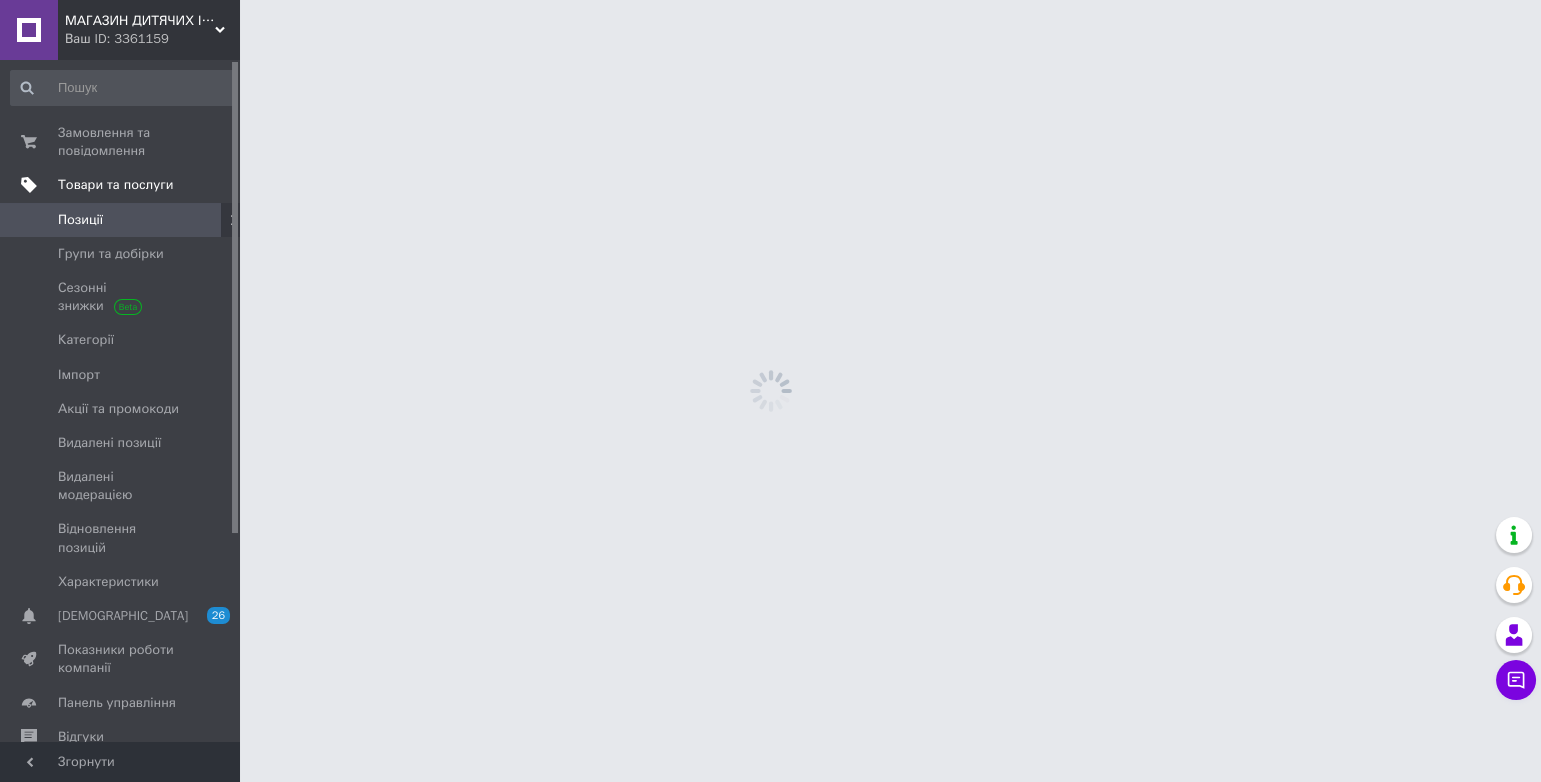 scroll, scrollTop: 0, scrollLeft: 0, axis: both 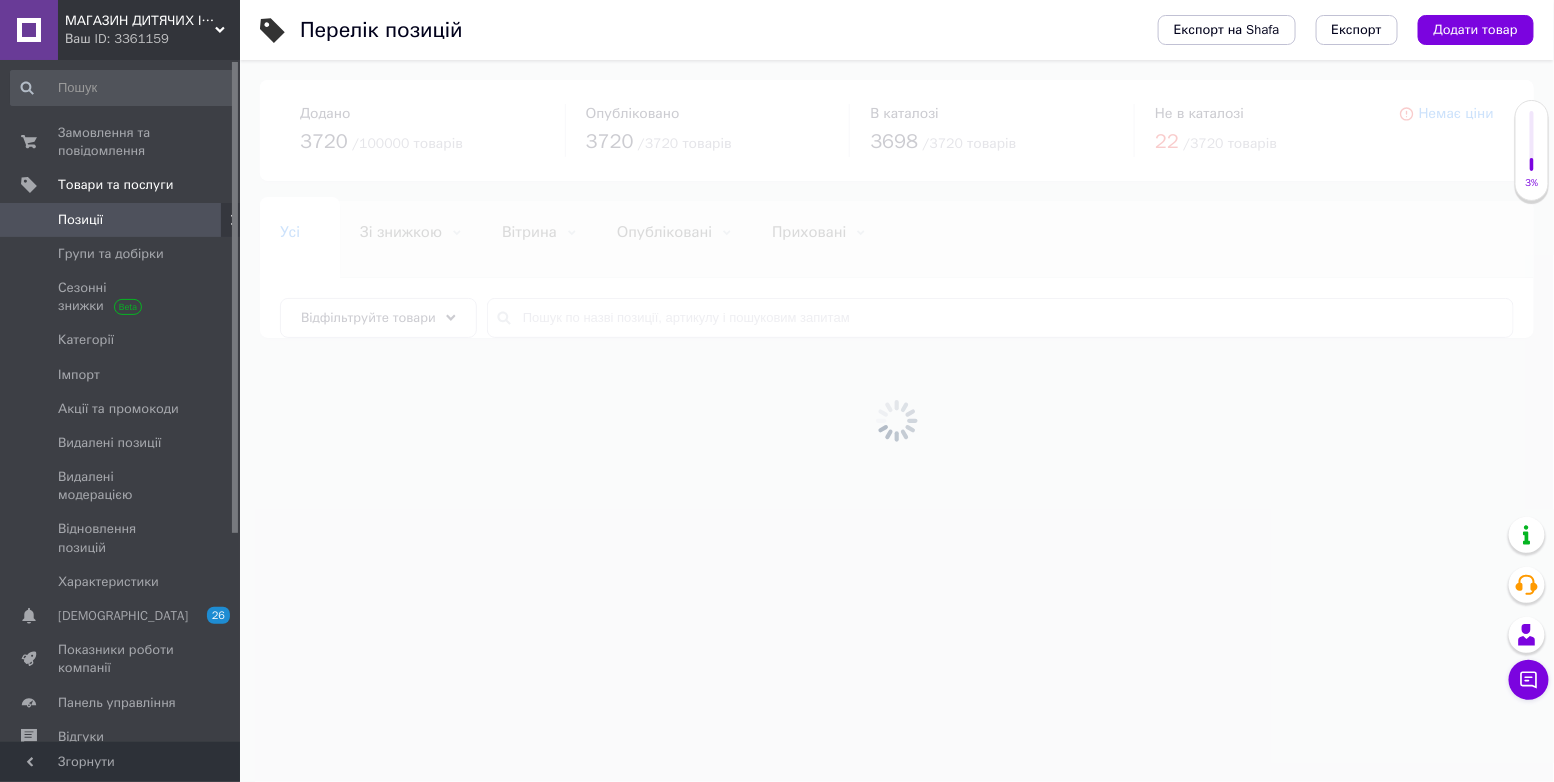 click at bounding box center [897, 421] 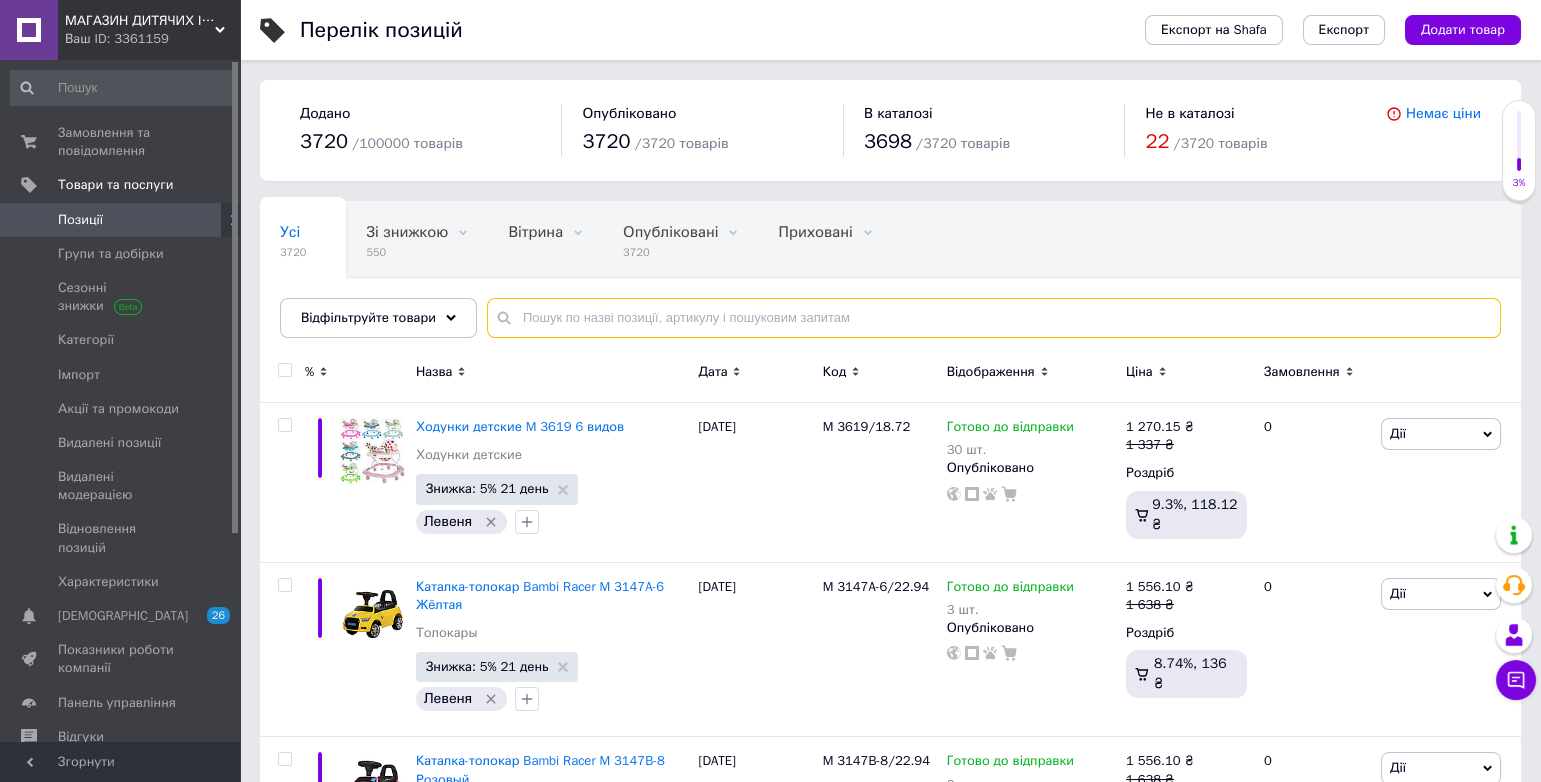 click at bounding box center (994, 318) 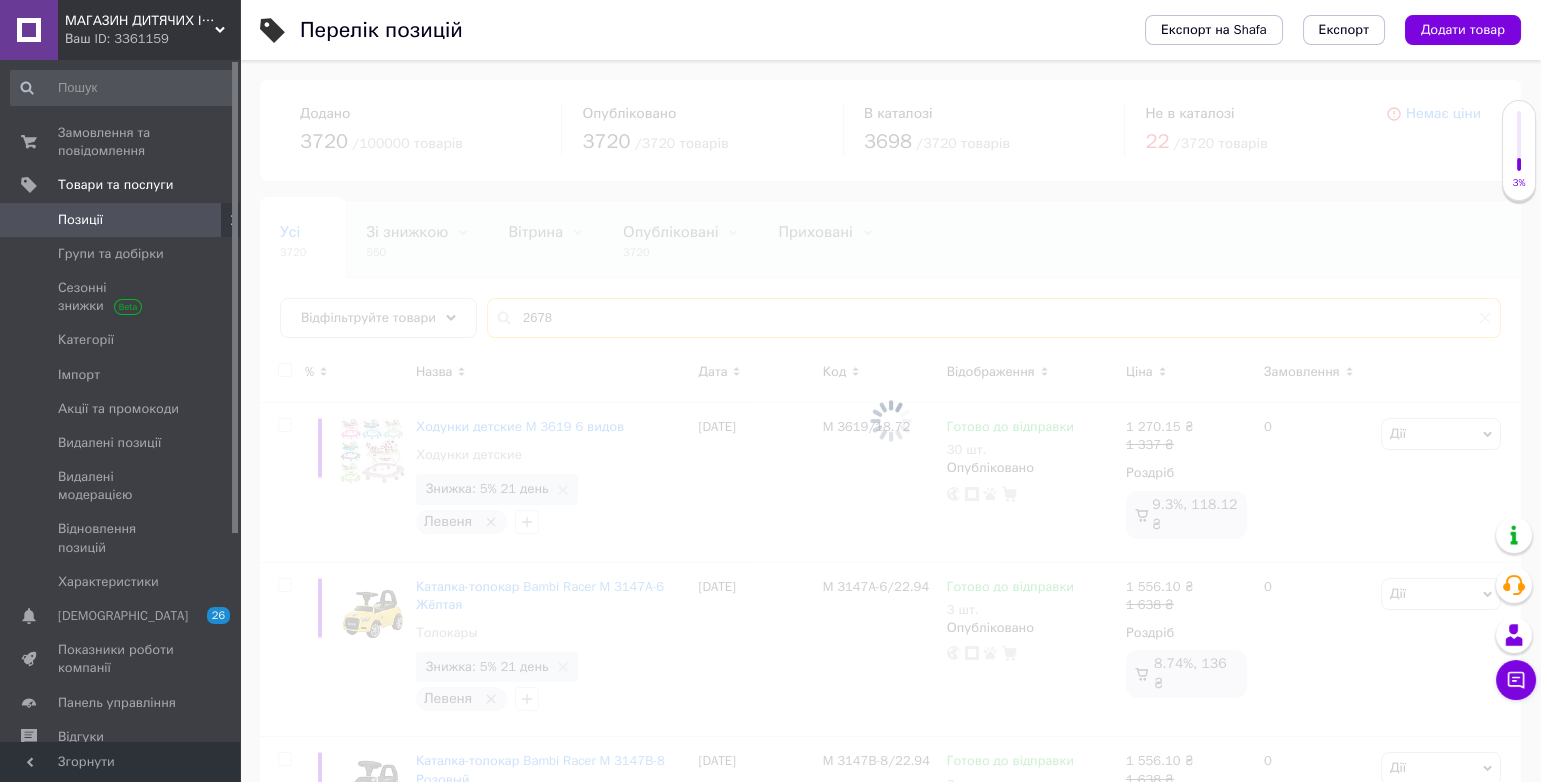 type on "26784" 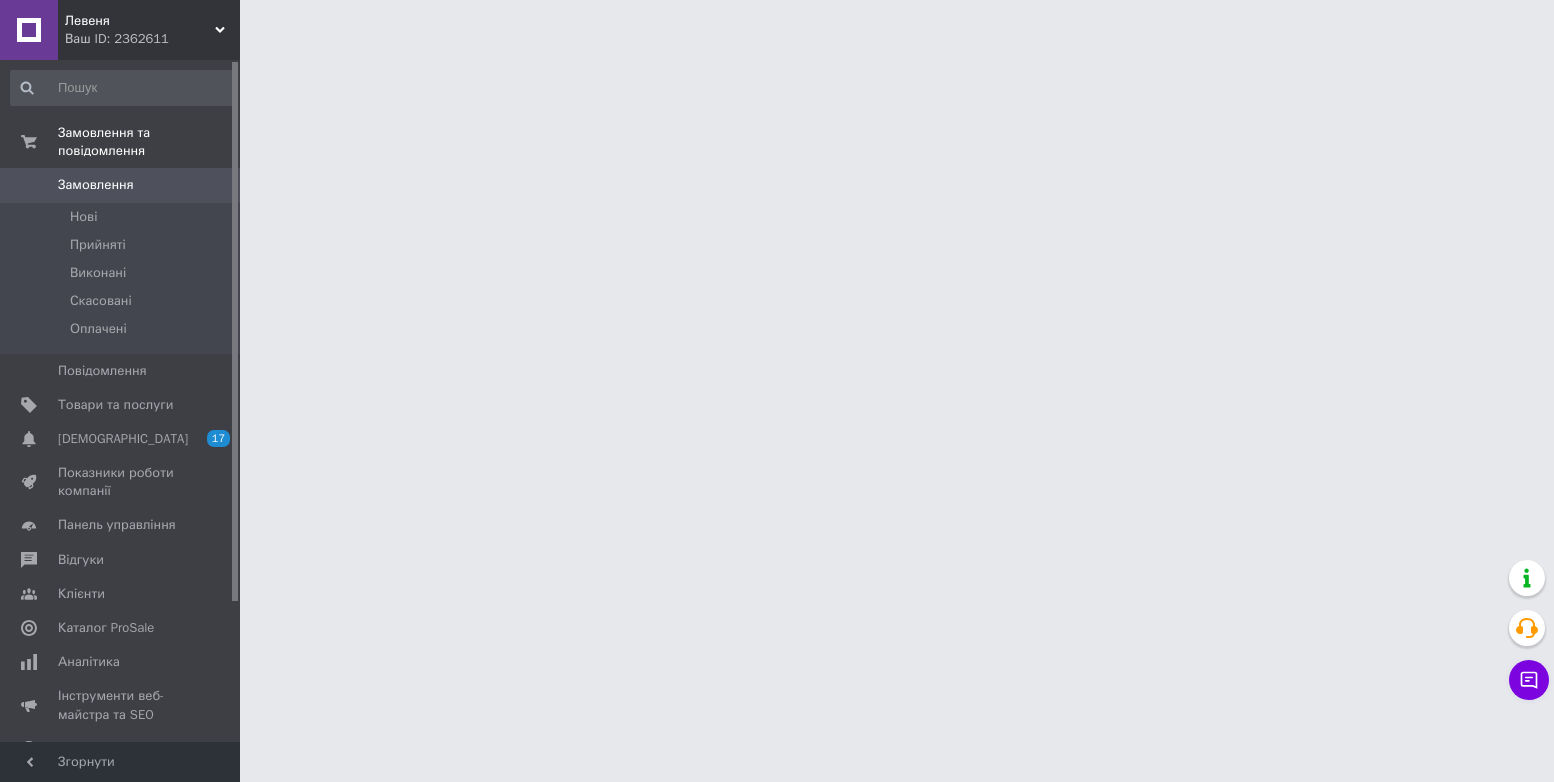 scroll, scrollTop: 0, scrollLeft: 0, axis: both 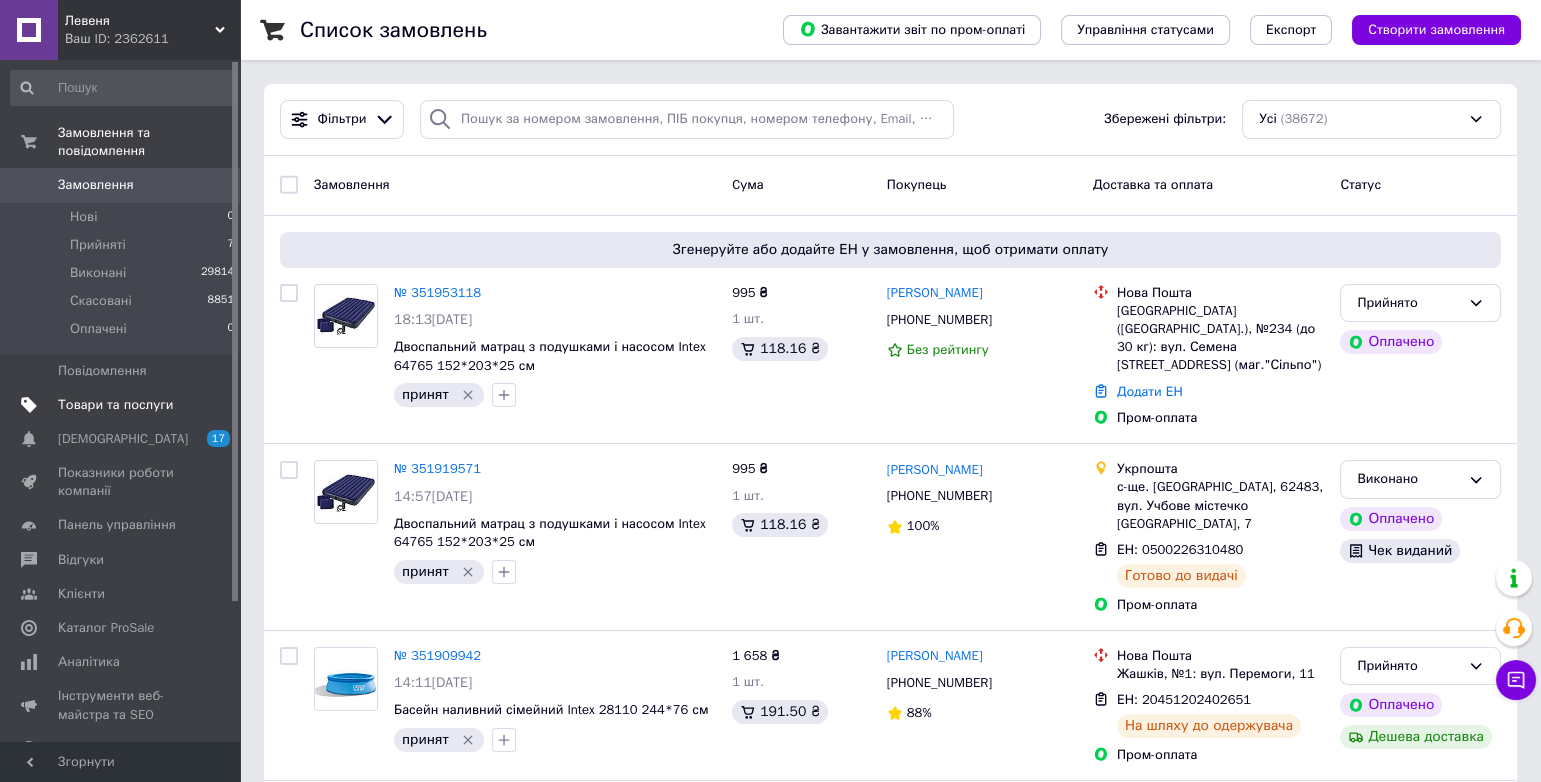 click on "Товари та послуги" at bounding box center [115, 405] 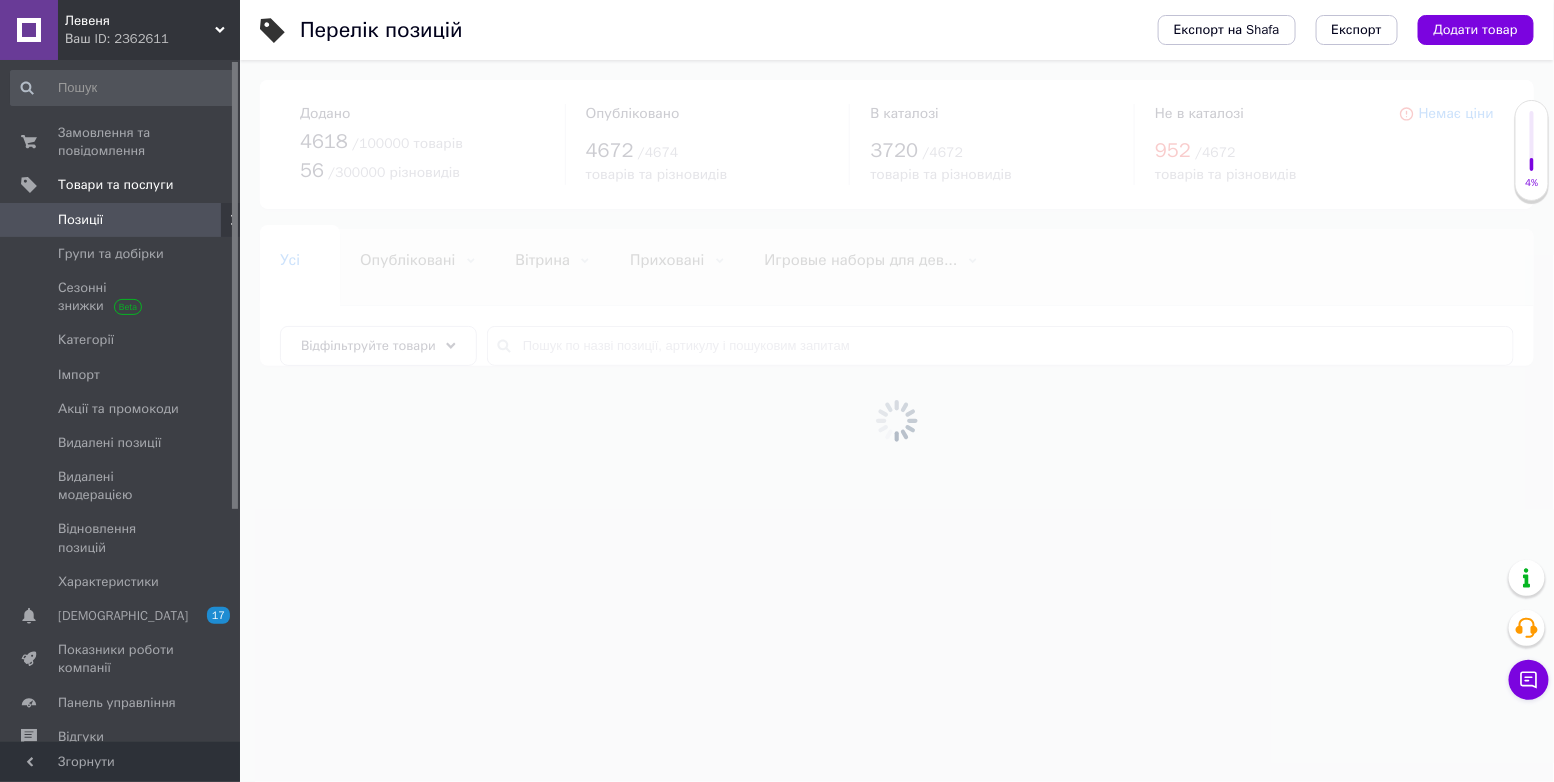click at bounding box center [897, 421] 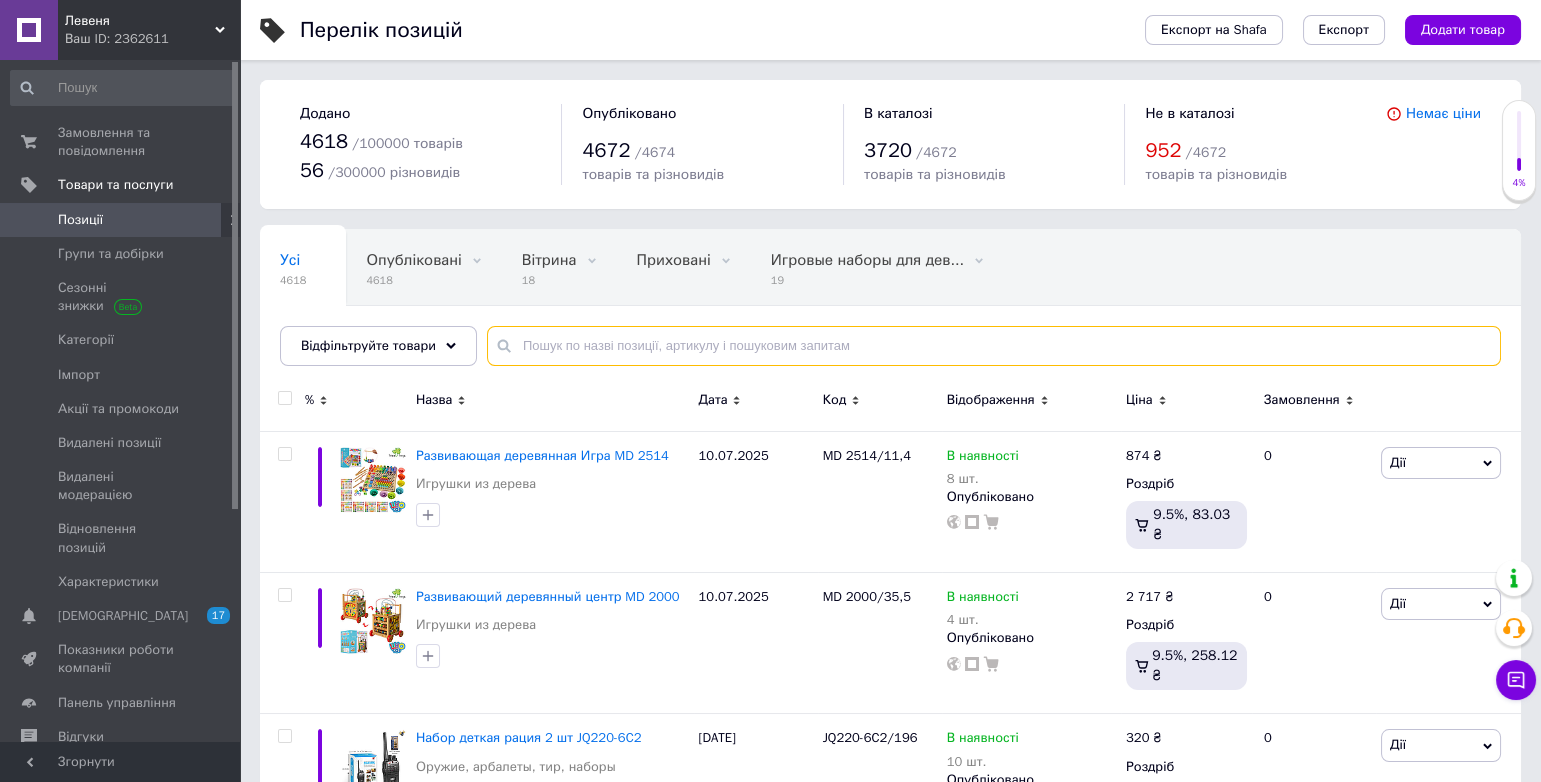 click at bounding box center (994, 346) 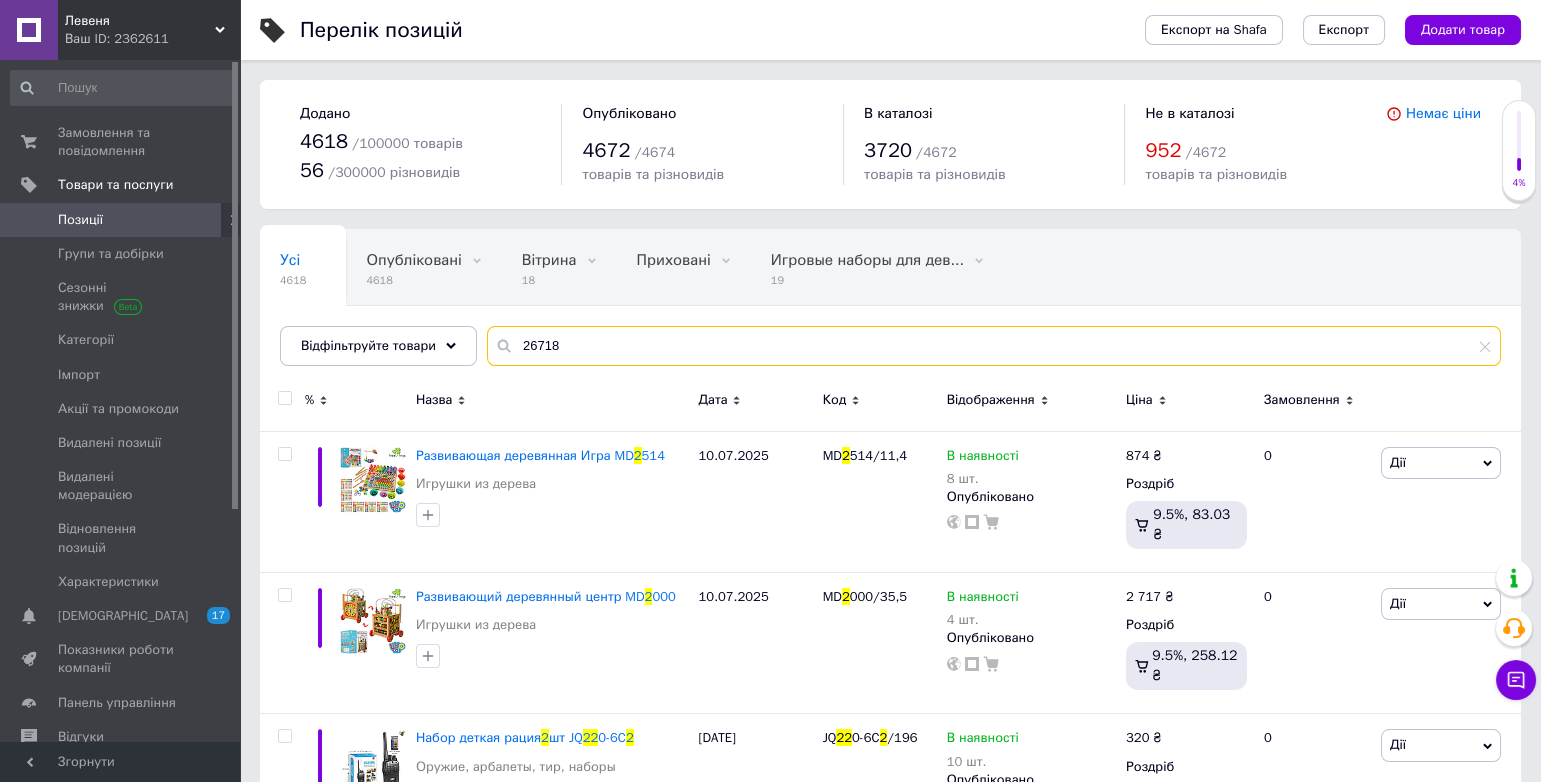 type on "26718" 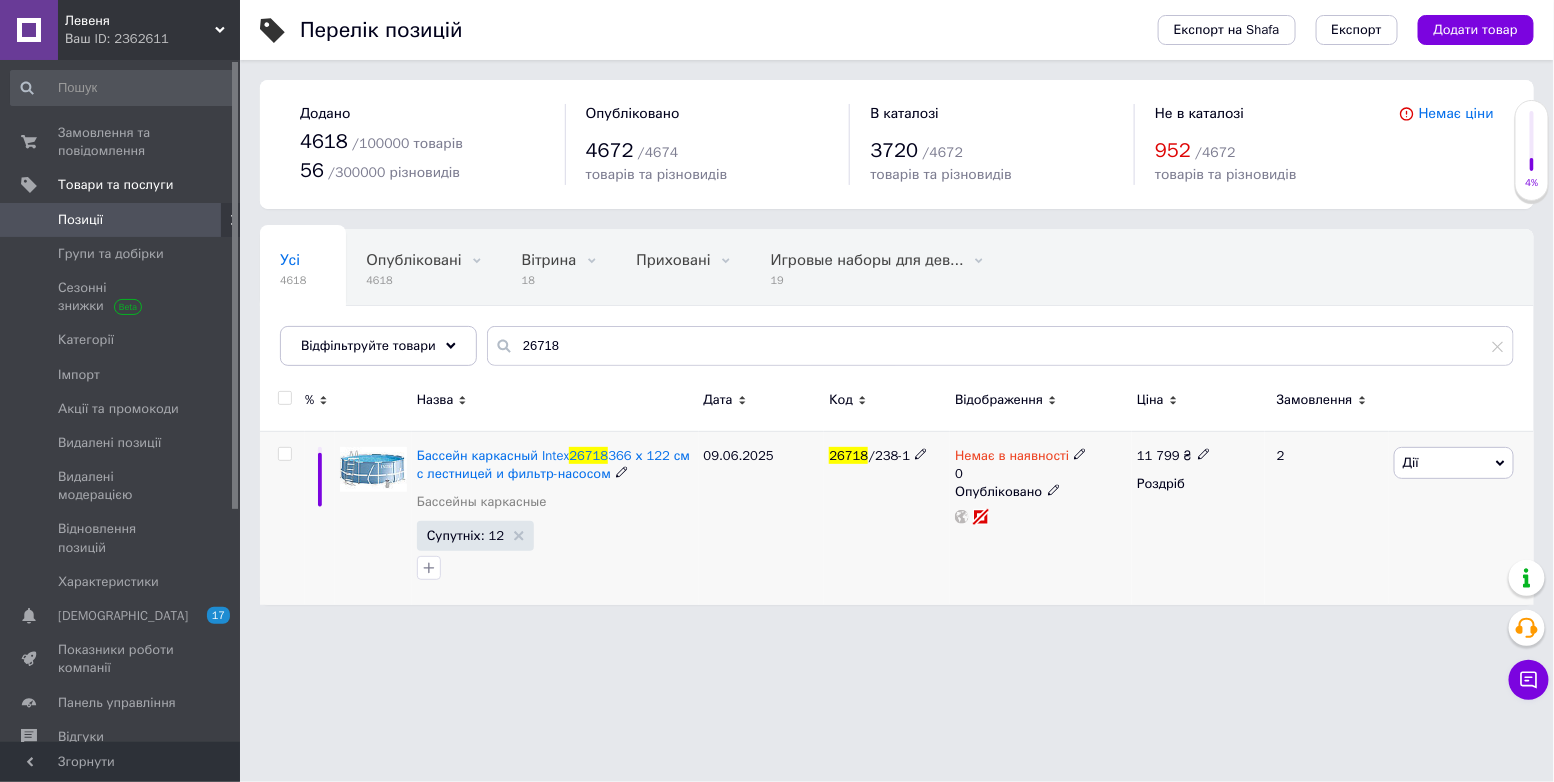 click 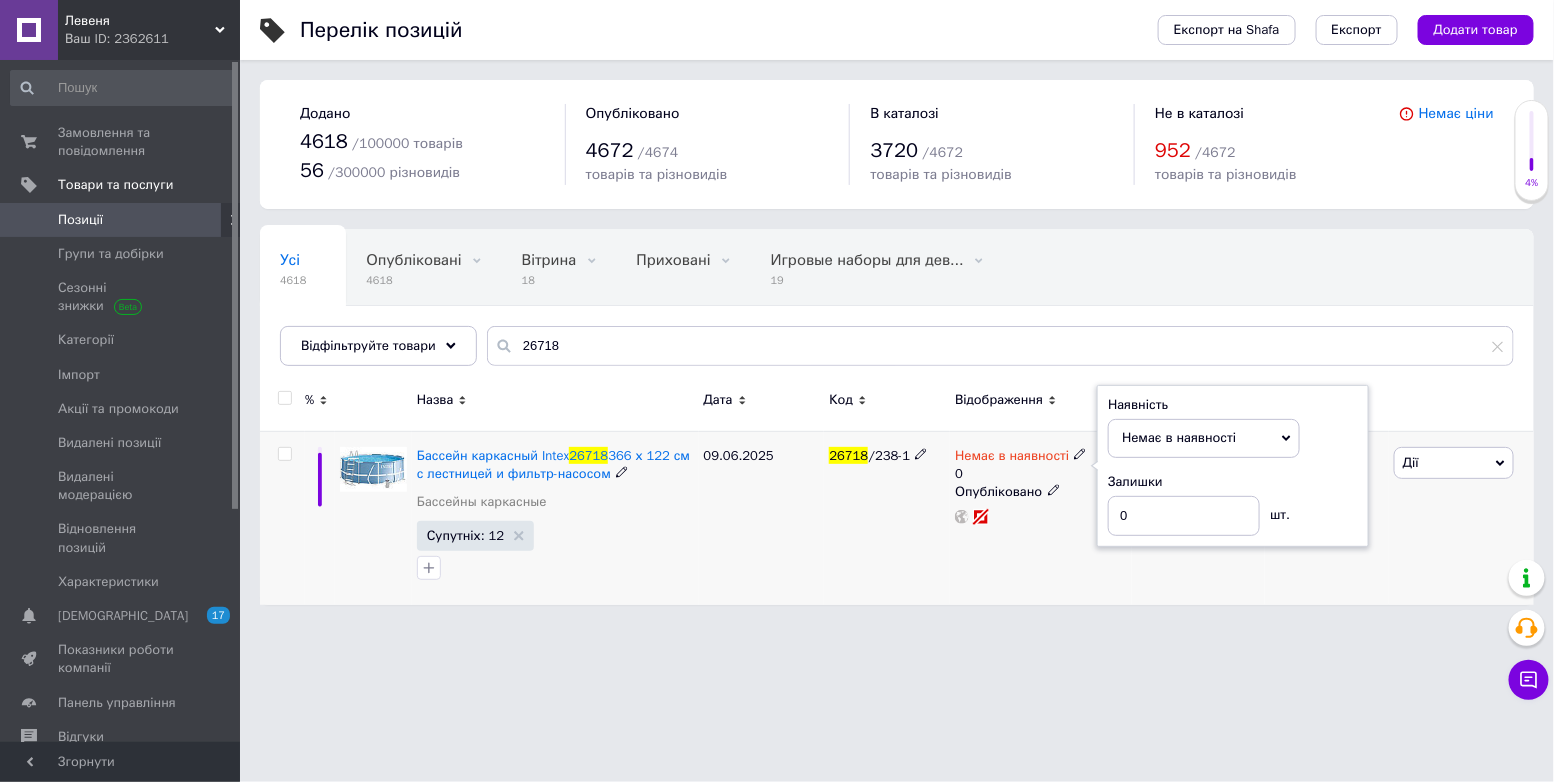 click on "Супутніх: 12" at bounding box center [555, 552] 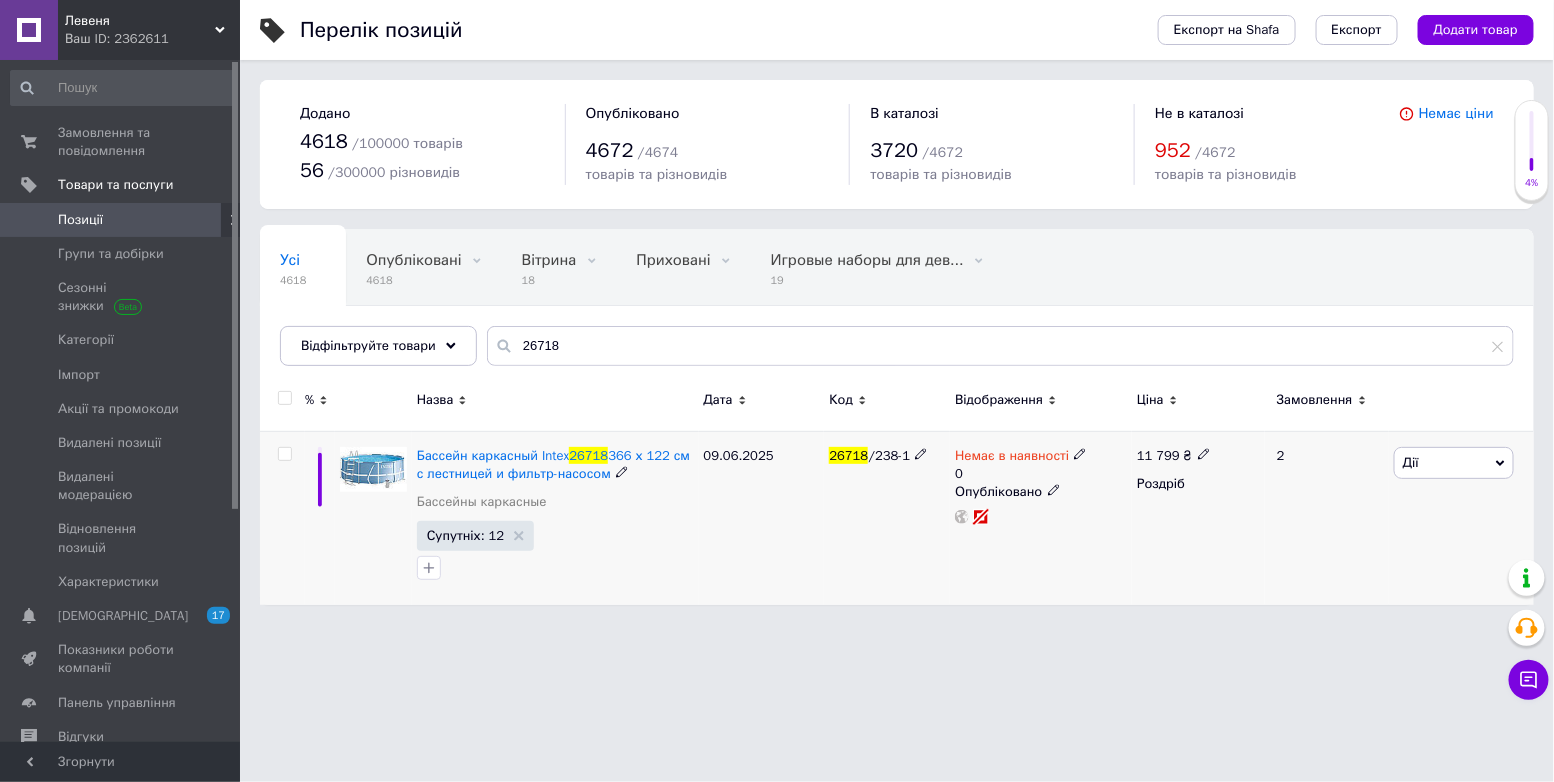click 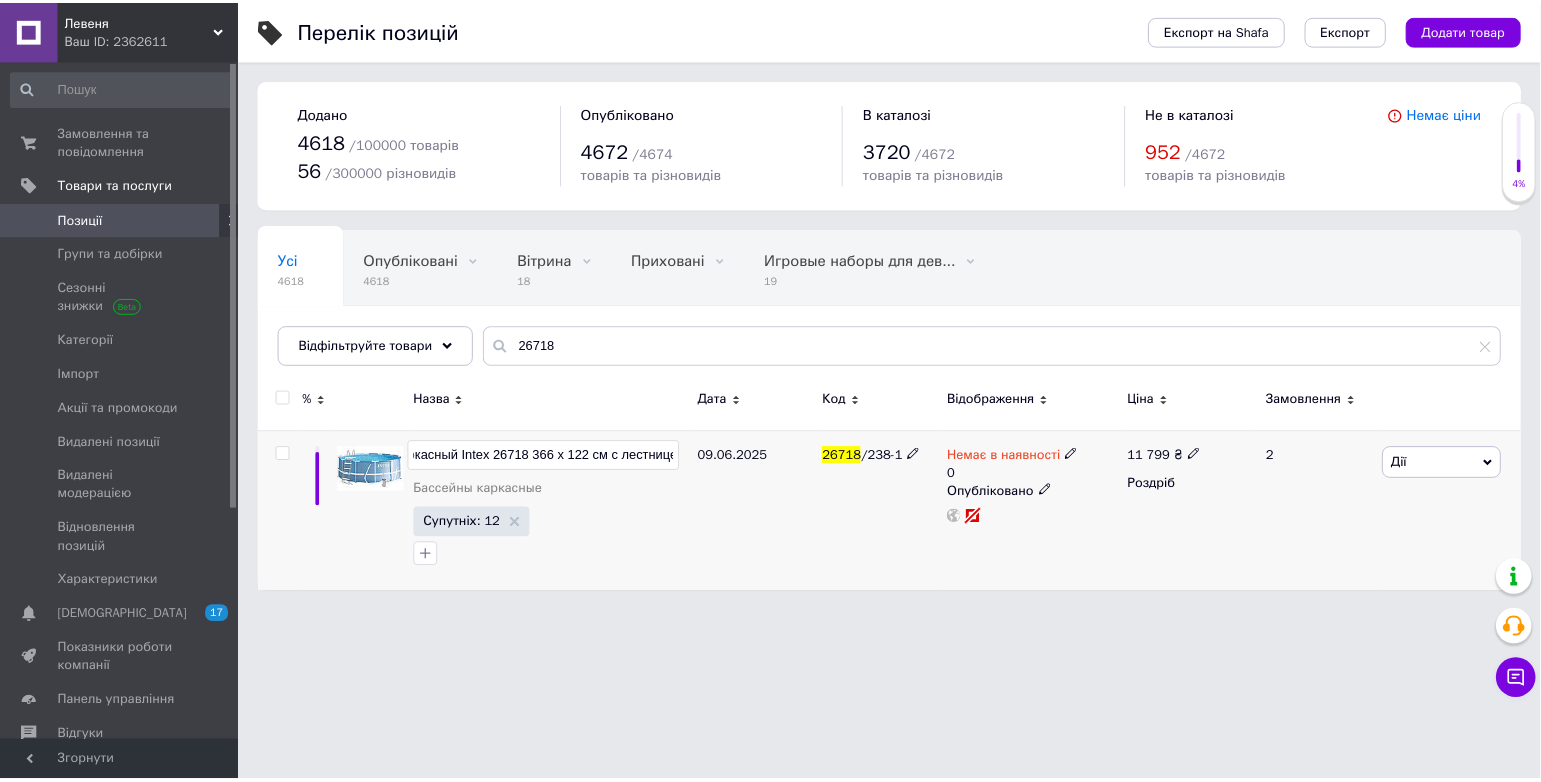 scroll, scrollTop: 0, scrollLeft: 0, axis: both 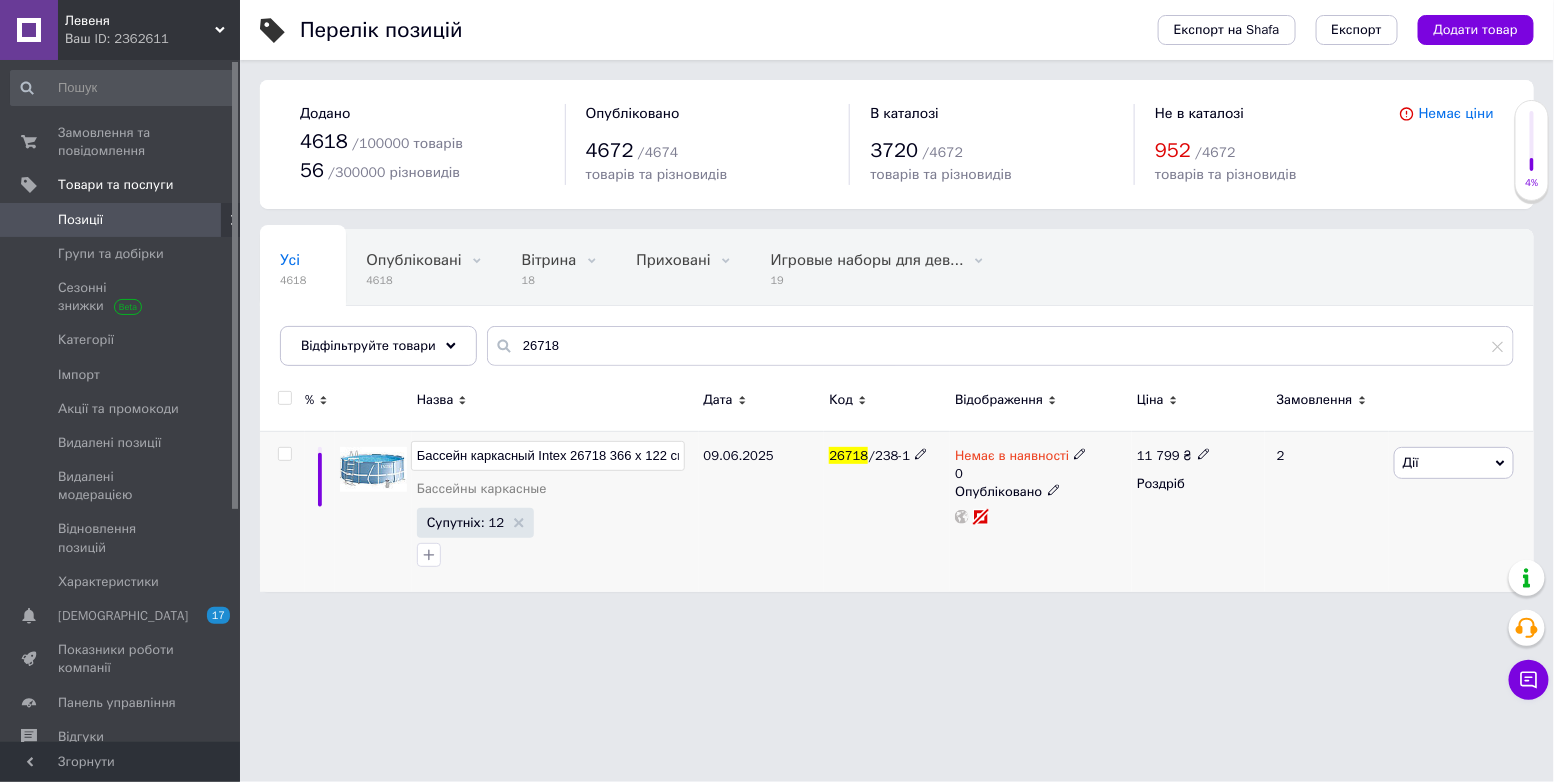 drag, startPoint x: 677, startPoint y: 454, endPoint x: 497, endPoint y: 589, distance: 225 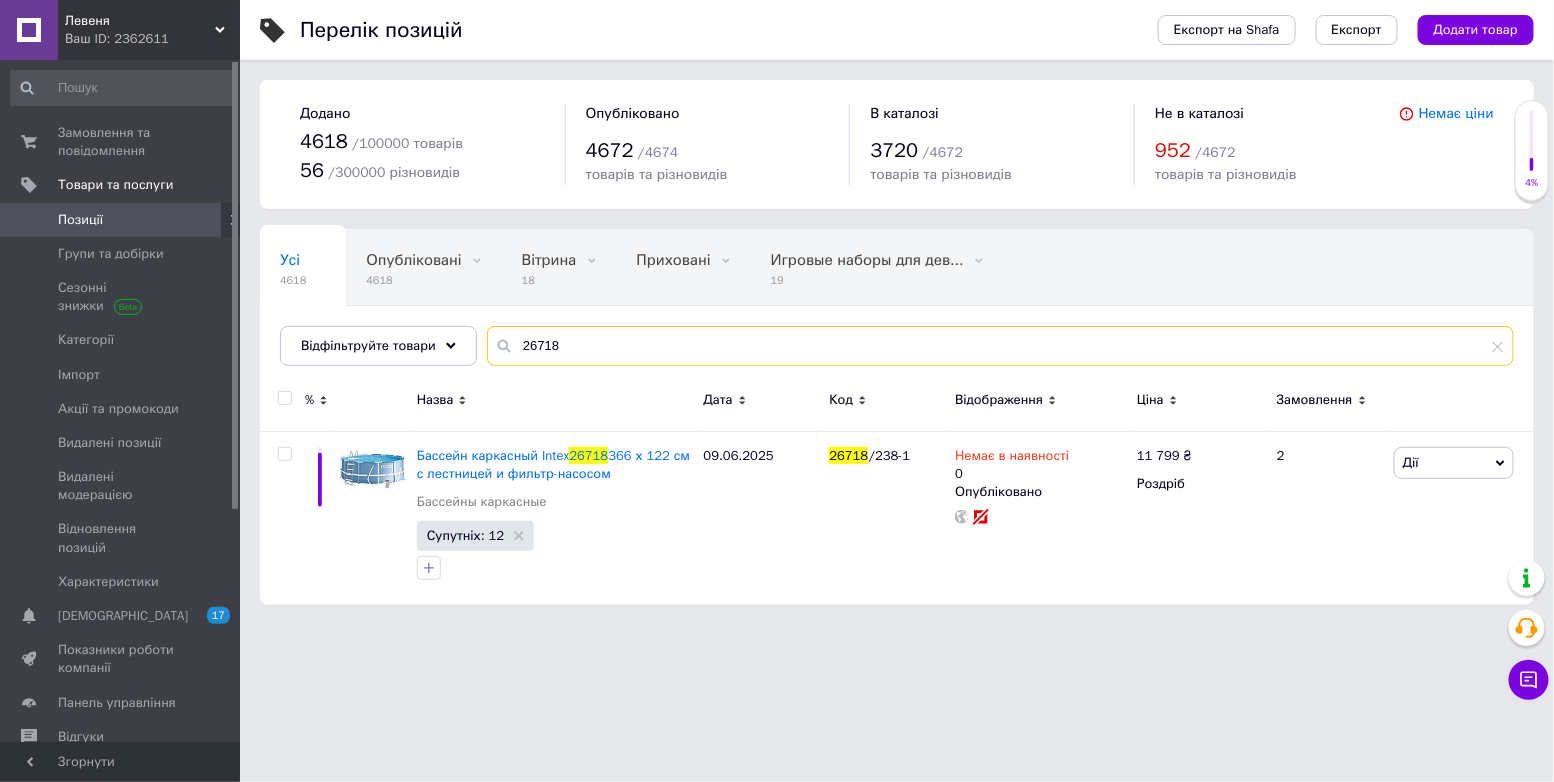 click on "26718" at bounding box center (1000, 346) 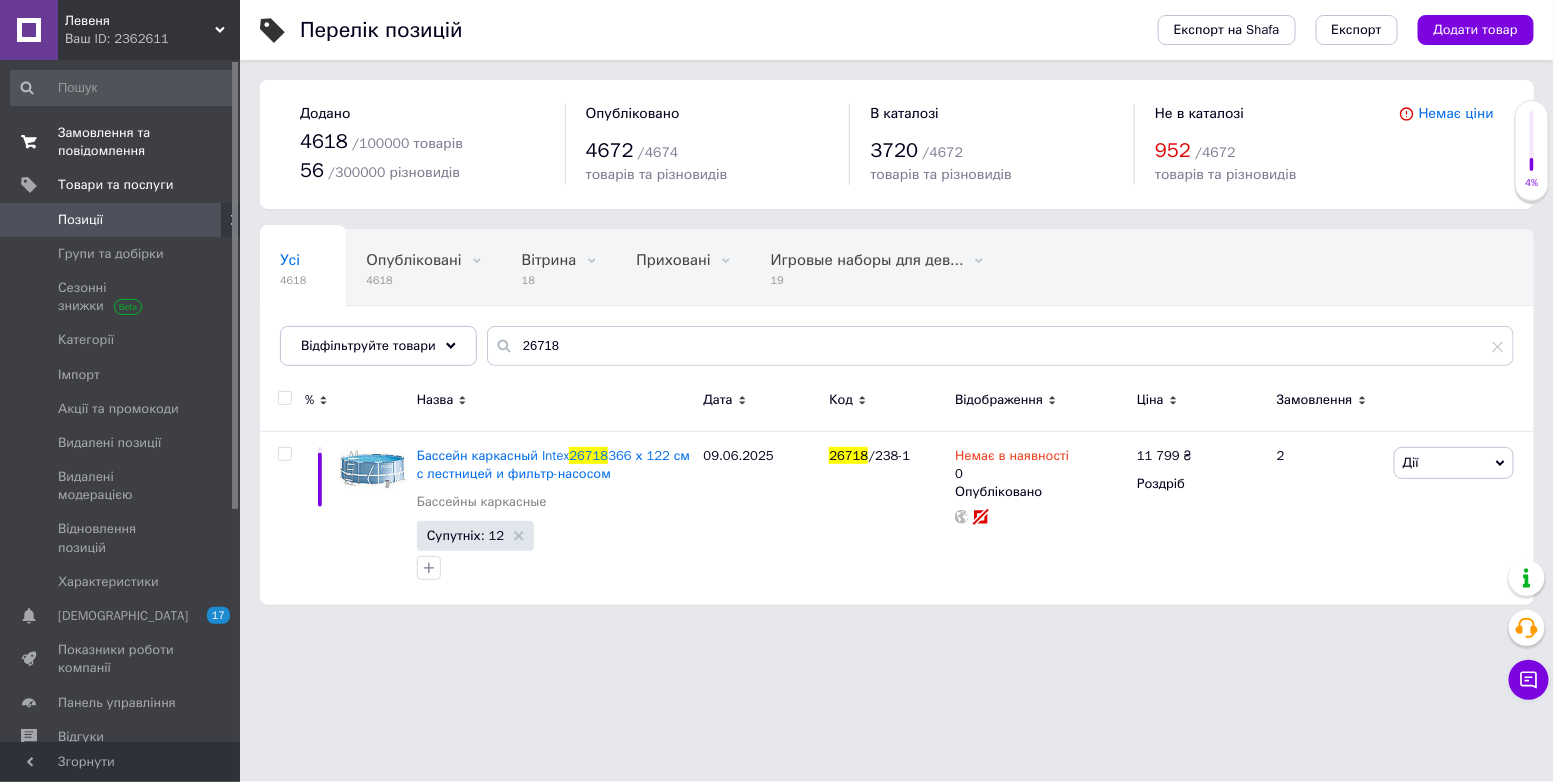 click on "Замовлення та повідомлення" at bounding box center (121, 142) 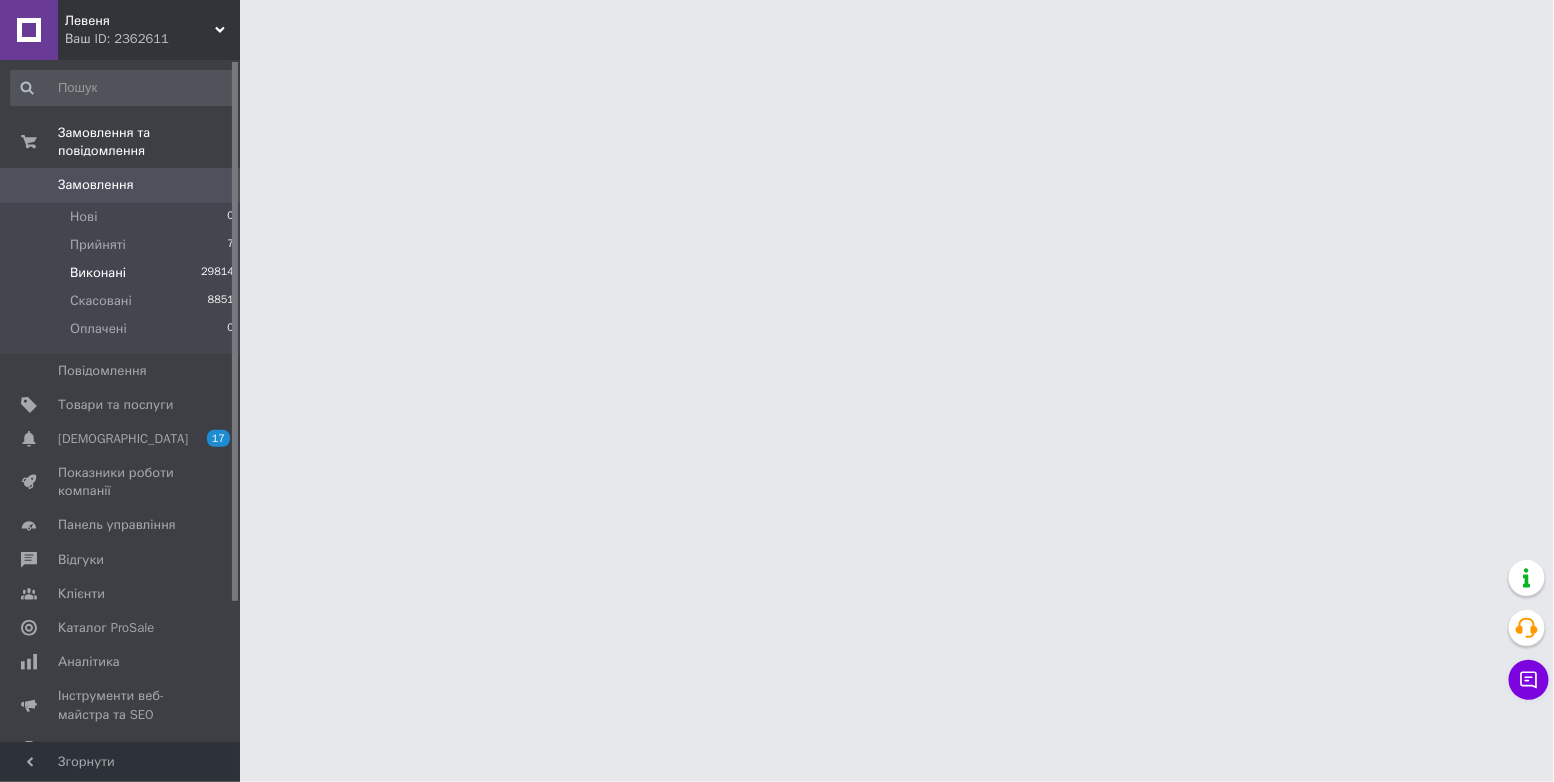 click on "Виконані" at bounding box center (98, 273) 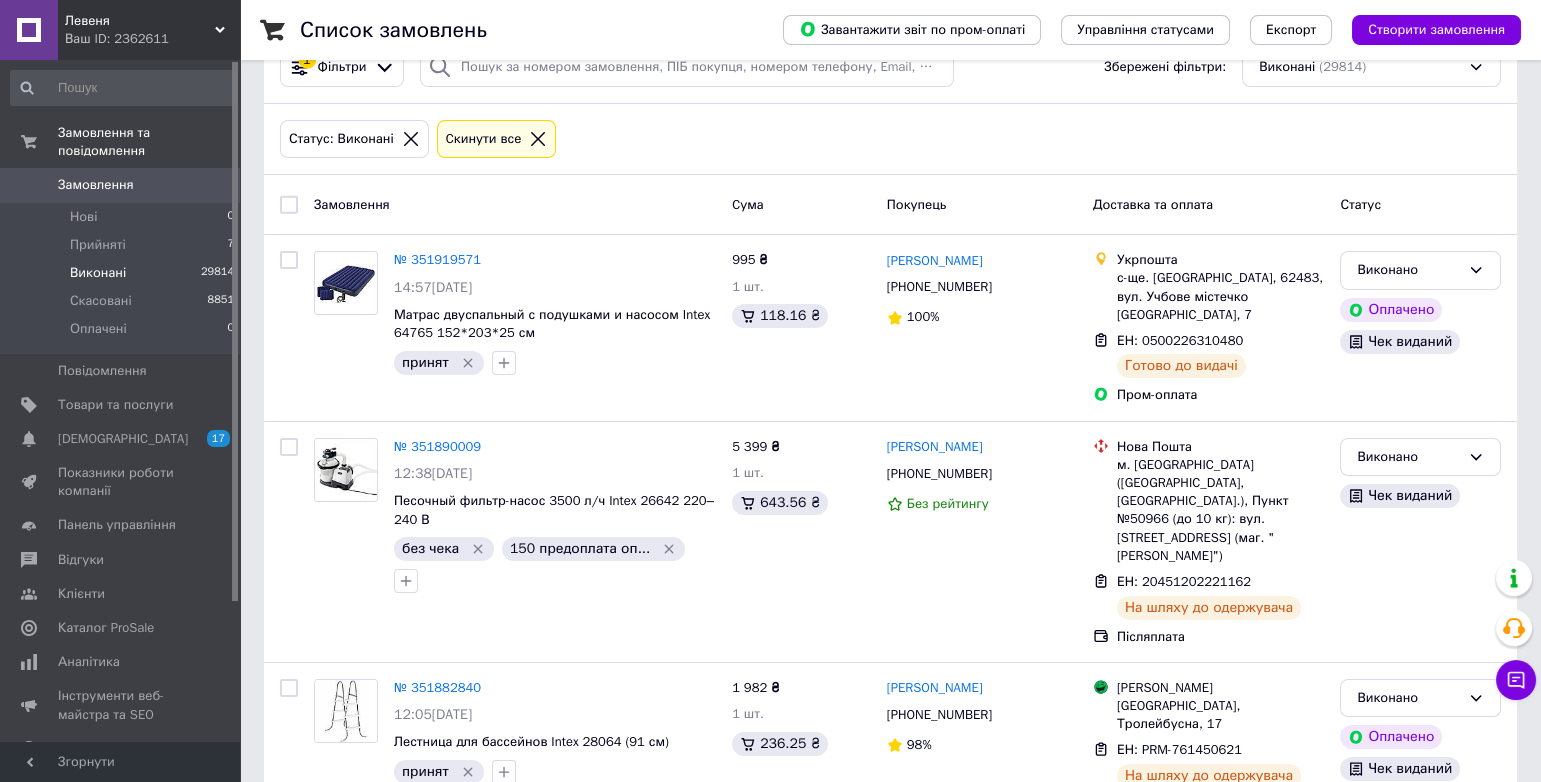 scroll, scrollTop: 0, scrollLeft: 0, axis: both 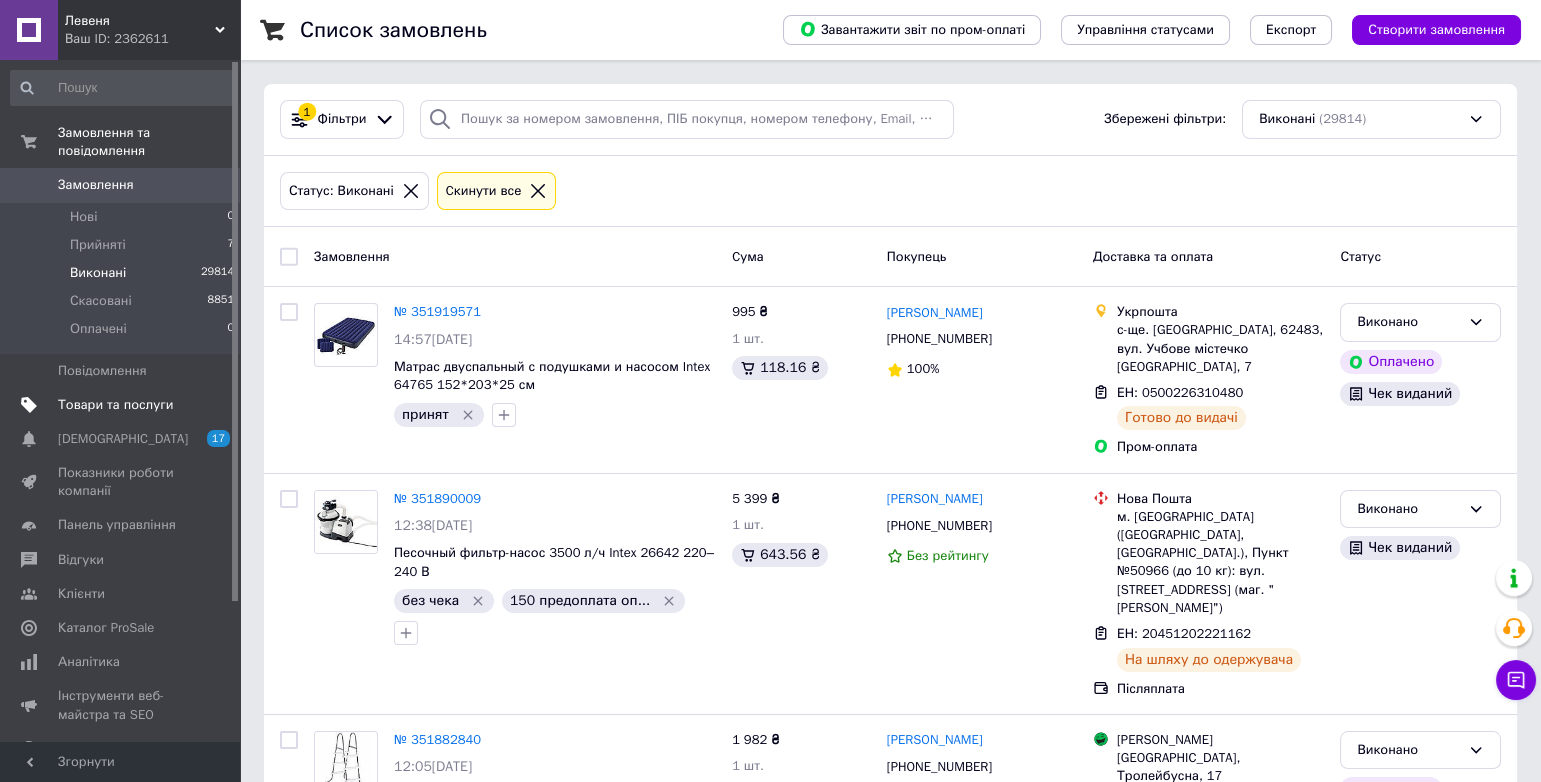 click on "Товари та послуги" at bounding box center [115, 405] 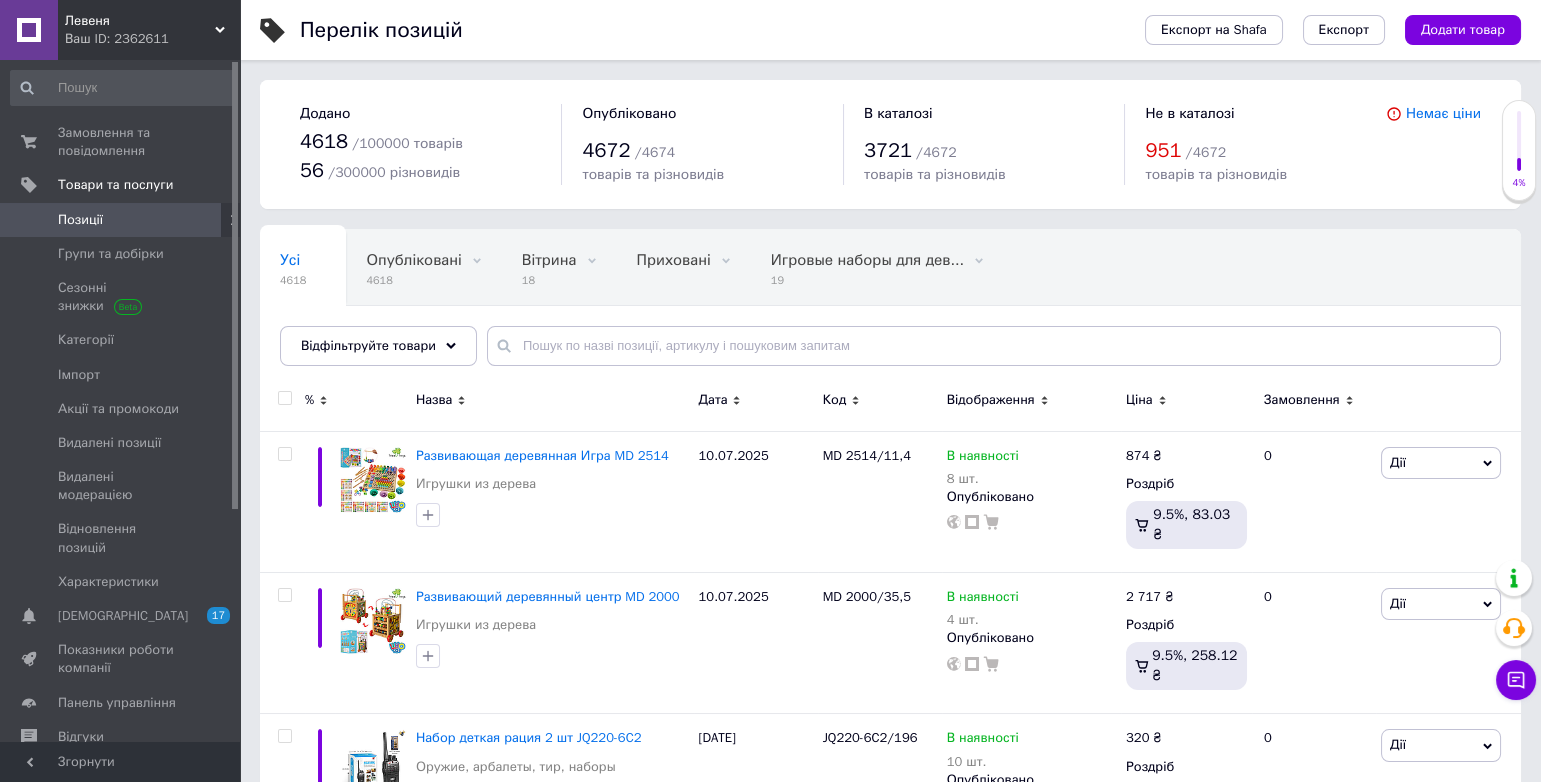 drag, startPoint x: 551, startPoint y: 311, endPoint x: 545, endPoint y: 348, distance: 37.48333 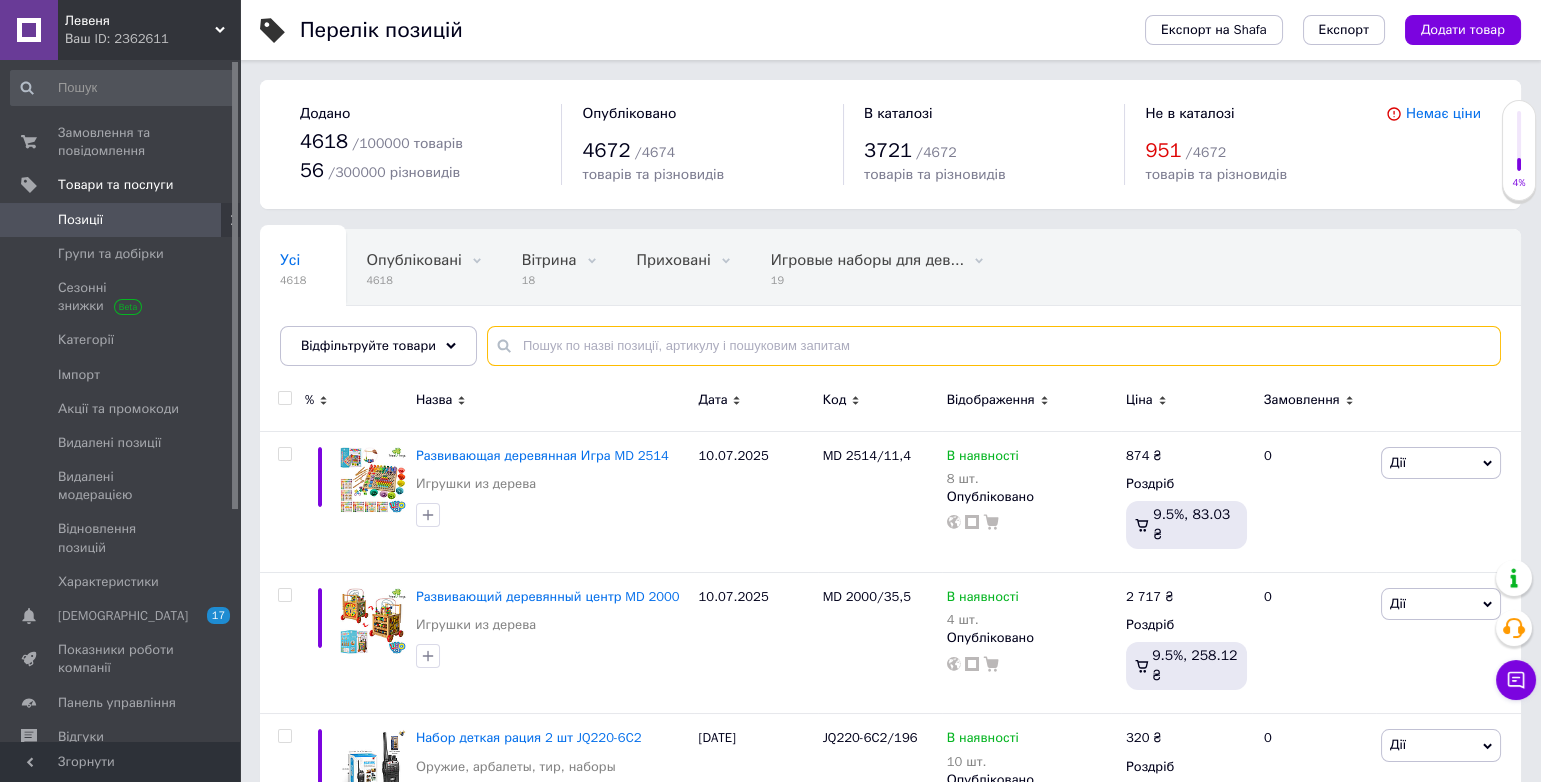 click at bounding box center [994, 346] 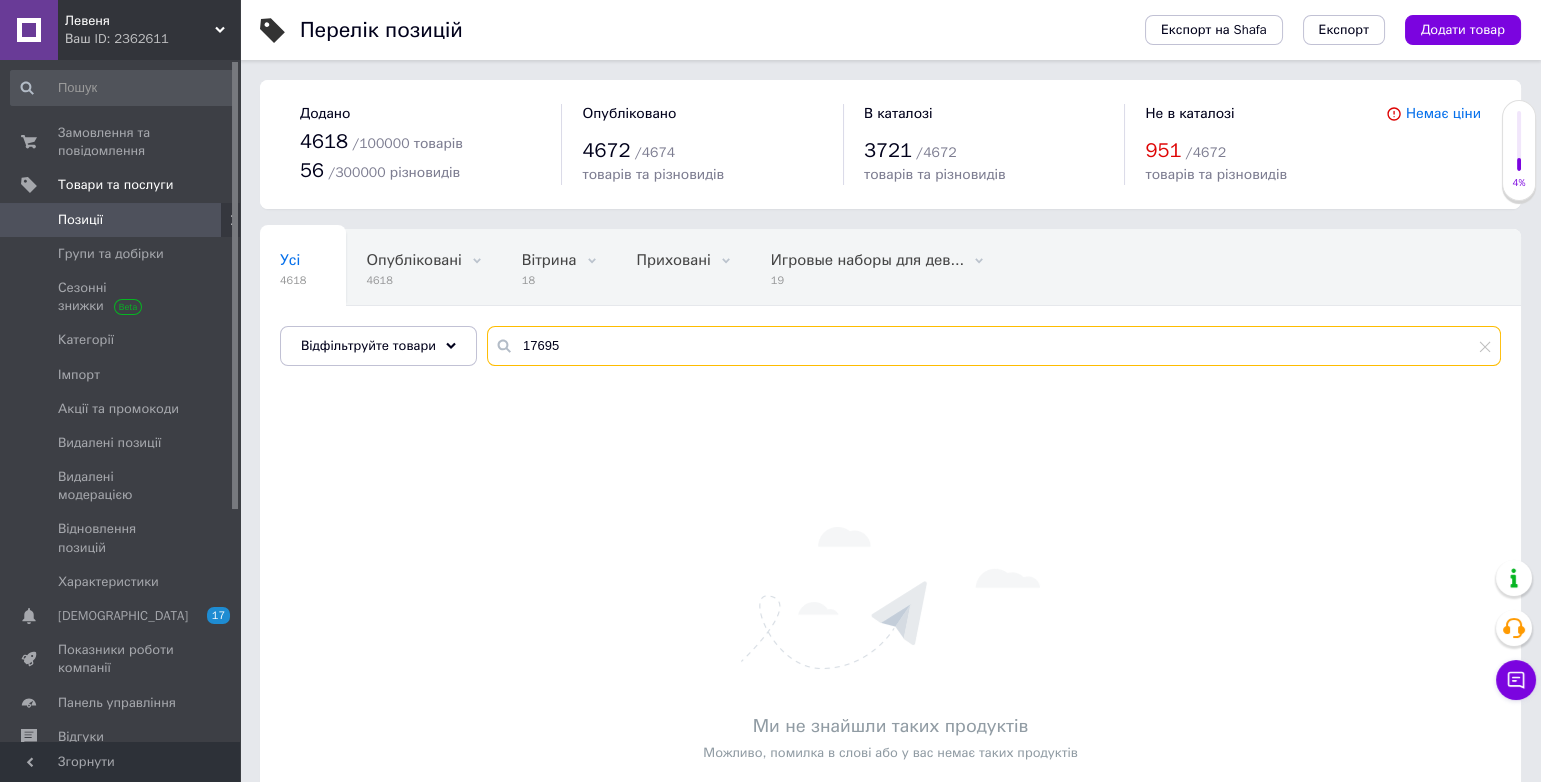 drag, startPoint x: 571, startPoint y: 358, endPoint x: 488, endPoint y: 348, distance: 83.60024 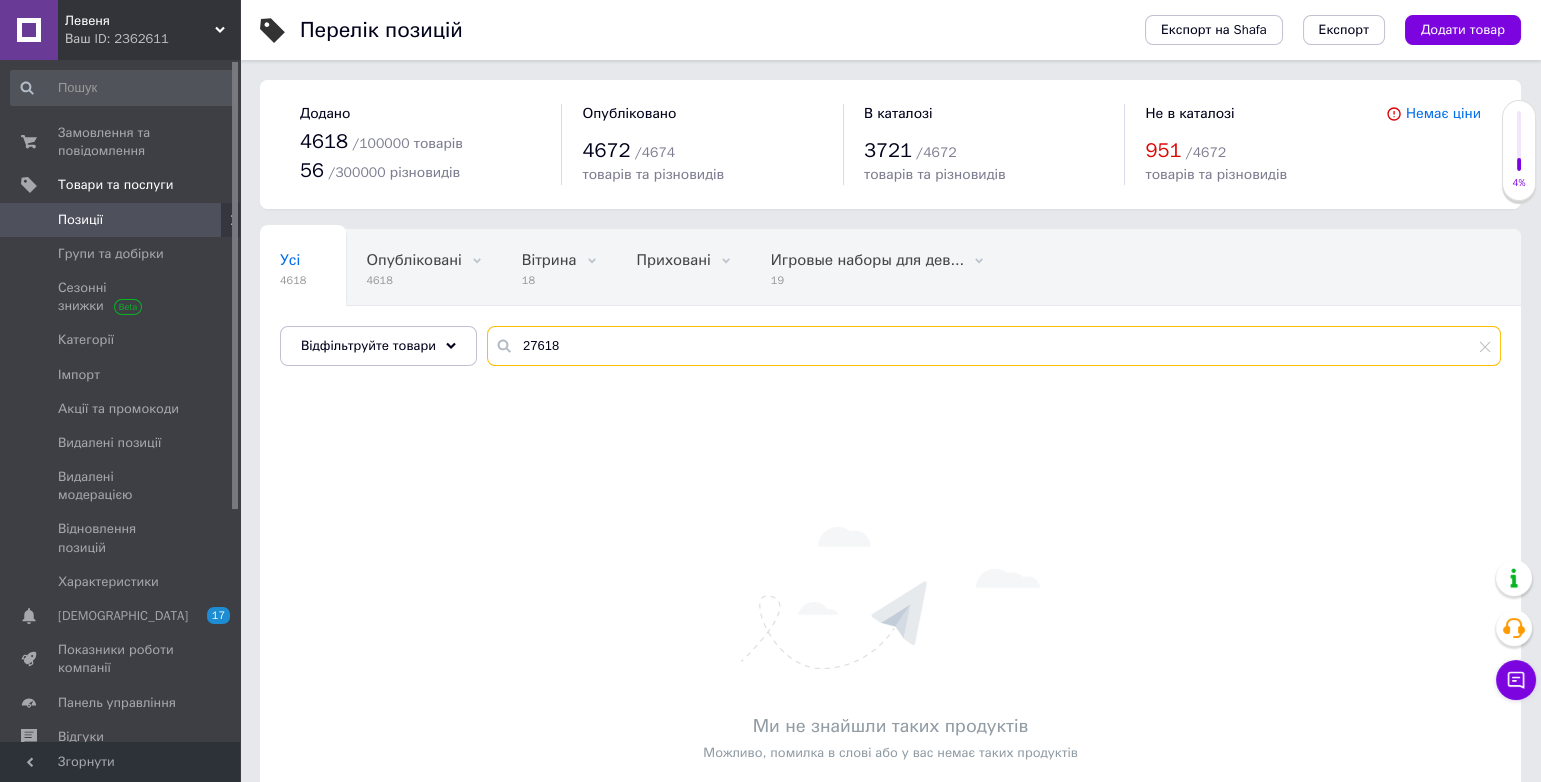 drag, startPoint x: 533, startPoint y: 345, endPoint x: 546, endPoint y: 346, distance: 13.038404 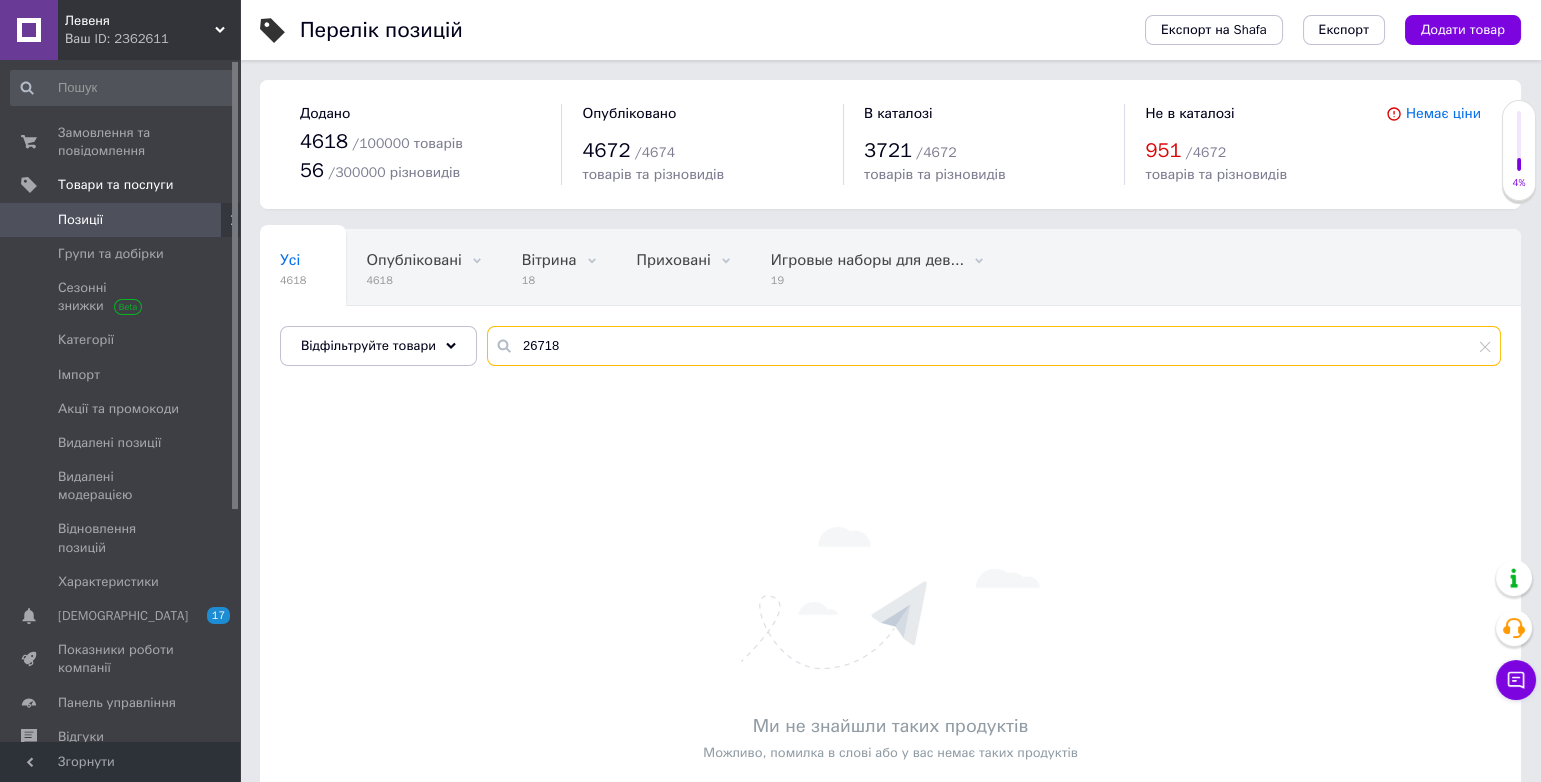 type on "26718" 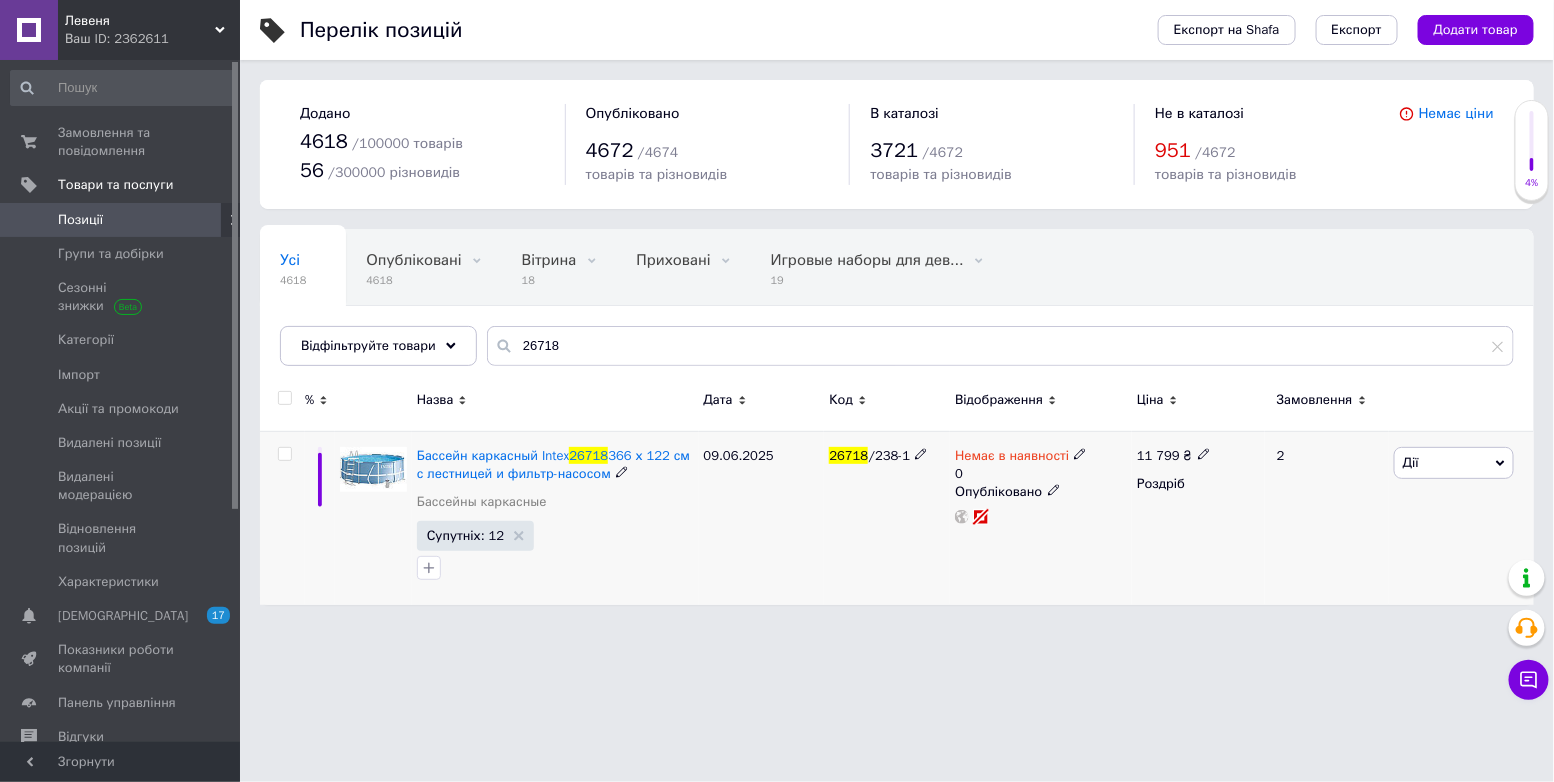 click on "Бассейн каркасный Intex  26718  366 х 122 см с лестницей и фильтр-насосом" at bounding box center (555, 465) 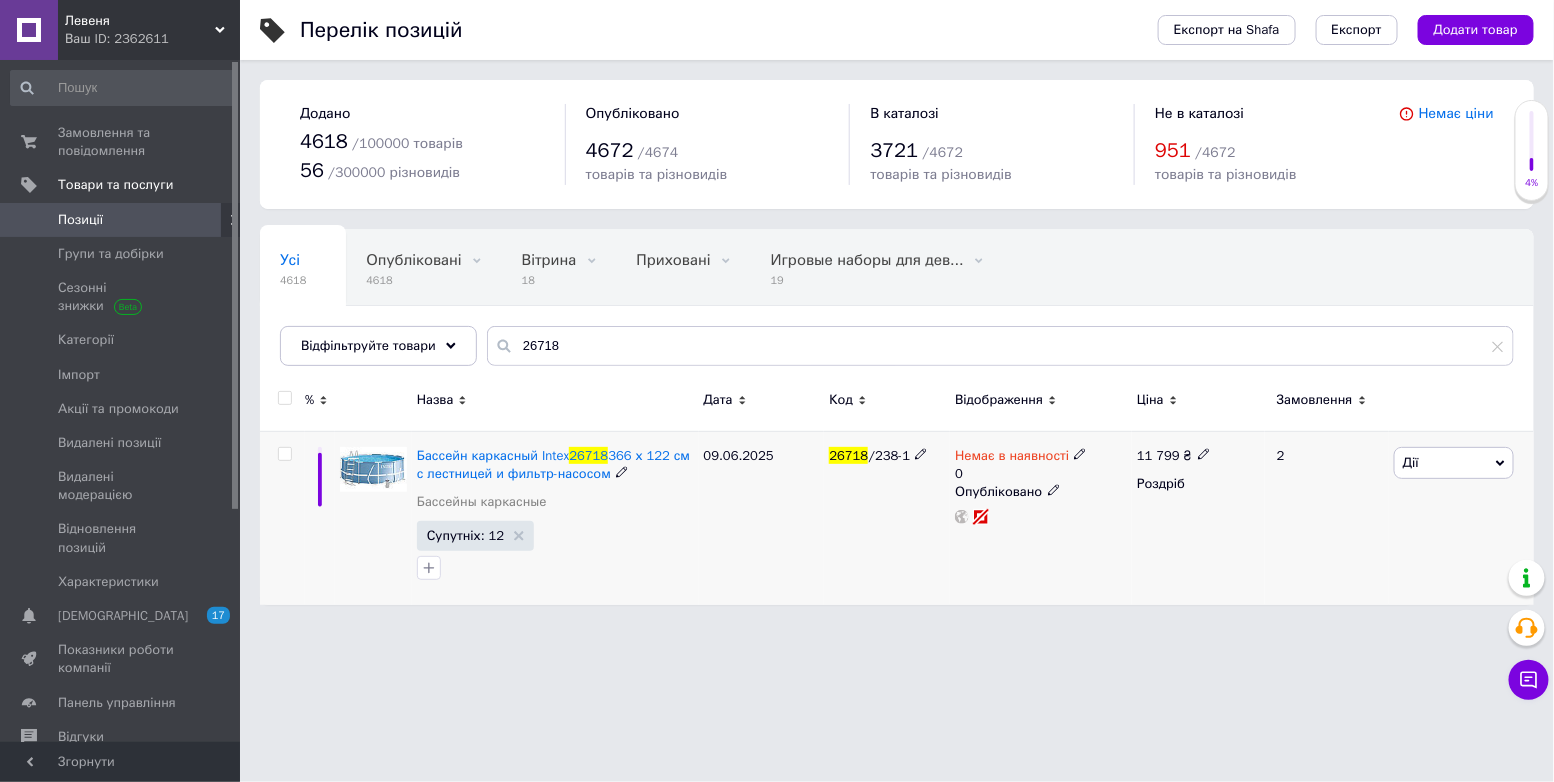 click 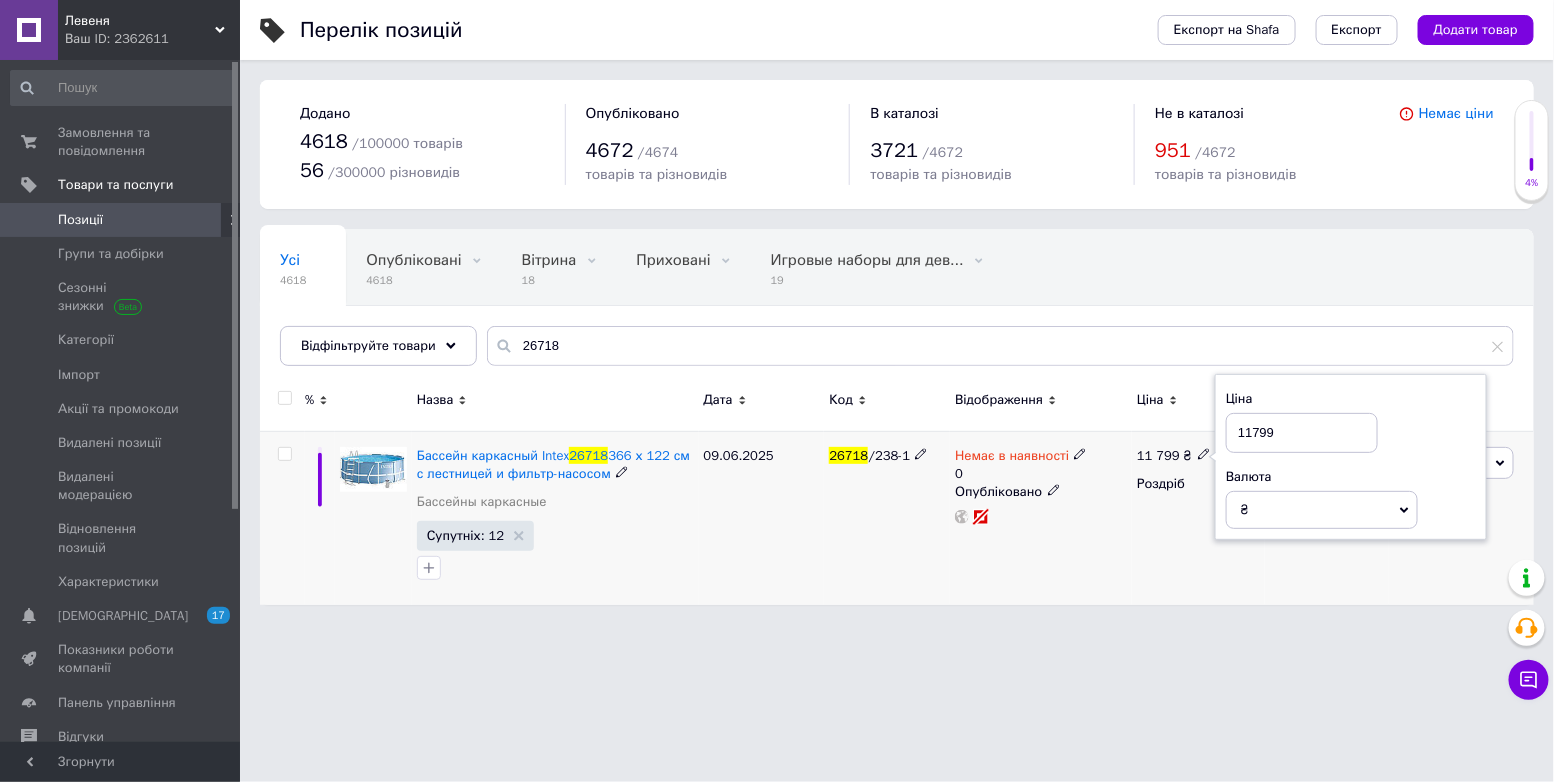 click on "11799" at bounding box center [1302, 433] 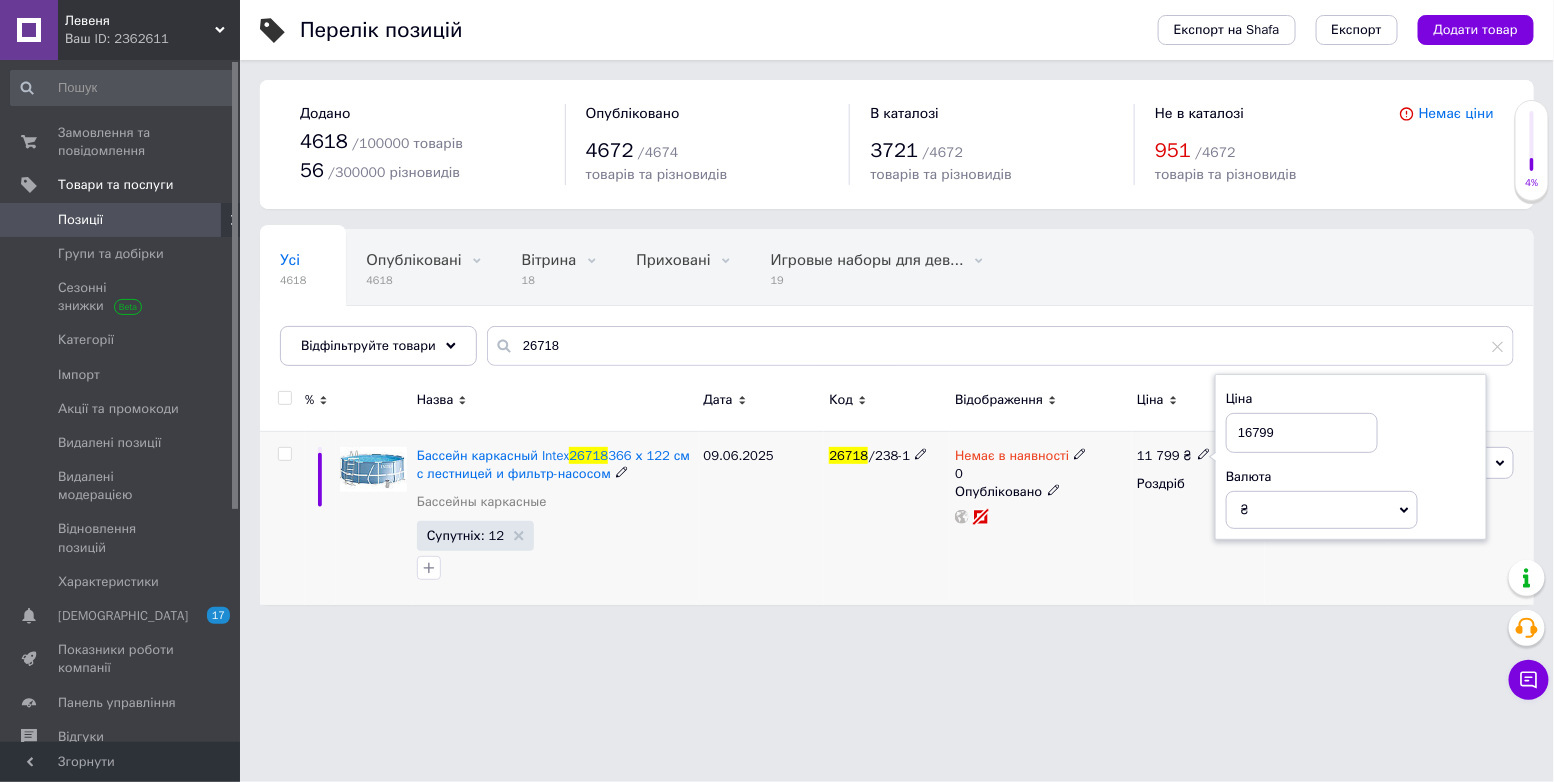 type on "16799" 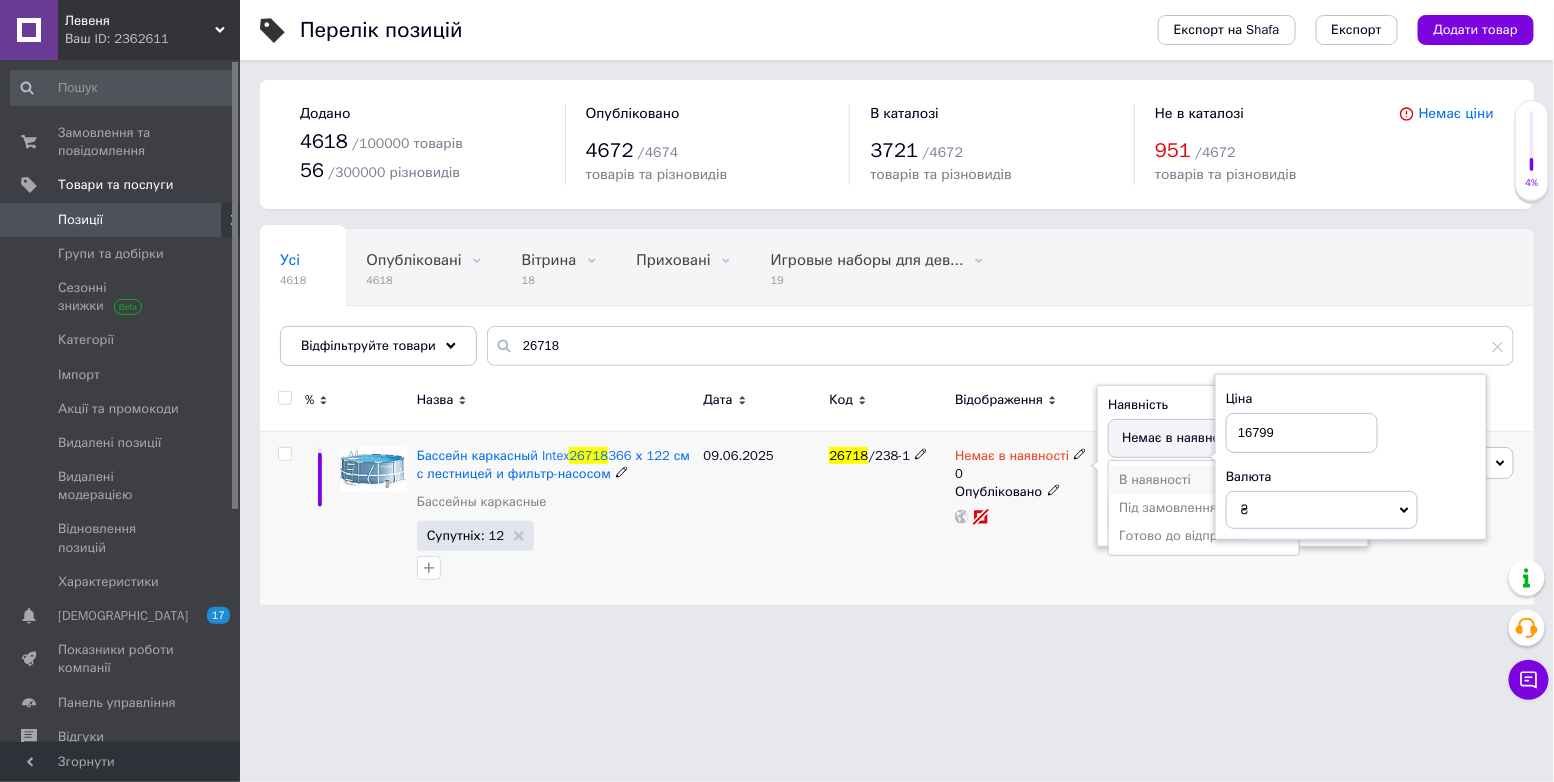 click on "В наявності" at bounding box center (1204, 480) 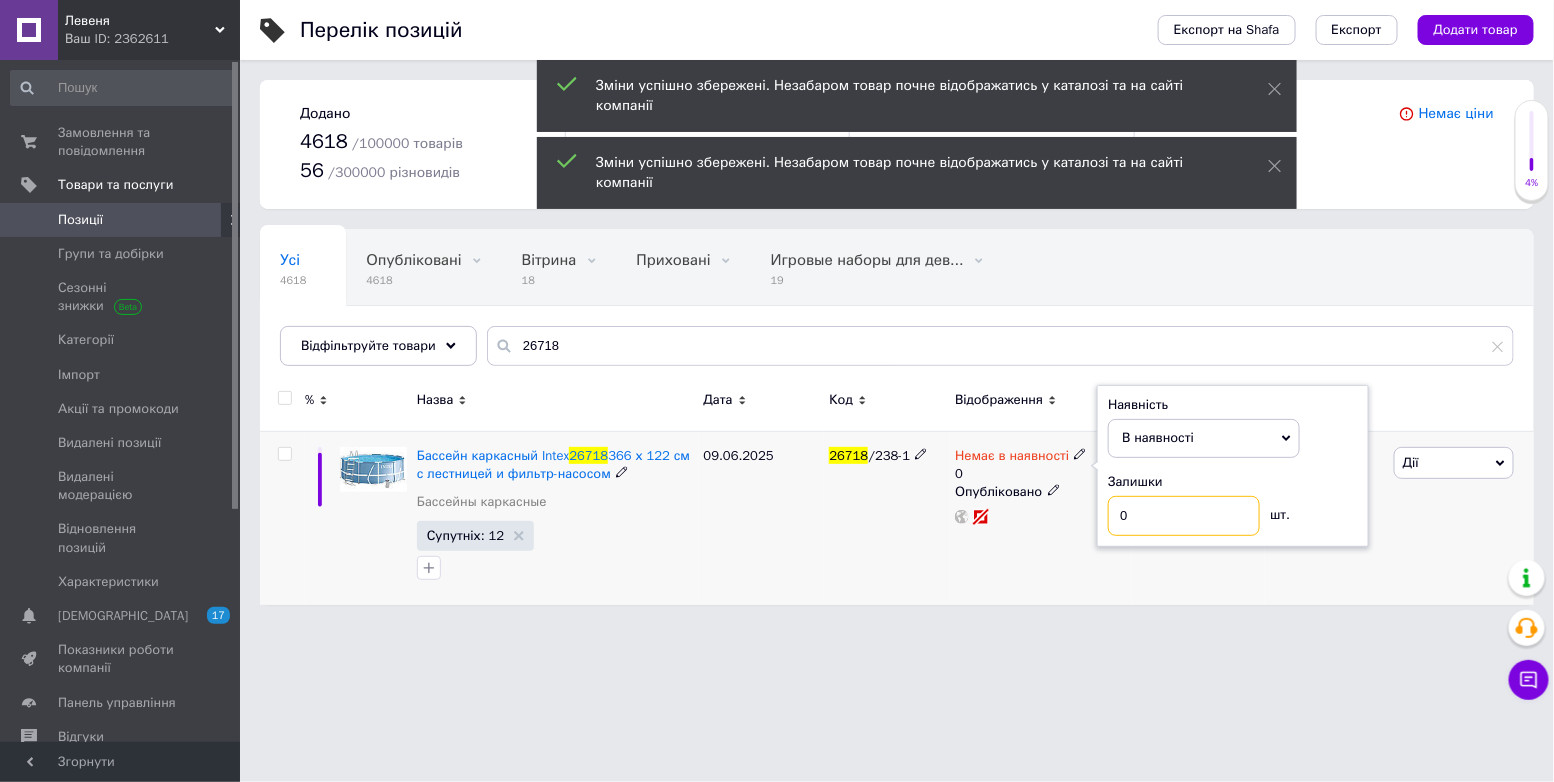 drag, startPoint x: 1146, startPoint y: 513, endPoint x: 1102, endPoint y: 521, distance: 44.72136 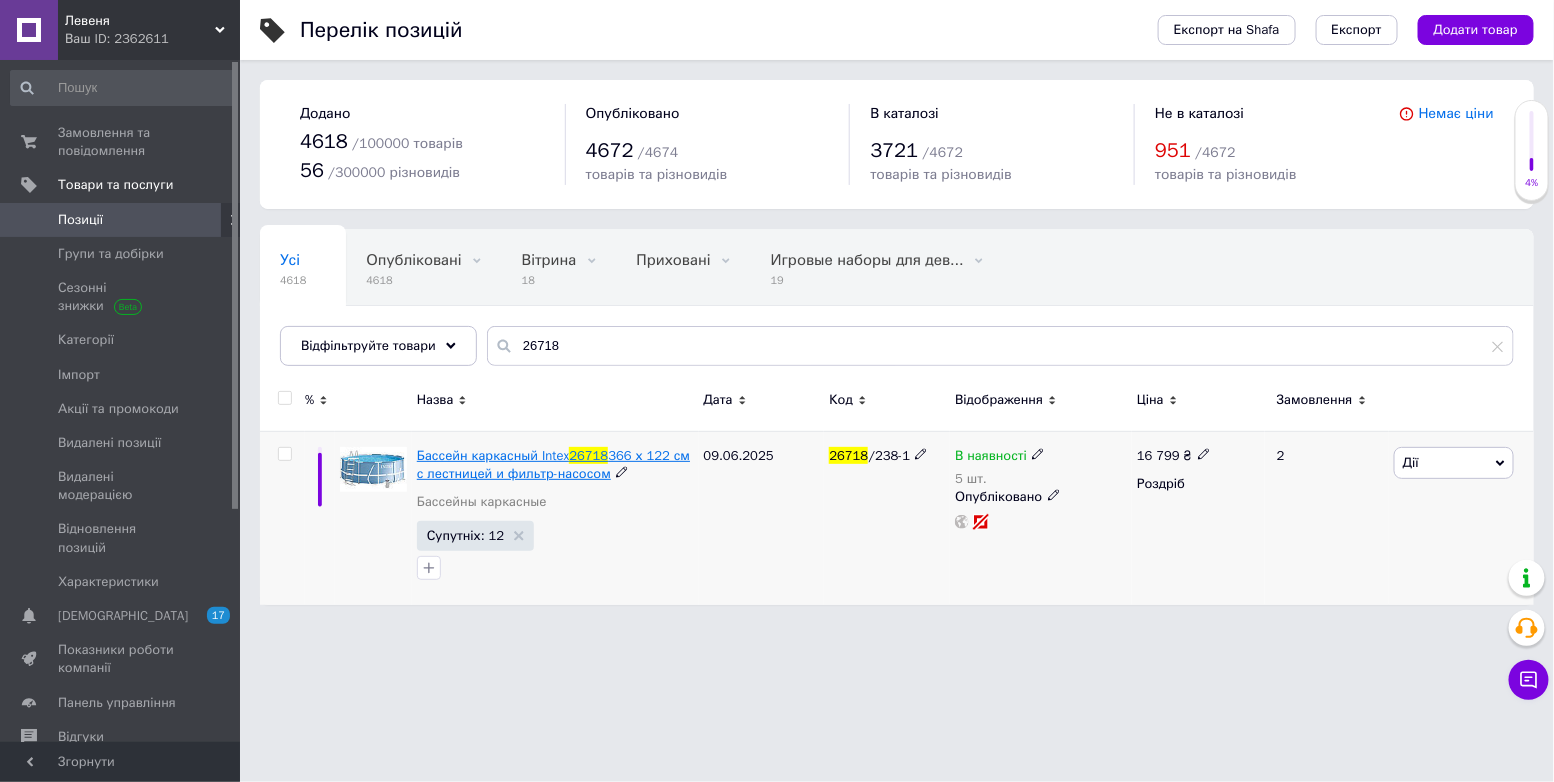 click on "366 х 122 см с лестницей и фильтр-насосом" at bounding box center (553, 464) 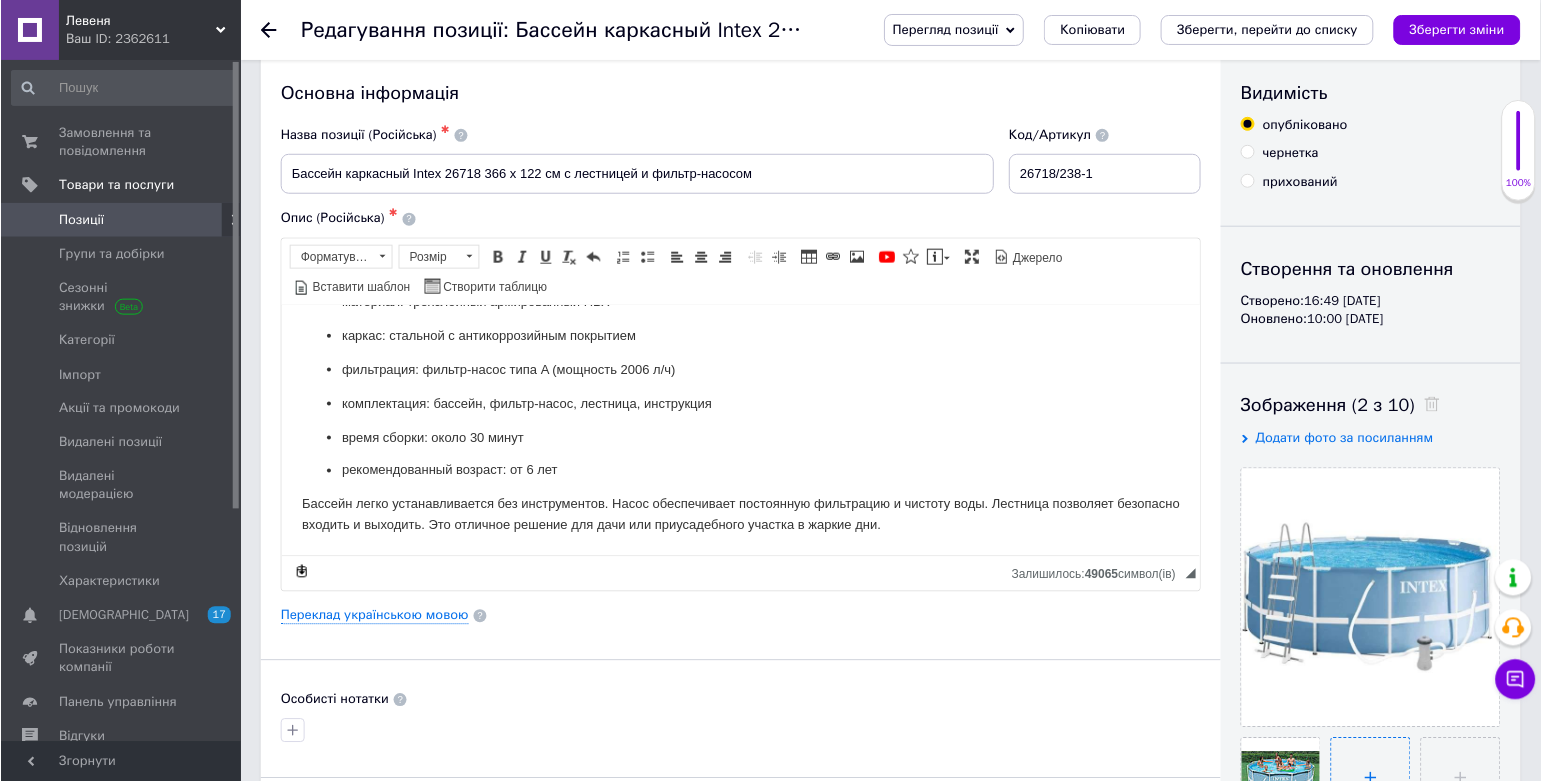 scroll, scrollTop: 147, scrollLeft: 0, axis: vertical 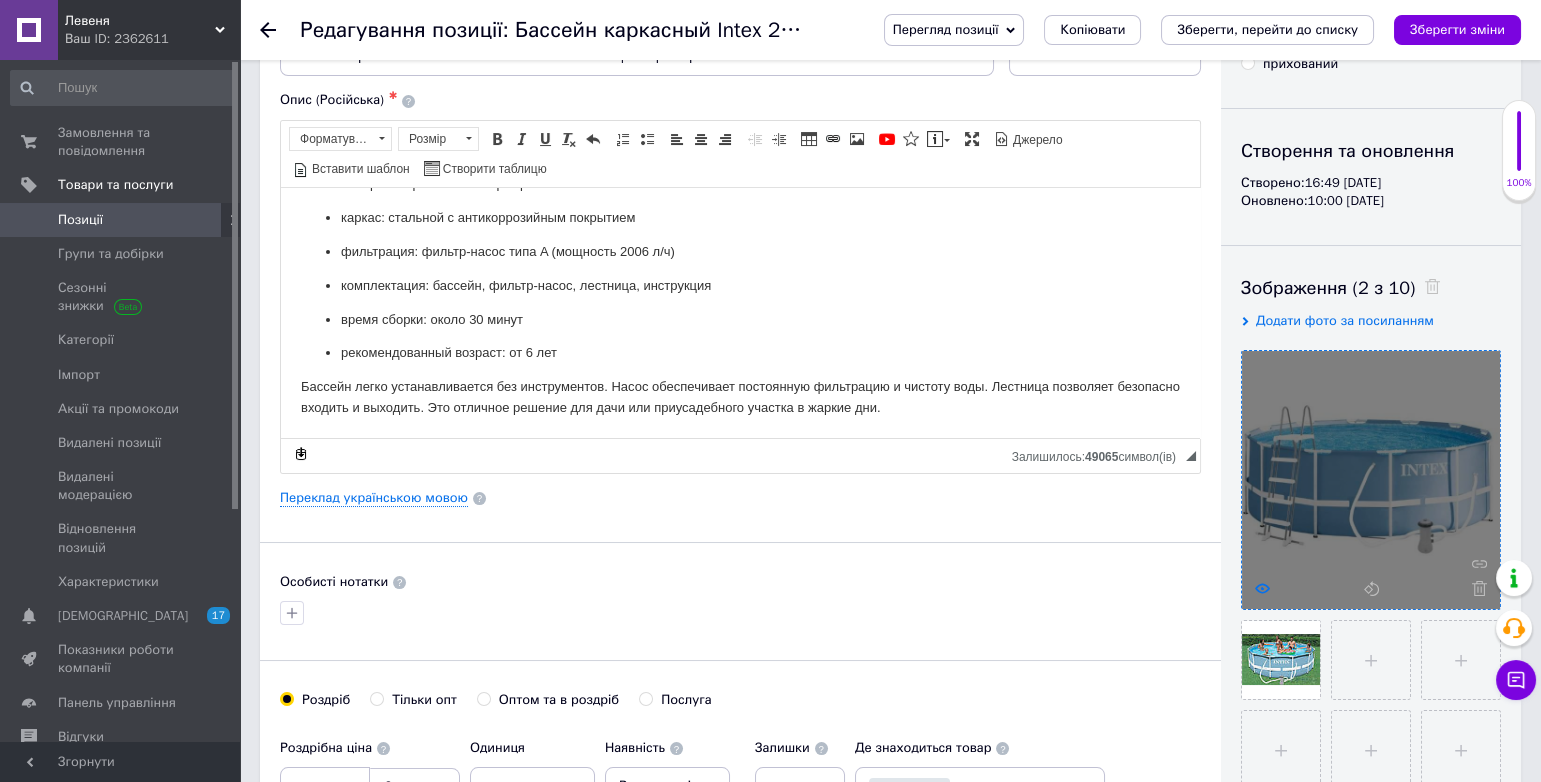 click 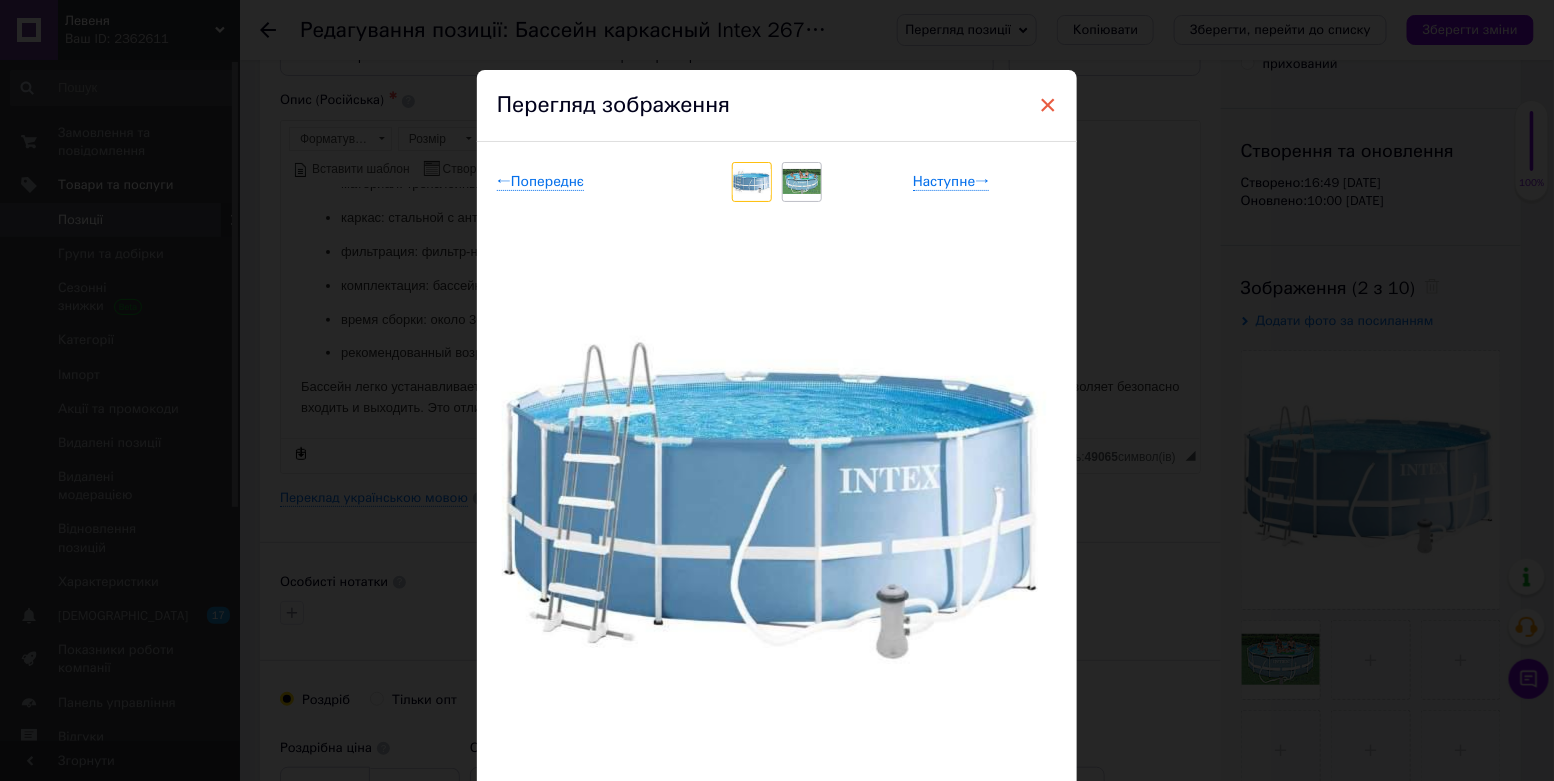 click on "×" at bounding box center [1048, 105] 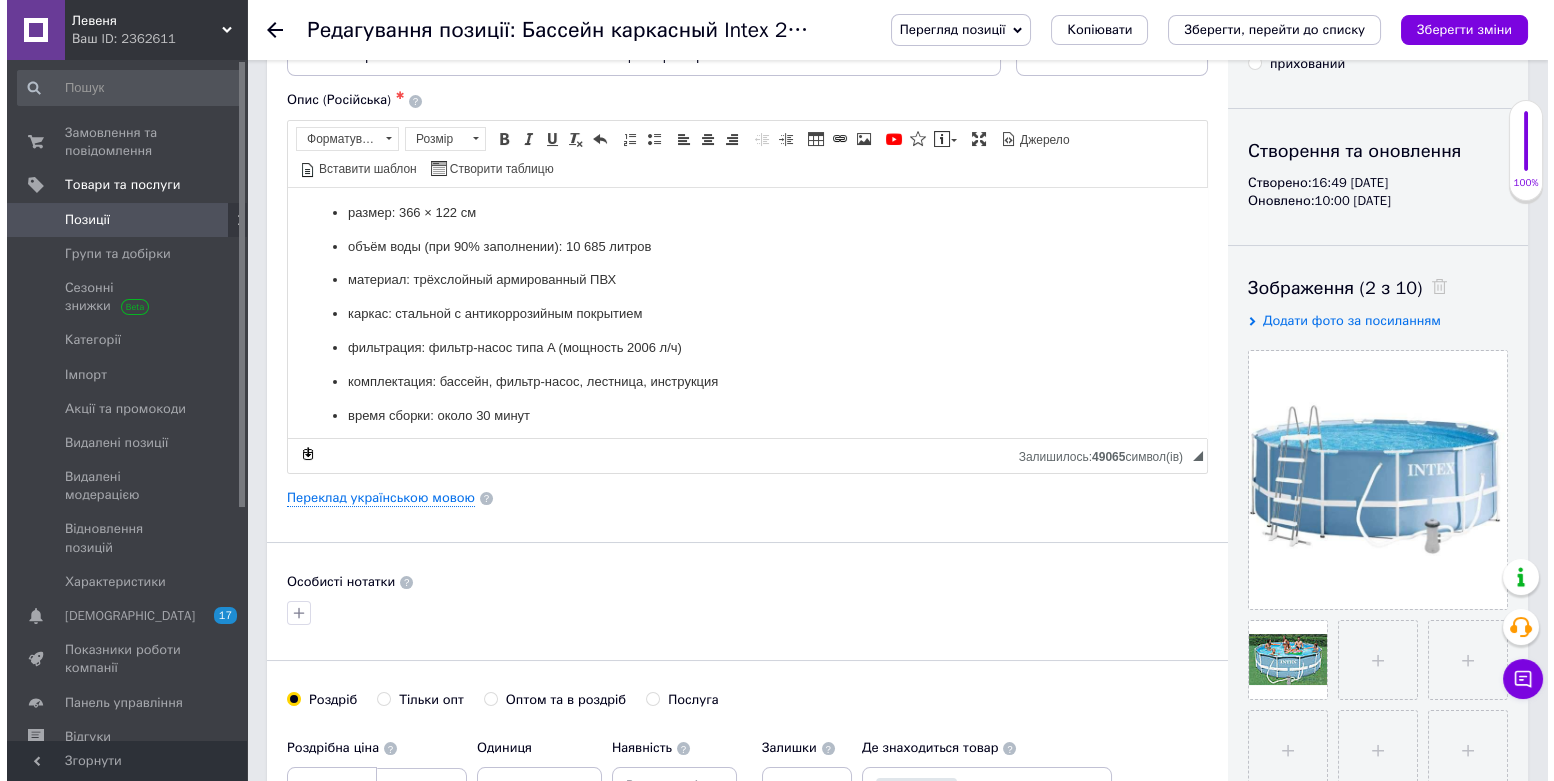 scroll, scrollTop: 125, scrollLeft: 0, axis: vertical 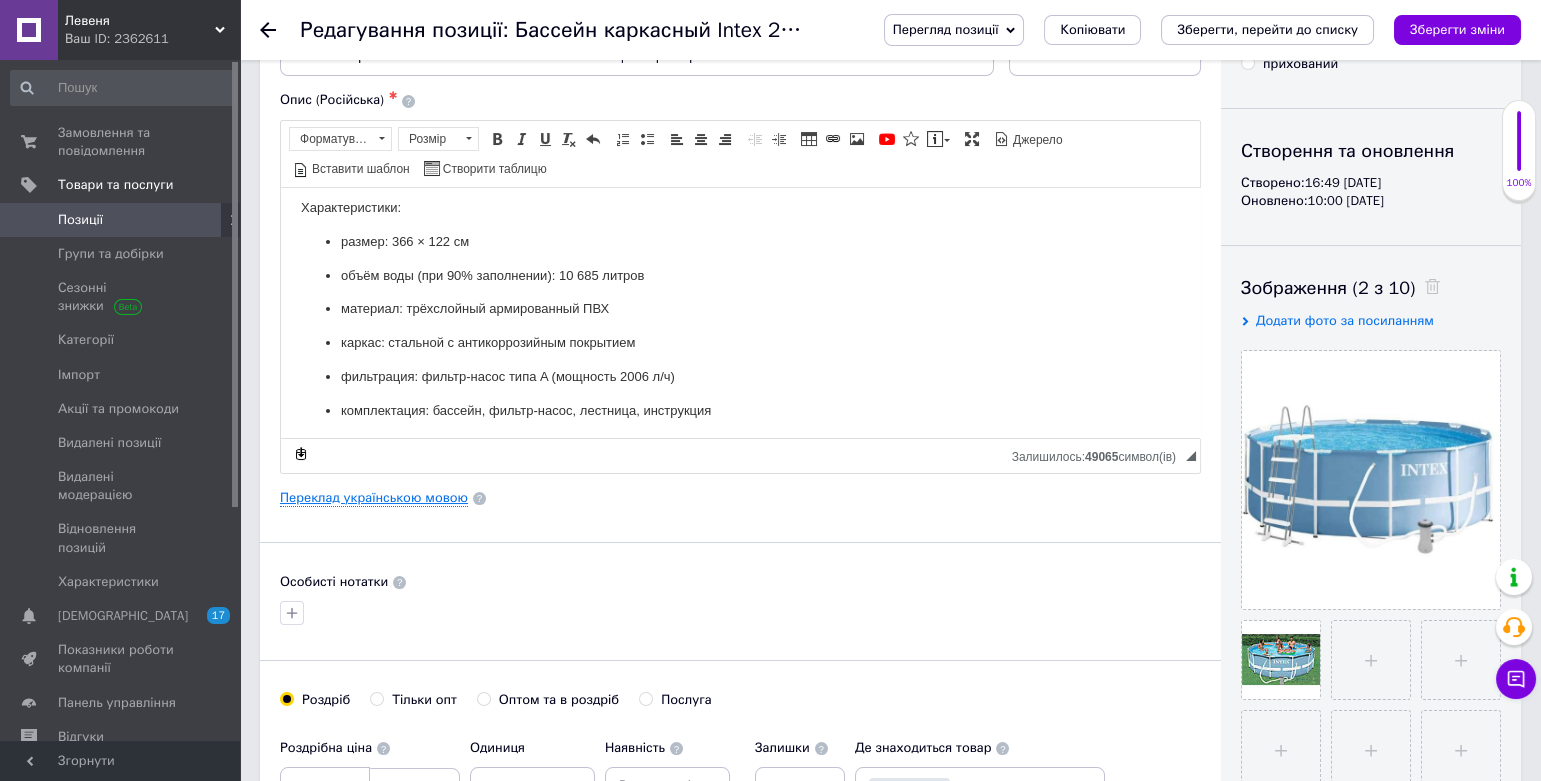 click on "Переклад українською мовою" at bounding box center [374, 498] 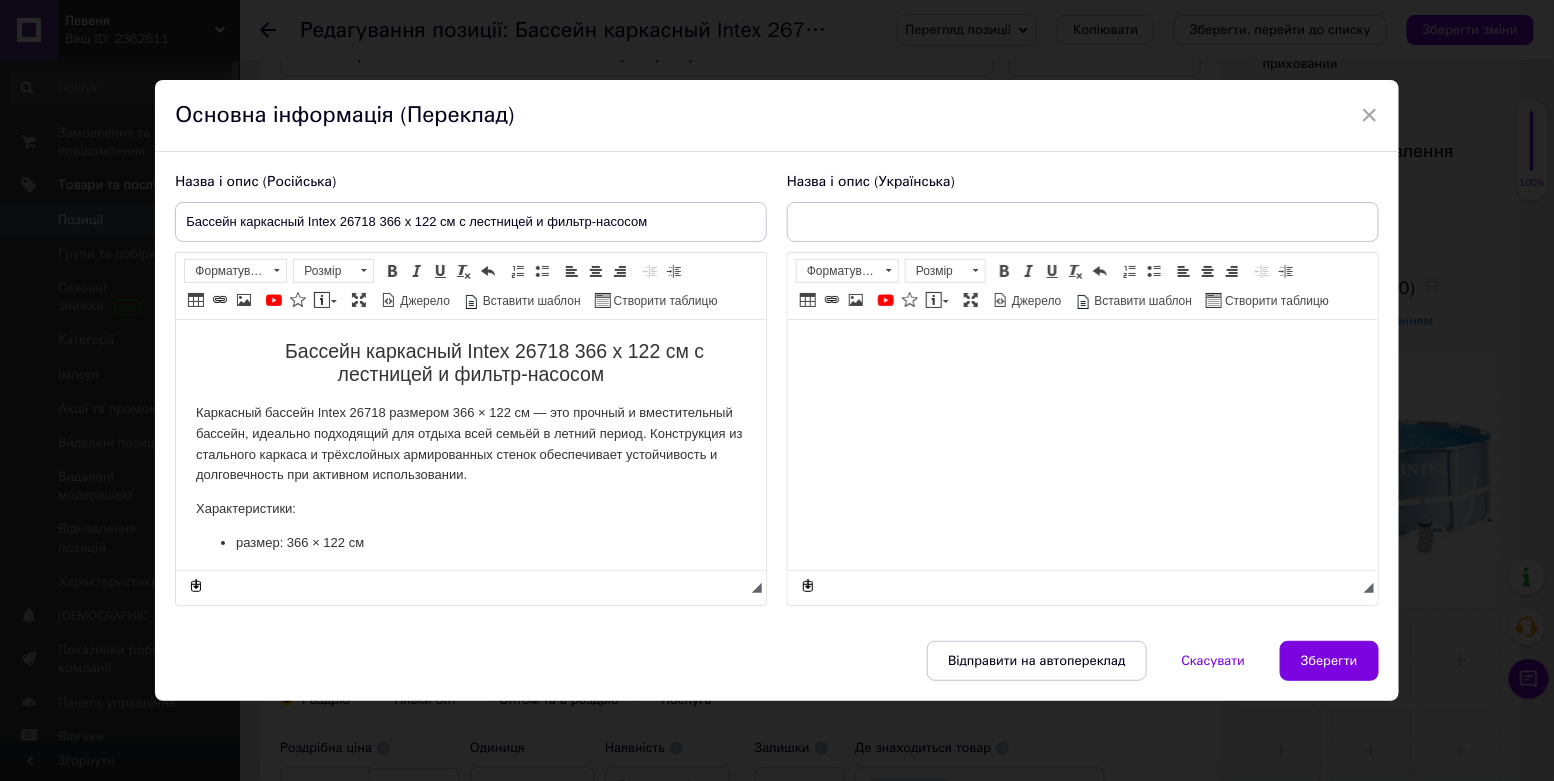 scroll, scrollTop: 0, scrollLeft: 0, axis: both 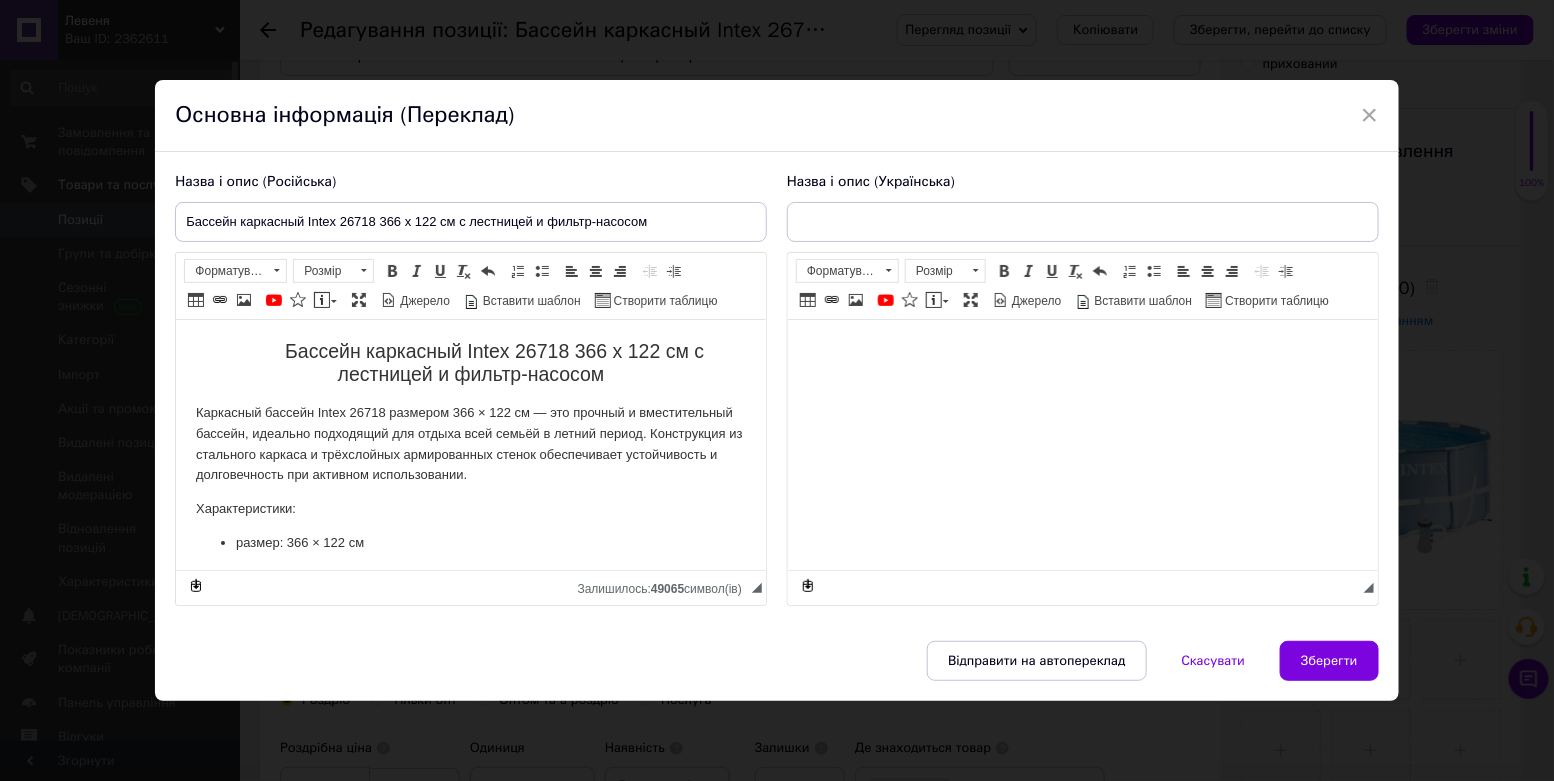 type on "Басейн каркасний Intex 26718 366 х 122 см із драбиною і фільтр-насосом" 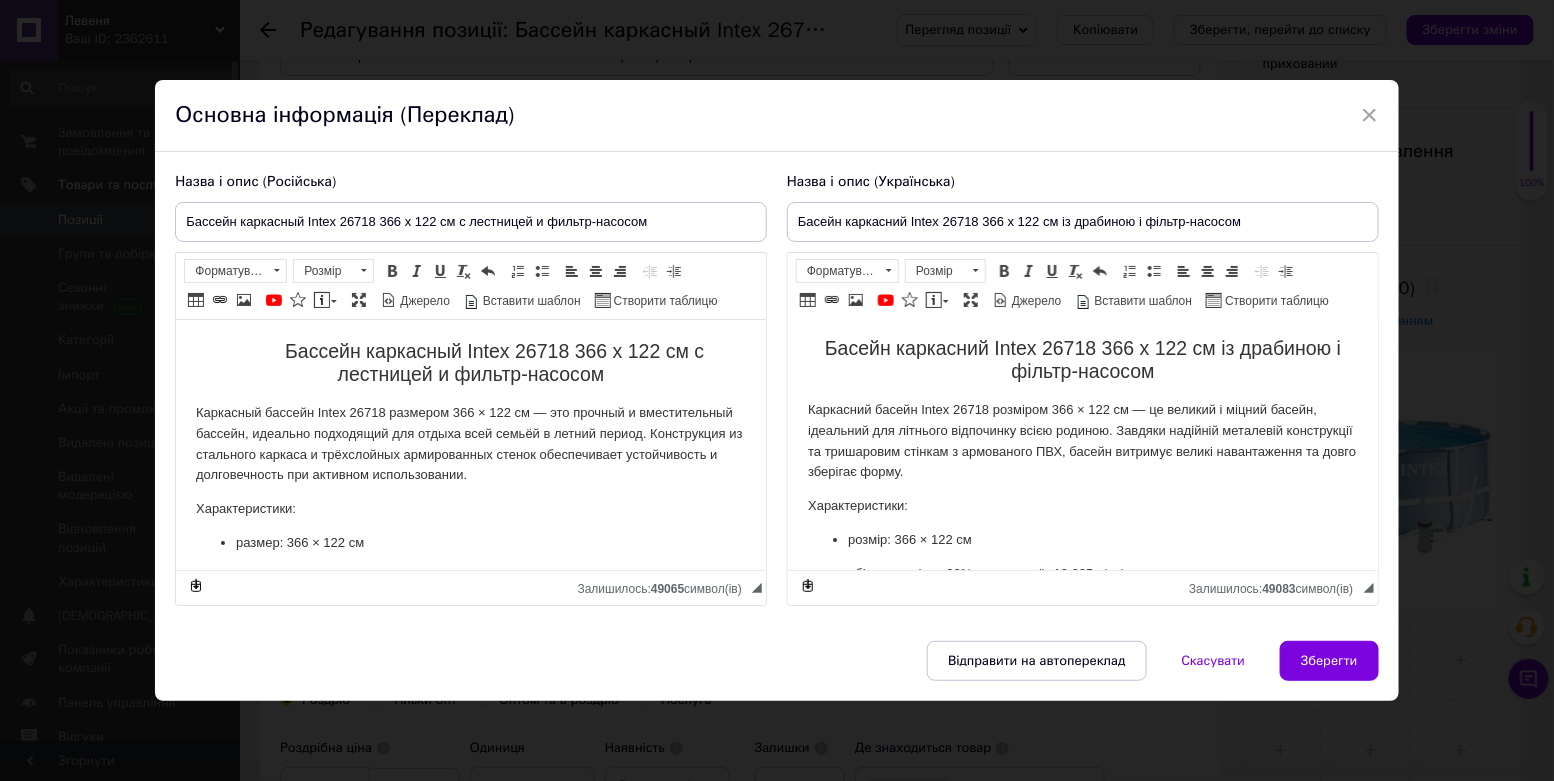 scroll, scrollTop: 3, scrollLeft: 0, axis: vertical 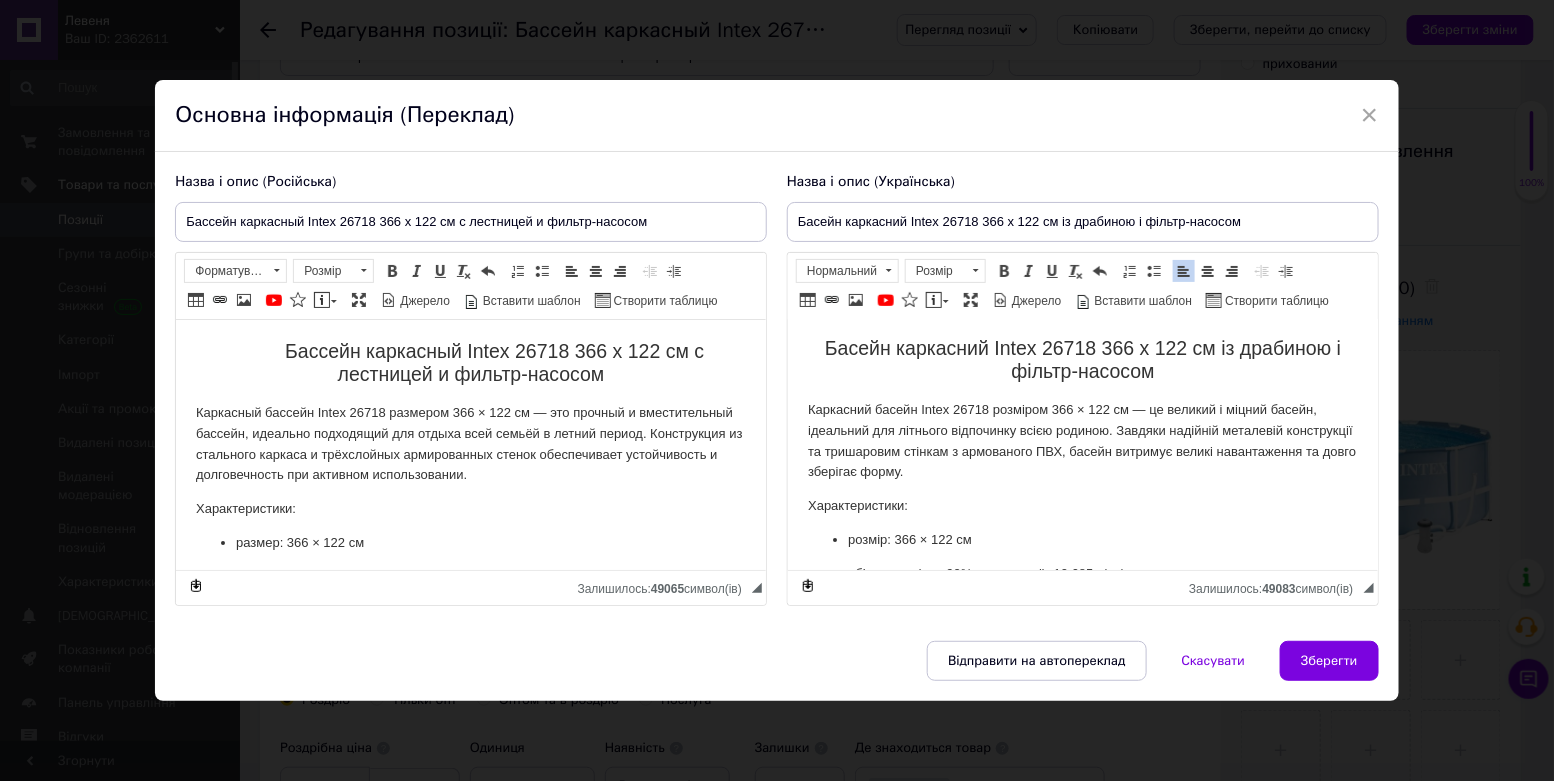 click on "Басейн каркасний Intex 26718 366 х 122 см із драбиною і фільтр-насосом Каркасний басейн Intex 26718 розміром 366 × 122 см — це великий і міцний басейн, ідеальний для літнього відпочинку всією родиною. Завдяки надійній металевій конструкції та тришаровим стінкам з армованого ПВХ, басейн витримує великі навантаження та довго зберігає форму. Характеристики: розмір: 366 × 122 см об’єм води (при 90% заповненні): 10 685 літрів матеріал: тришаровий армований ПВХ каркас: сталевий із антикорозійним покриттям фільтрація: фільтр-насос типу A (мощність 2006 л/год)" at bounding box center (1082, 599) 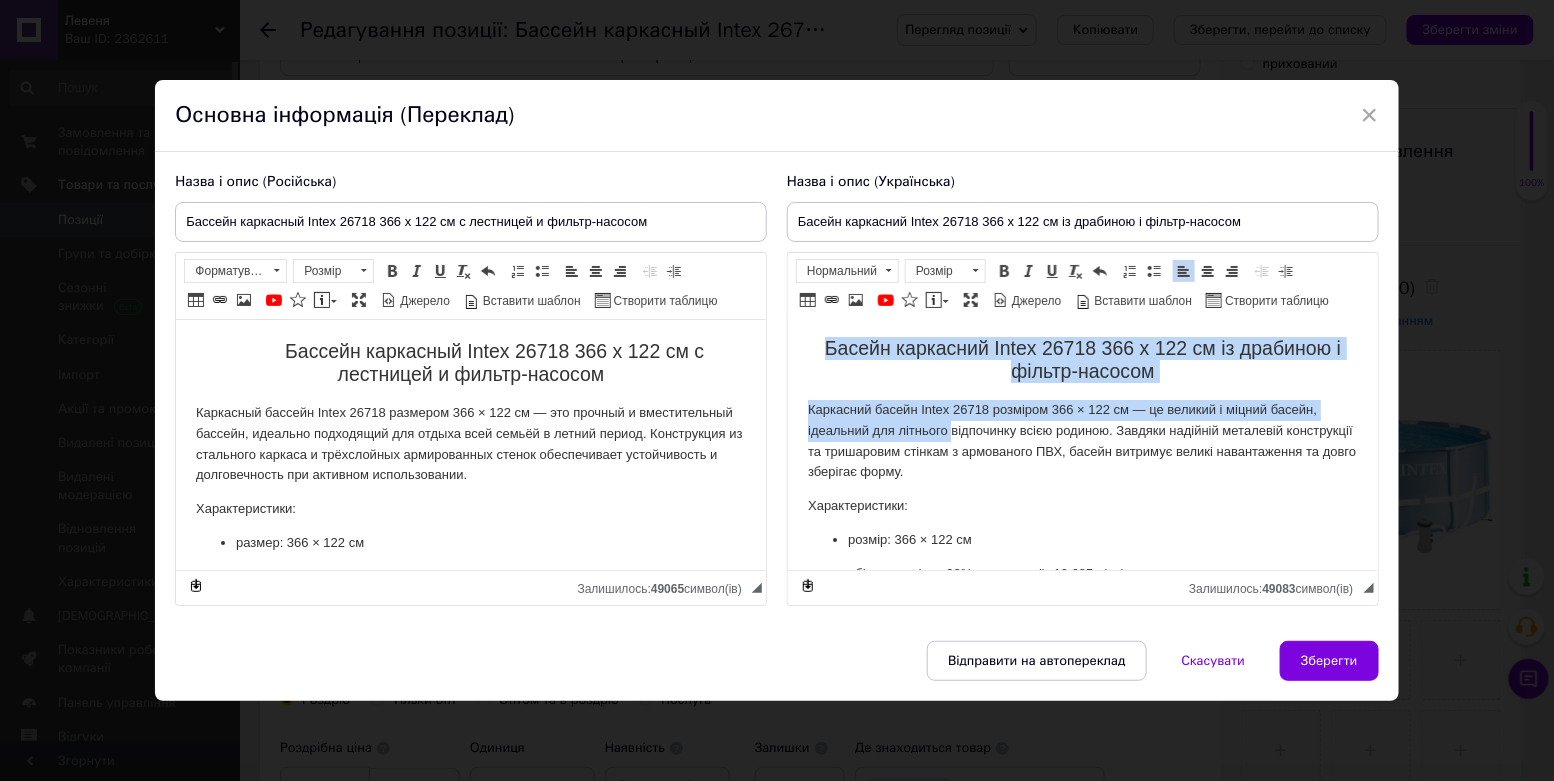 drag, startPoint x: 818, startPoint y: 344, endPoint x: 954, endPoint y: 427, distance: 159.3267 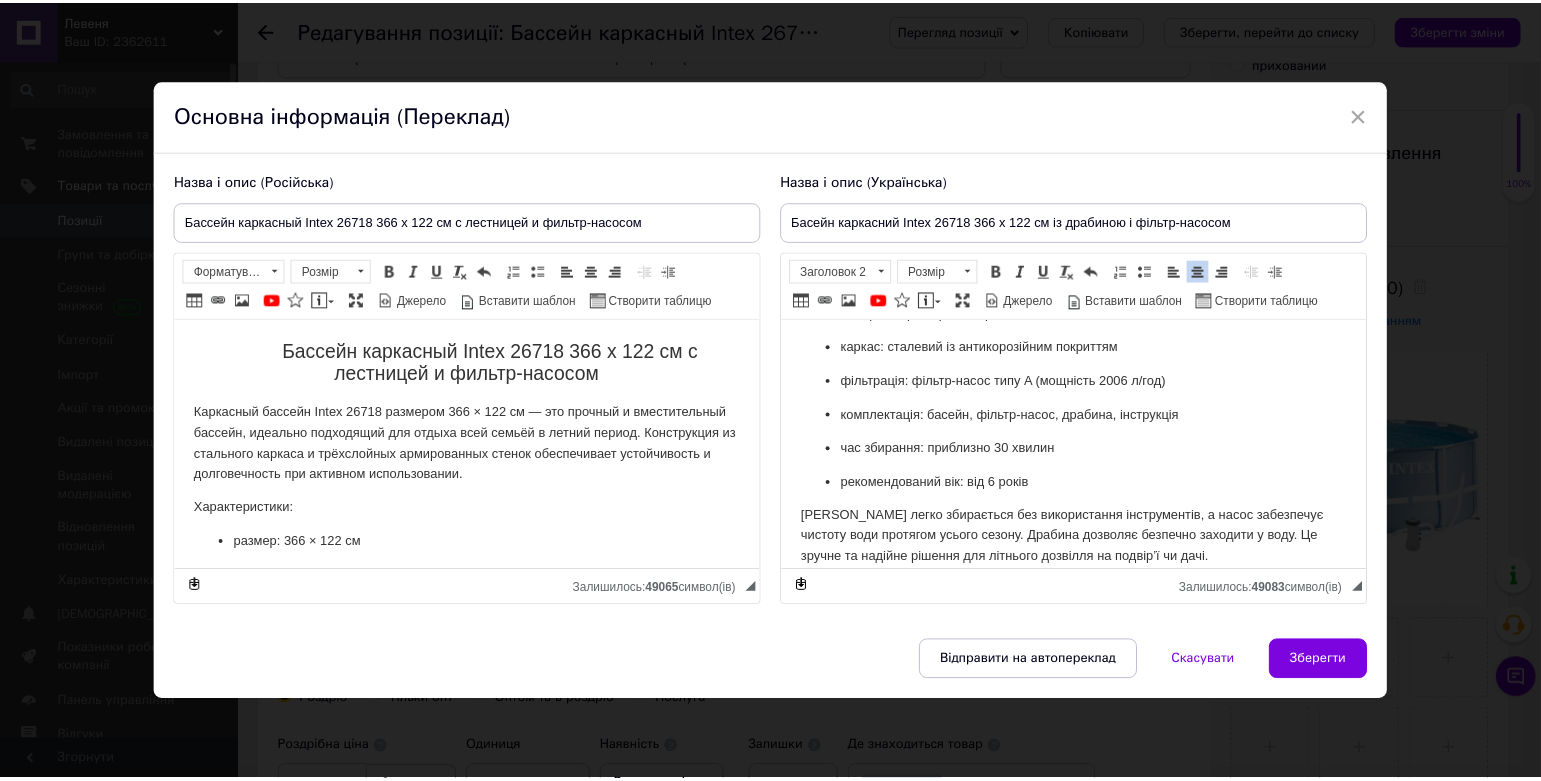 scroll, scrollTop: 280, scrollLeft: 0, axis: vertical 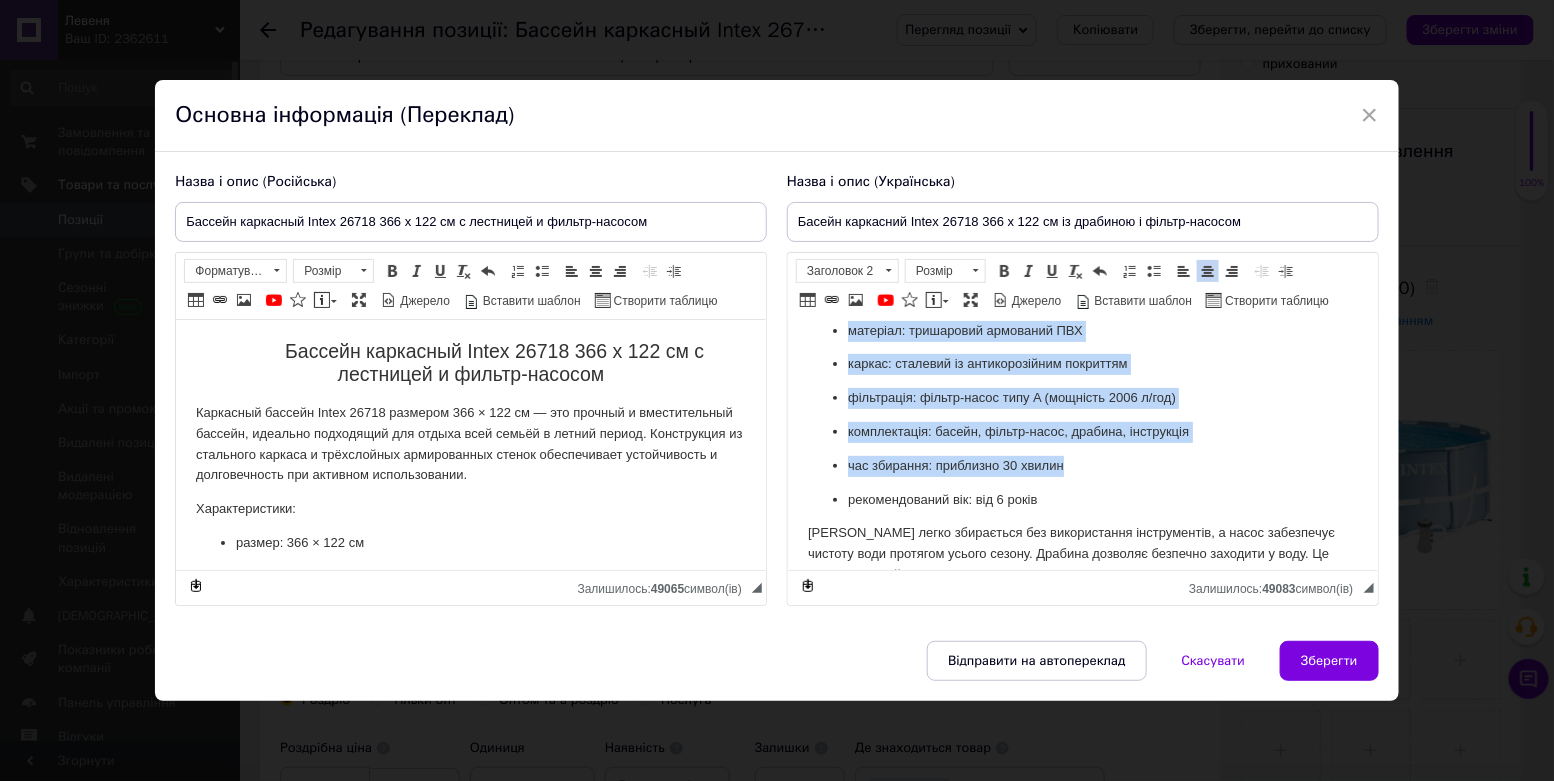 click on "час збирання: приблизно 30 хвилин" at bounding box center [1082, 465] 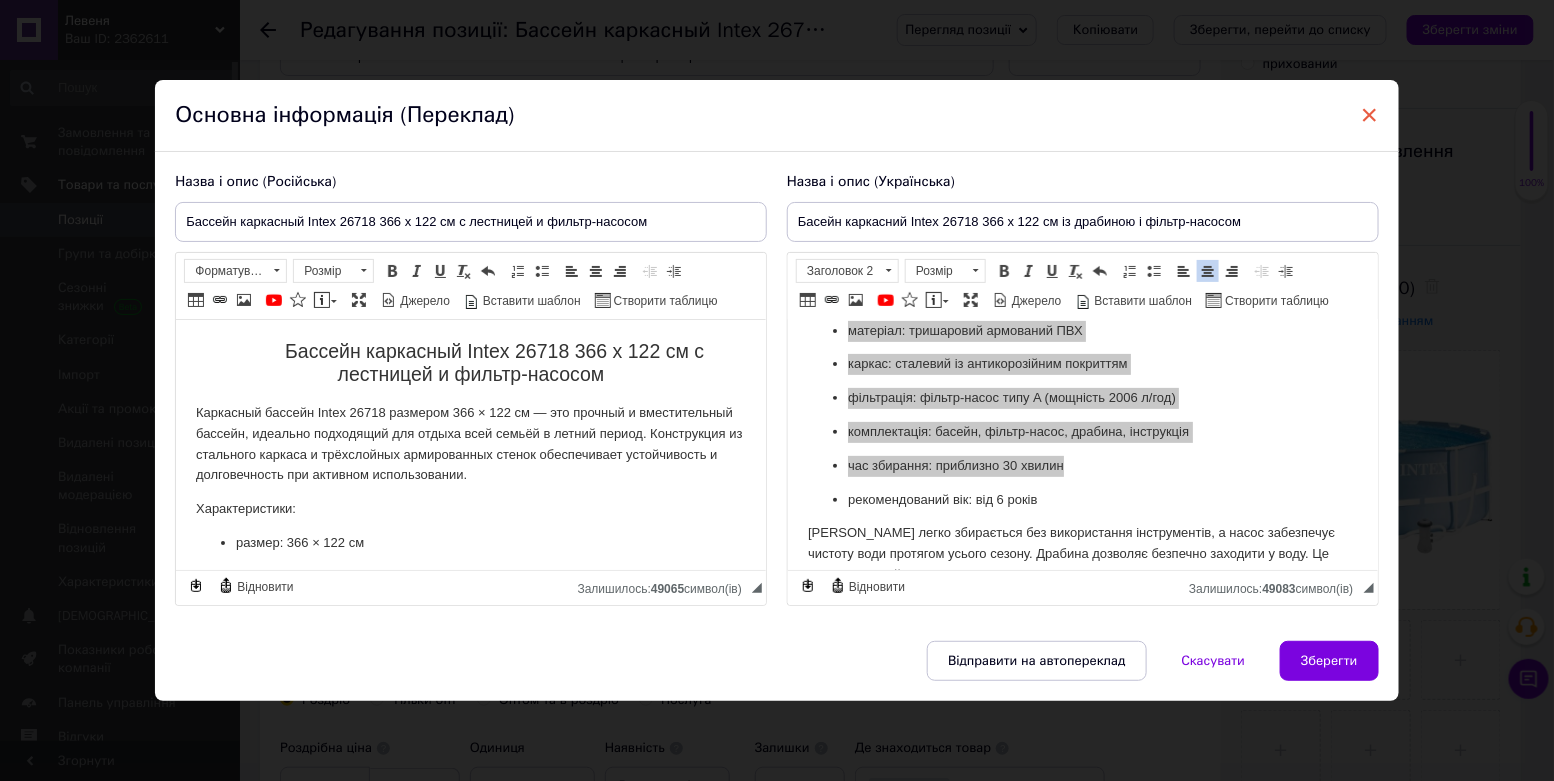 click on "×" at bounding box center (1370, 115) 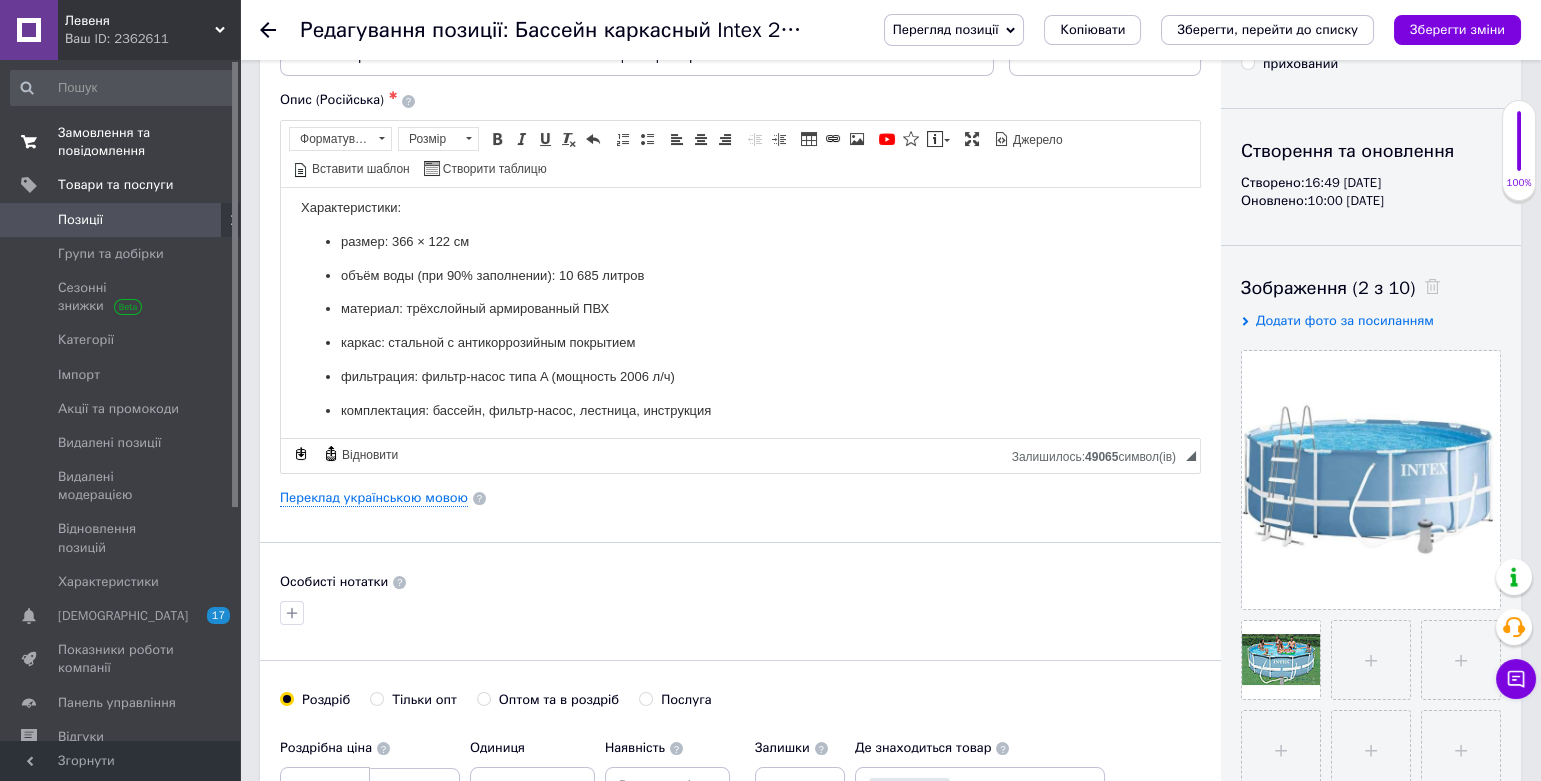 click on "Замовлення та повідомлення" at bounding box center [121, 142] 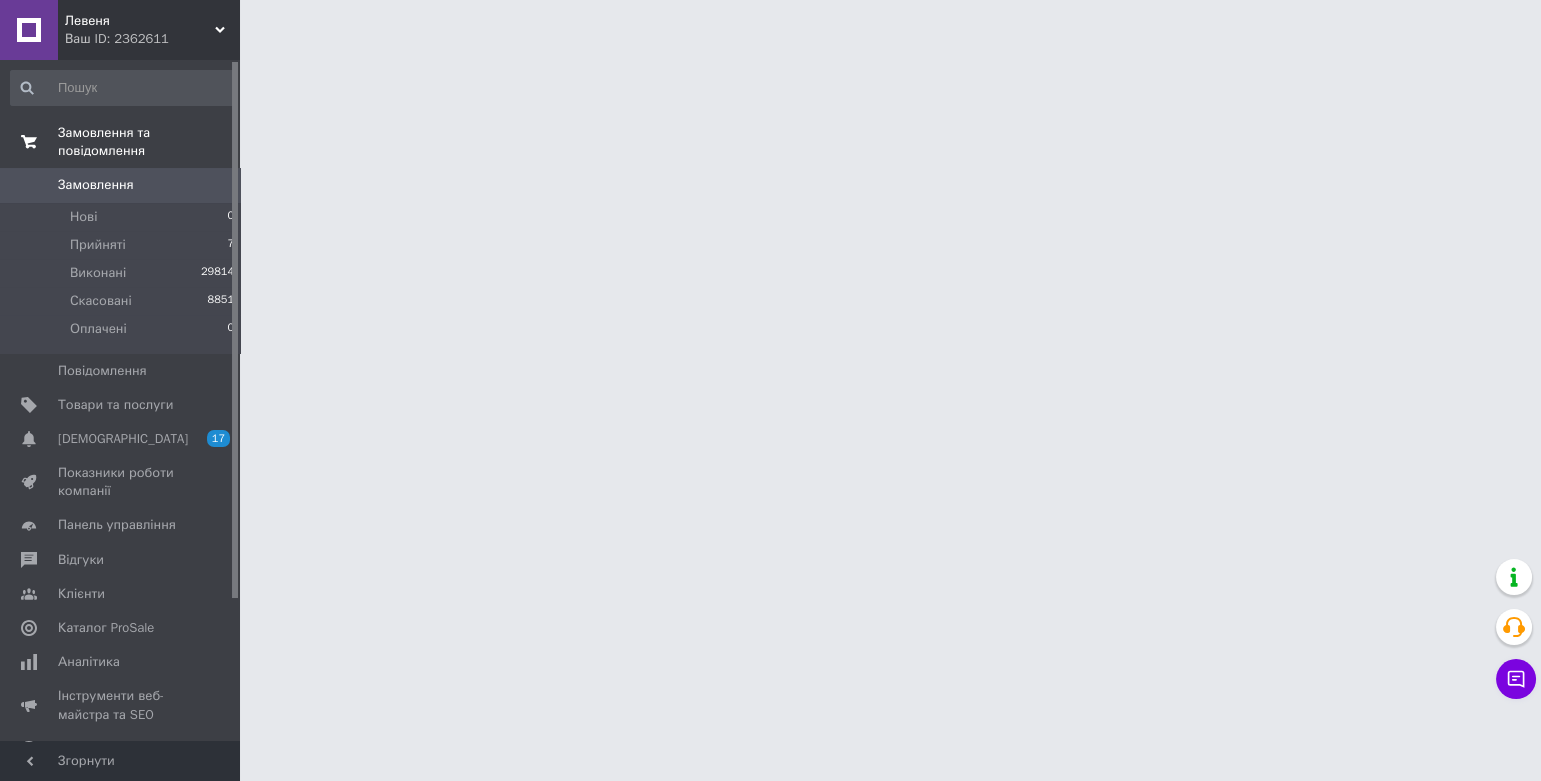 scroll, scrollTop: 0, scrollLeft: 0, axis: both 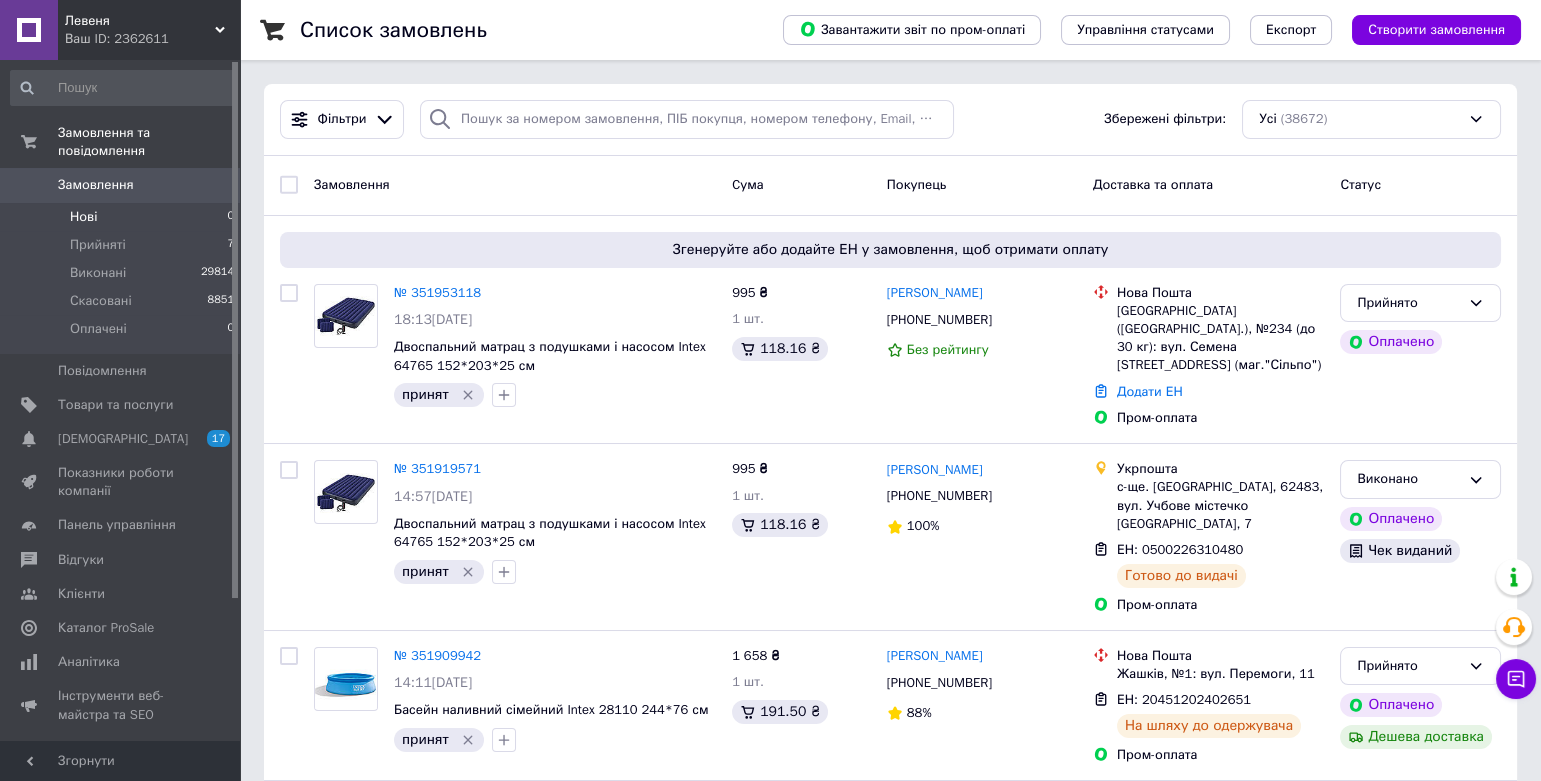 click on "Нові 0" at bounding box center [123, 217] 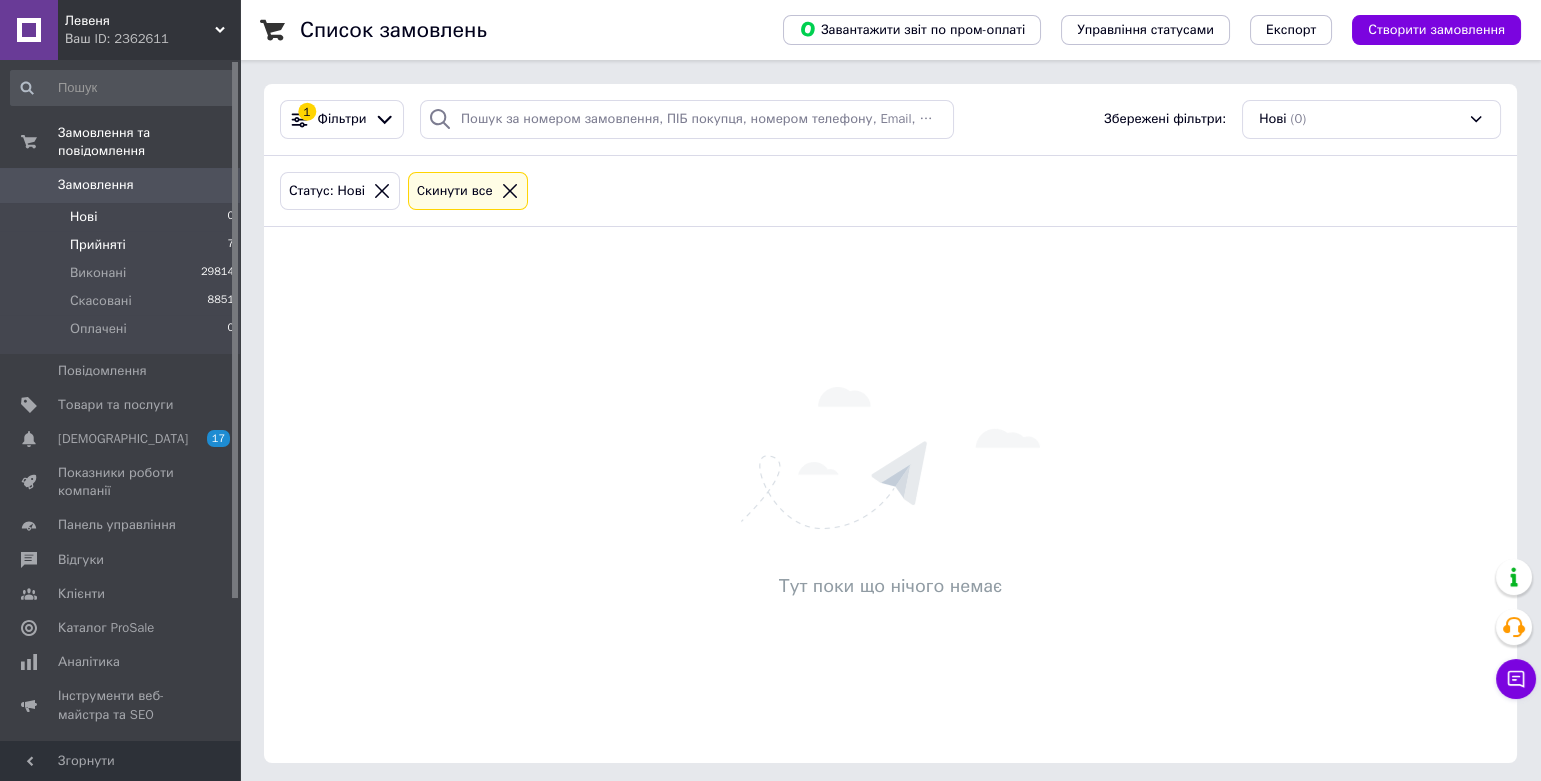 click on "Прийняті" at bounding box center (98, 245) 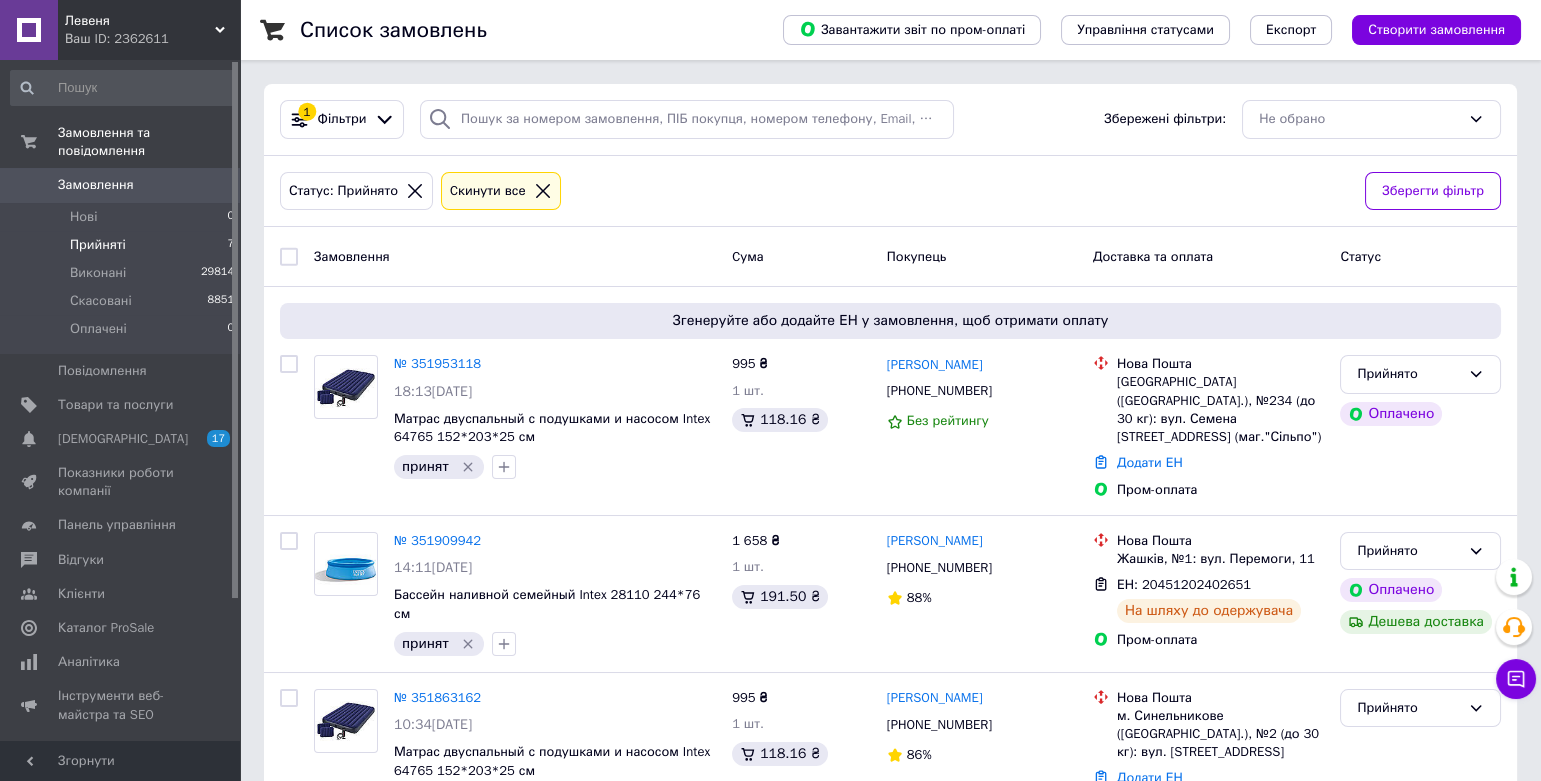click on "Ваш ID: 2362611" at bounding box center (152, 39) 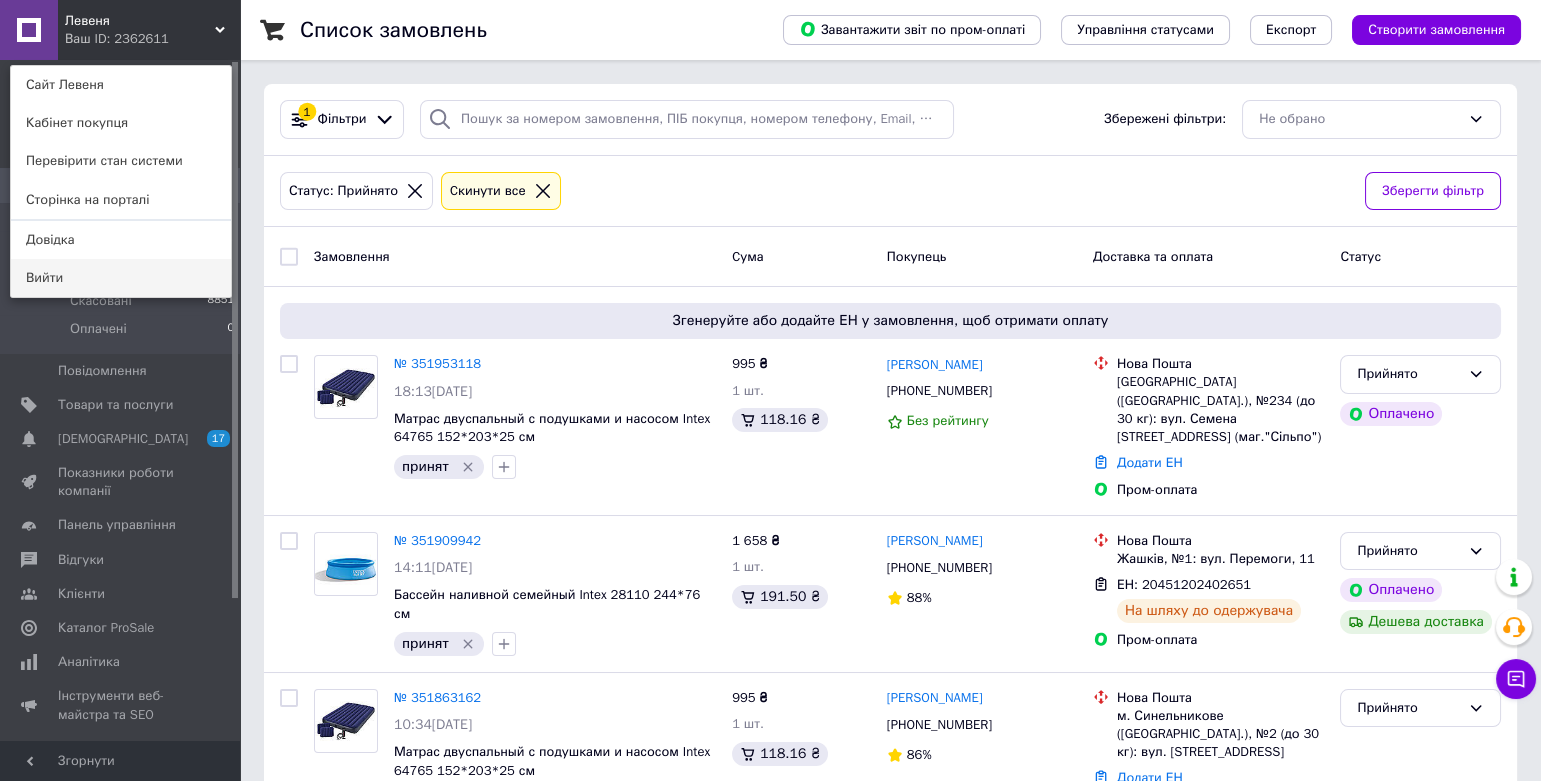 click on "Вийти" at bounding box center [121, 278] 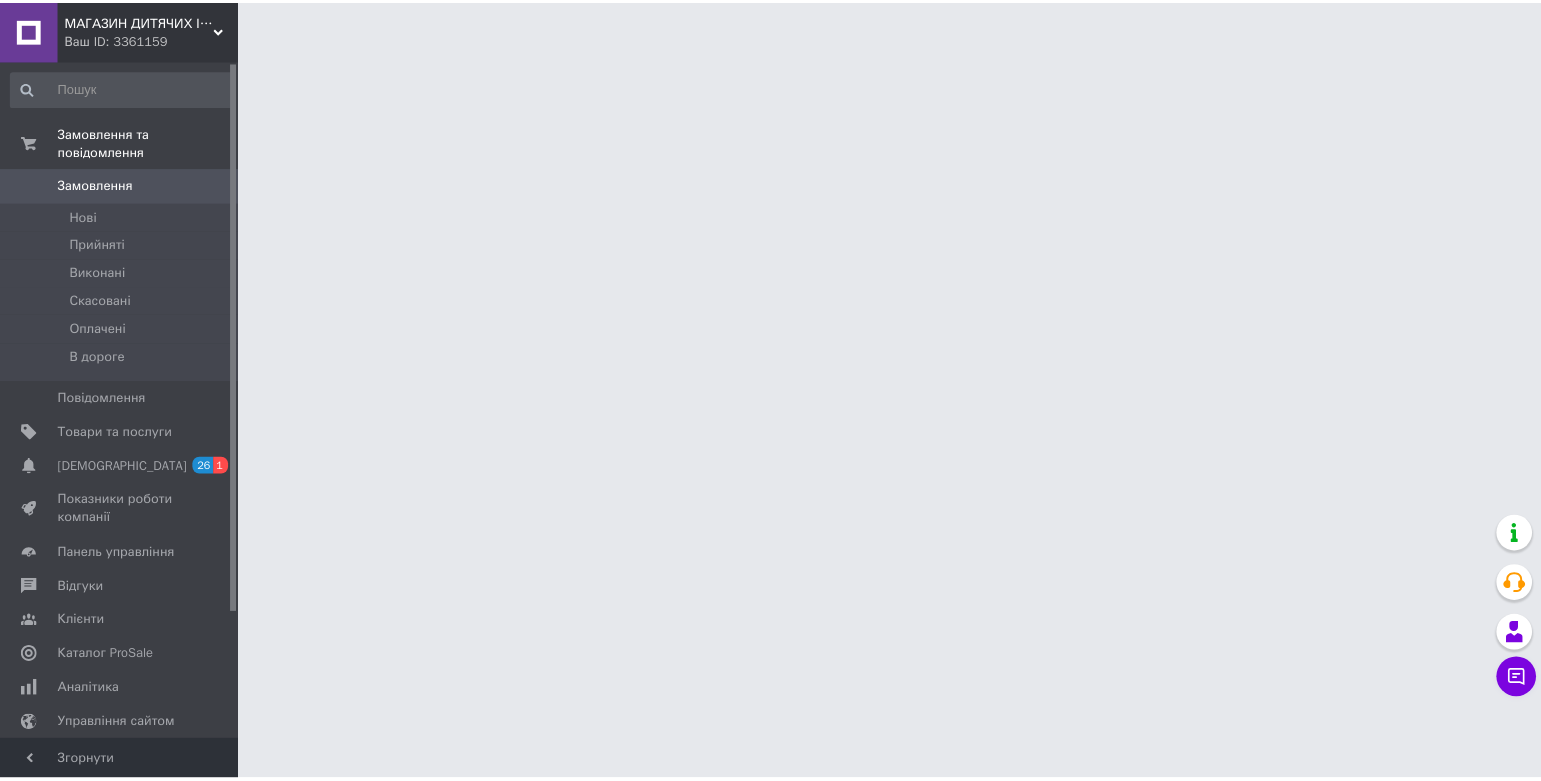 scroll, scrollTop: 0, scrollLeft: 0, axis: both 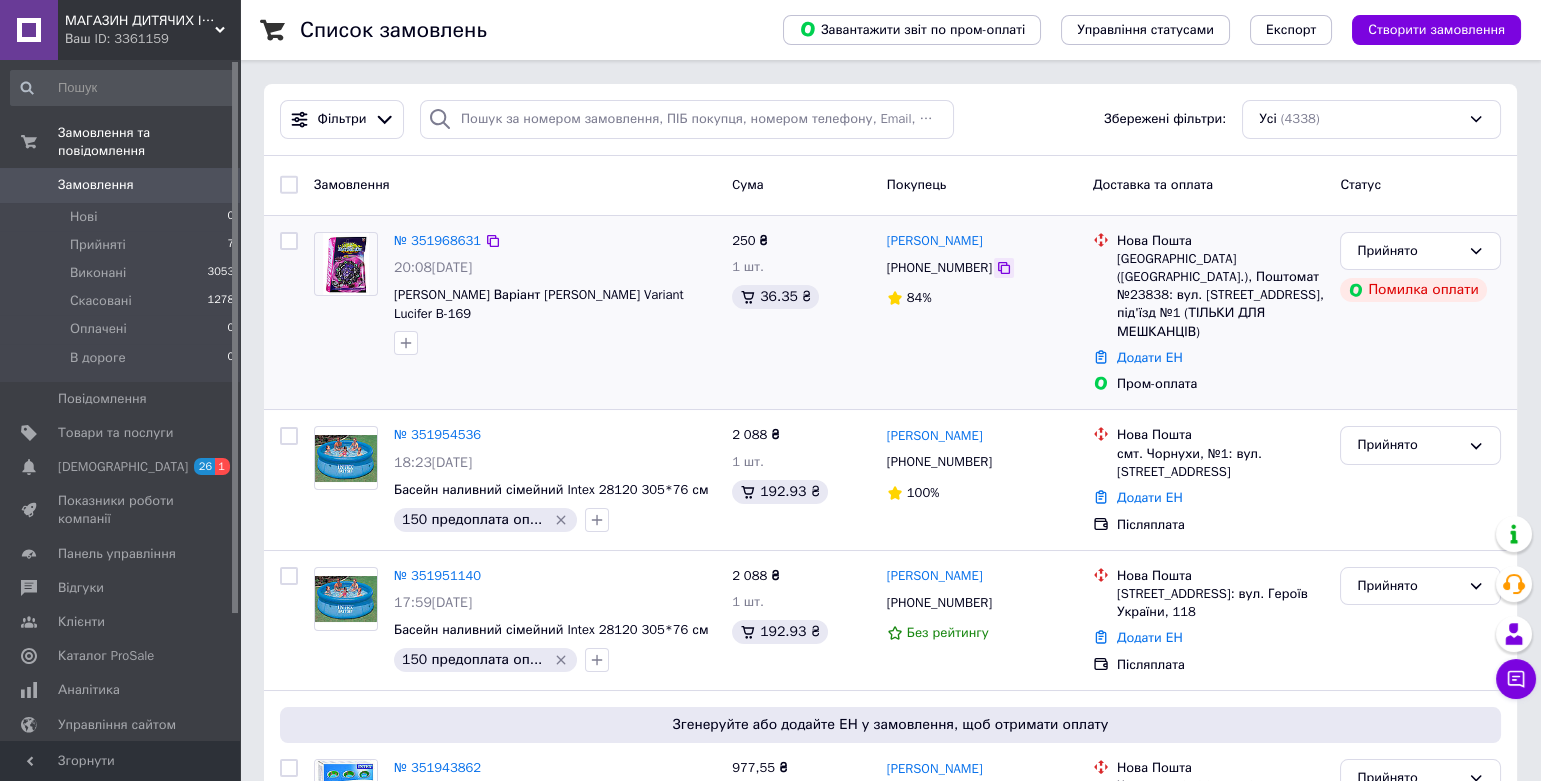 click 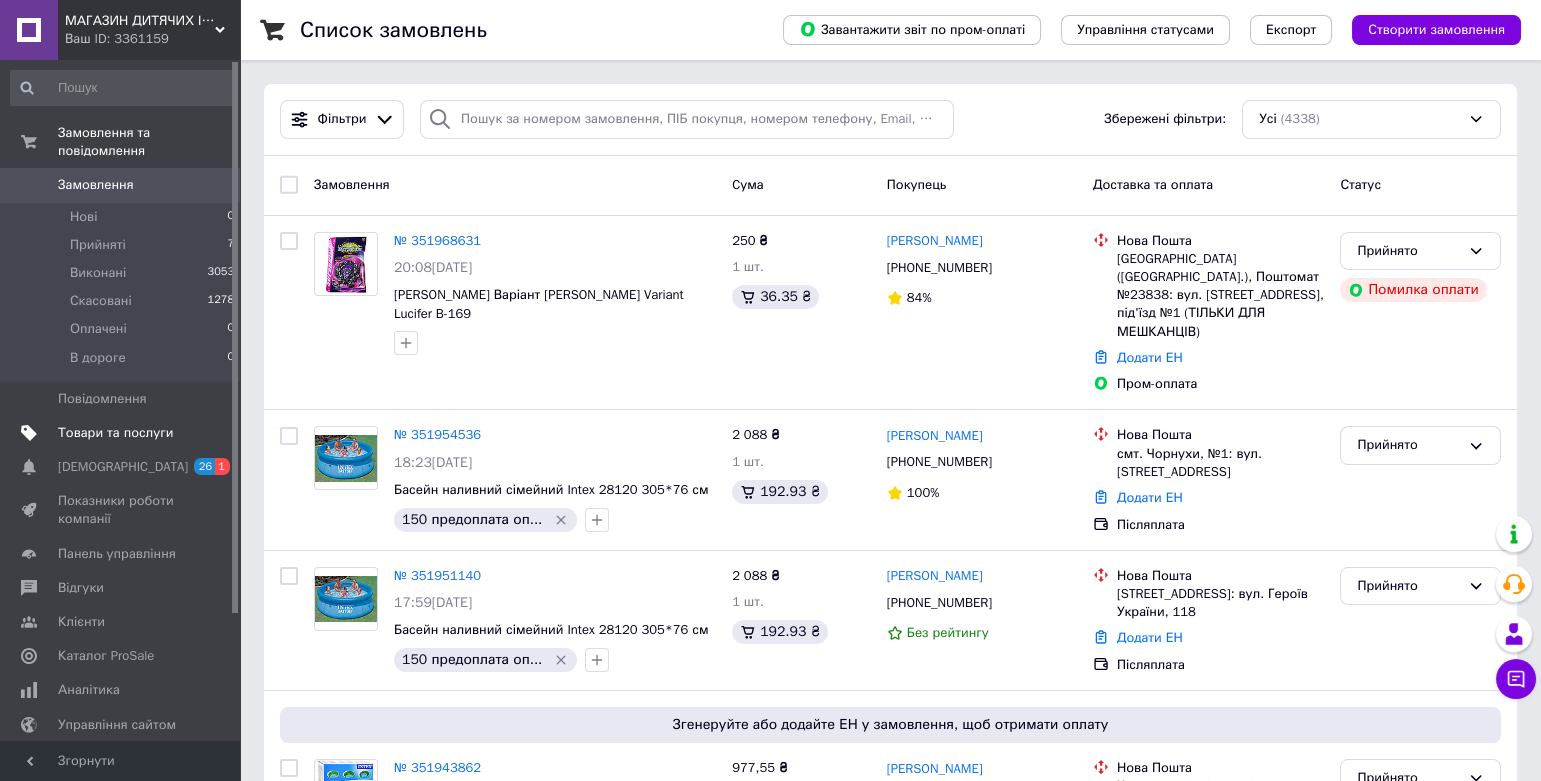 click on "Товари та послуги" at bounding box center (115, 433) 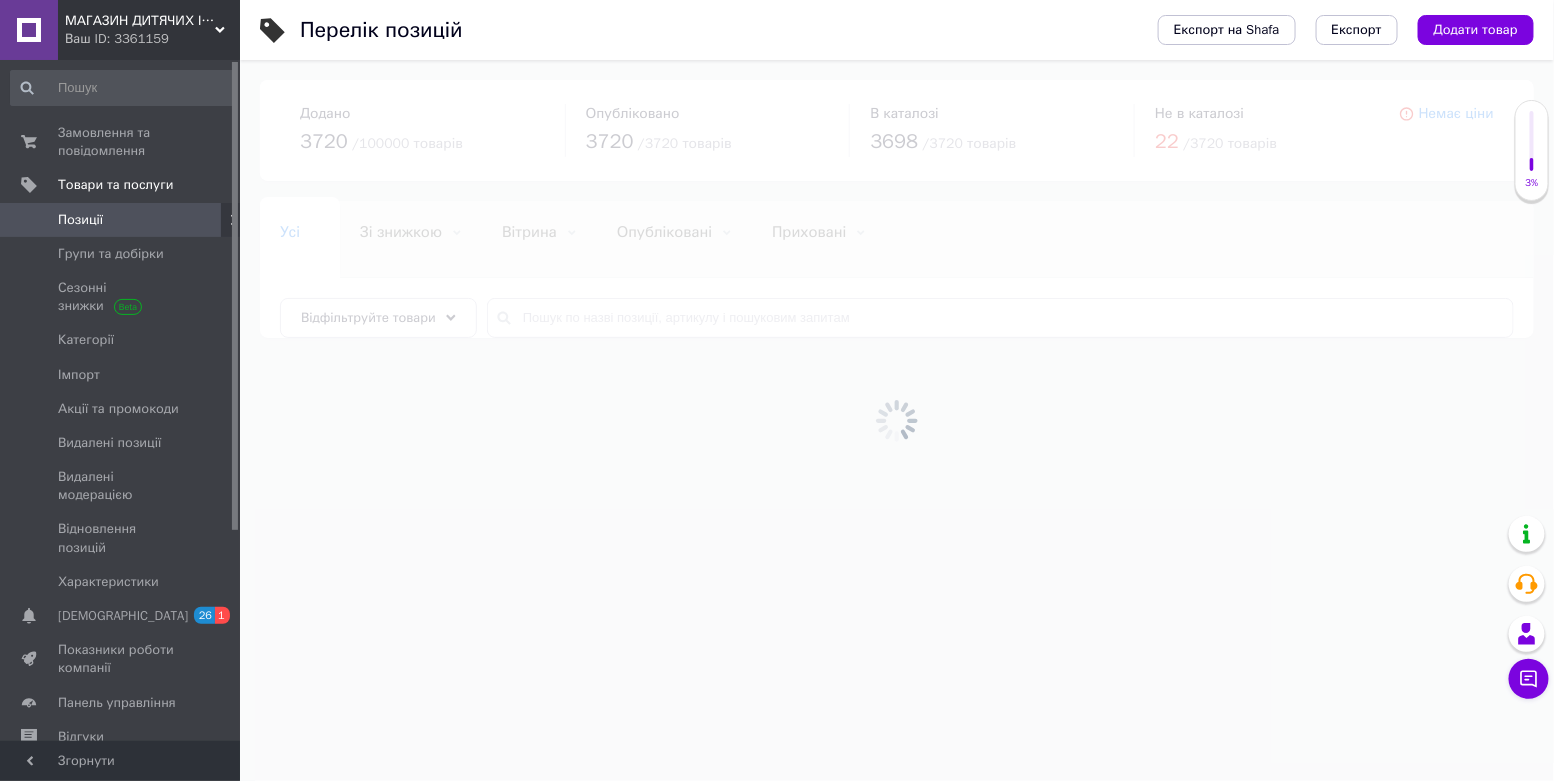 click at bounding box center (897, 420) 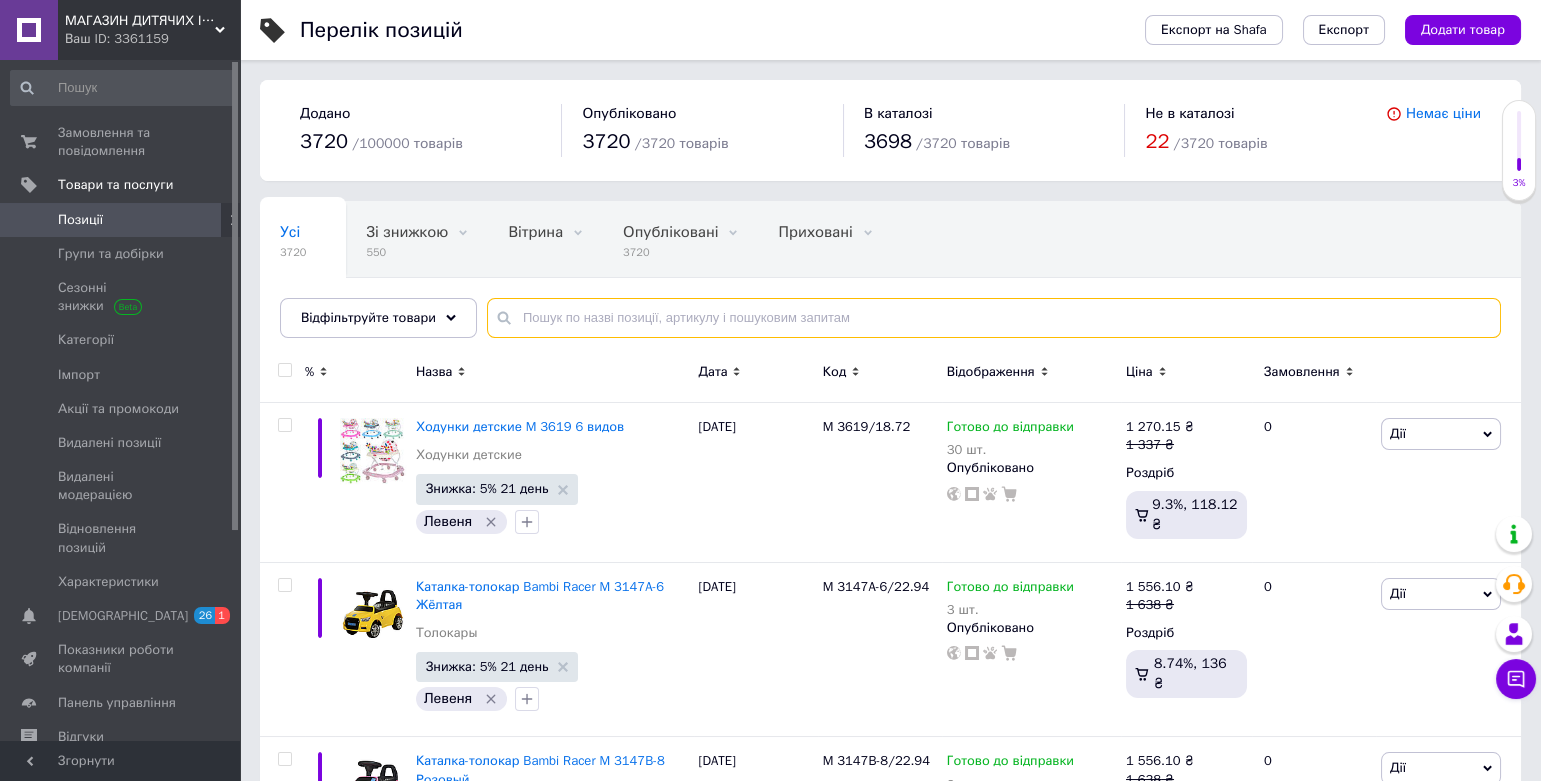 click at bounding box center [994, 318] 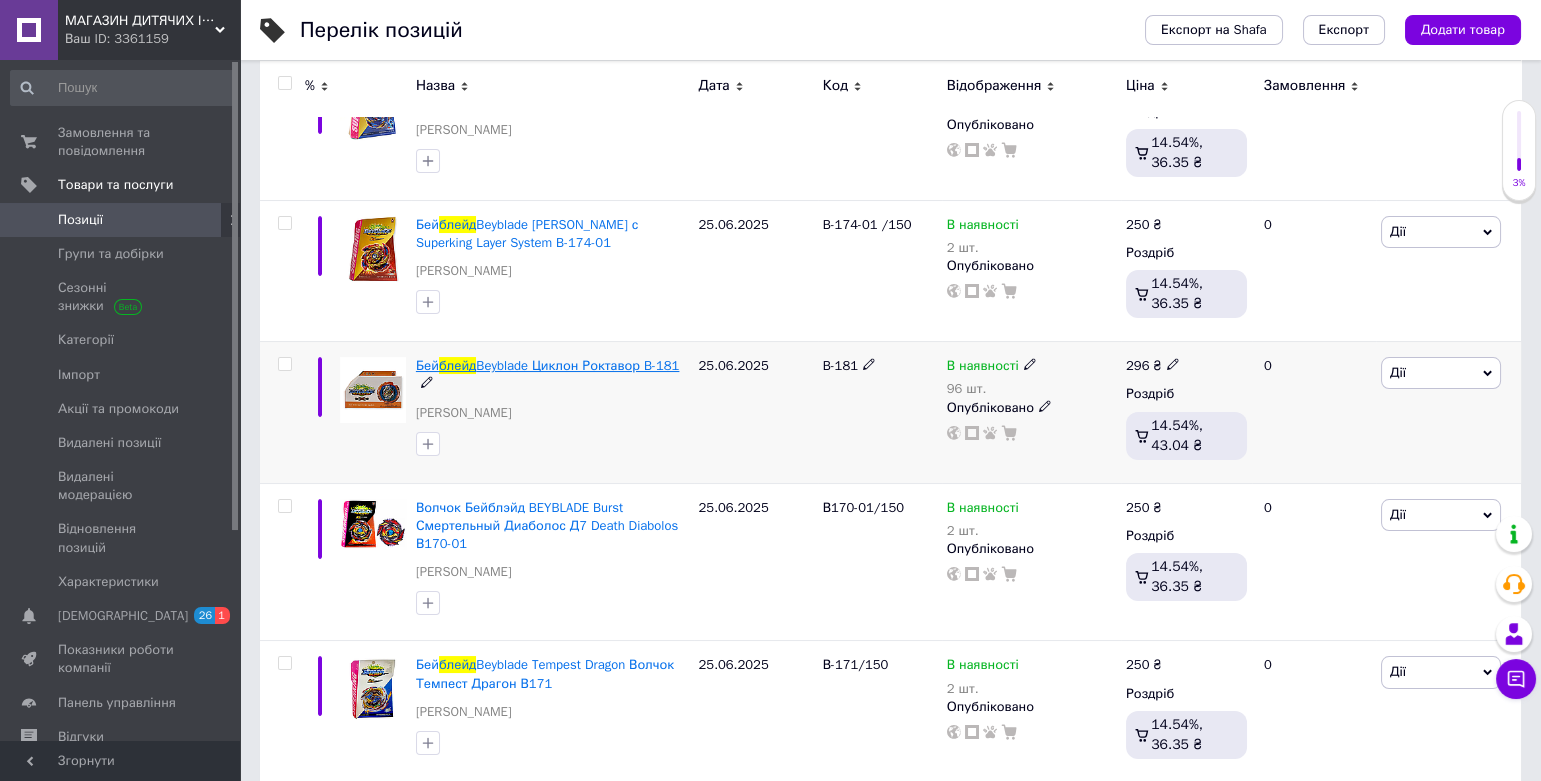 scroll, scrollTop: 646, scrollLeft: 0, axis: vertical 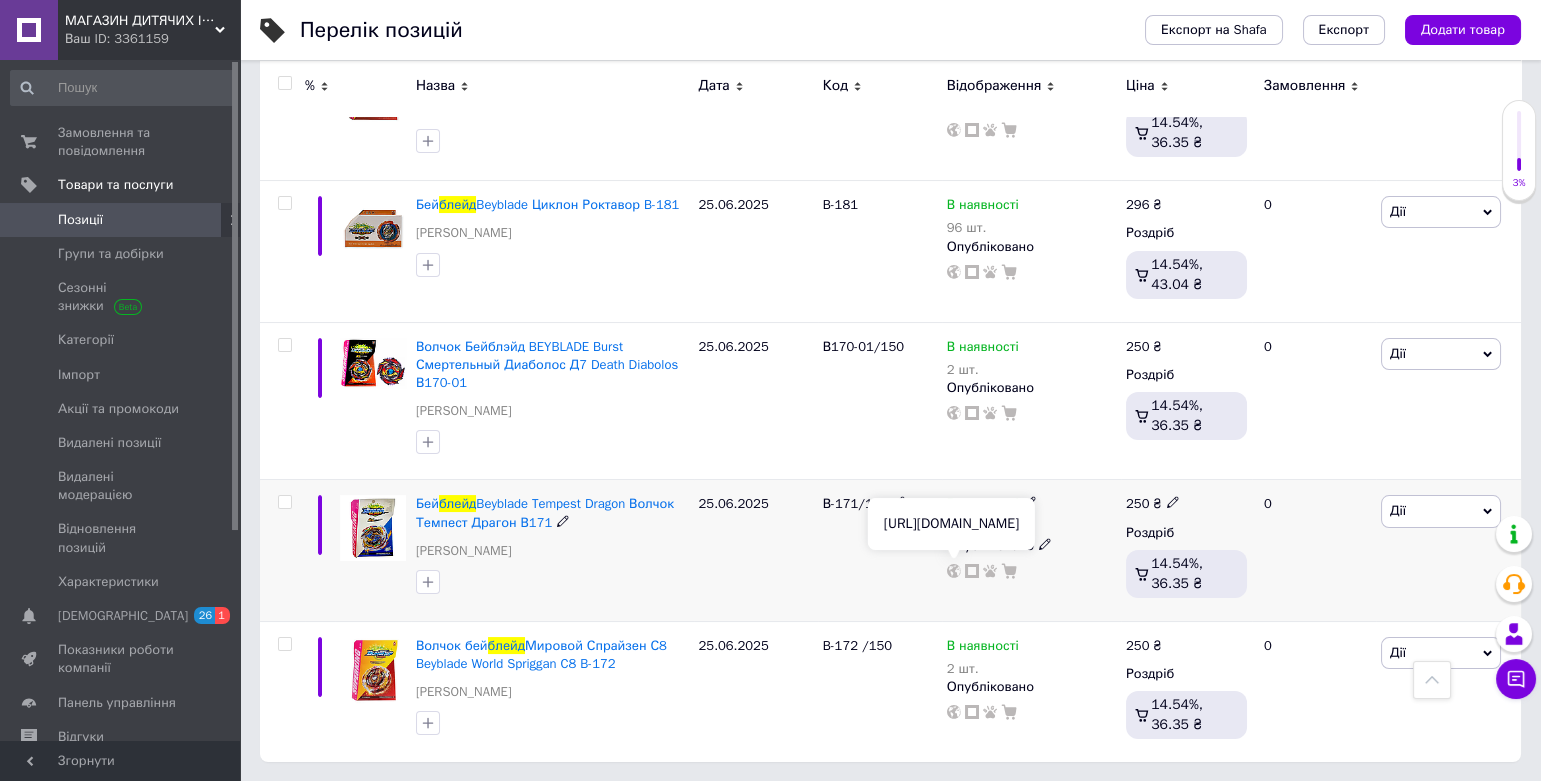 type on "блейд" 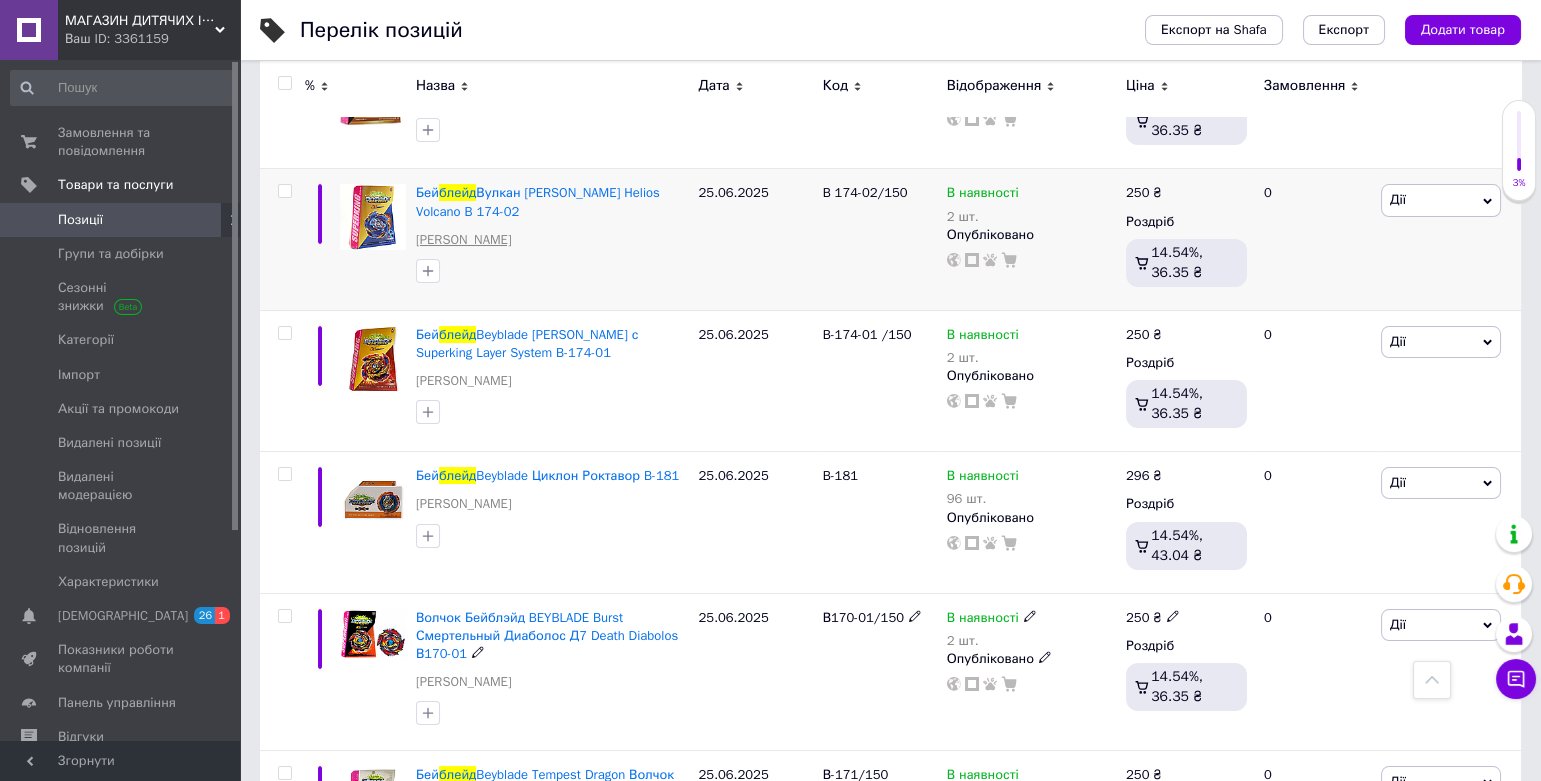 scroll, scrollTop: 257, scrollLeft: 0, axis: vertical 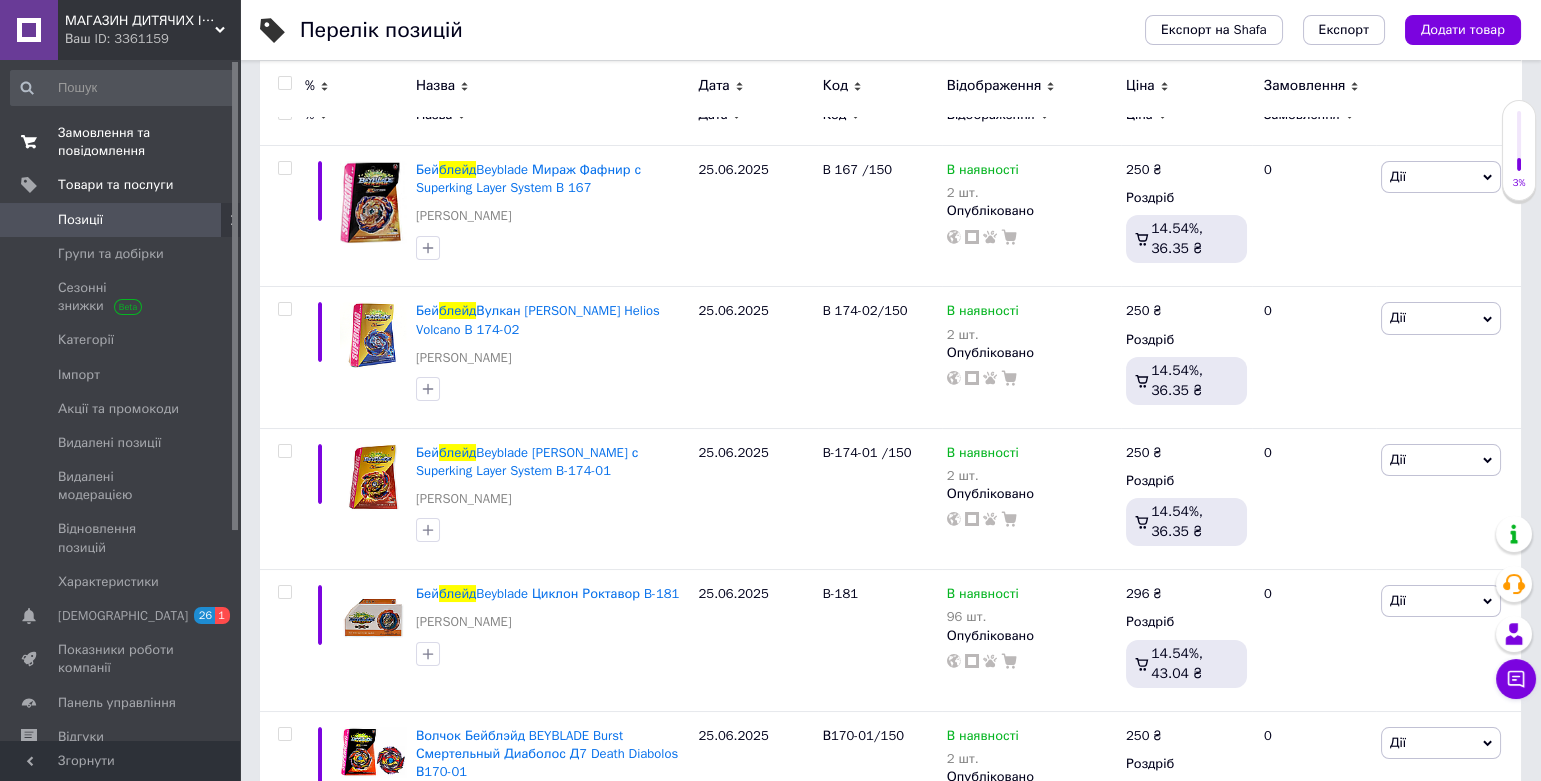click on "Замовлення та повідомлення" at bounding box center (121, 142) 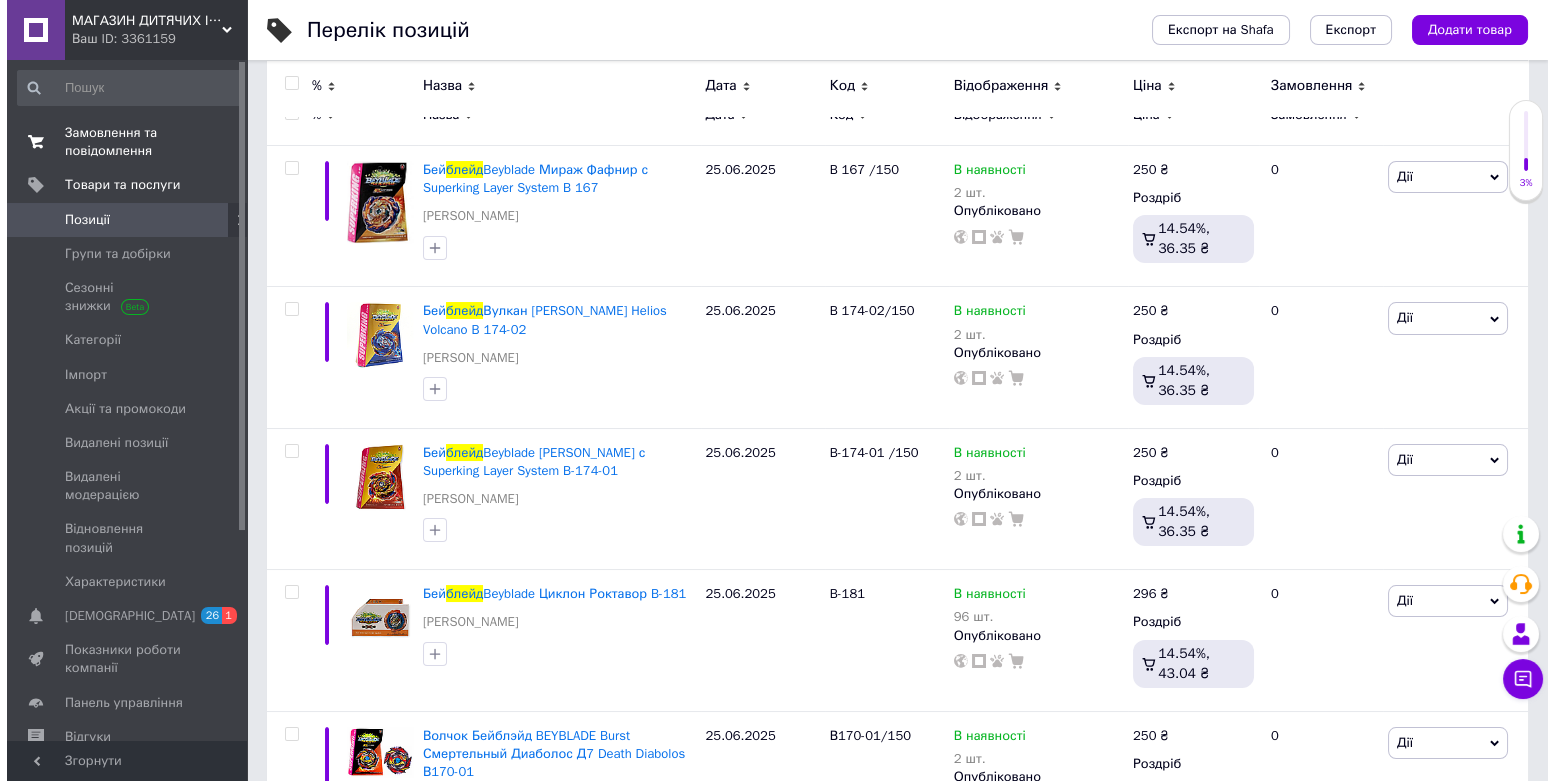 scroll, scrollTop: 0, scrollLeft: 0, axis: both 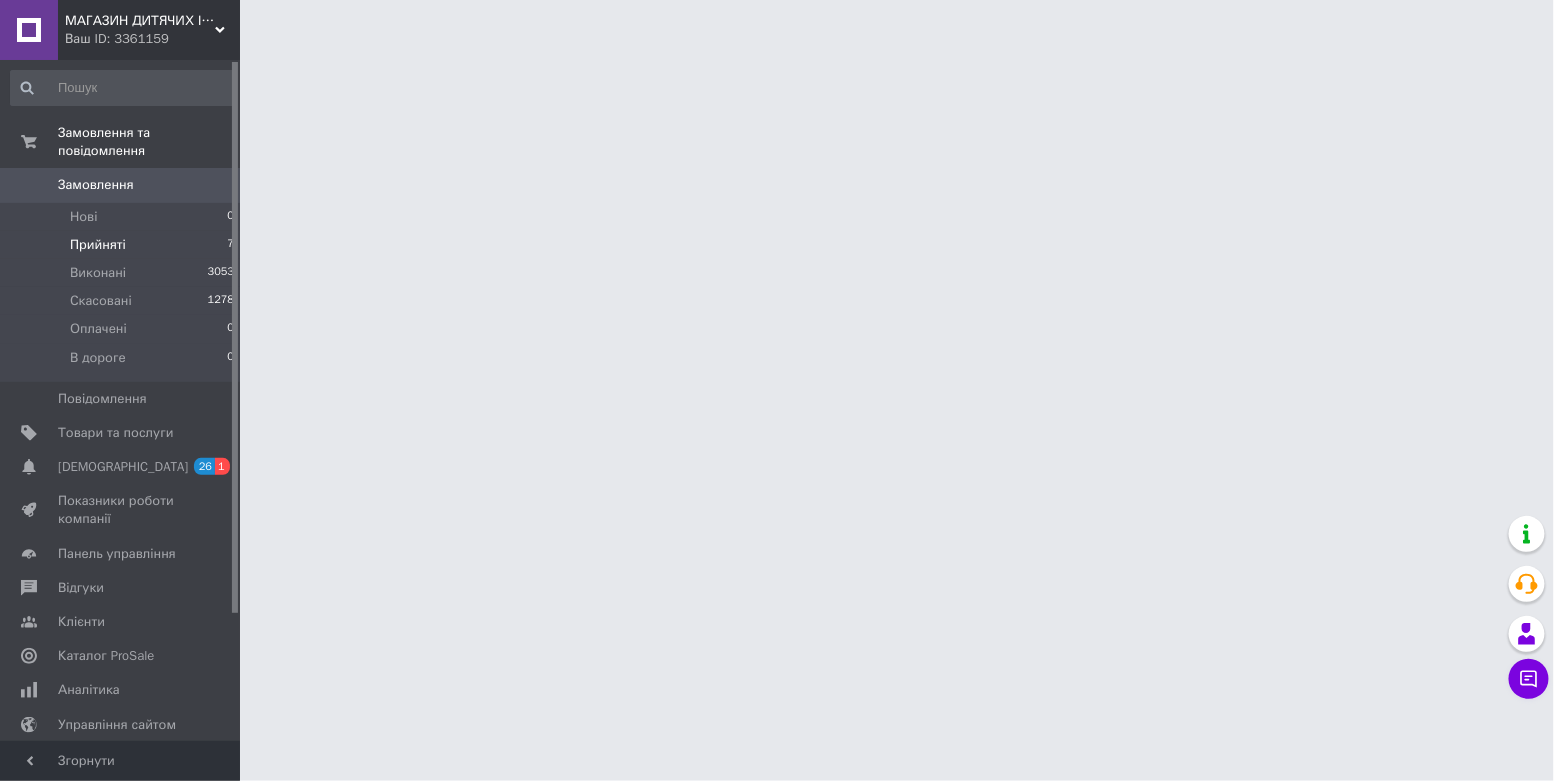 click on "Прийняті 7" at bounding box center [123, 245] 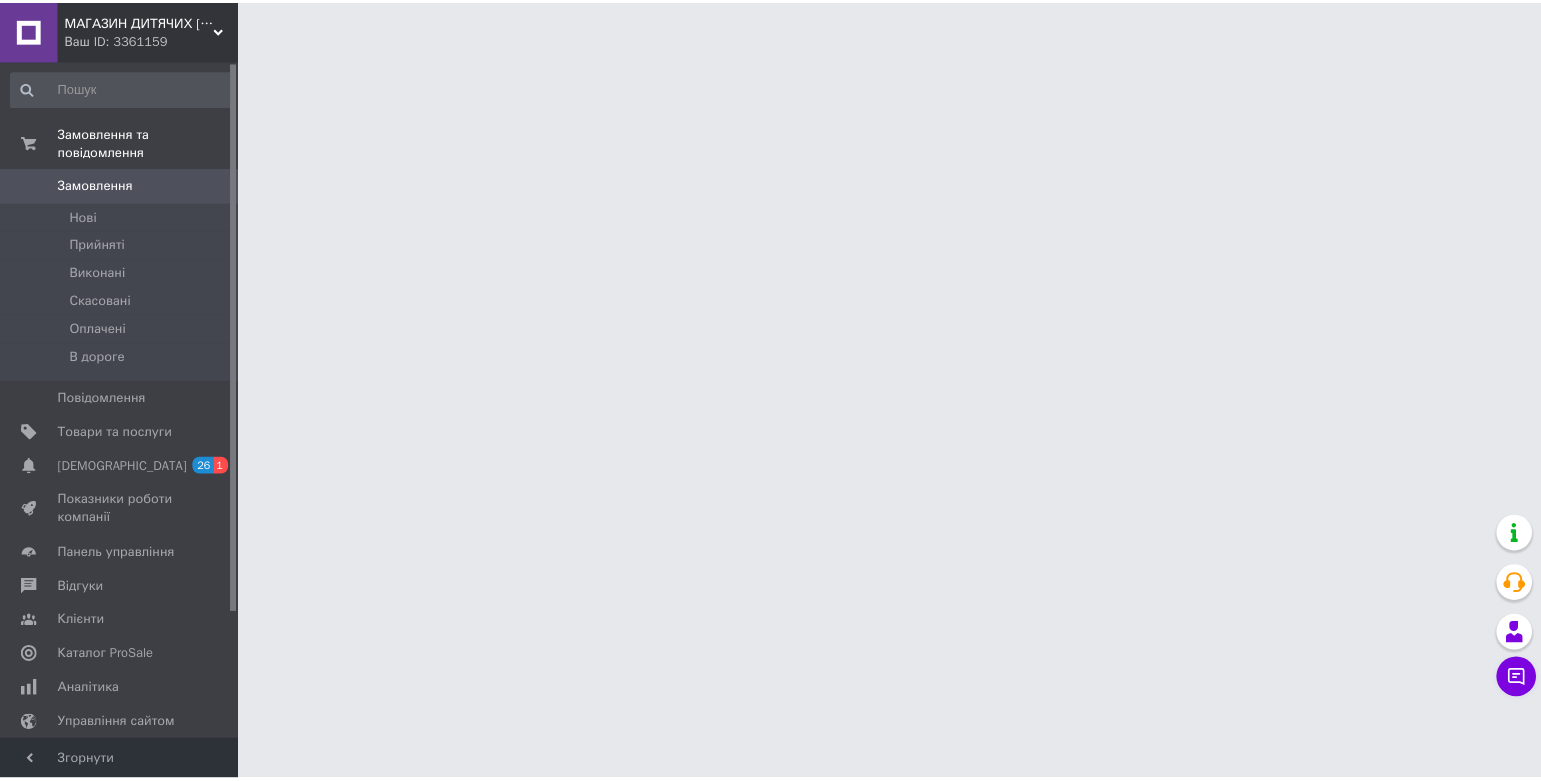 scroll, scrollTop: 0, scrollLeft: 0, axis: both 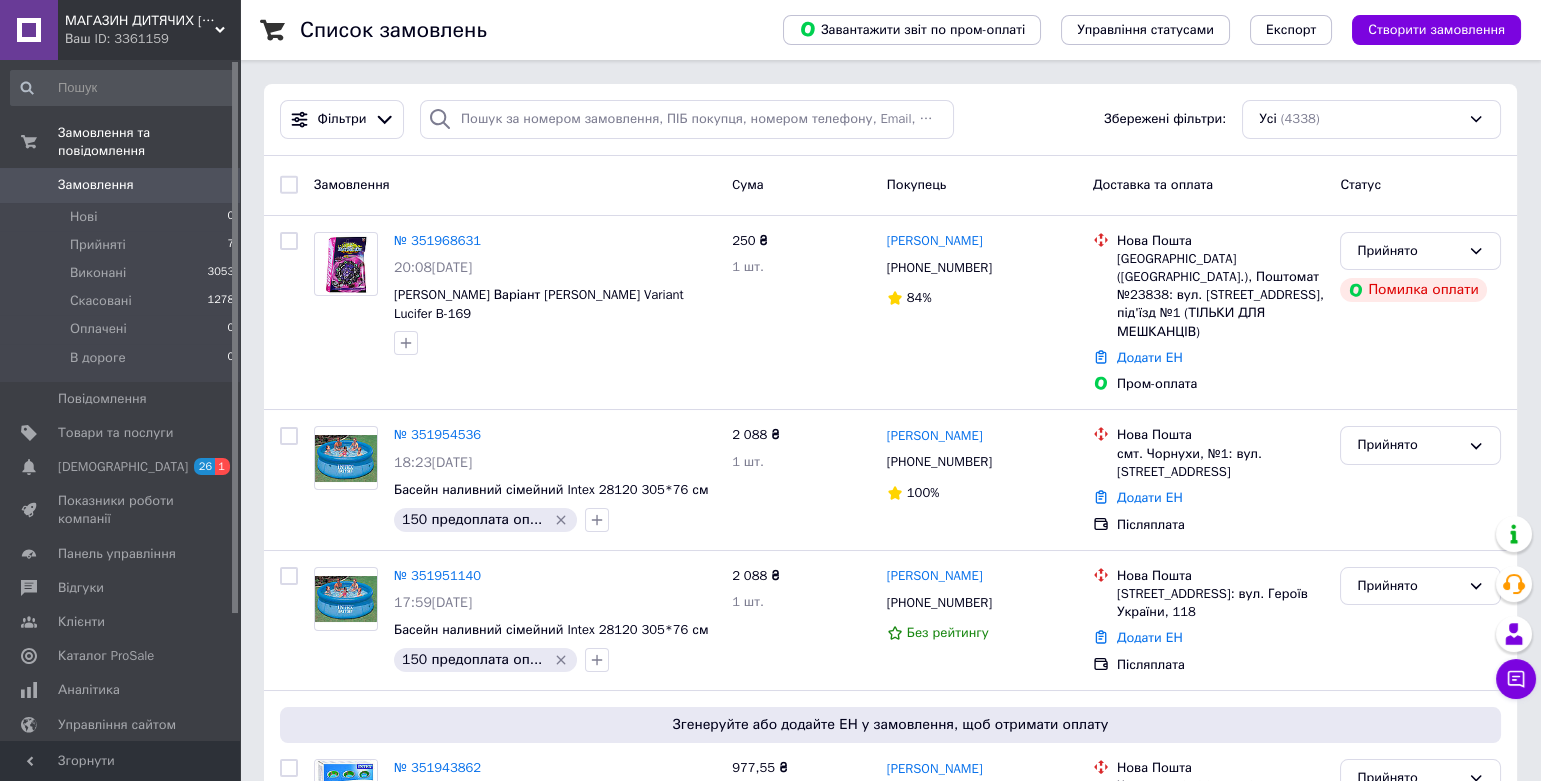 click on "Сталася помилка при обробці платежу" at bounding box center (1362, 232) 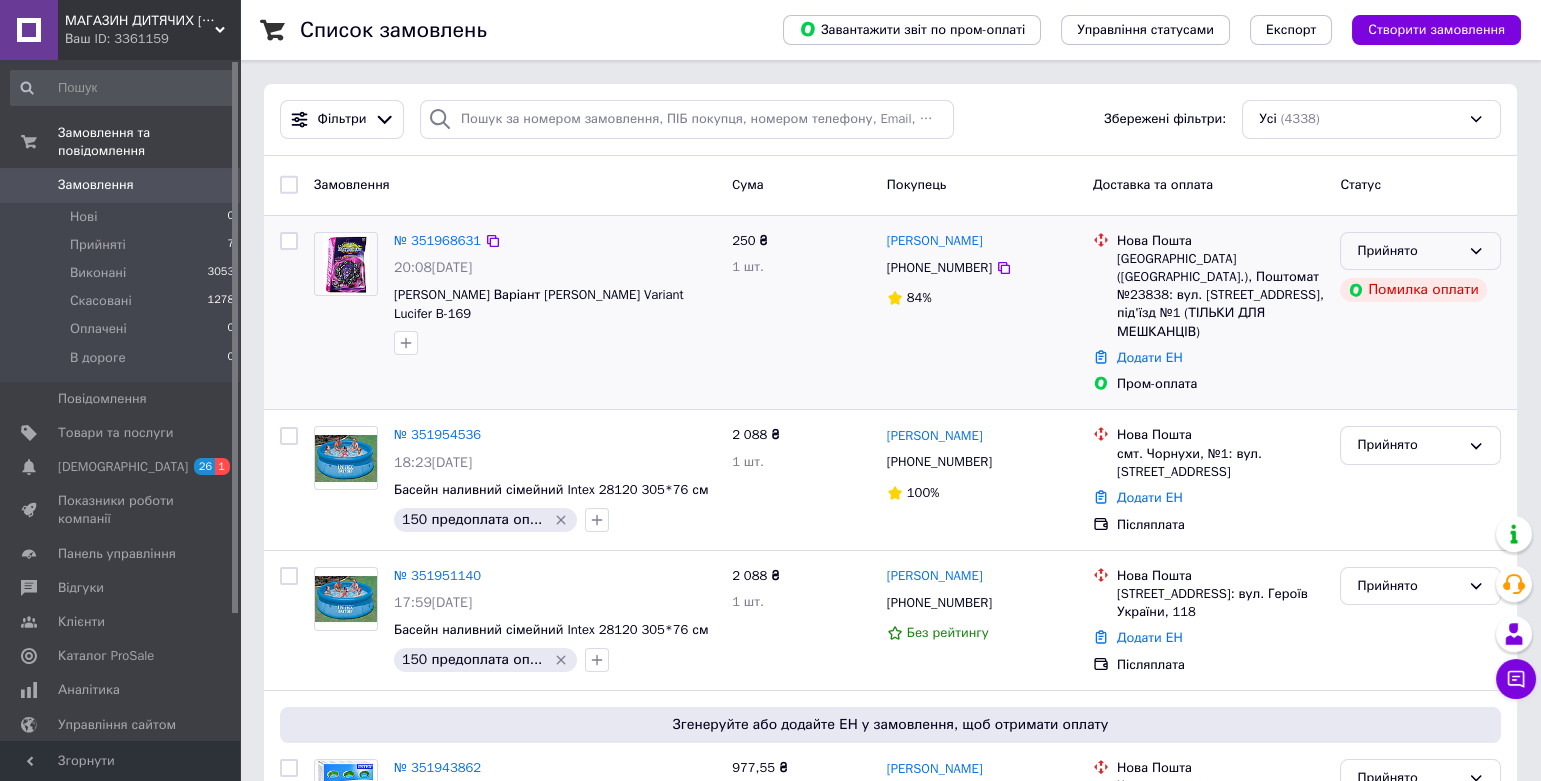 click on "Прийнято" at bounding box center [1420, 251] 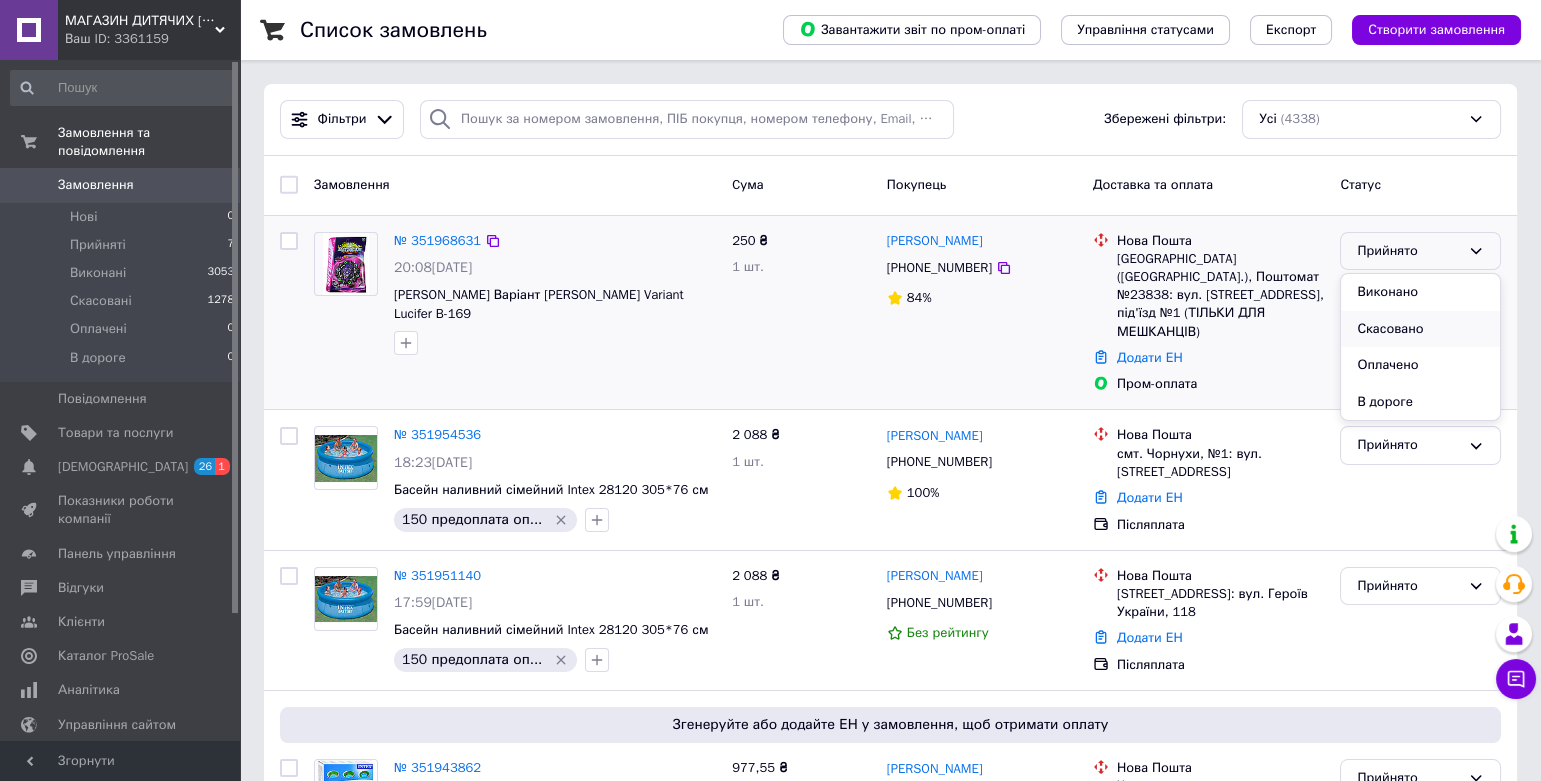 click on "Скасовано" at bounding box center [1420, 329] 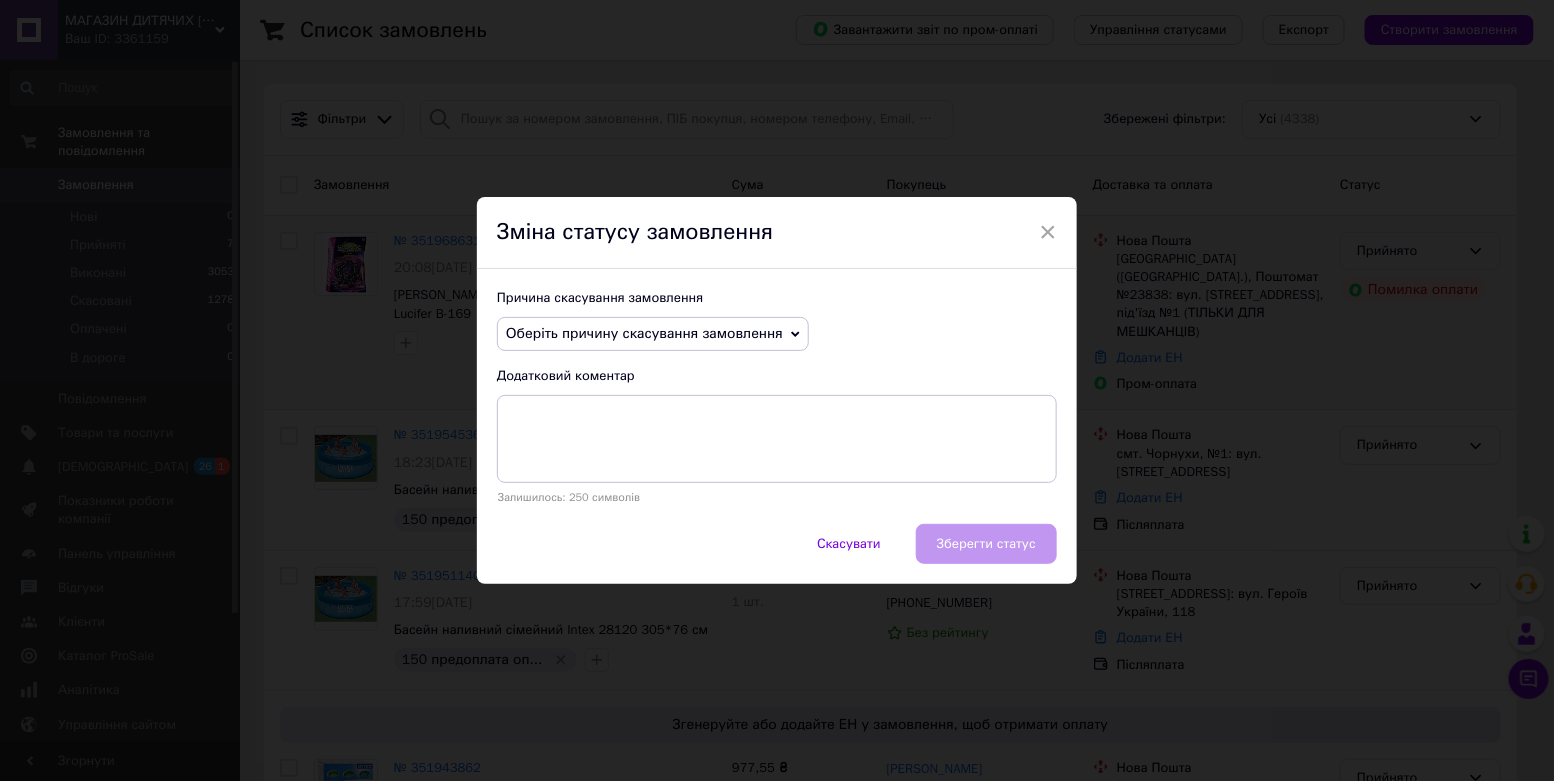click on "Оберіть причину скасування замовлення" at bounding box center (644, 333) 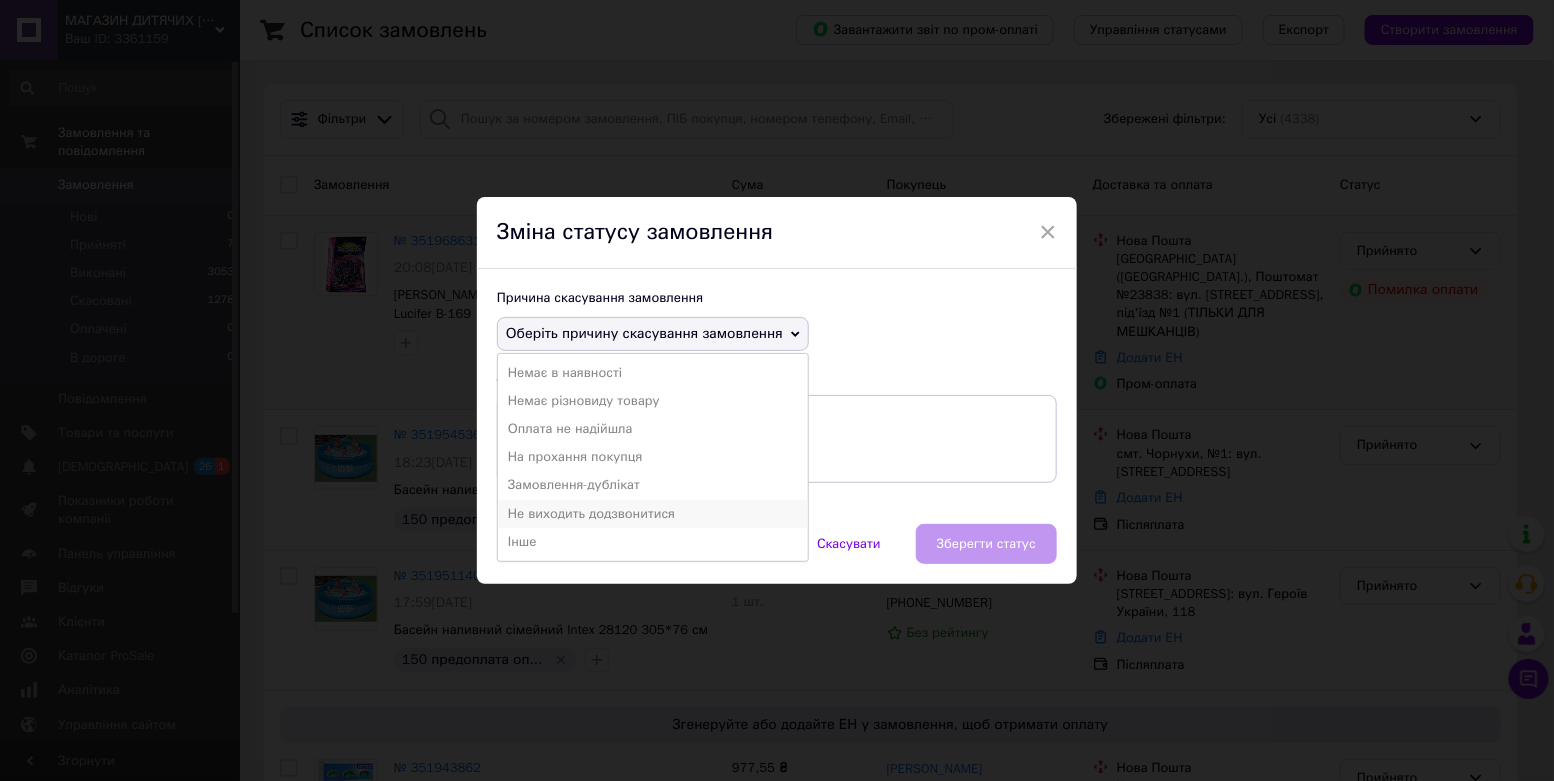 click on "Не виходить додзвонитися" at bounding box center [653, 514] 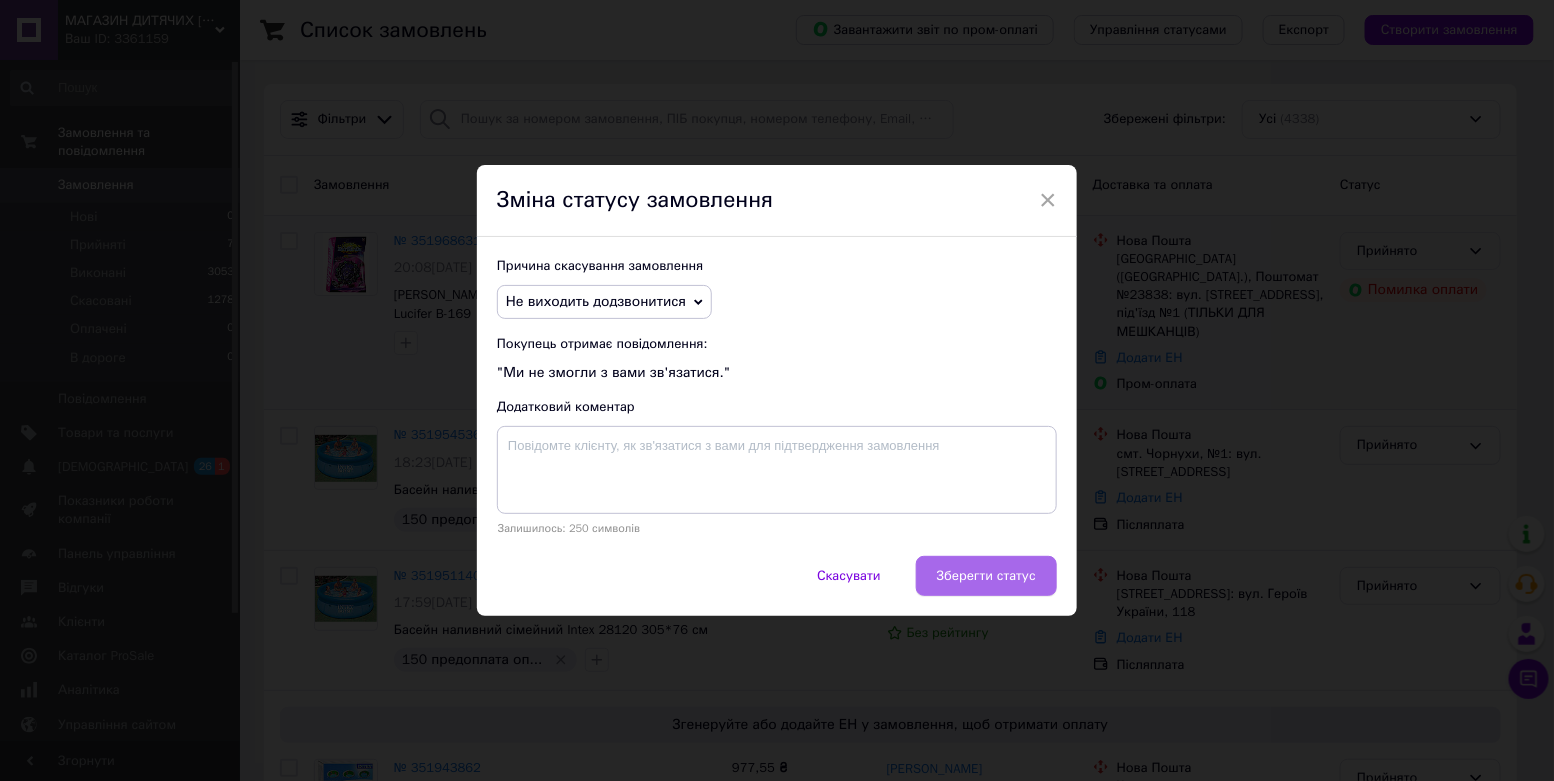 click on "Зберегти статус" at bounding box center (986, 576) 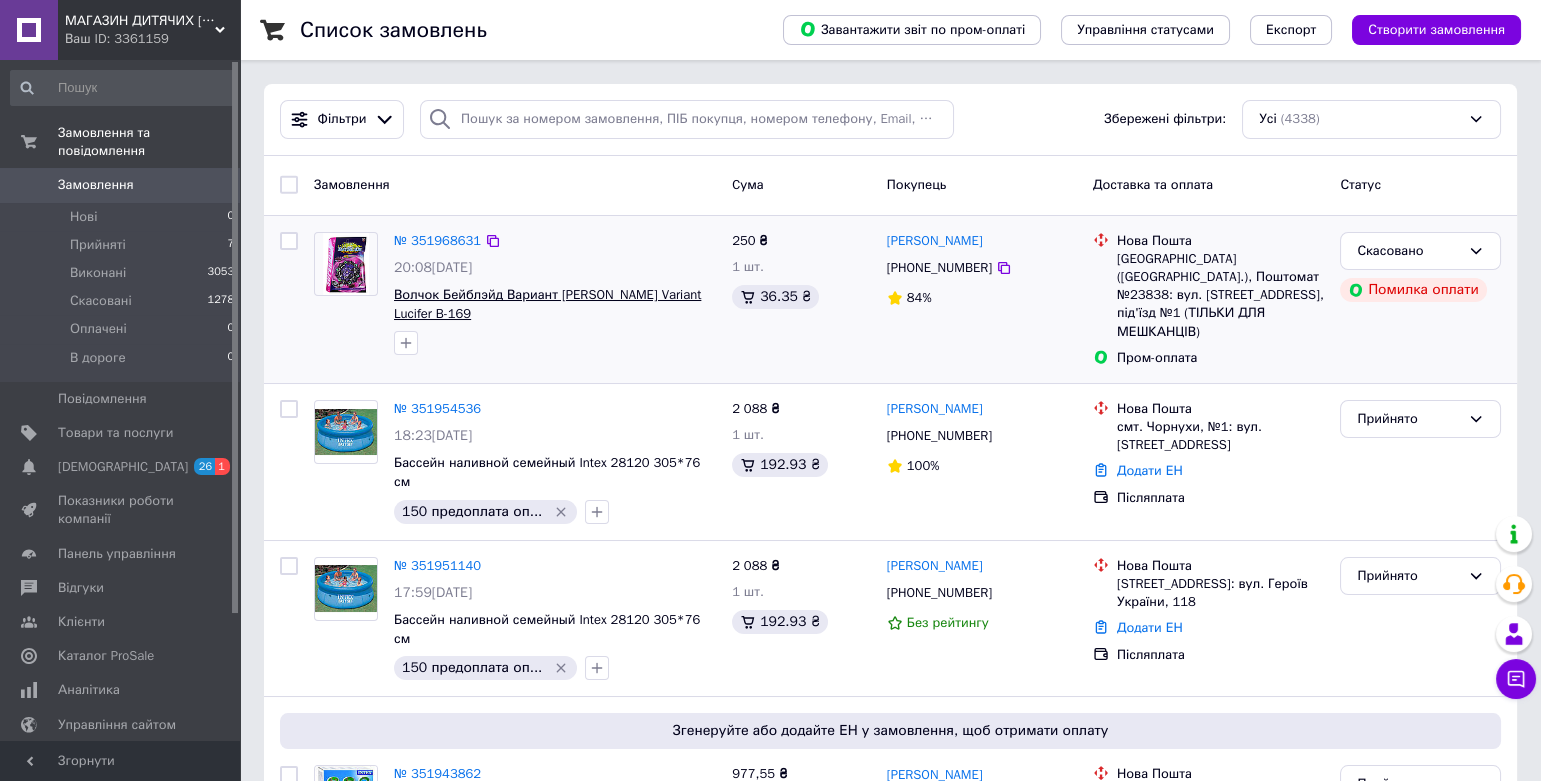 drag, startPoint x: 556, startPoint y: 322, endPoint x: 396, endPoint y: 295, distance: 162.26213 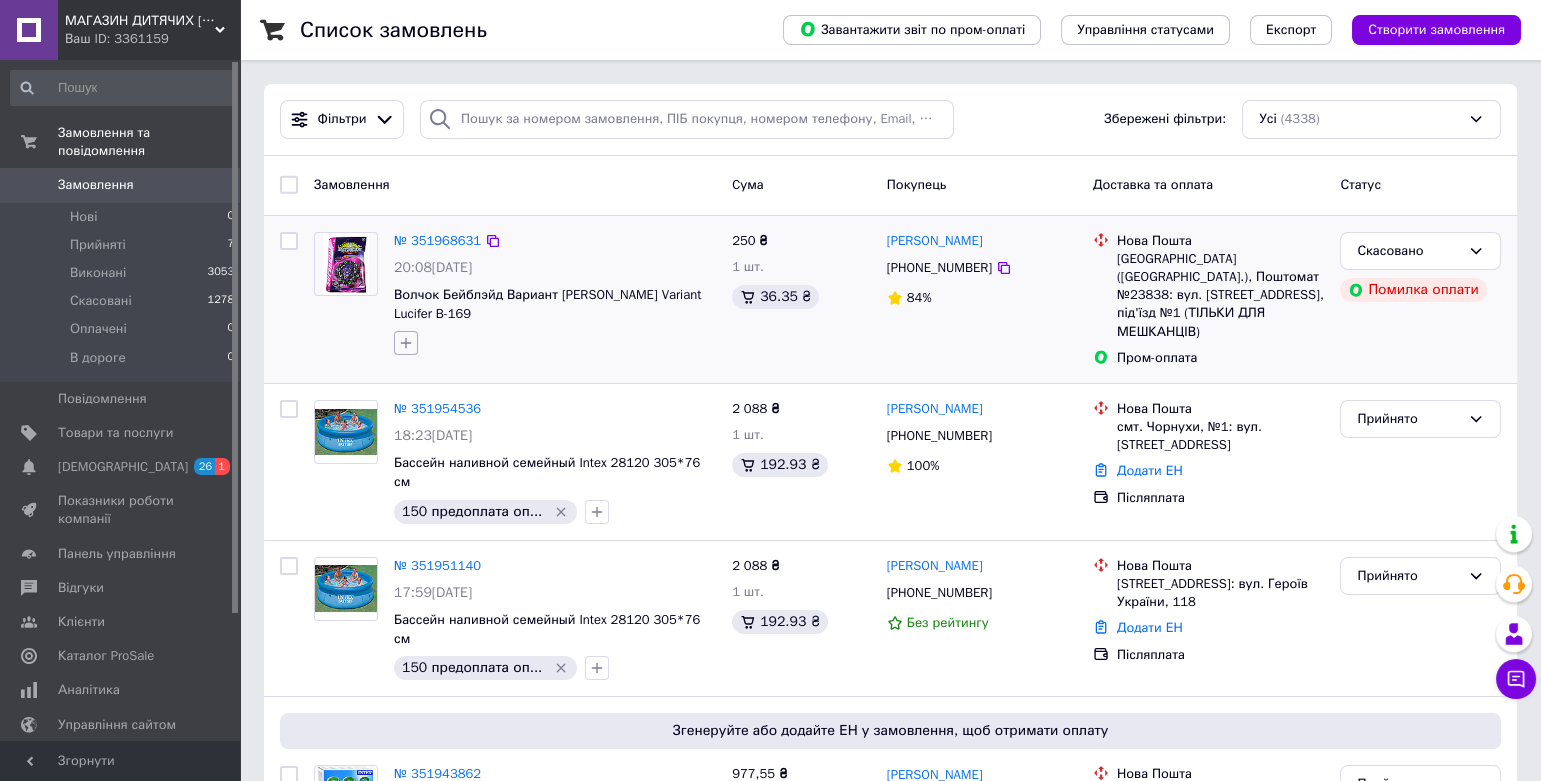 copy on "Волчок Бейблэйд Вариант [PERSON_NAME] Variant Lucifer B-169" 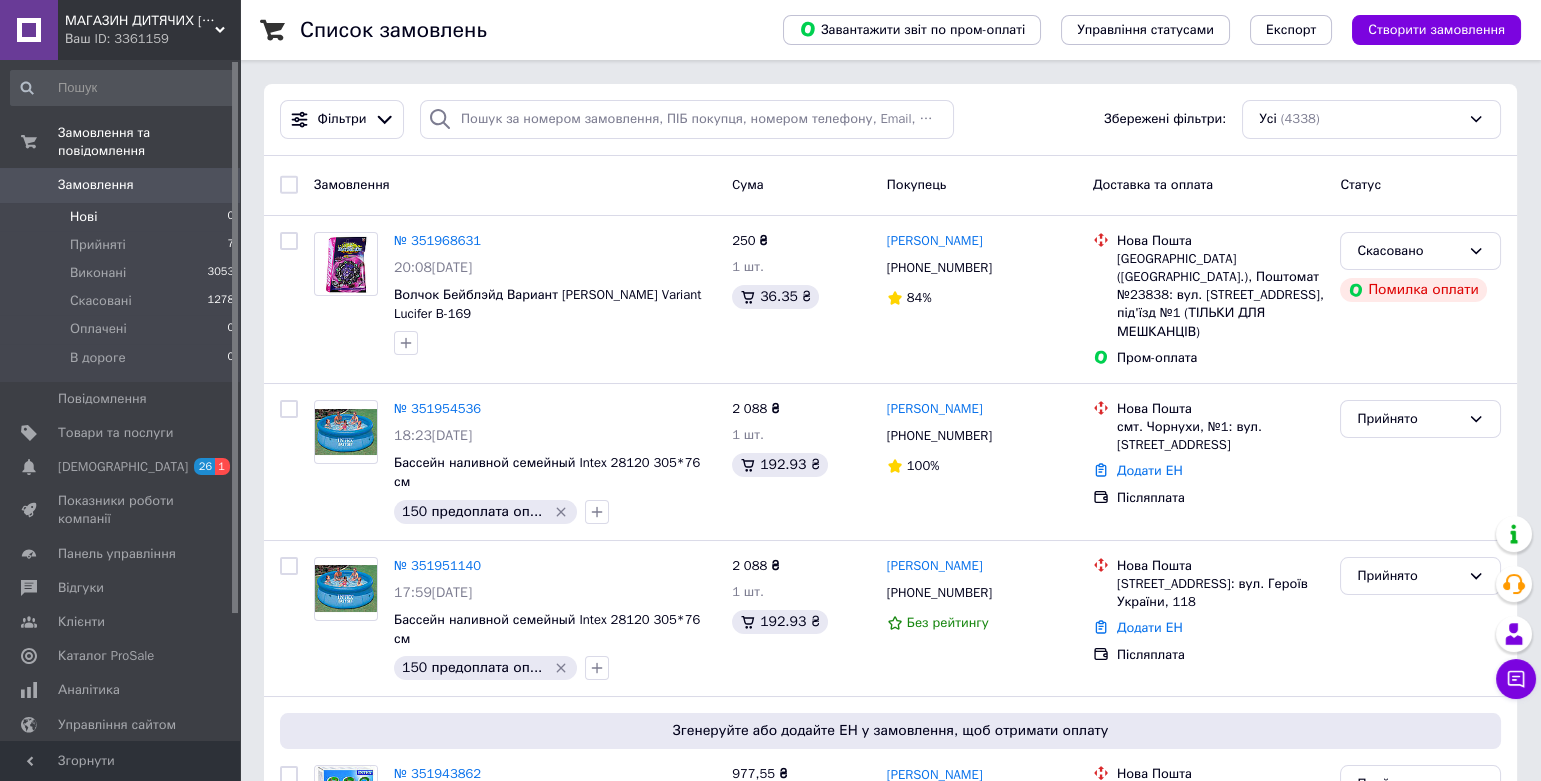 click on "Нові 0" at bounding box center [123, 217] 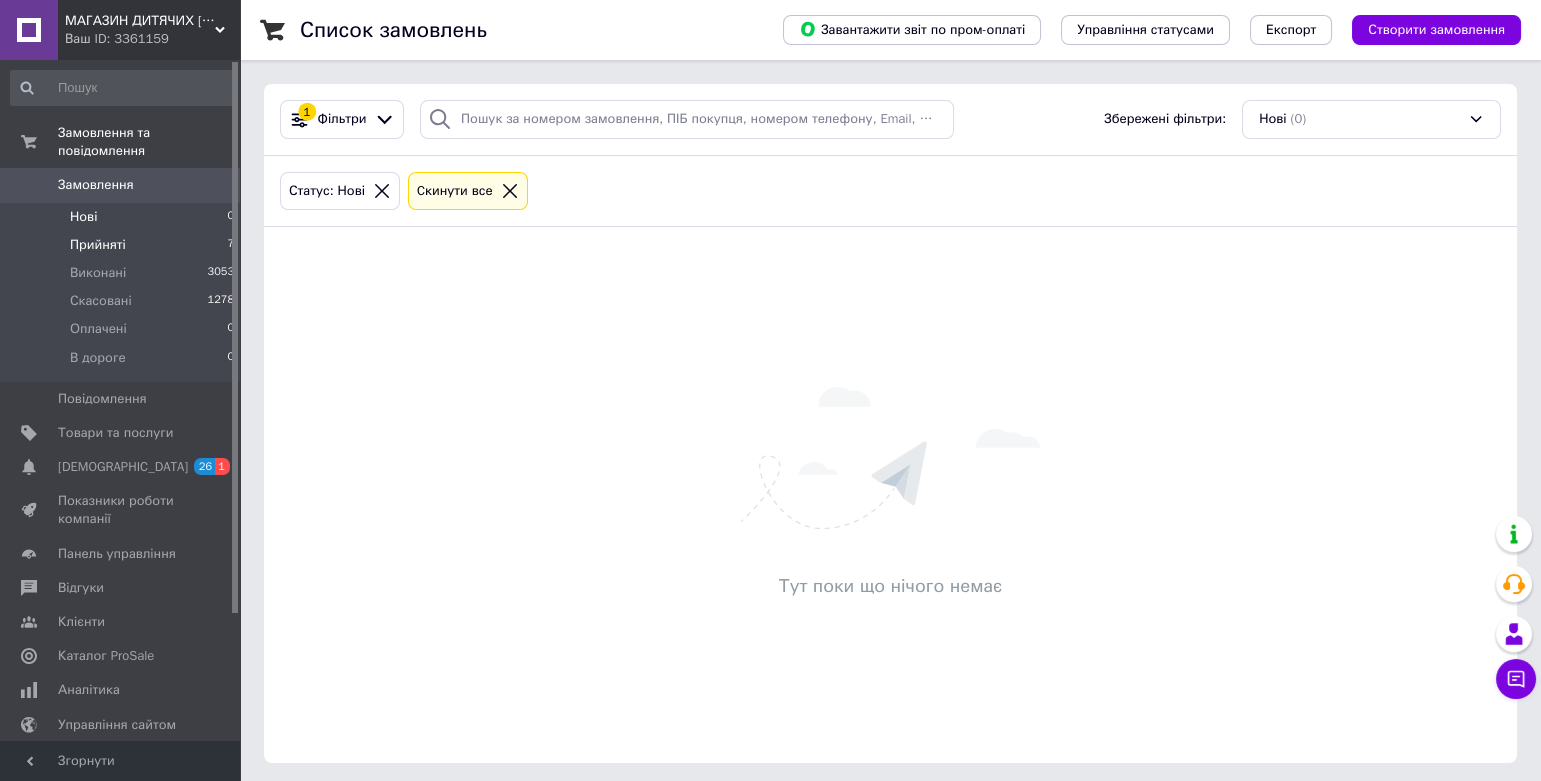 click on "Прийняті 7" at bounding box center (123, 245) 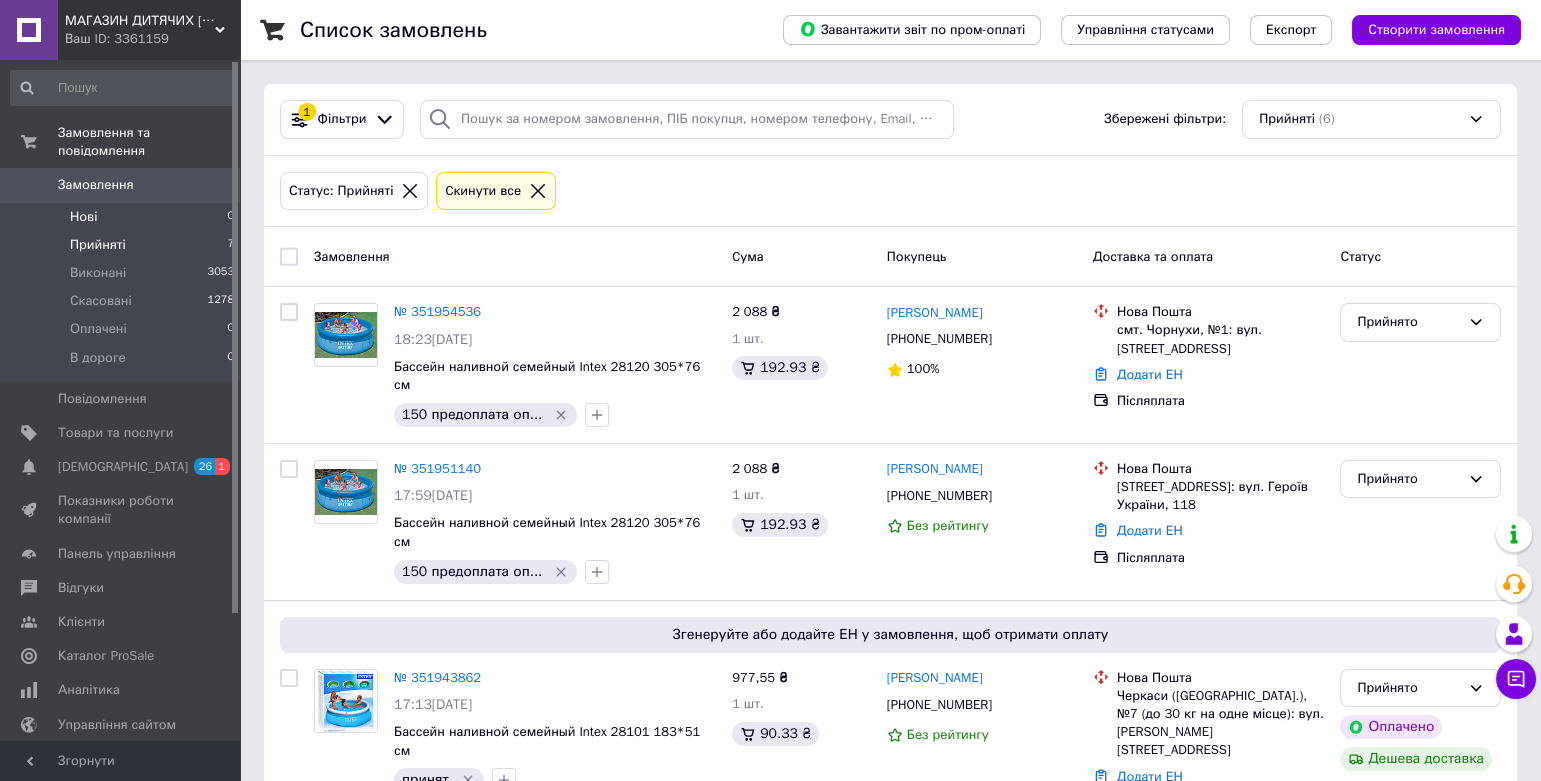 click on "Нові 0" at bounding box center [123, 217] 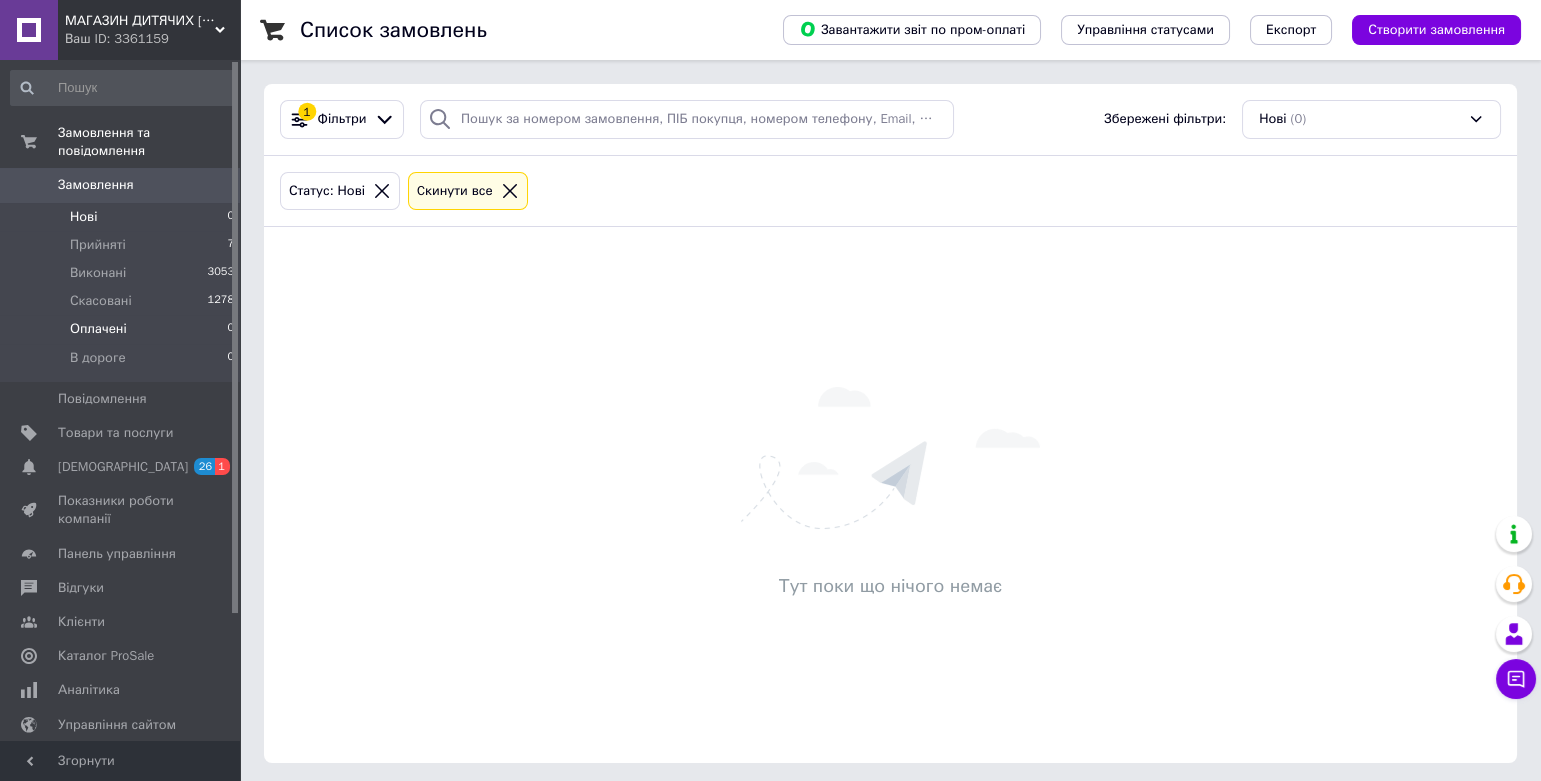 click on "Оплачені" at bounding box center [98, 329] 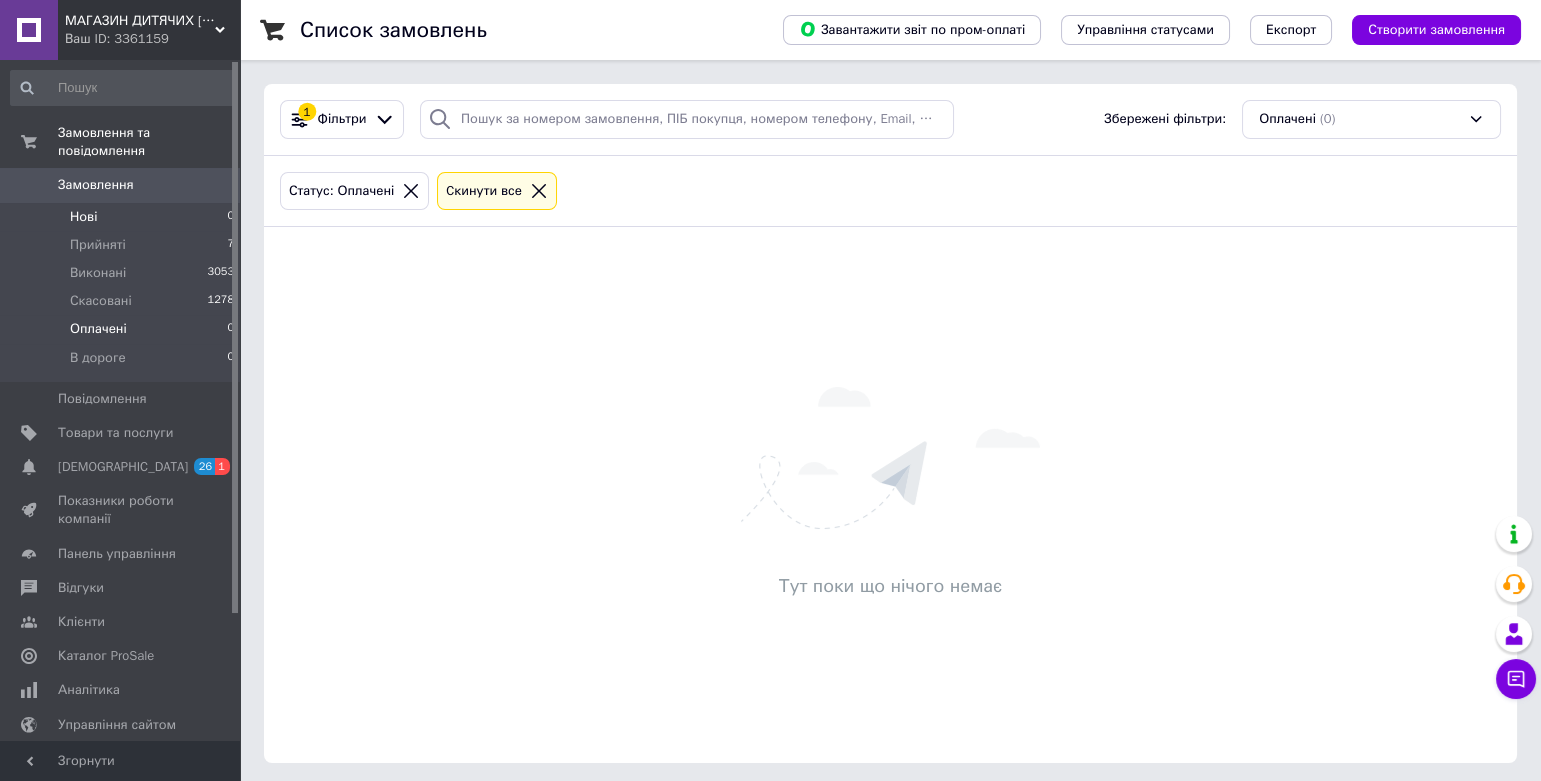 click on "Нові 0" at bounding box center (123, 217) 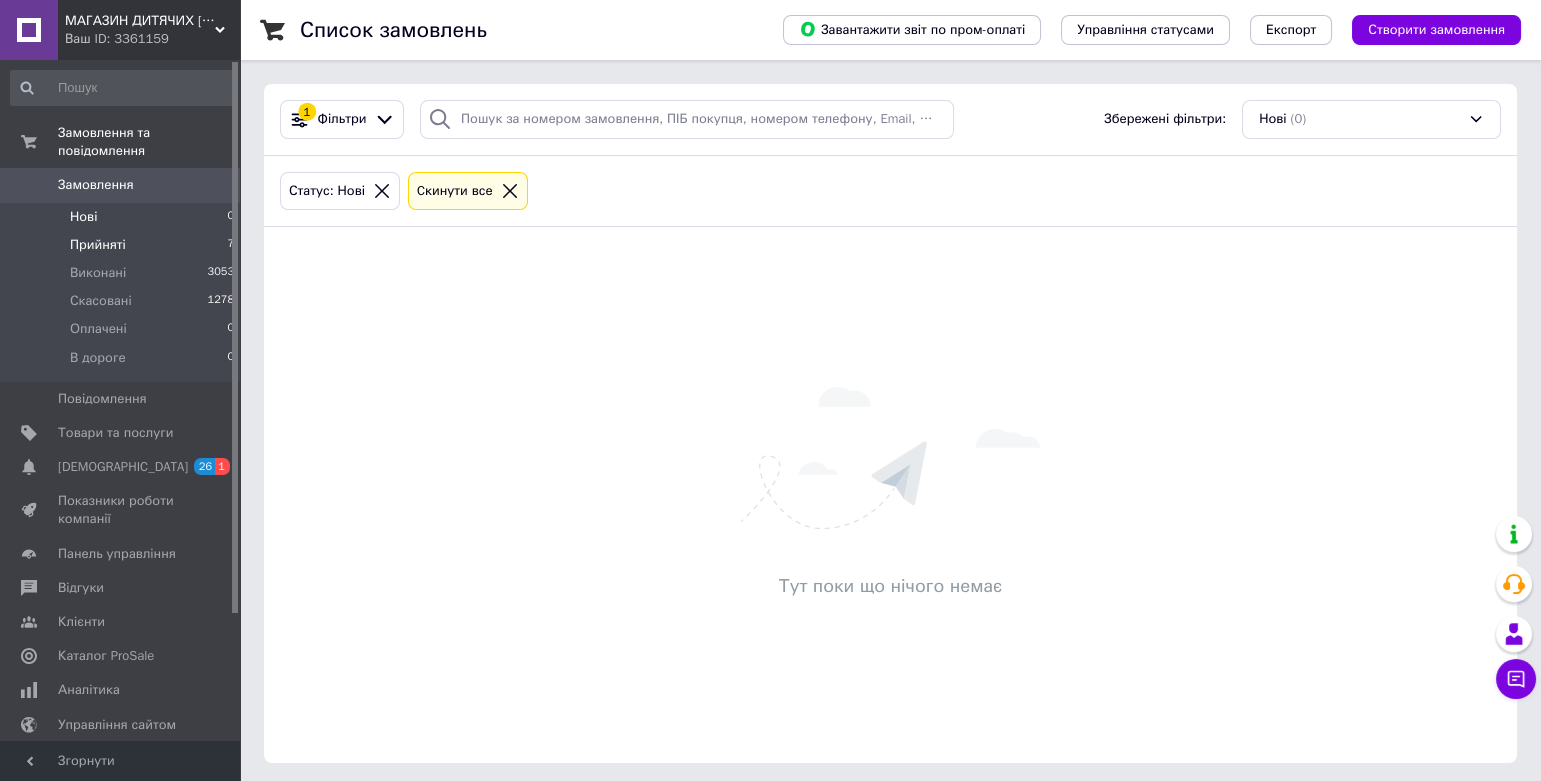 click on "Прийняті" at bounding box center [98, 245] 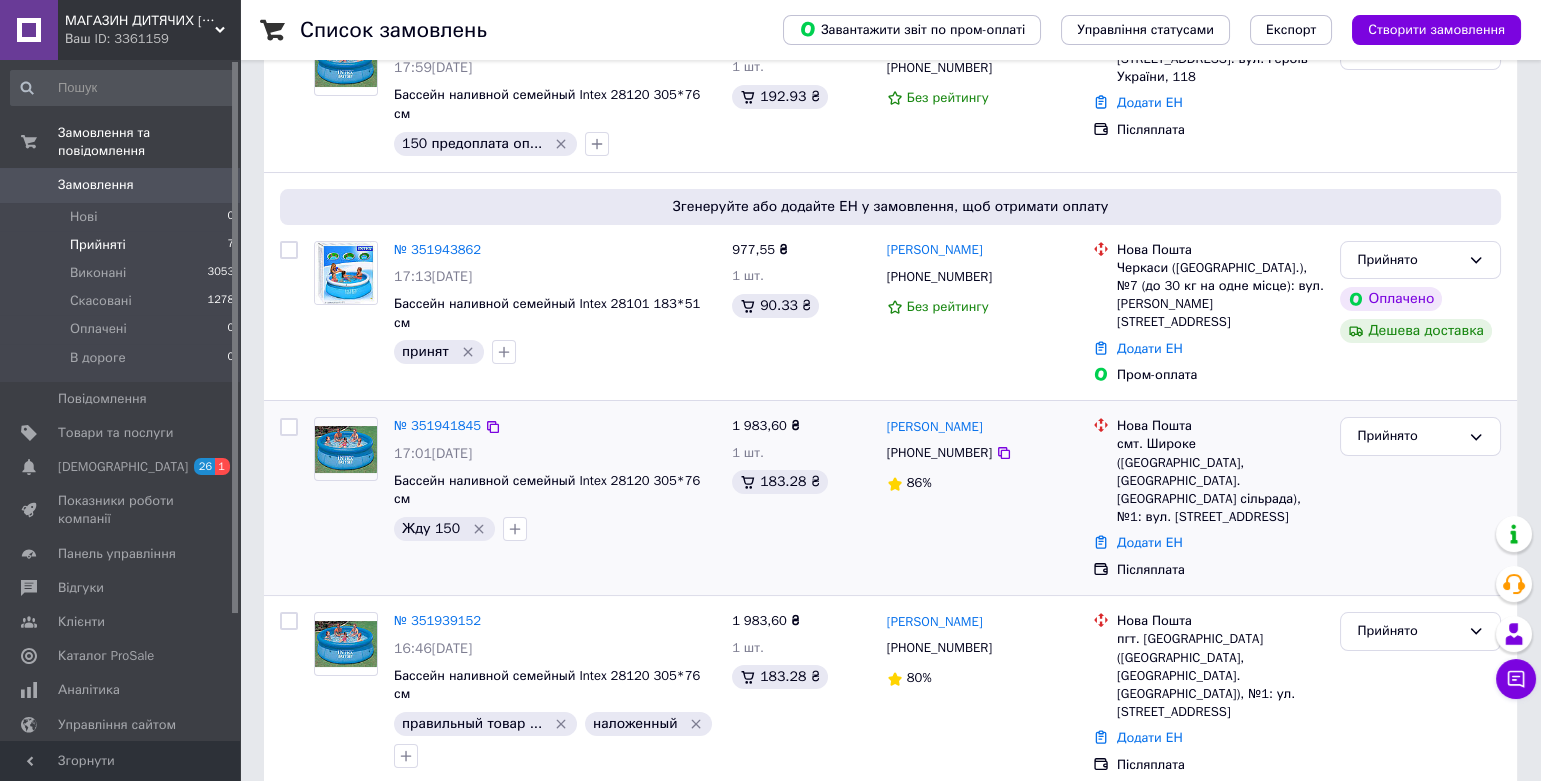 scroll, scrollTop: 436, scrollLeft: 0, axis: vertical 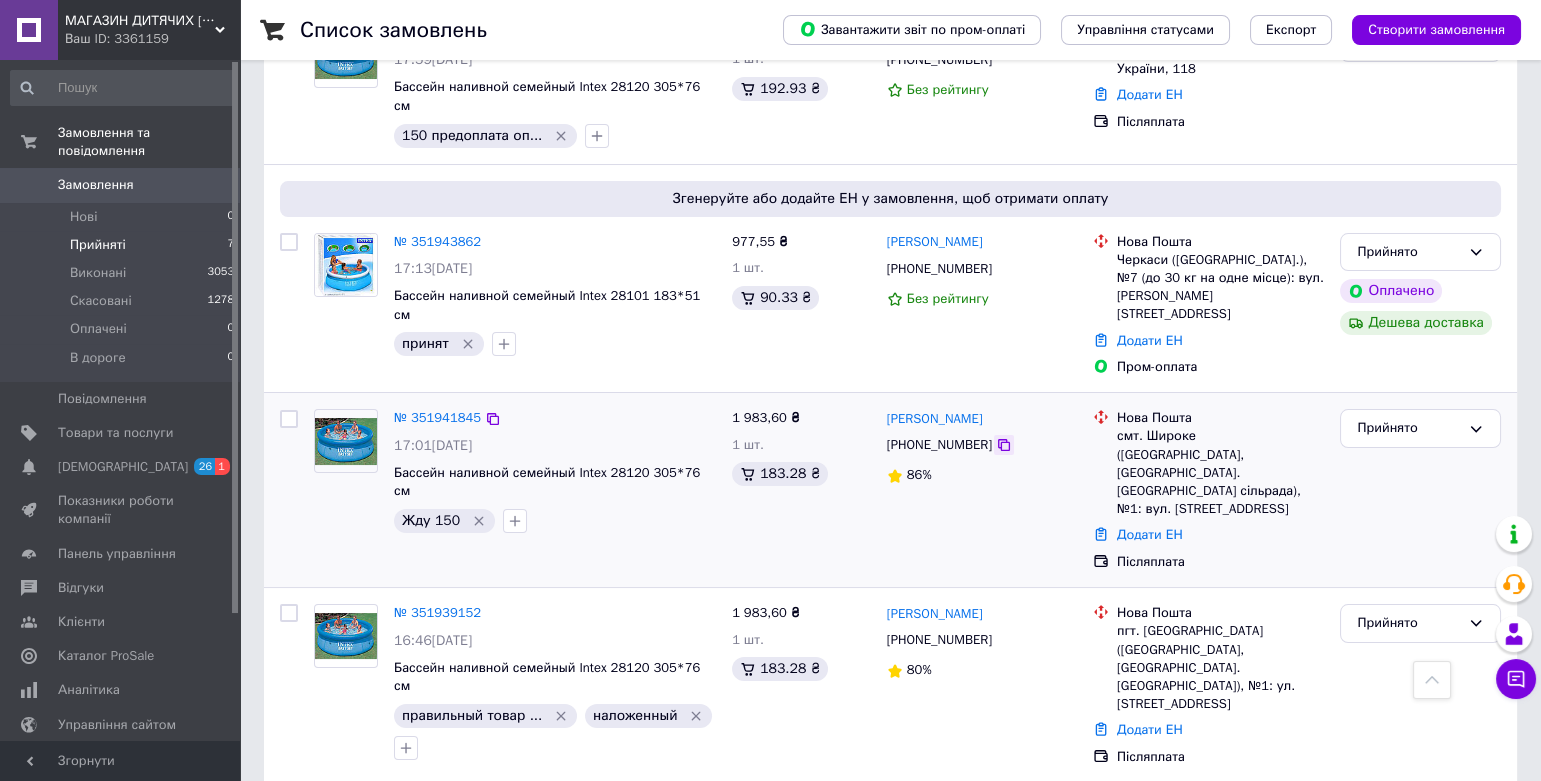 click 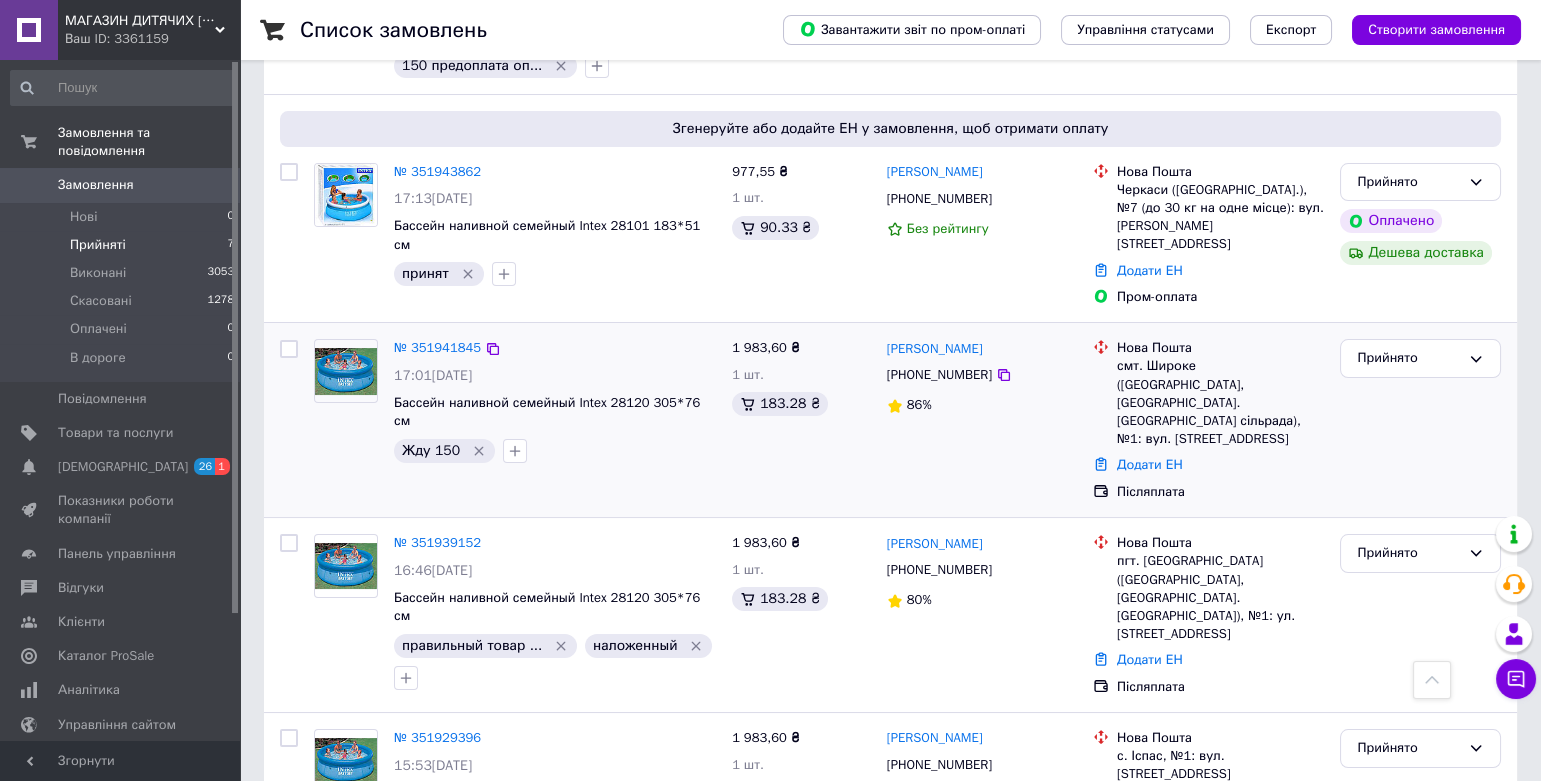 scroll, scrollTop: 580, scrollLeft: 0, axis: vertical 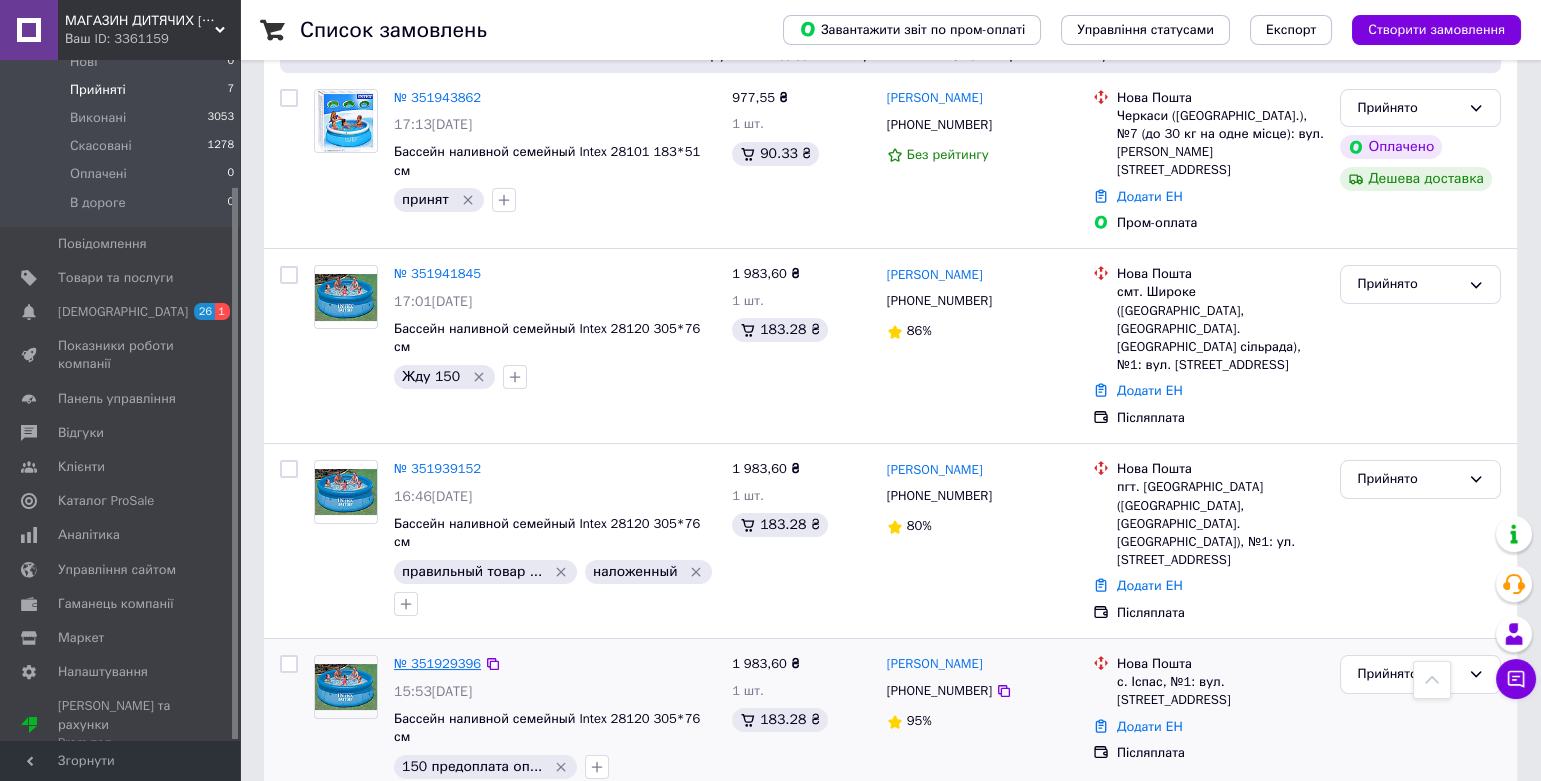 click on "№ 351929396" at bounding box center (437, 663) 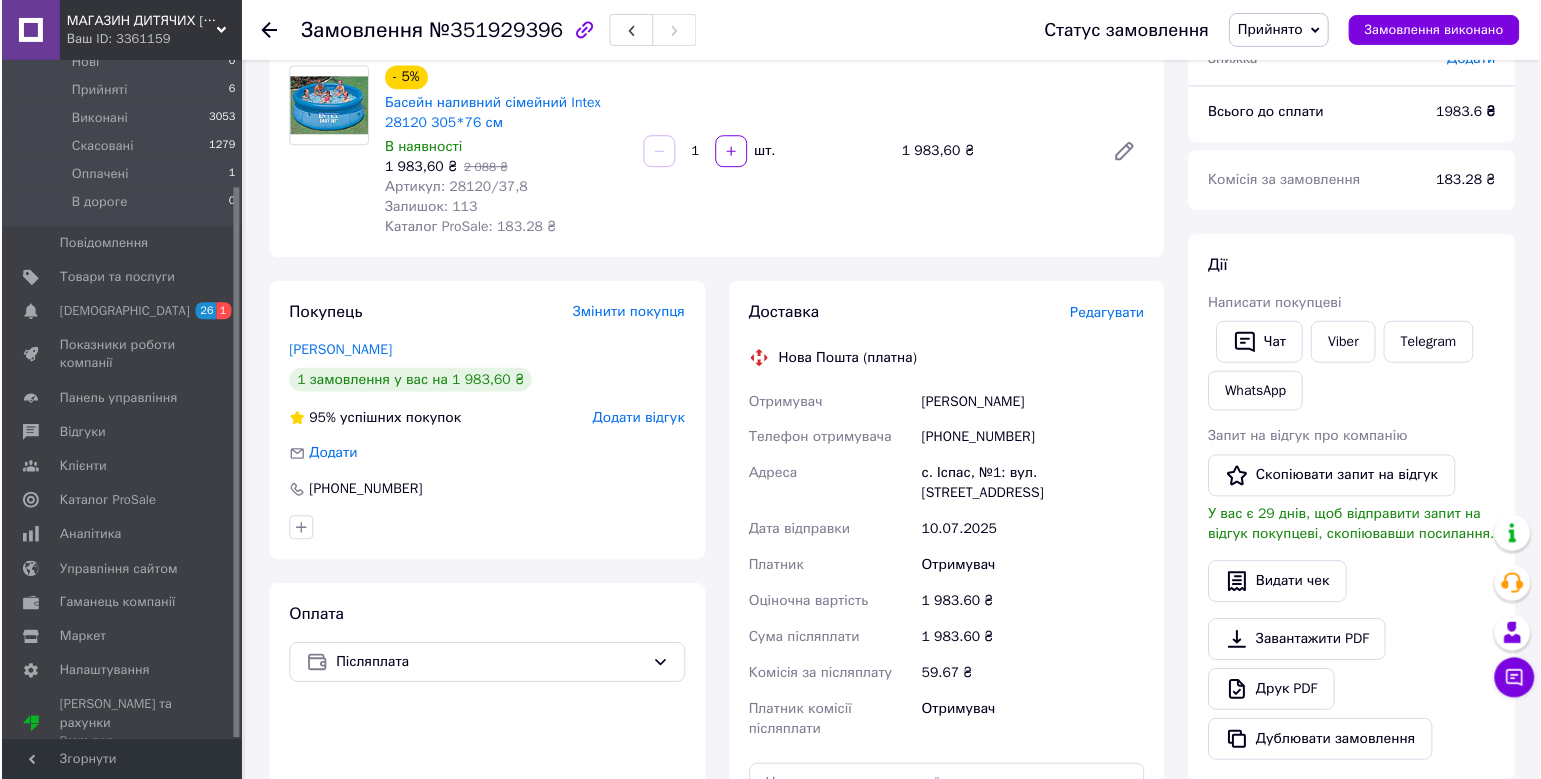 scroll, scrollTop: 45, scrollLeft: 0, axis: vertical 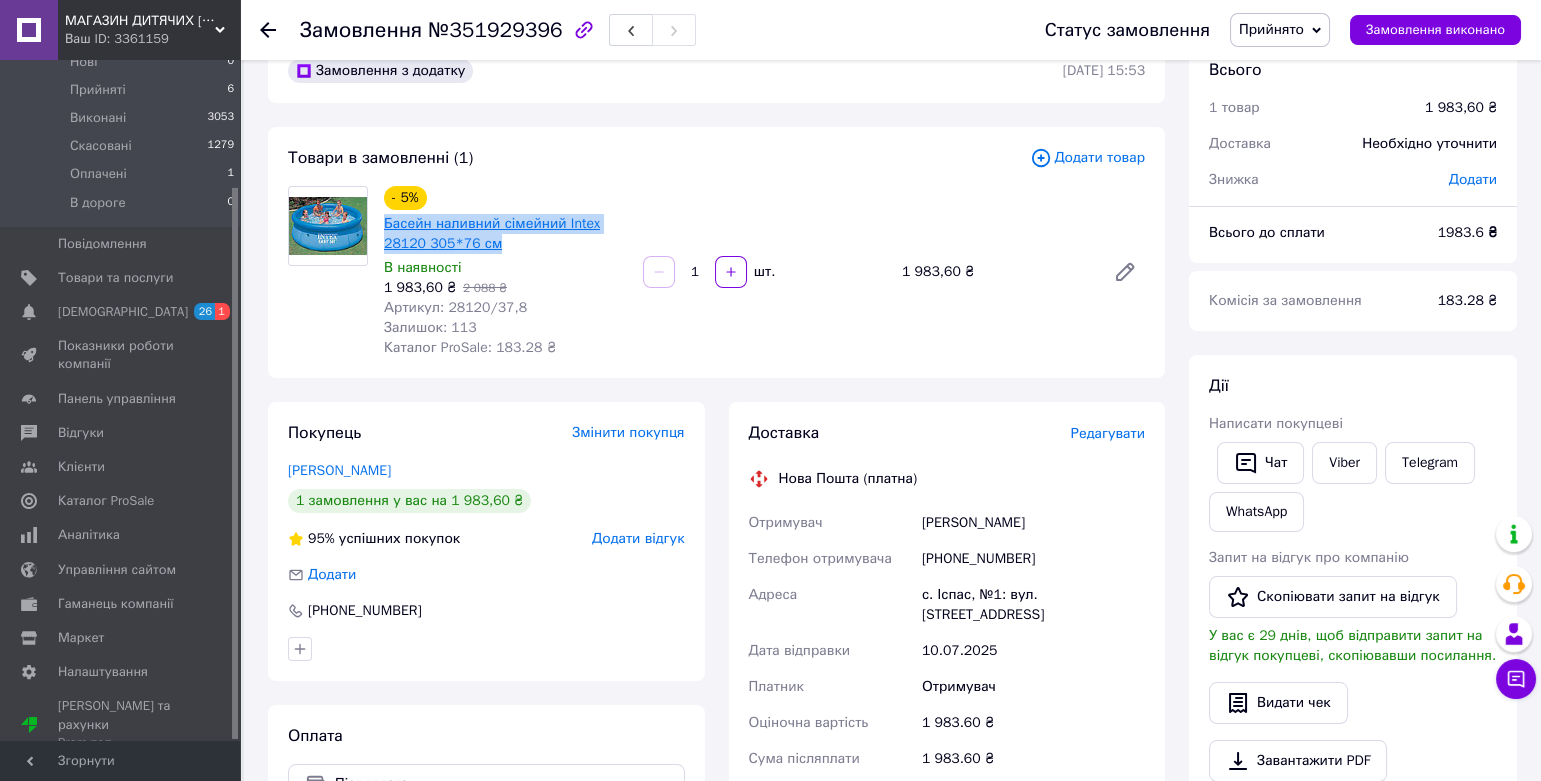 drag, startPoint x: 377, startPoint y: 217, endPoint x: 498, endPoint y: 242, distance: 123.55566 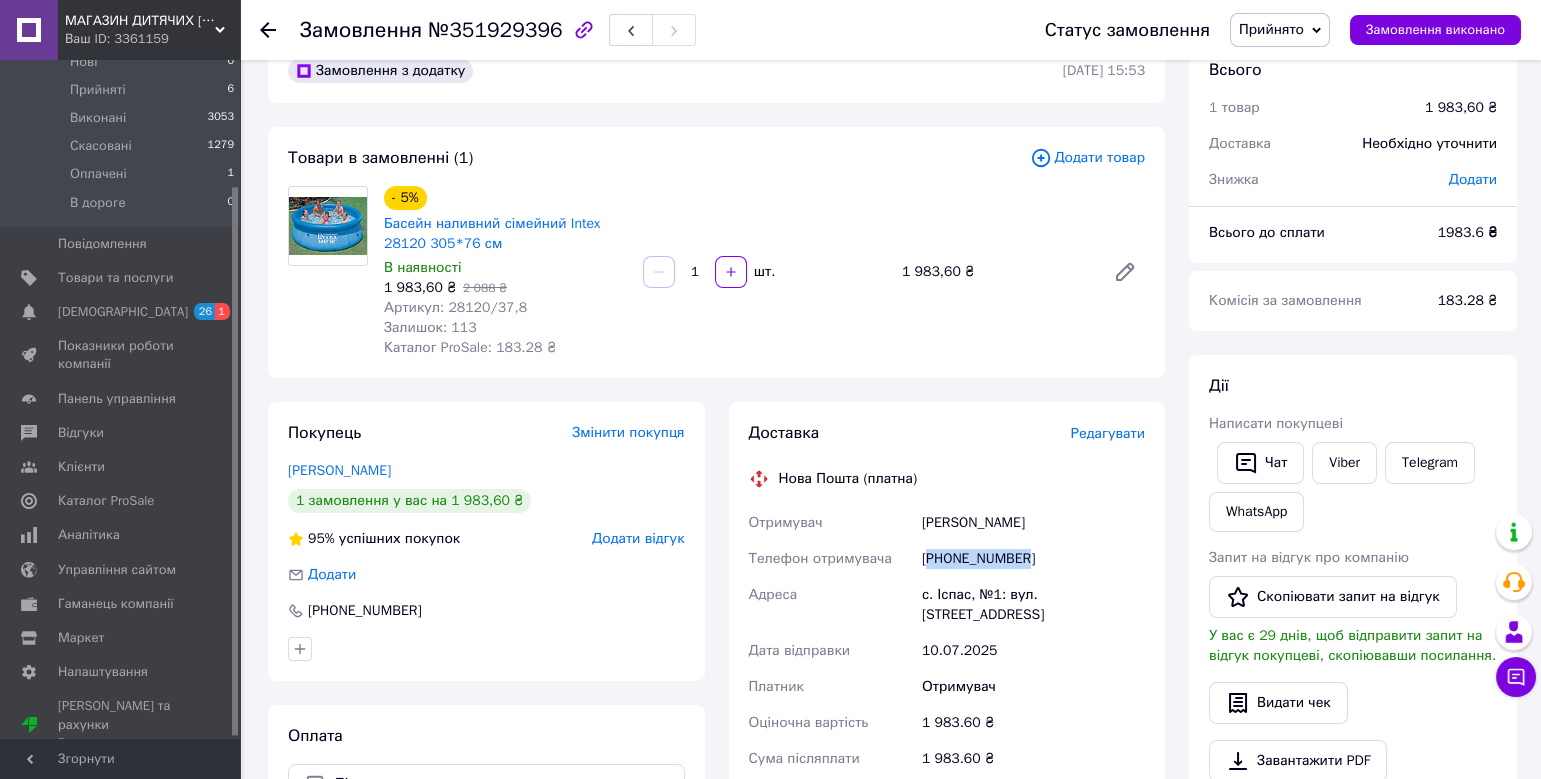 drag, startPoint x: 1049, startPoint y: 552, endPoint x: 929, endPoint y: 555, distance: 120.03749 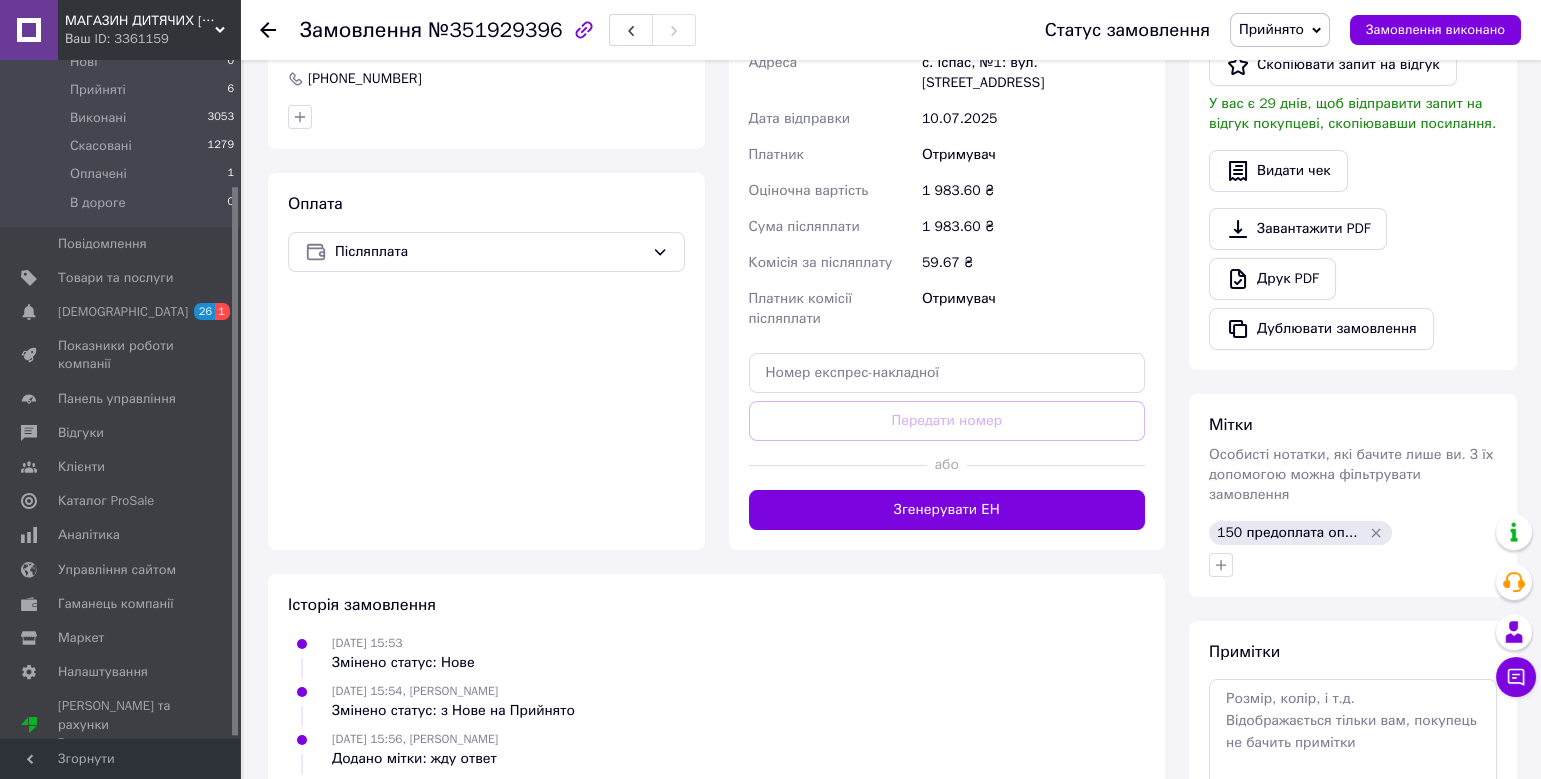 scroll, scrollTop: 678, scrollLeft: 0, axis: vertical 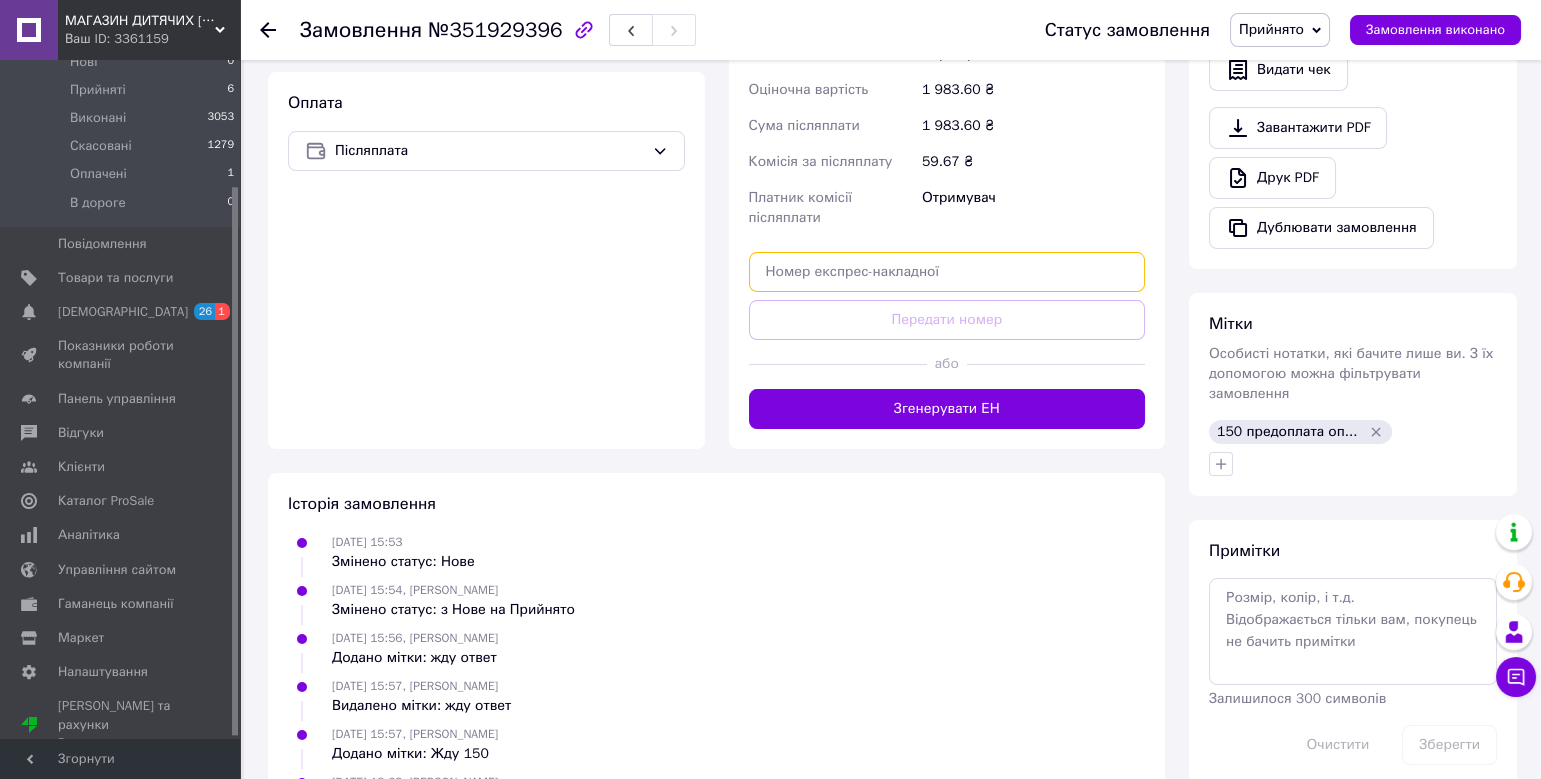 click at bounding box center (947, 272) 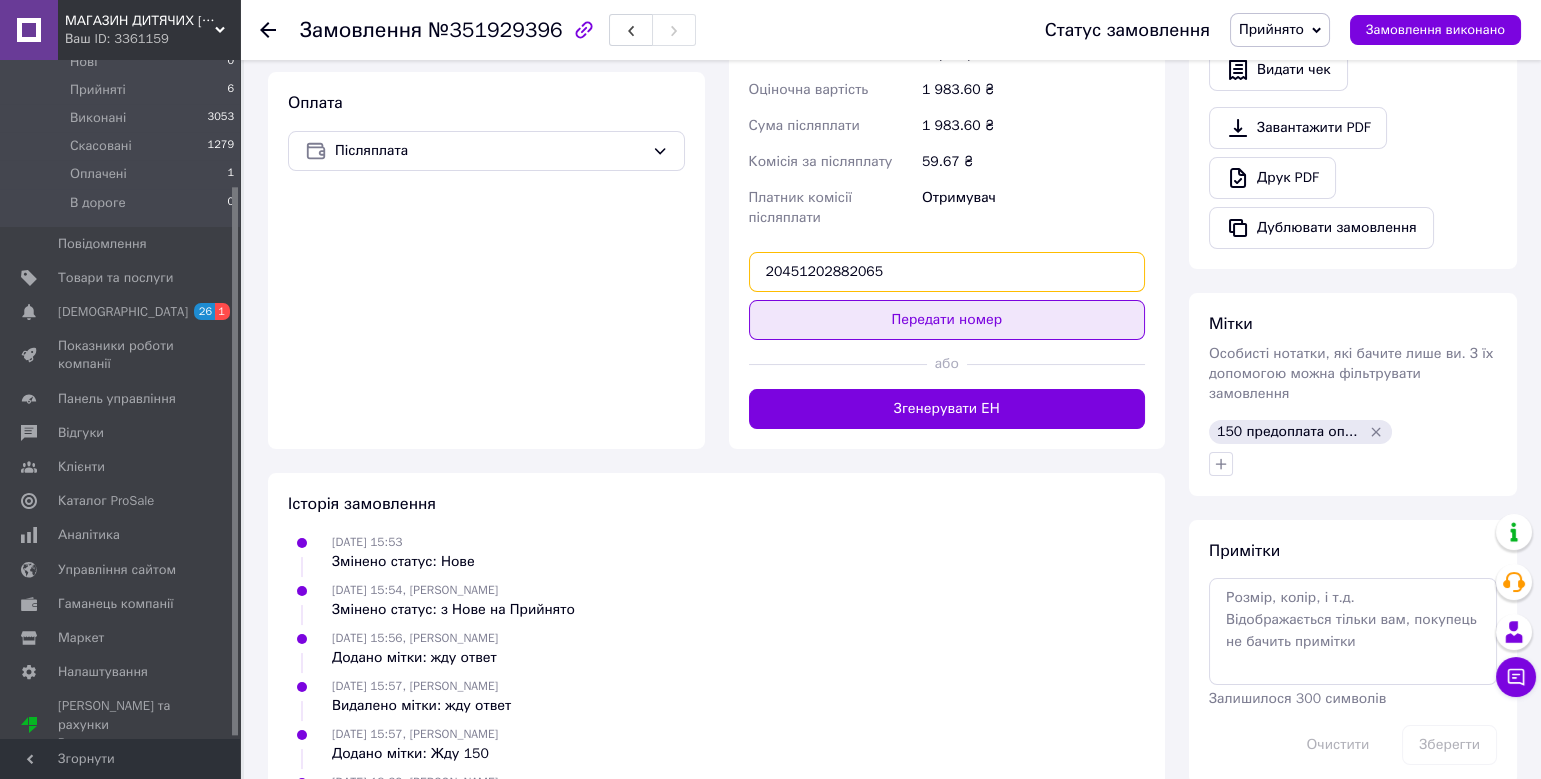type on "20451202882065" 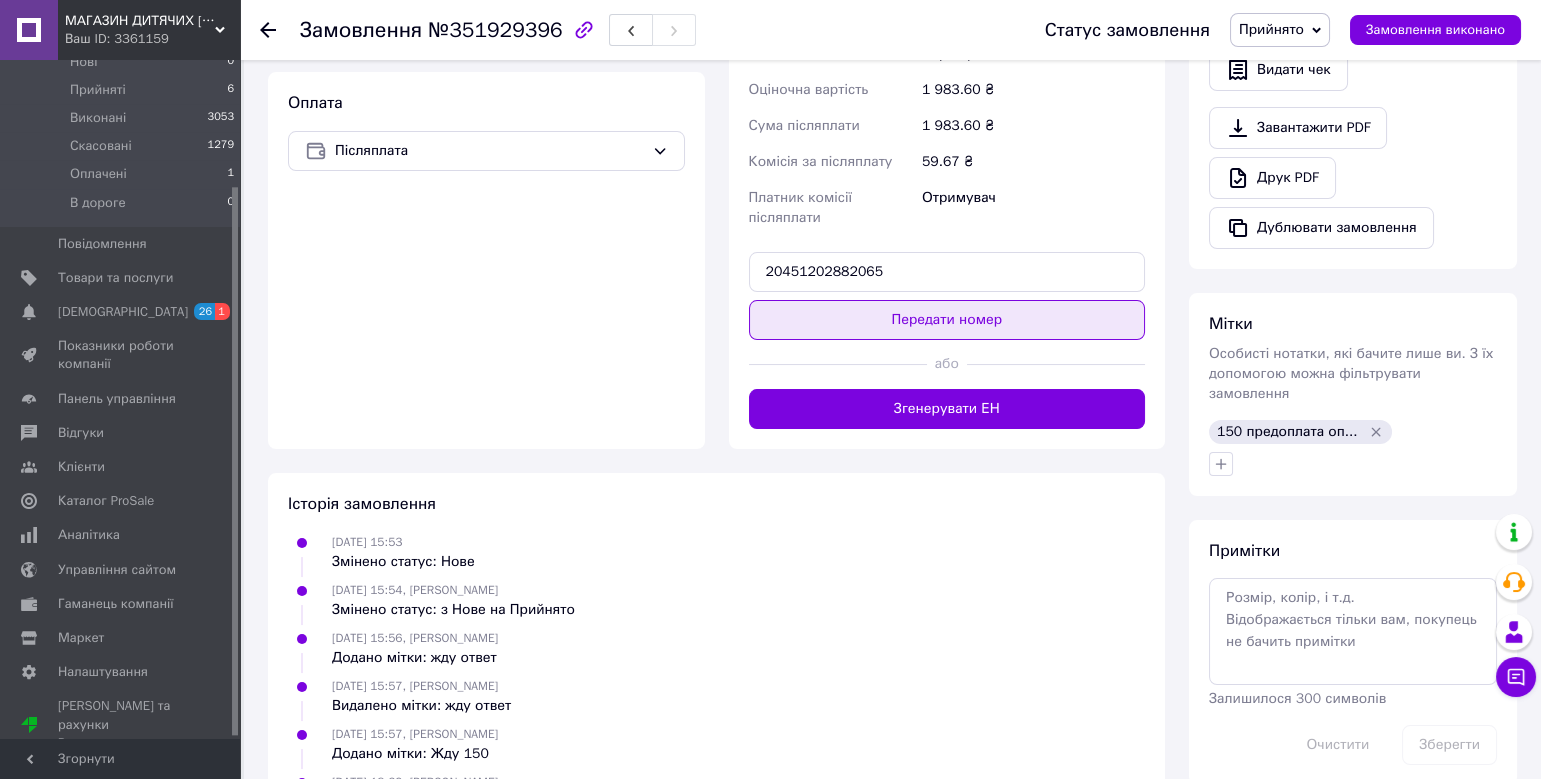click on "Передати номер" at bounding box center (947, 320) 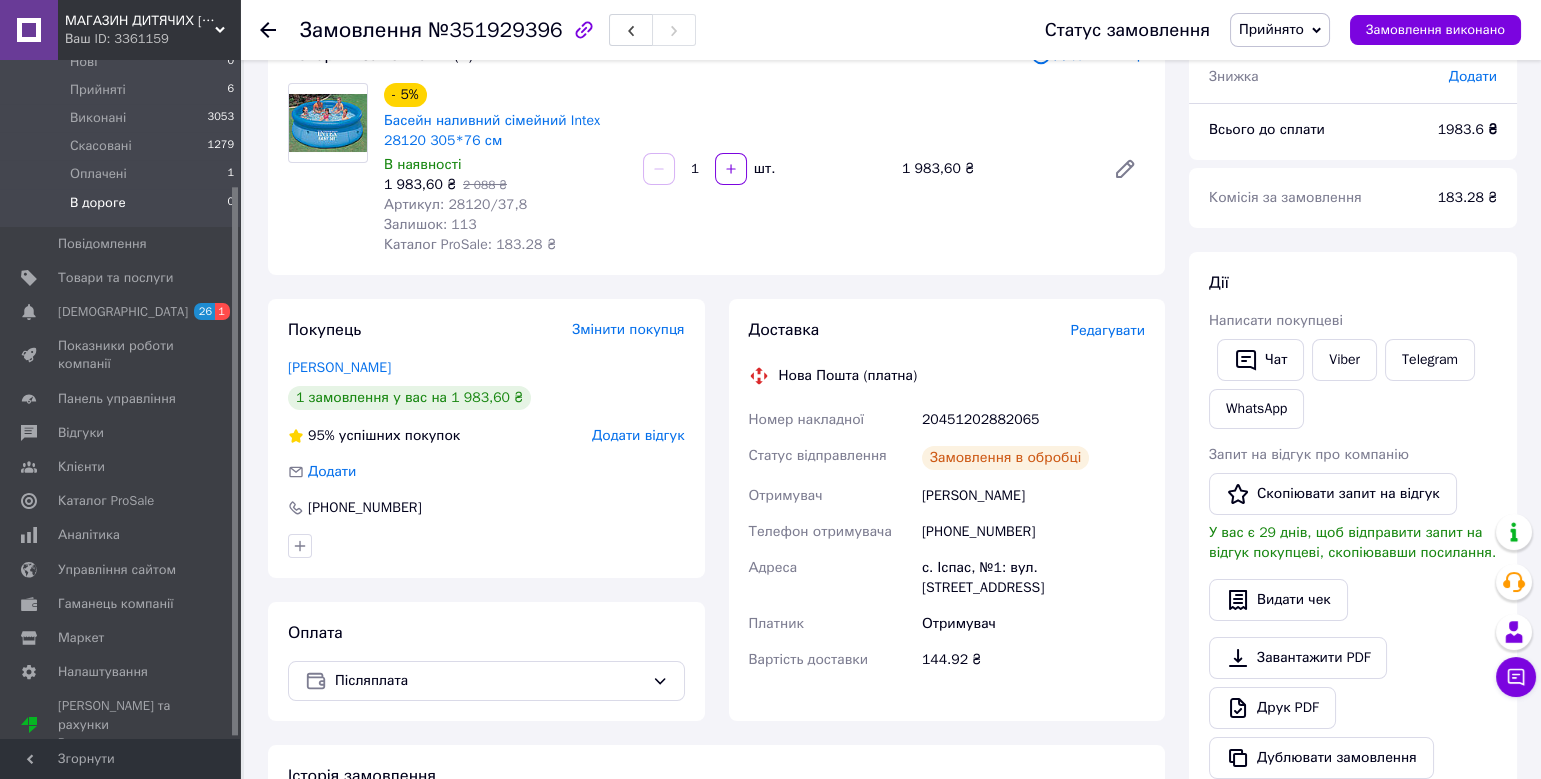 scroll, scrollTop: 0, scrollLeft: 0, axis: both 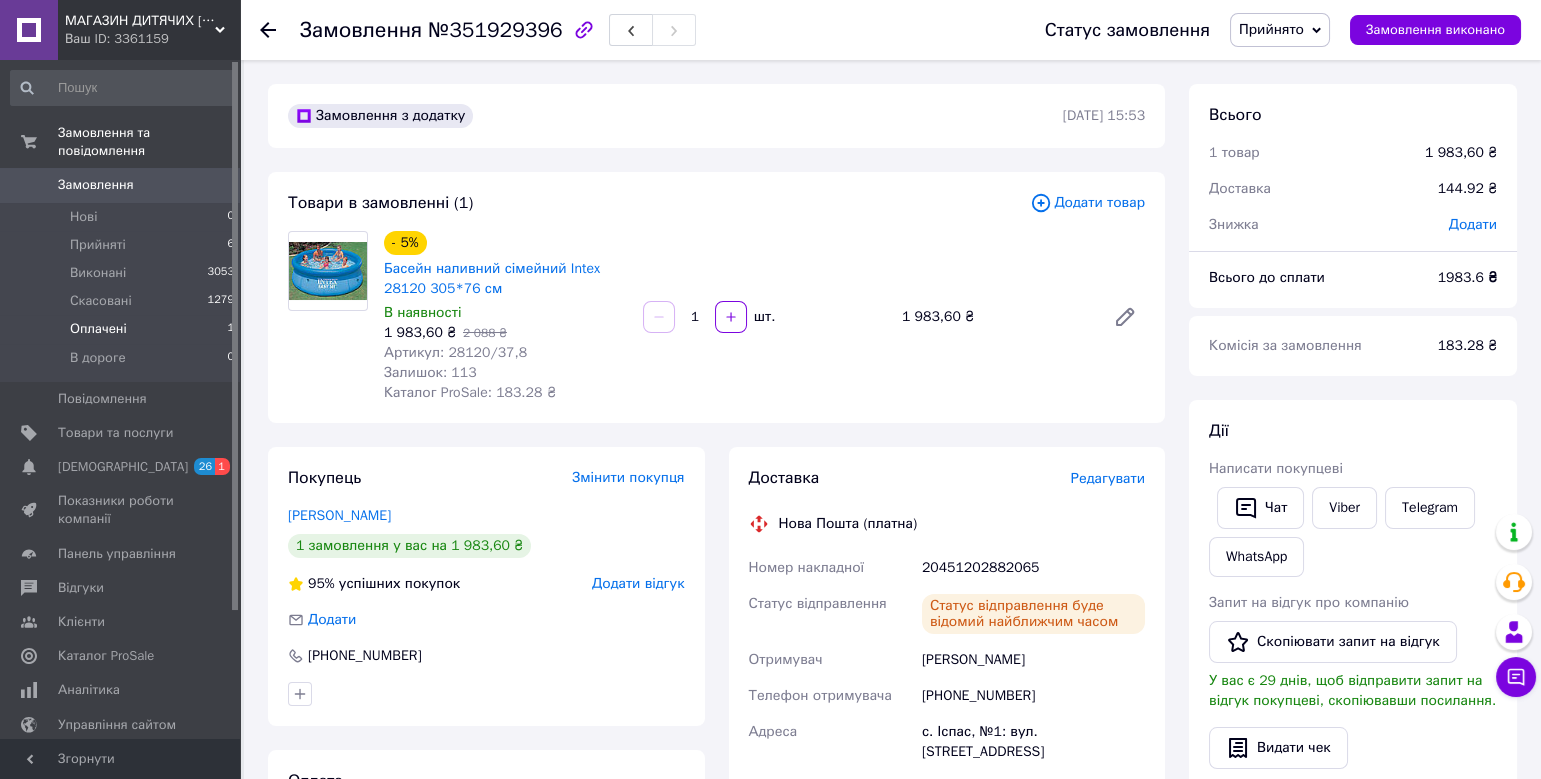 click on "Оплачені" at bounding box center [98, 329] 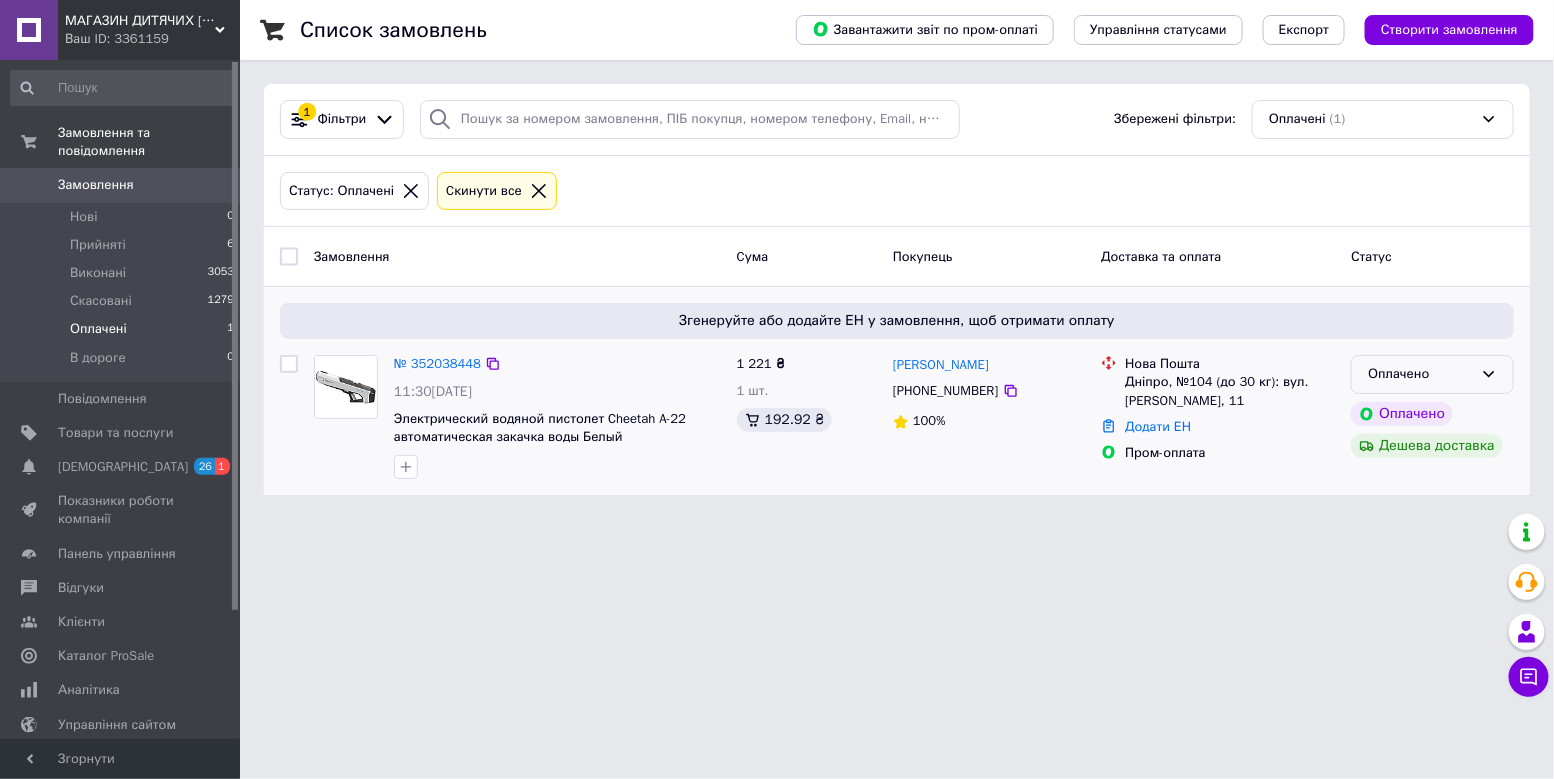 click 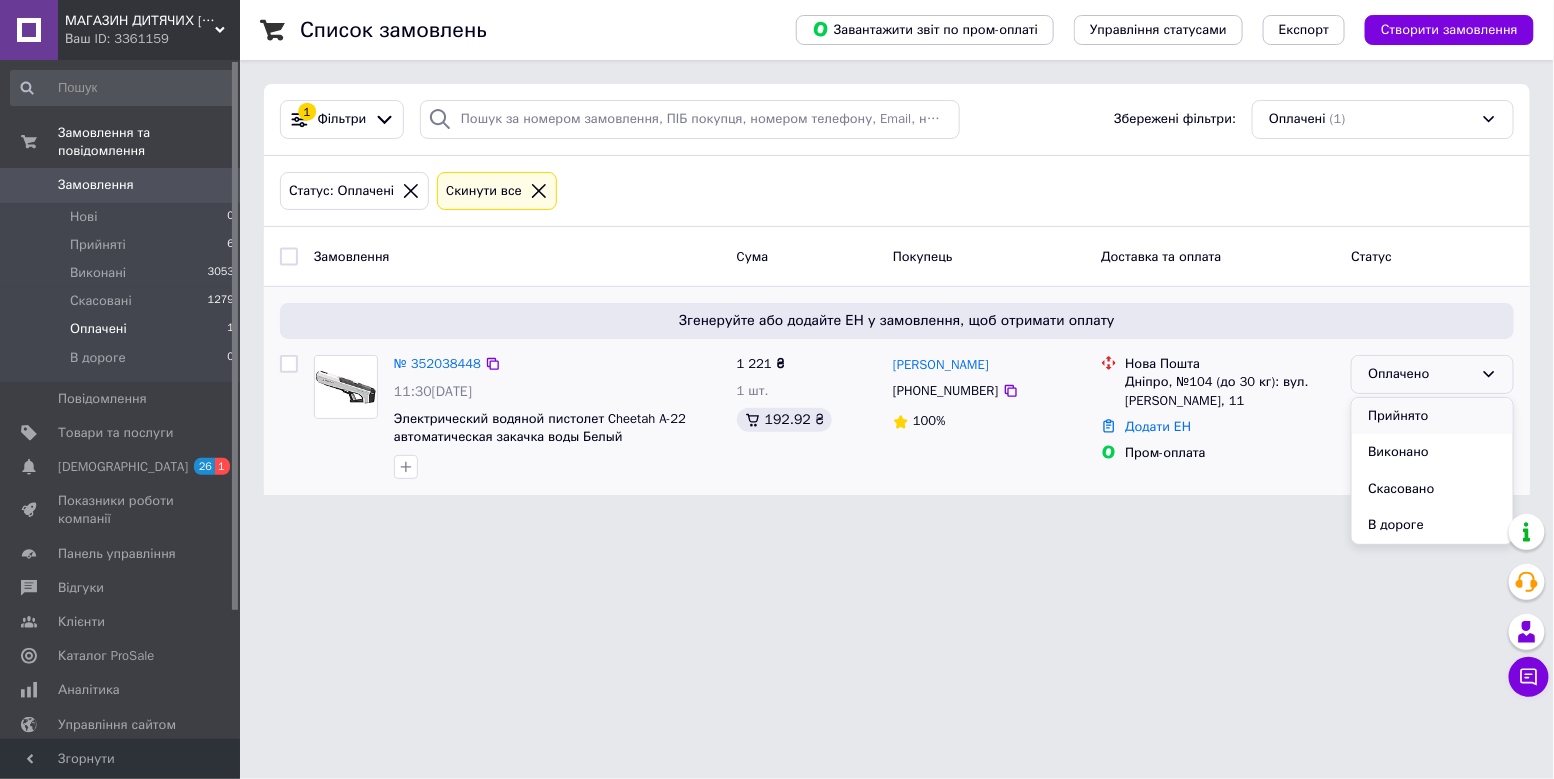 click on "Прийнято" at bounding box center [1432, 416] 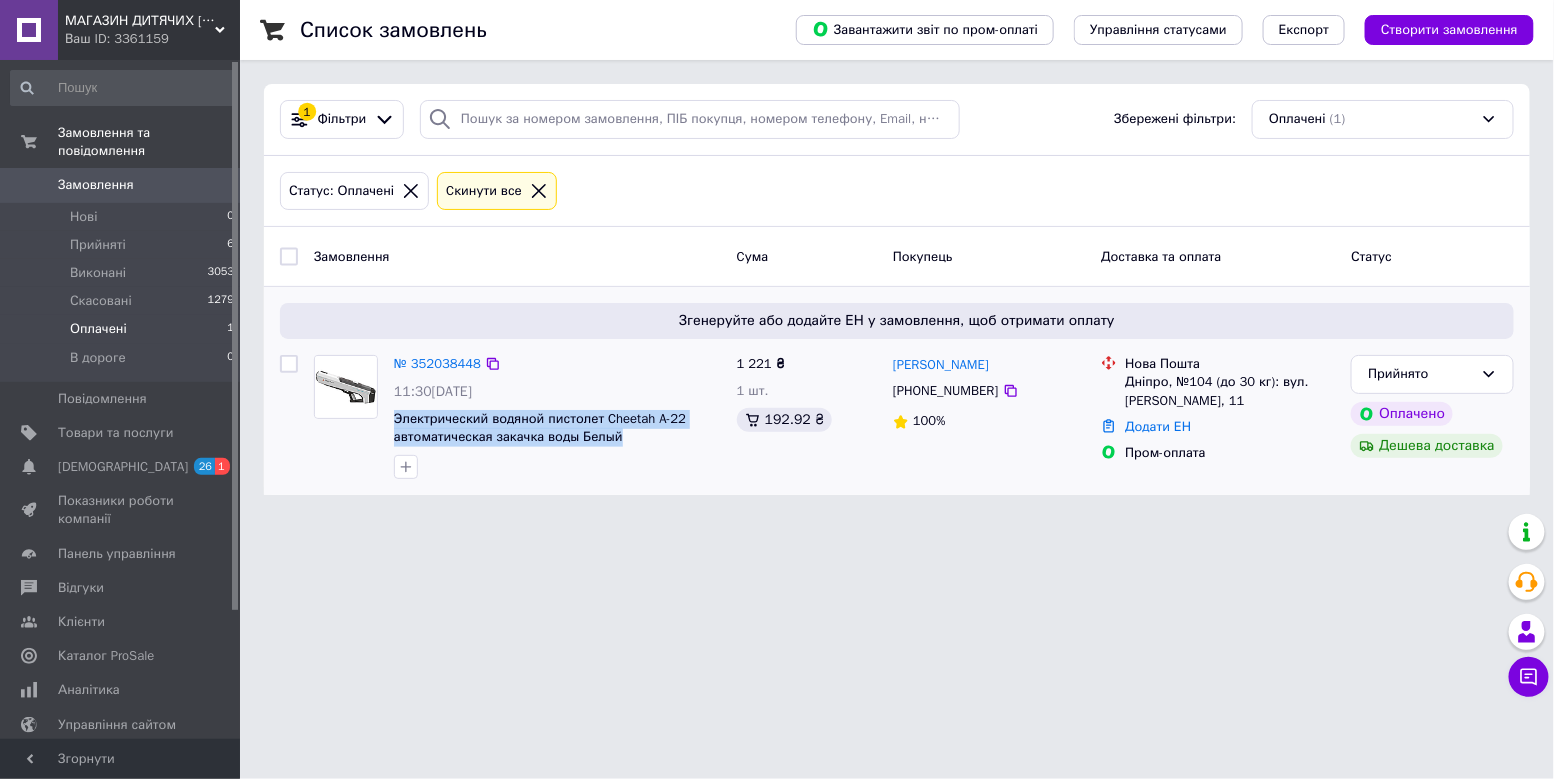 drag, startPoint x: 387, startPoint y: 421, endPoint x: 643, endPoint y: 440, distance: 256.7041 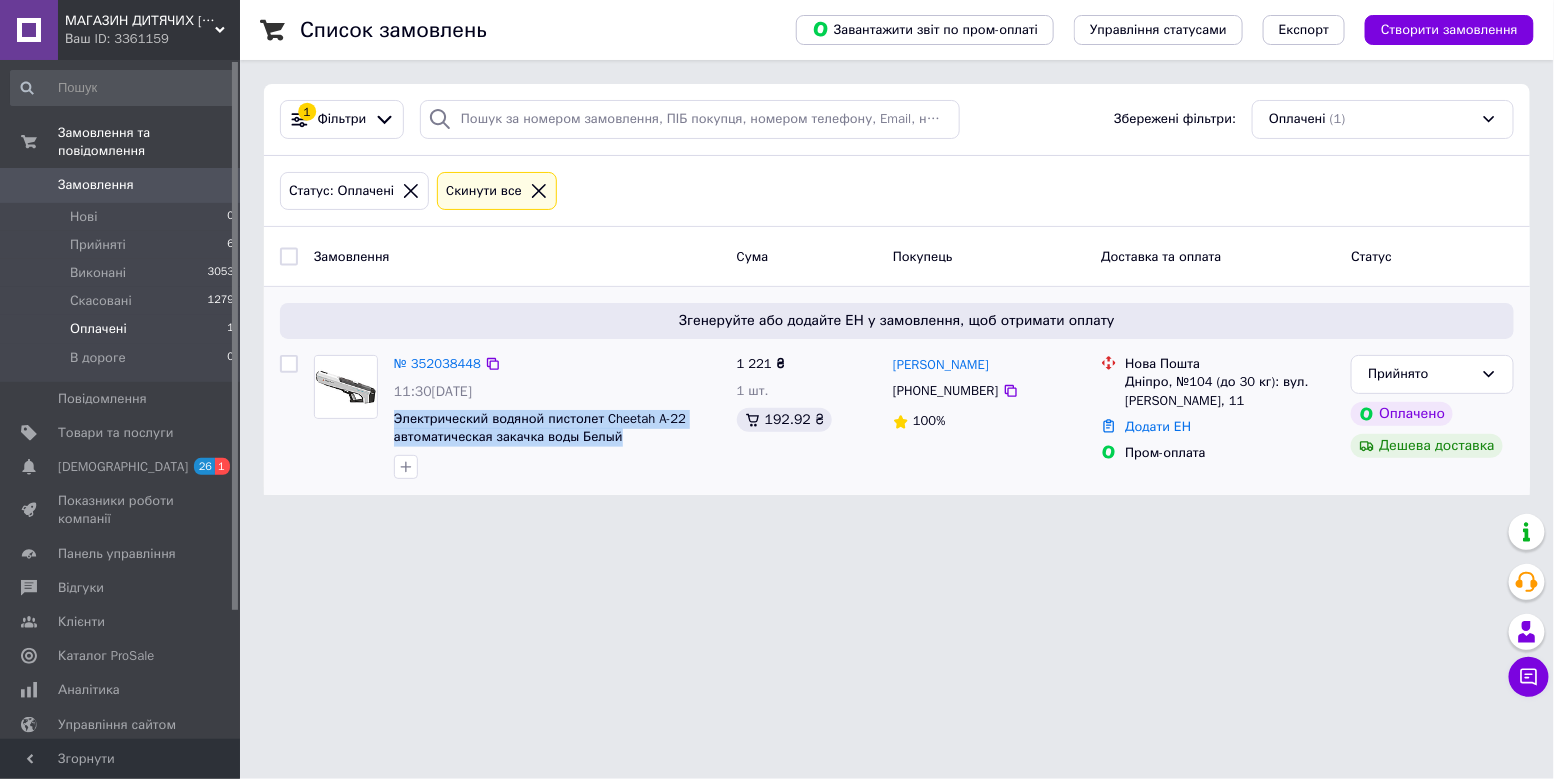 copy on "Электрический водяной пистолет Cheetah A-22 автоматическая закачка воды Белый" 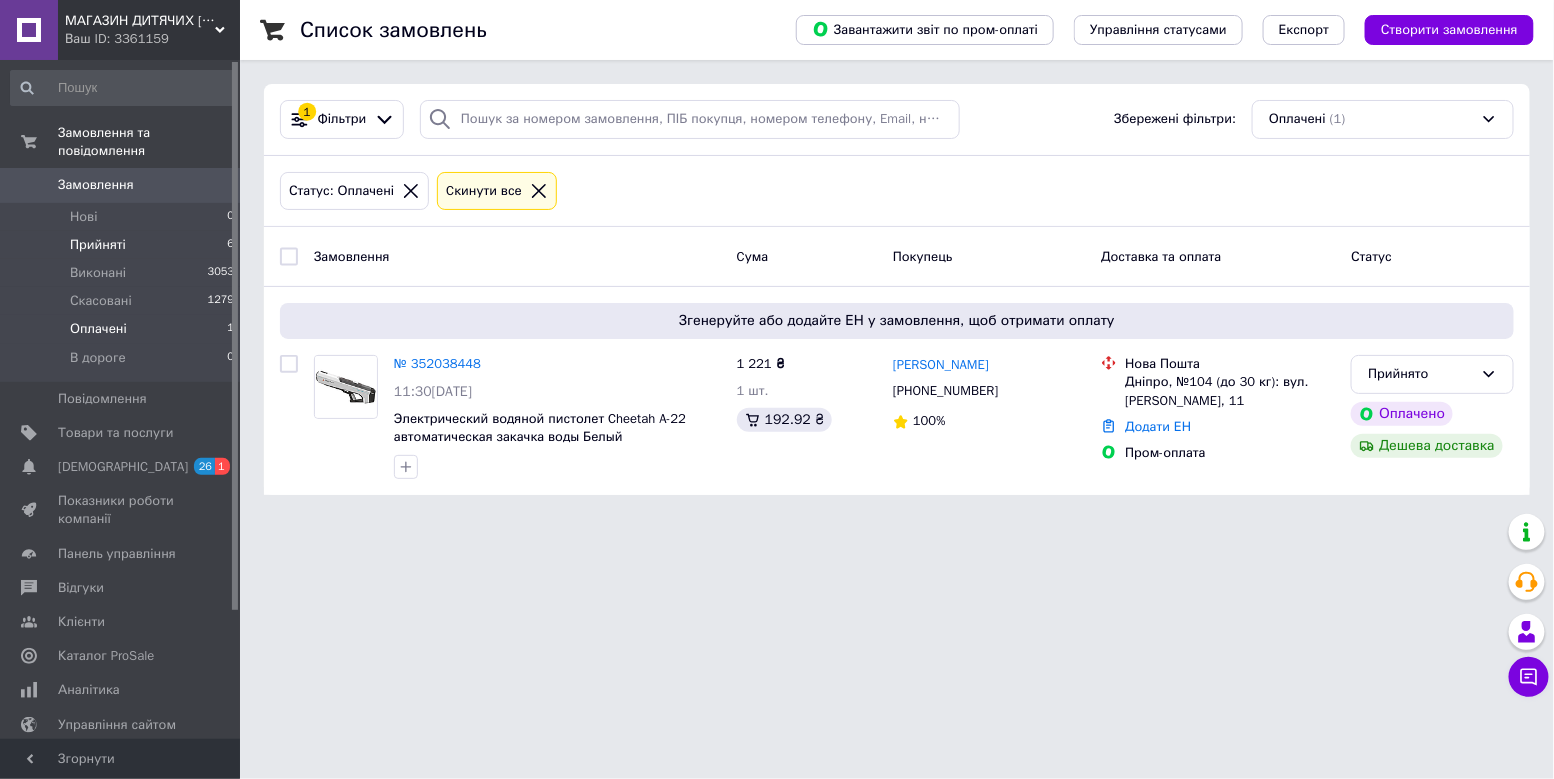 click on "Прийняті 6" at bounding box center (123, 245) 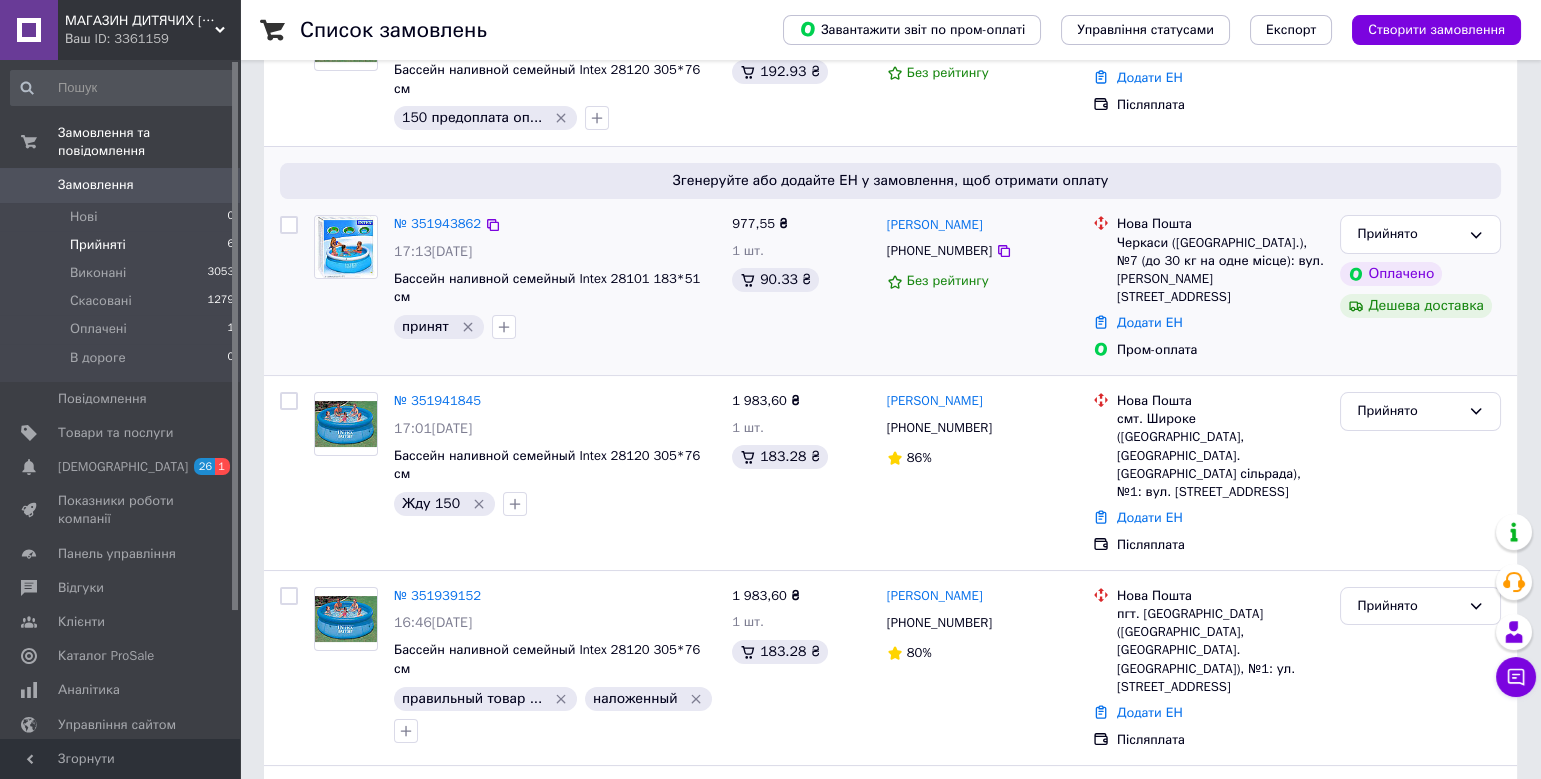 scroll, scrollTop: 800, scrollLeft: 0, axis: vertical 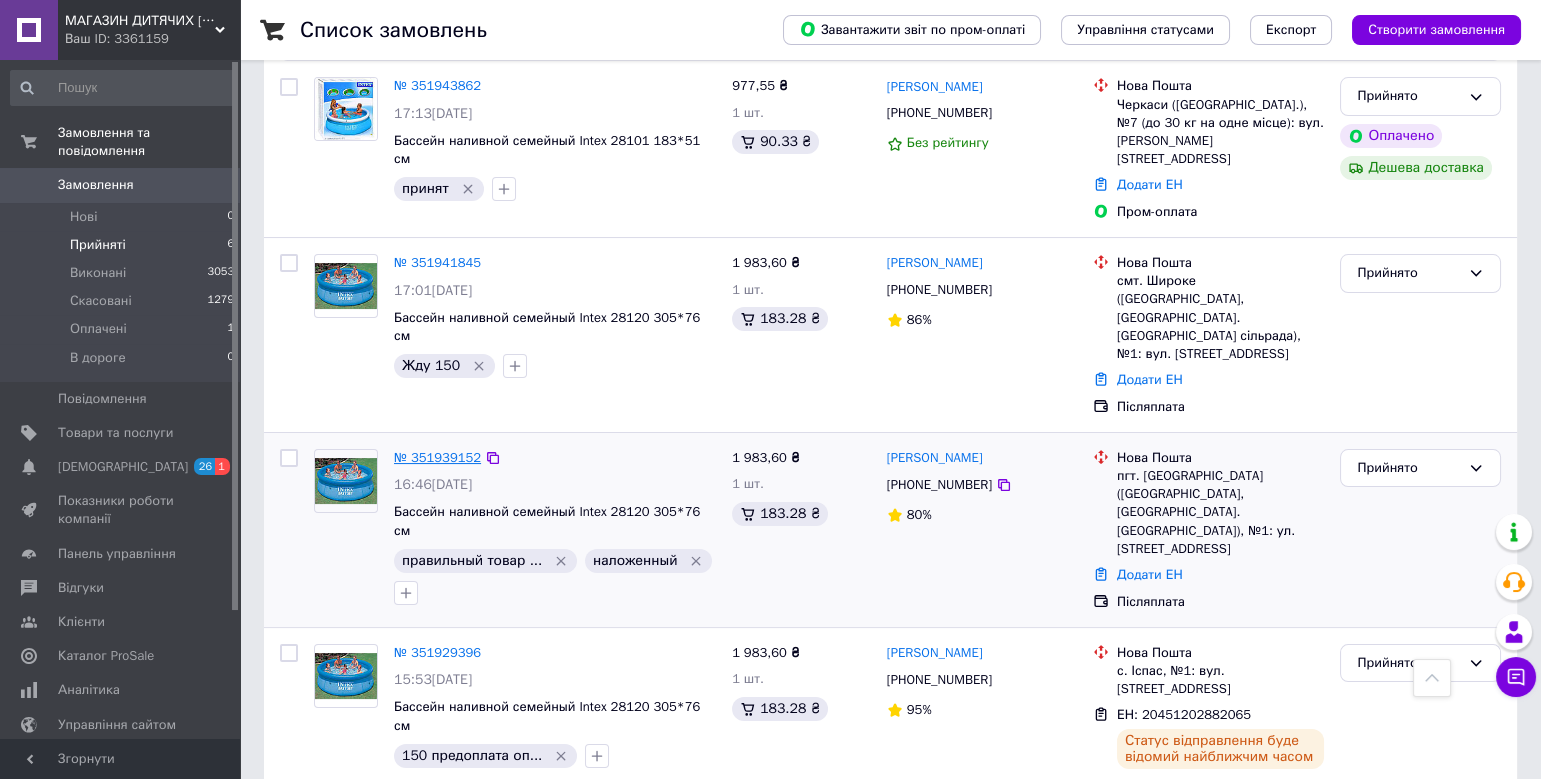 click on "№ 351939152" at bounding box center (437, 457) 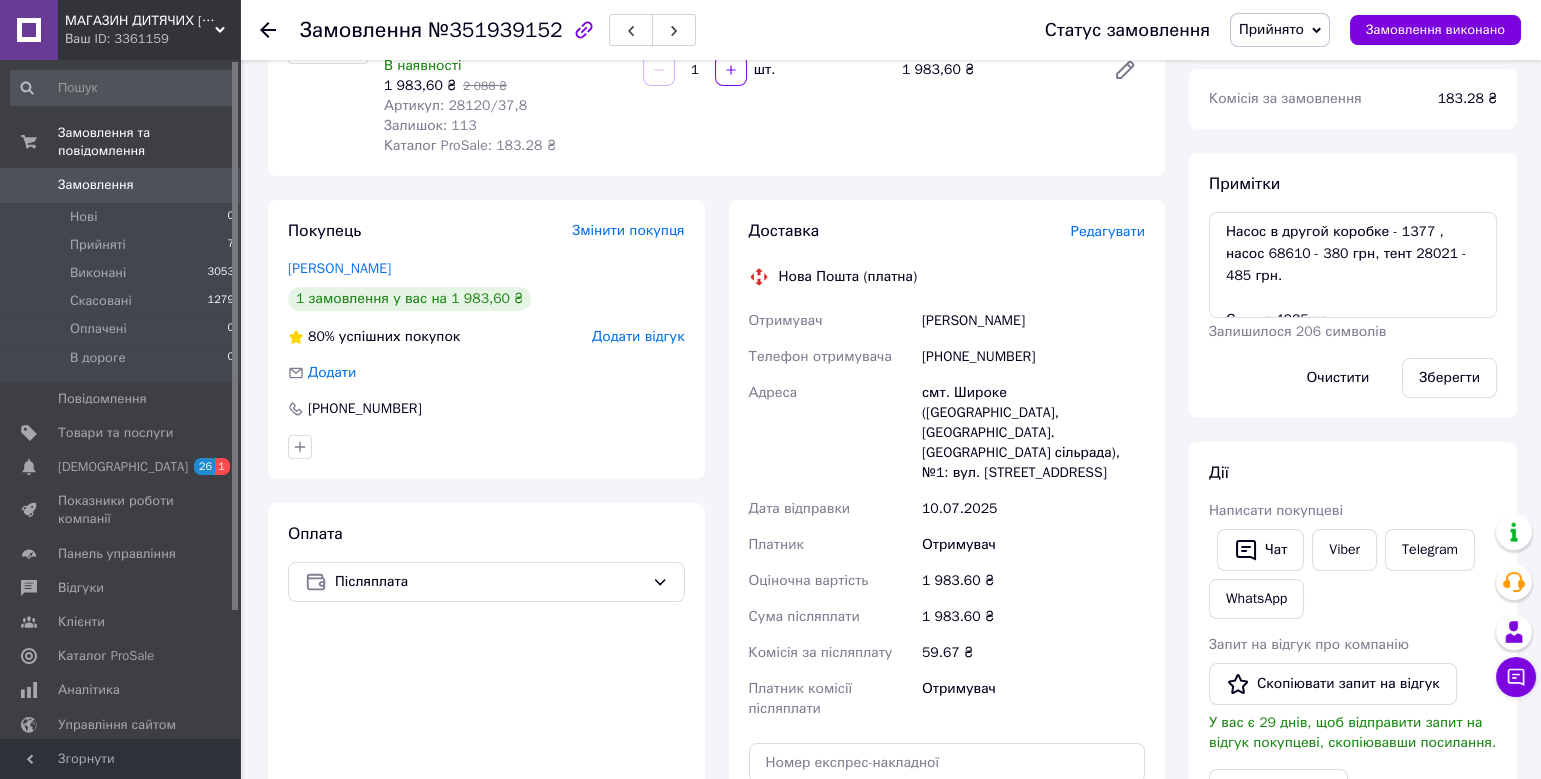 scroll, scrollTop: 0, scrollLeft: 0, axis: both 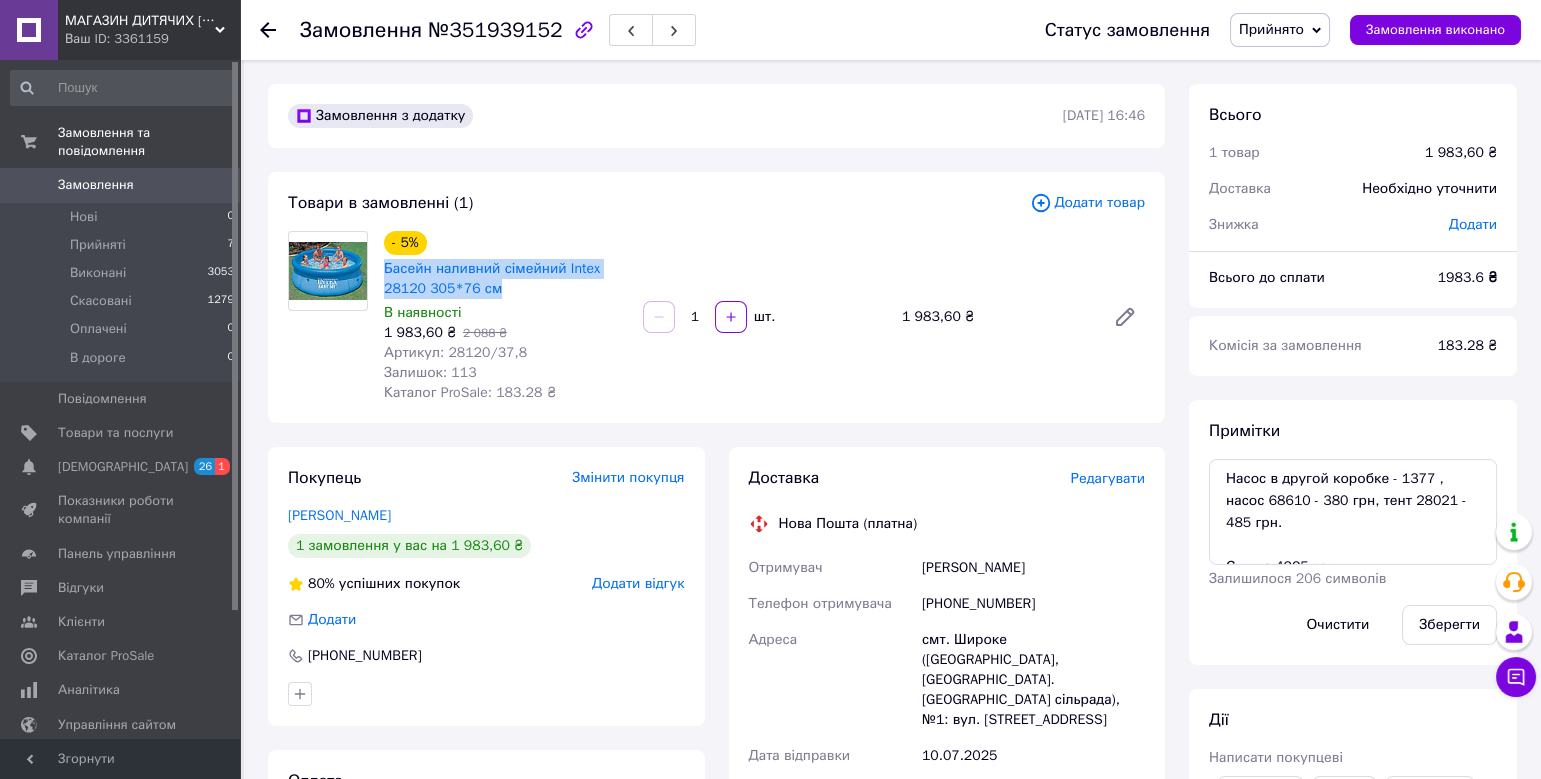 drag, startPoint x: 377, startPoint y: 274, endPoint x: 513, endPoint y: 287, distance: 136.6199 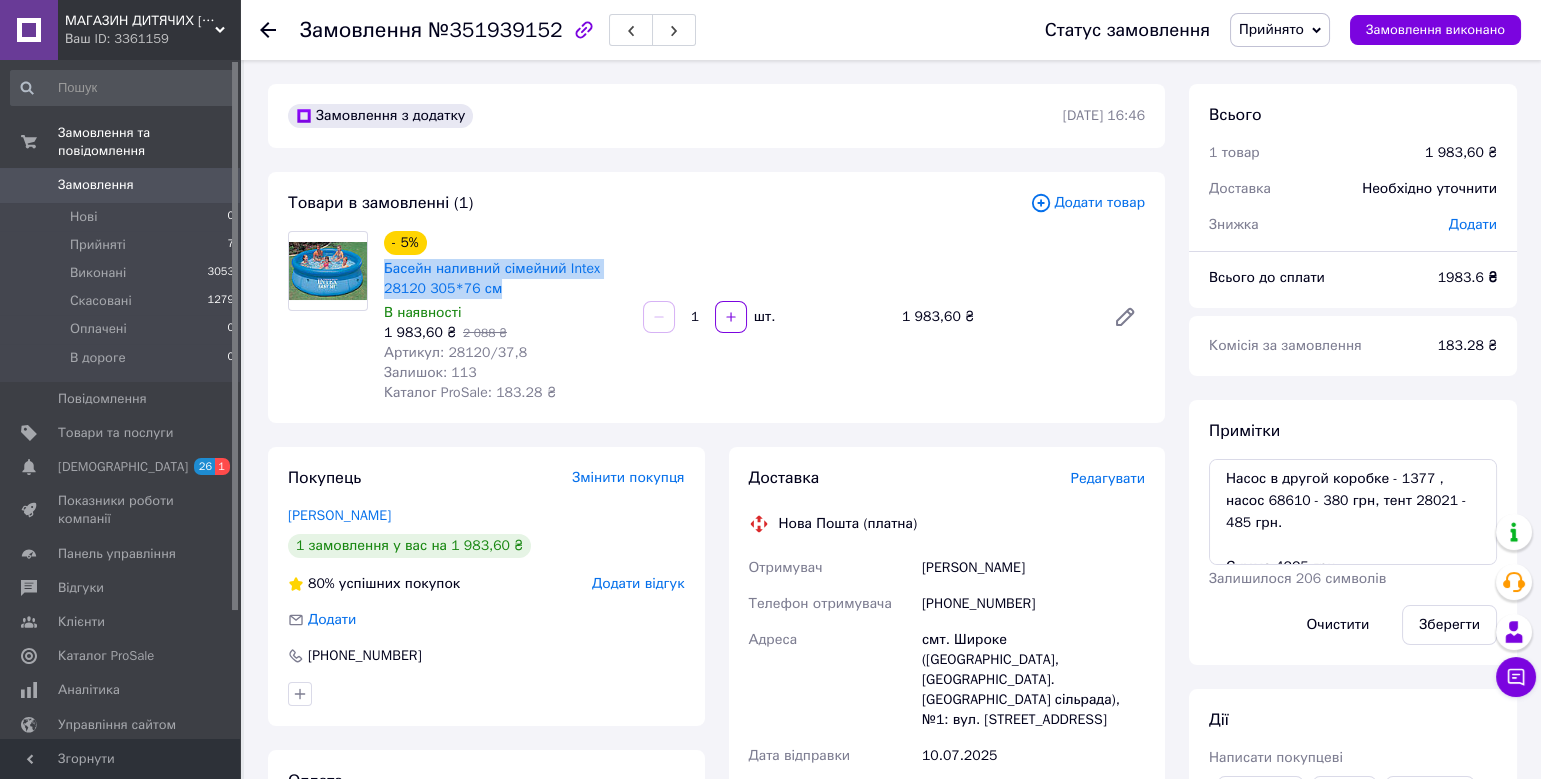 copy on "Басейн наливний сімейний Intex 28120 305*76 см" 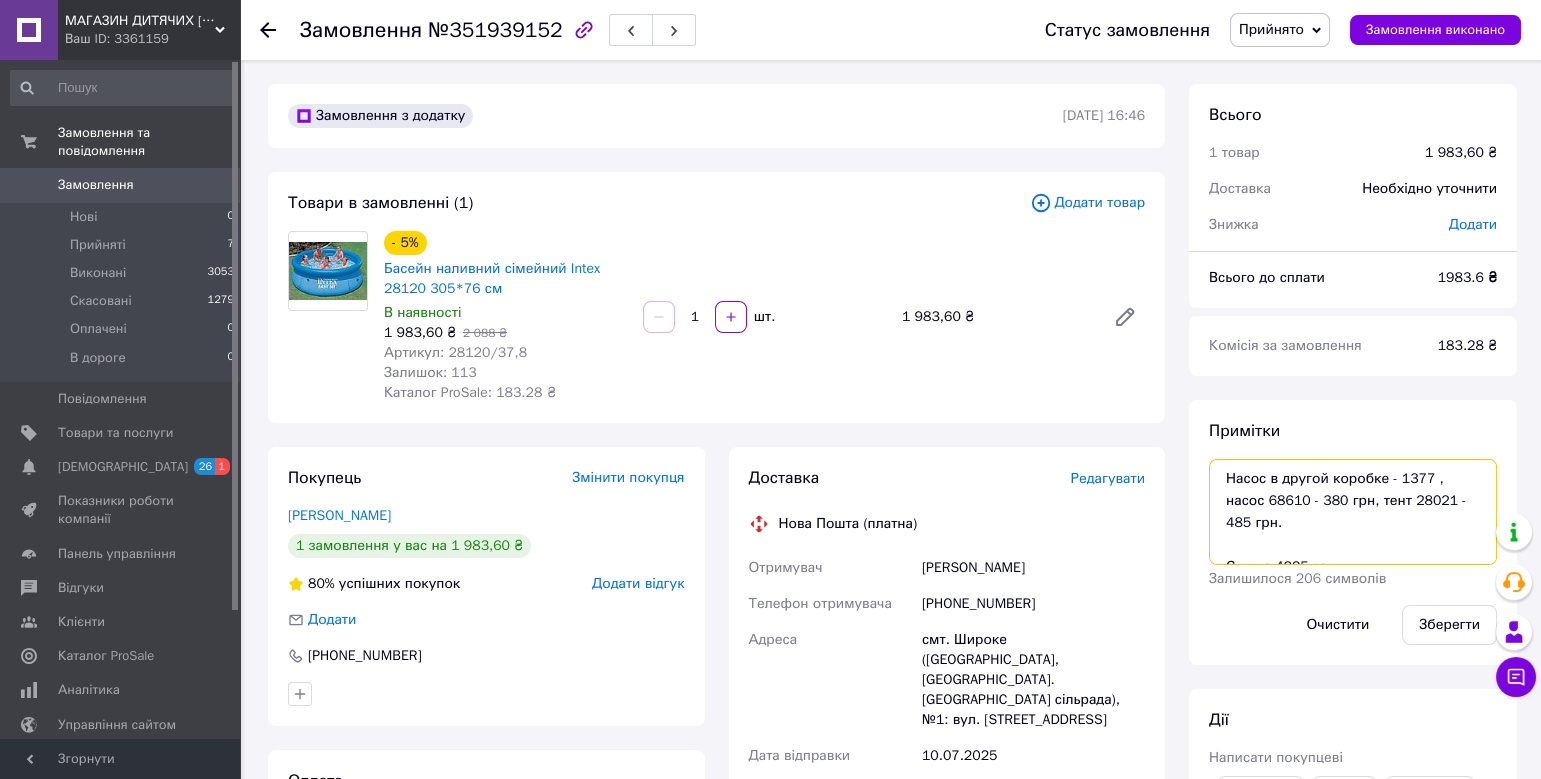 drag, startPoint x: 1229, startPoint y: 482, endPoint x: 1380, endPoint y: 518, distance: 155.23209 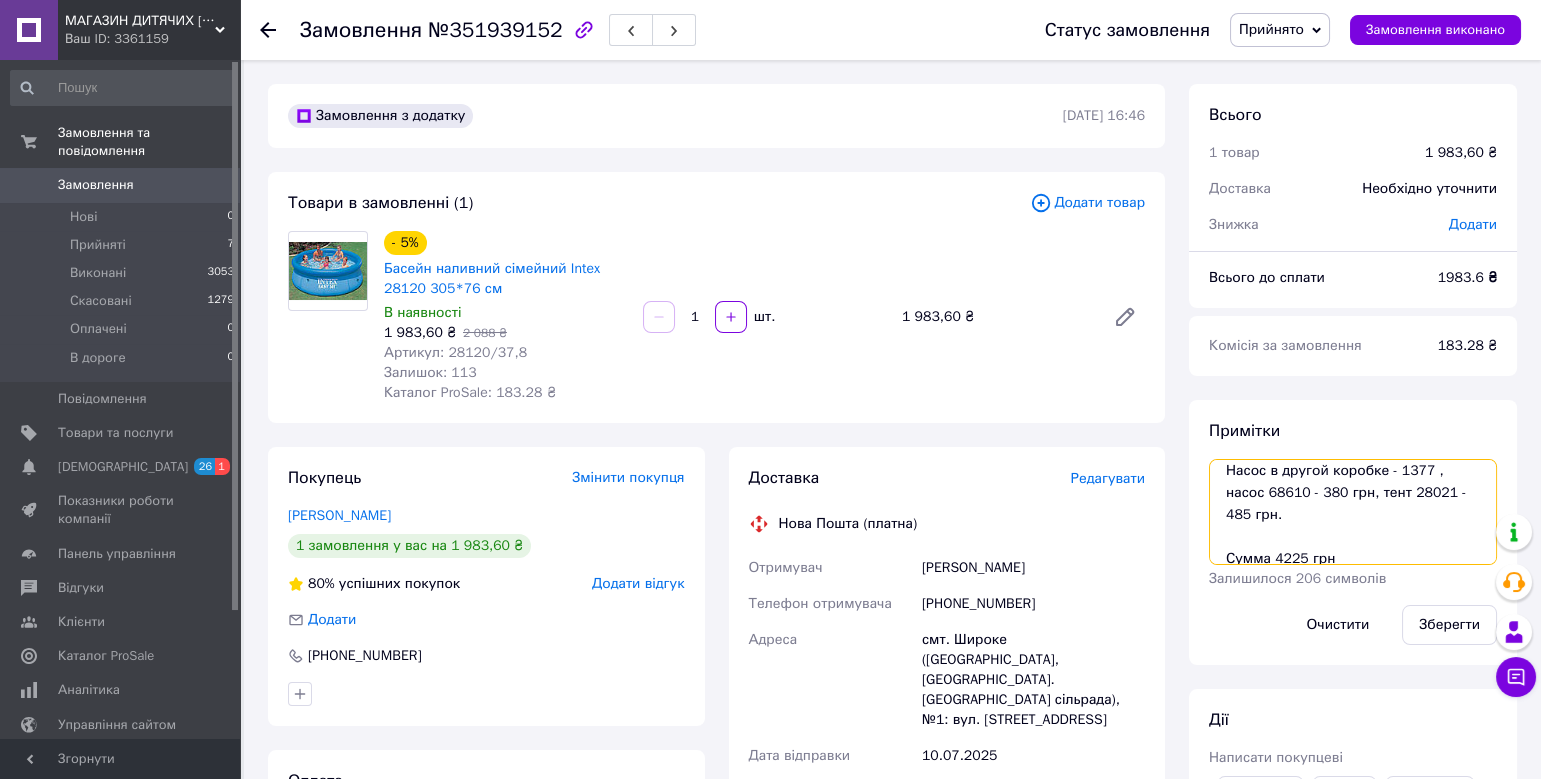 scroll, scrollTop: 21, scrollLeft: 0, axis: vertical 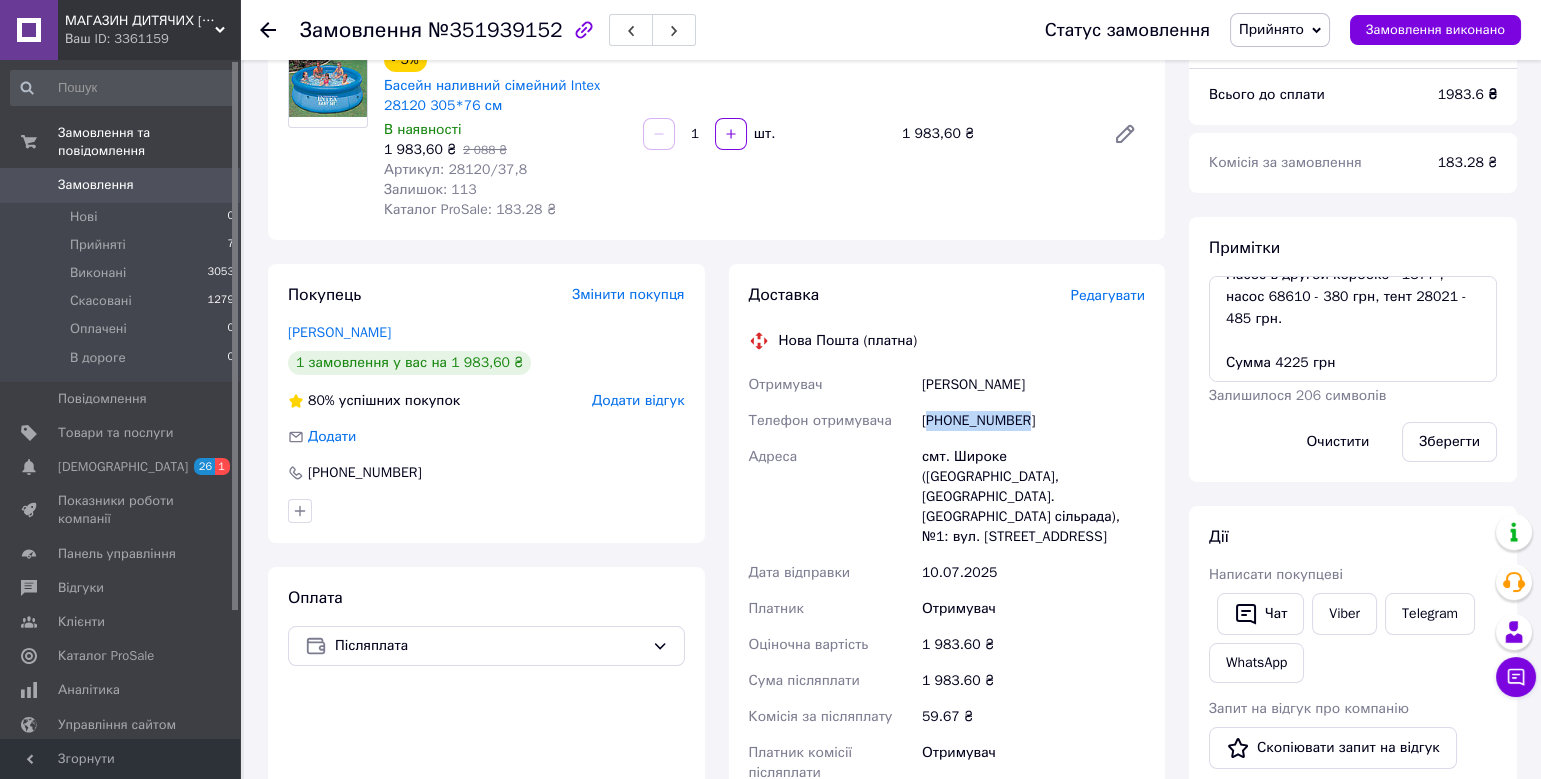 drag, startPoint x: 1036, startPoint y: 424, endPoint x: 927, endPoint y: 422, distance: 109.01835 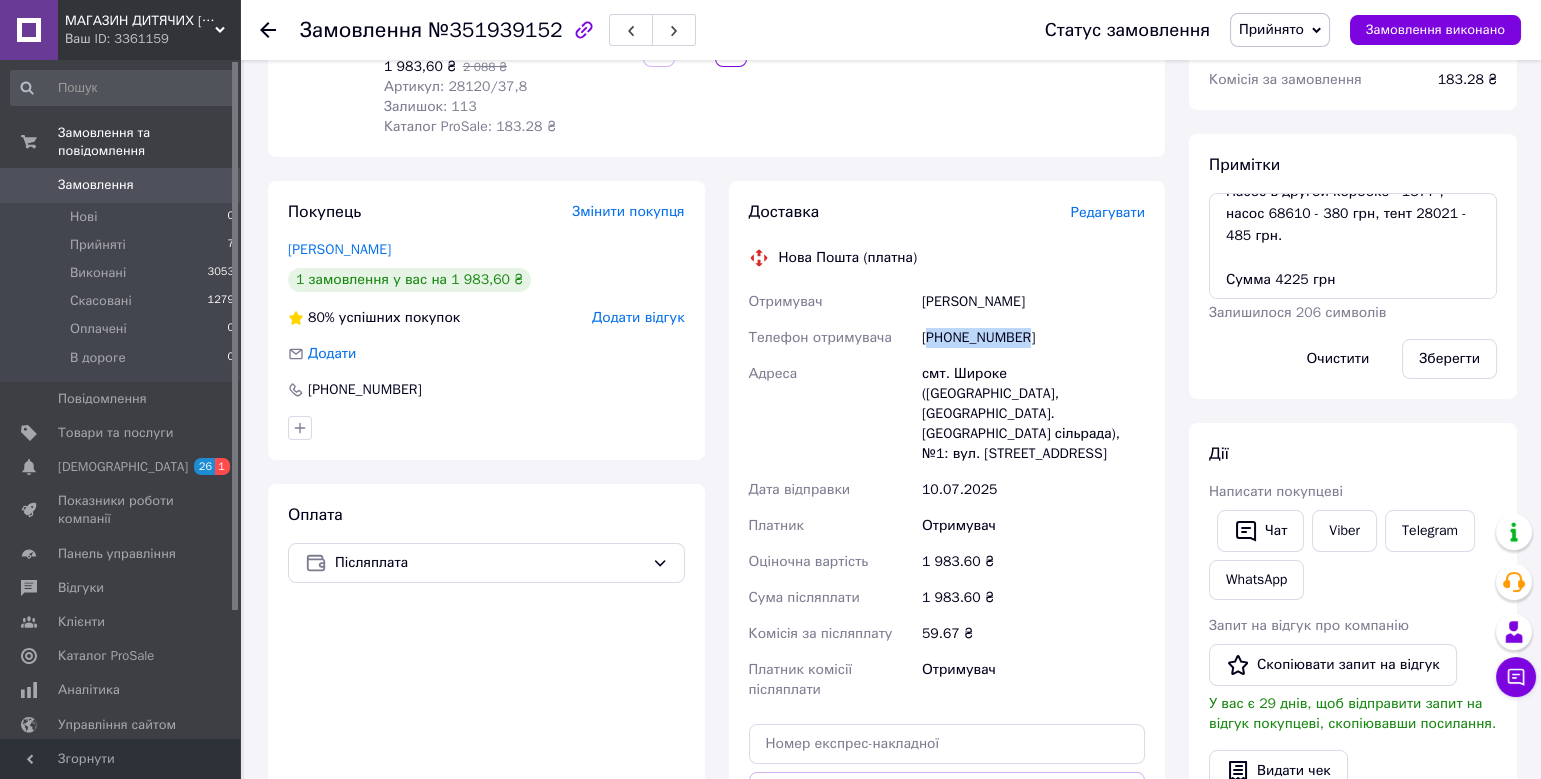 scroll, scrollTop: 500, scrollLeft: 0, axis: vertical 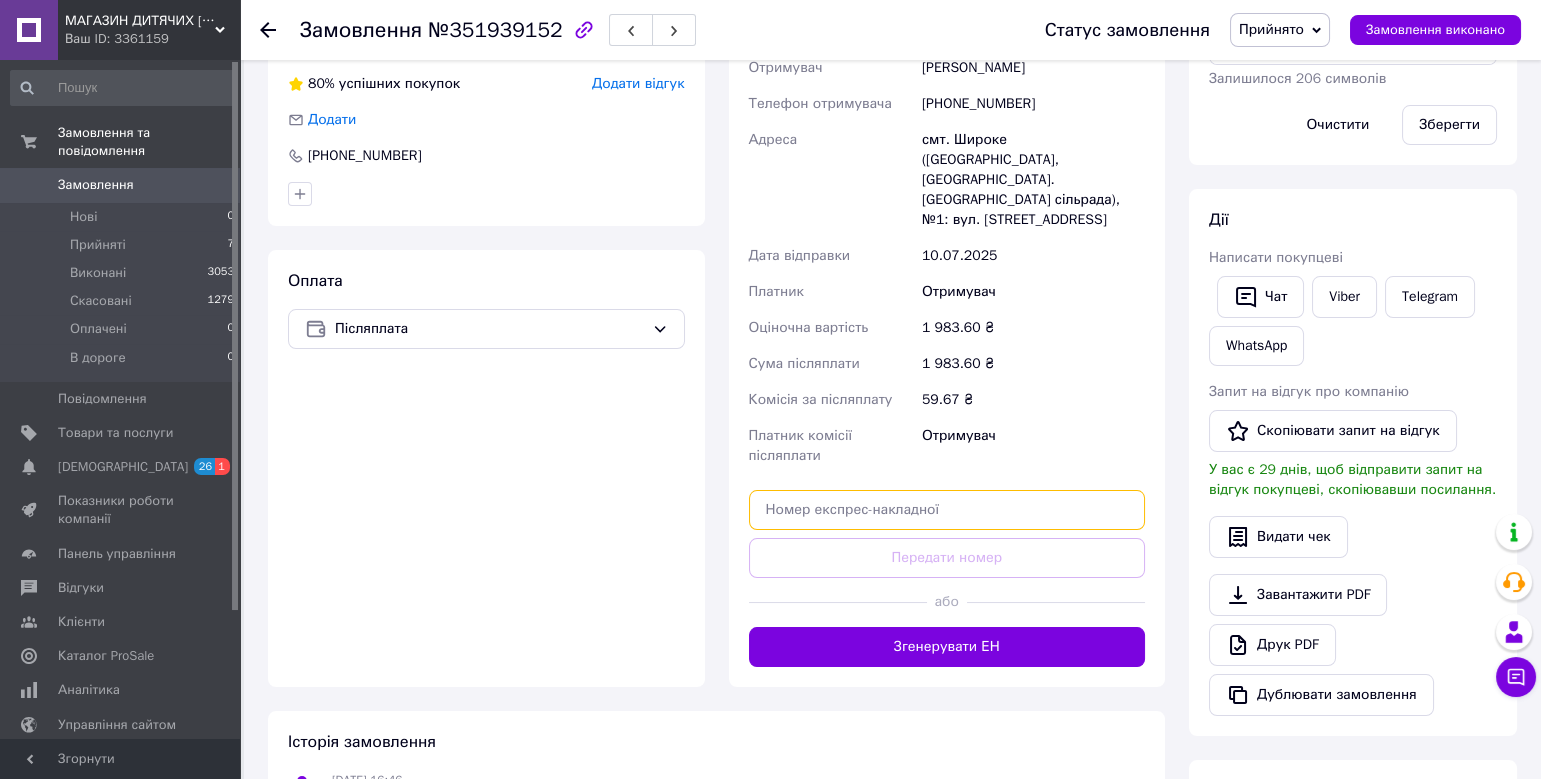 click at bounding box center [947, 510] 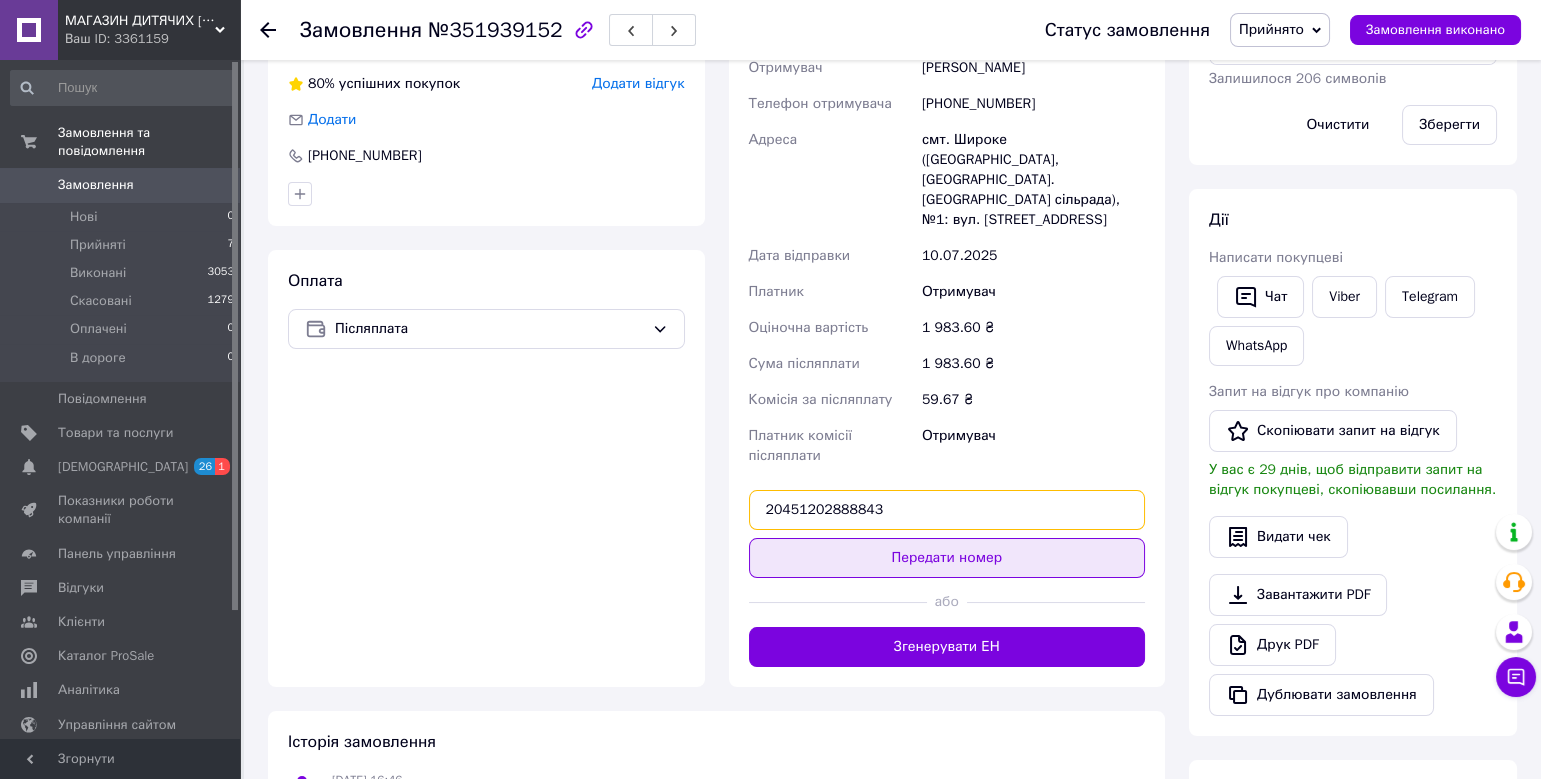 type on "20451202888843" 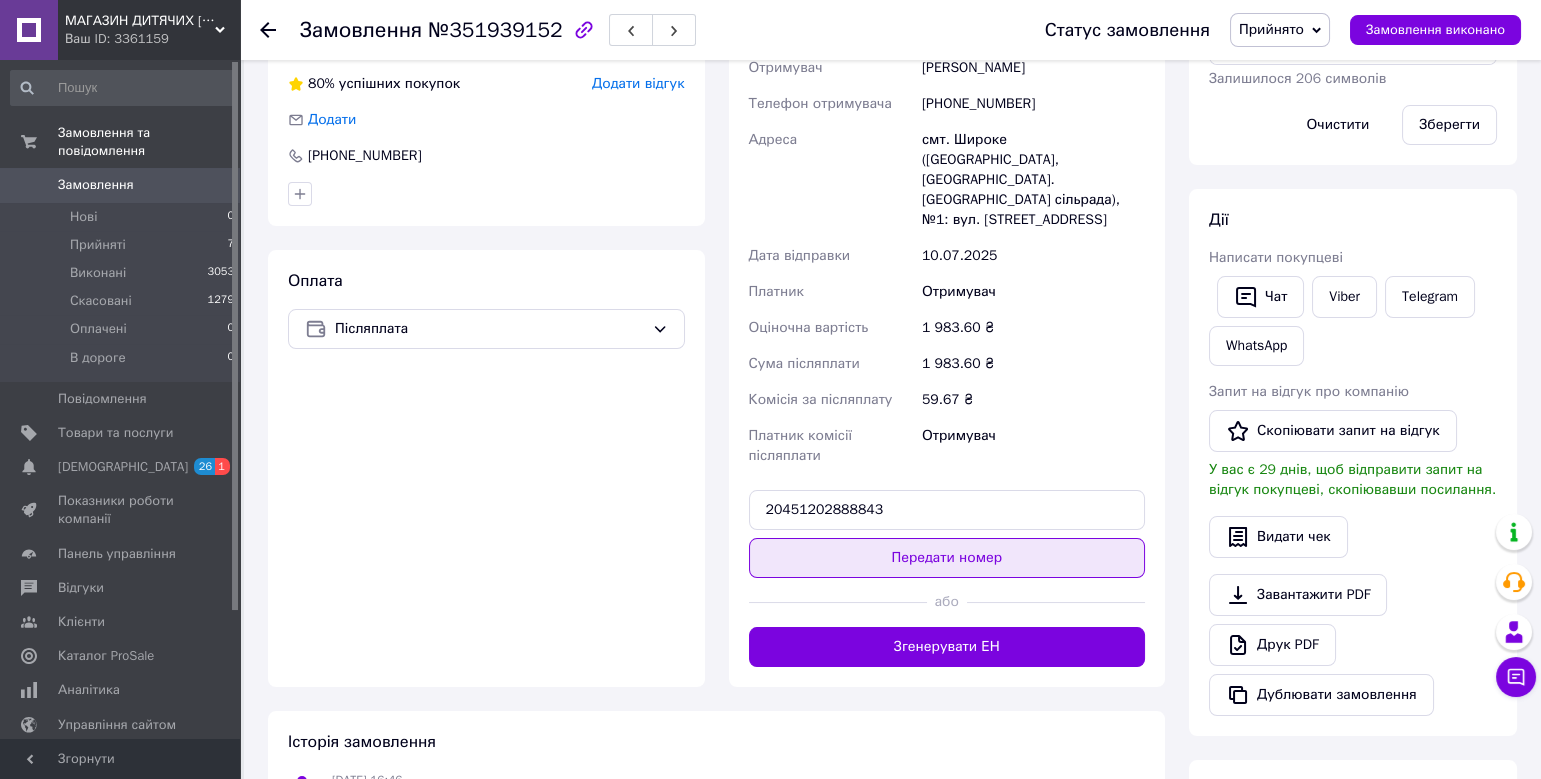 click on "Передати номер" at bounding box center [947, 558] 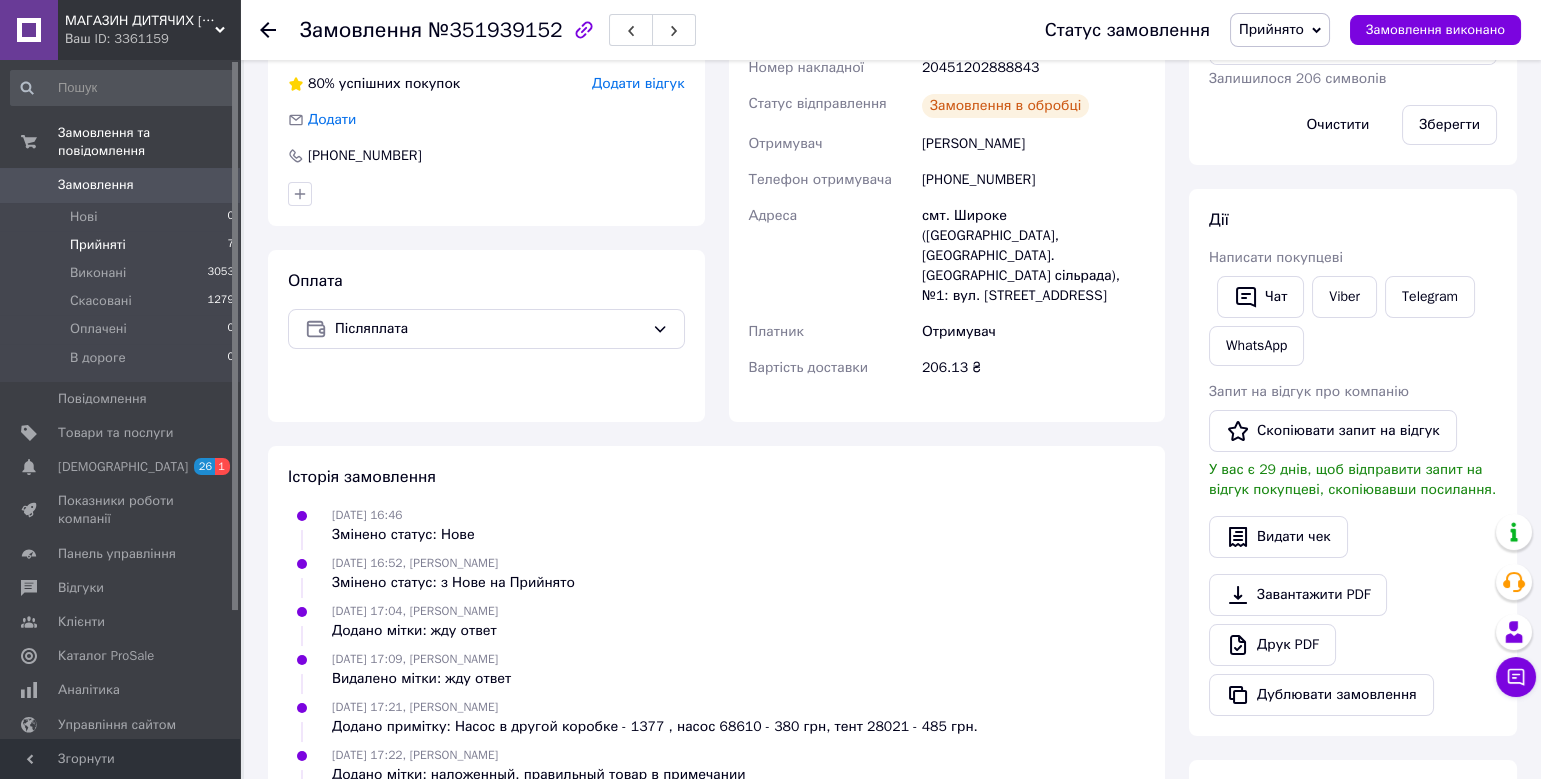 click on "Прийняті 7" at bounding box center (123, 245) 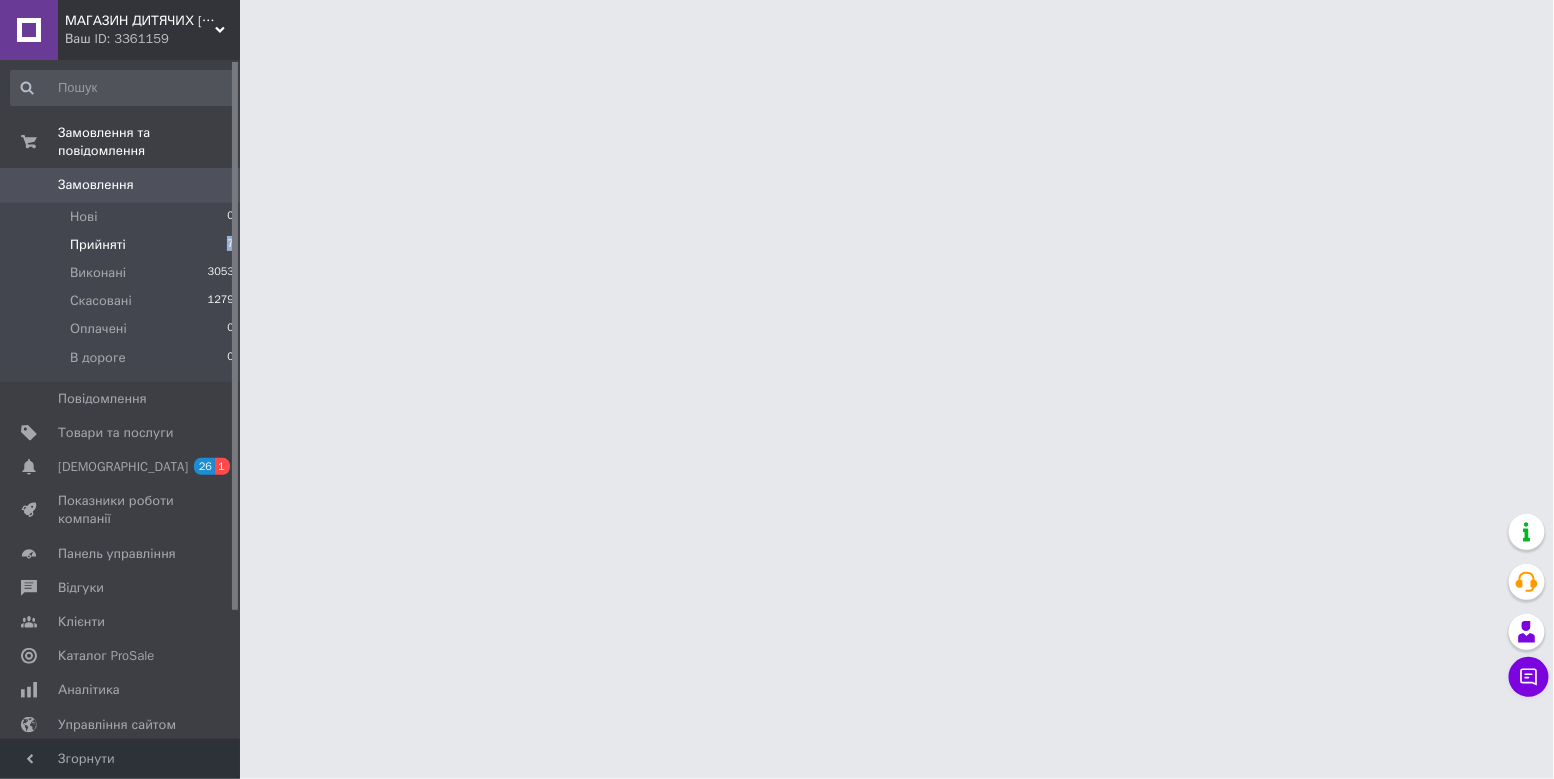 click on "Прийняті 7" at bounding box center (123, 245) 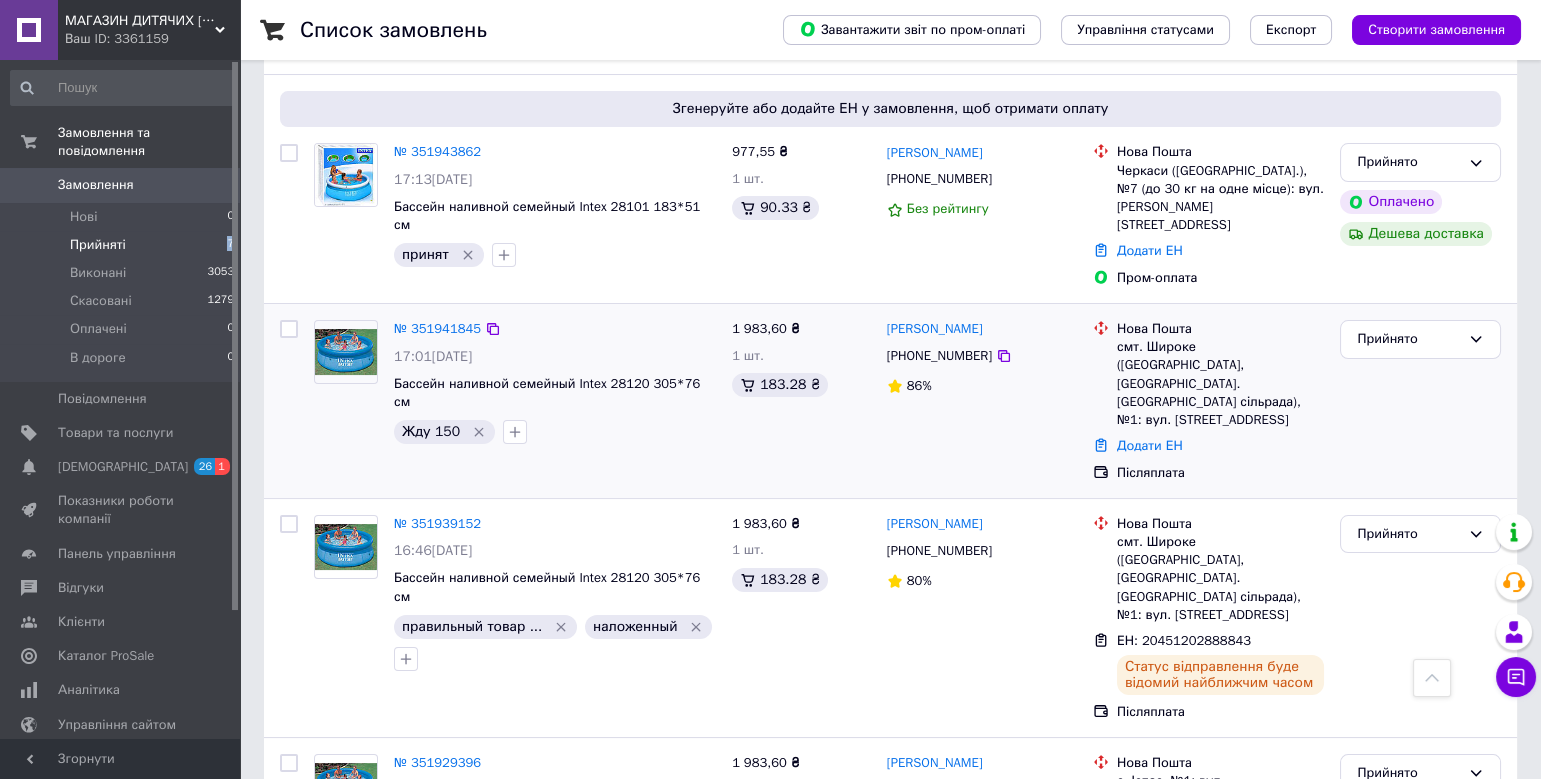 scroll, scrollTop: 585, scrollLeft: 0, axis: vertical 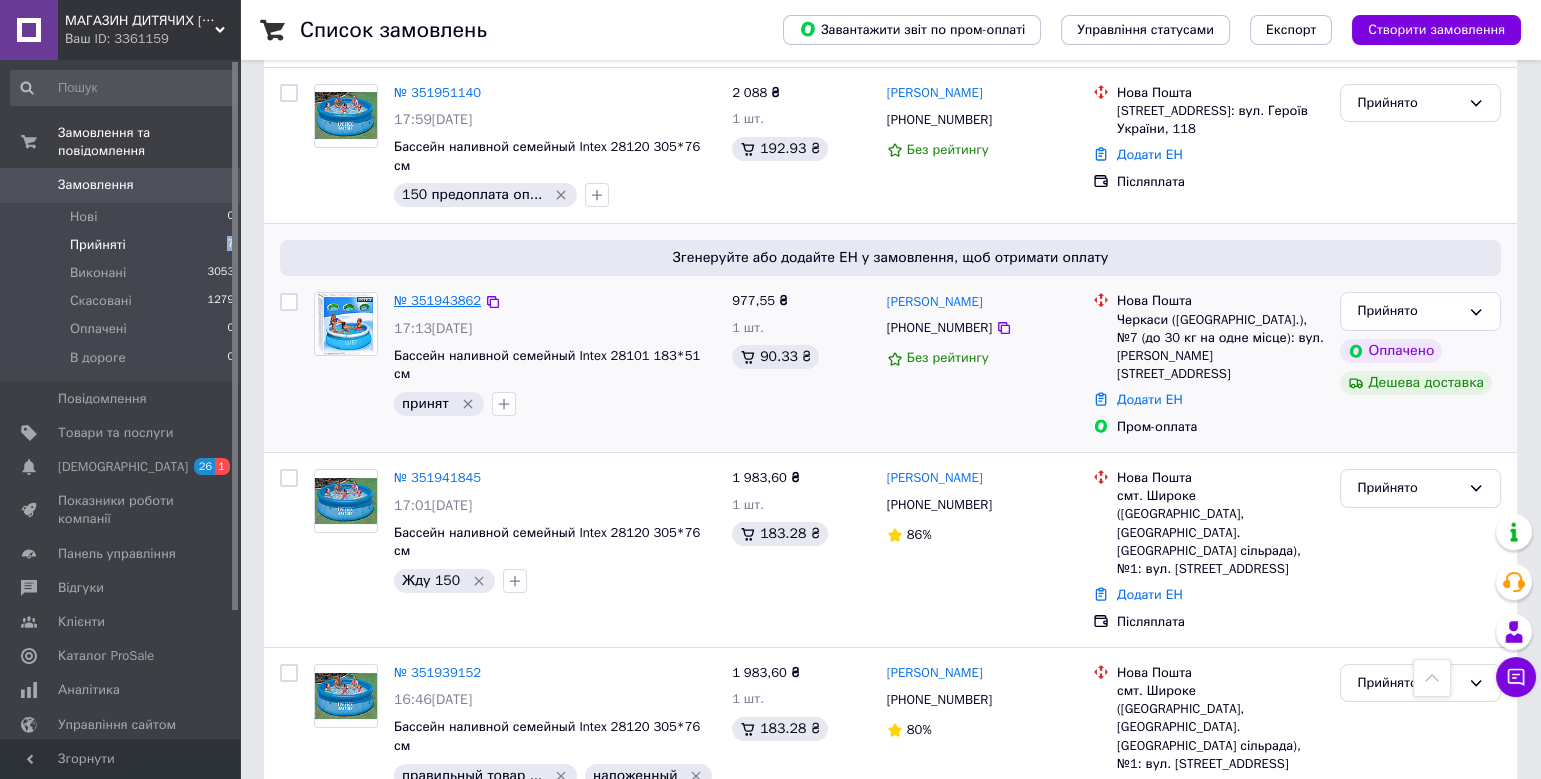 click on "№ 351943862" at bounding box center (437, 300) 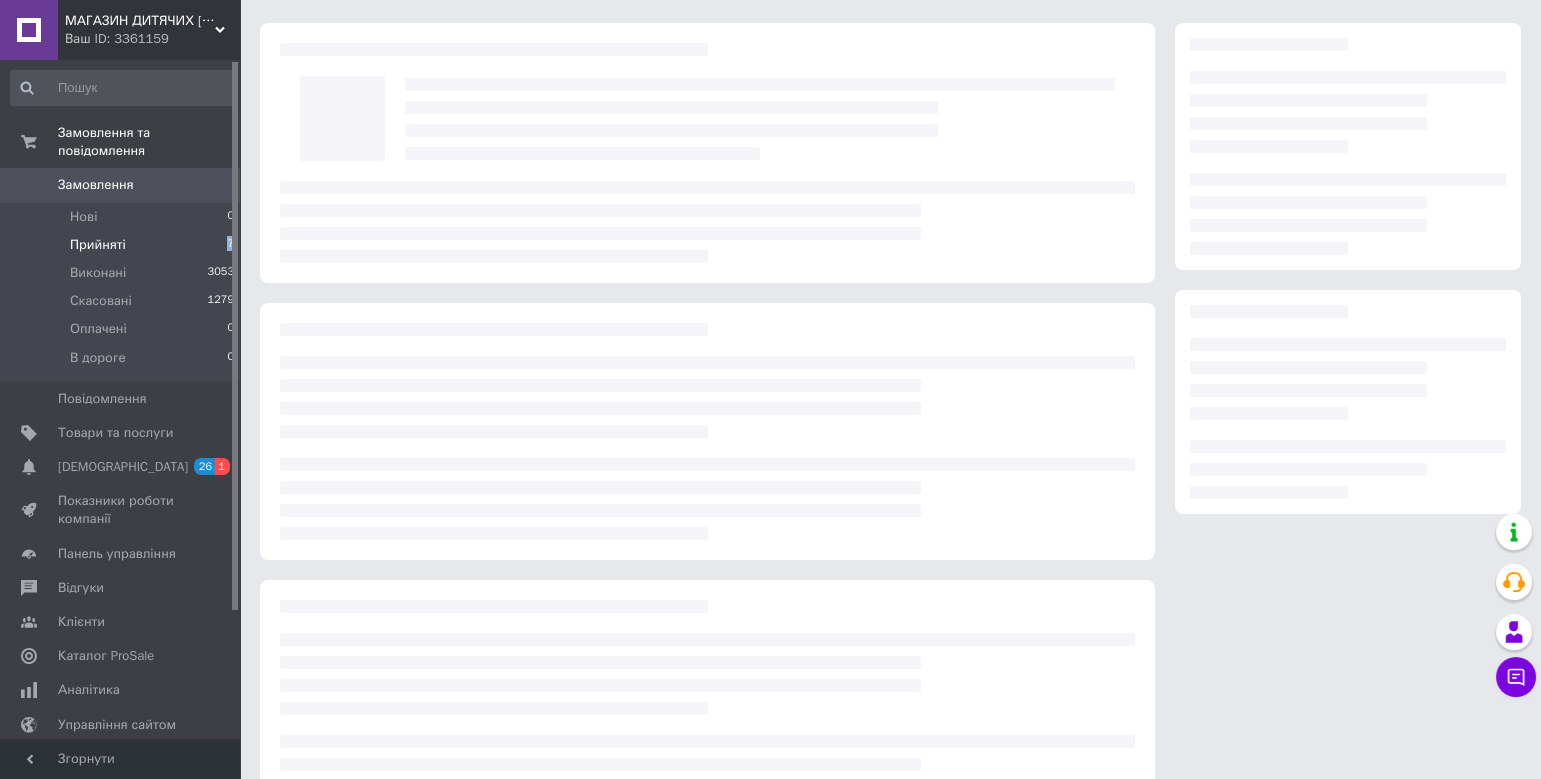 scroll, scrollTop: 0, scrollLeft: 0, axis: both 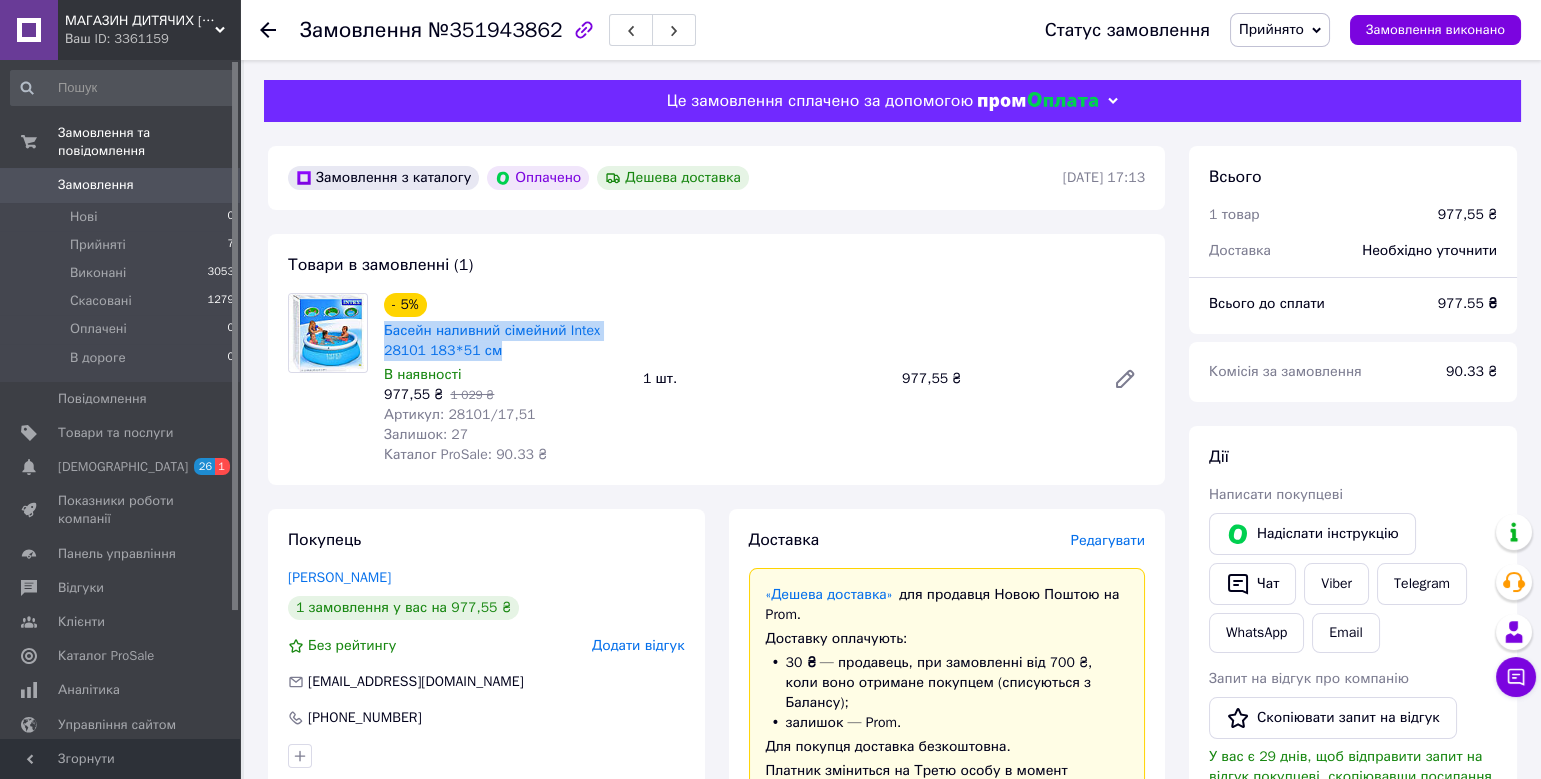 drag, startPoint x: 381, startPoint y: 332, endPoint x: 506, endPoint y: 348, distance: 126.01984 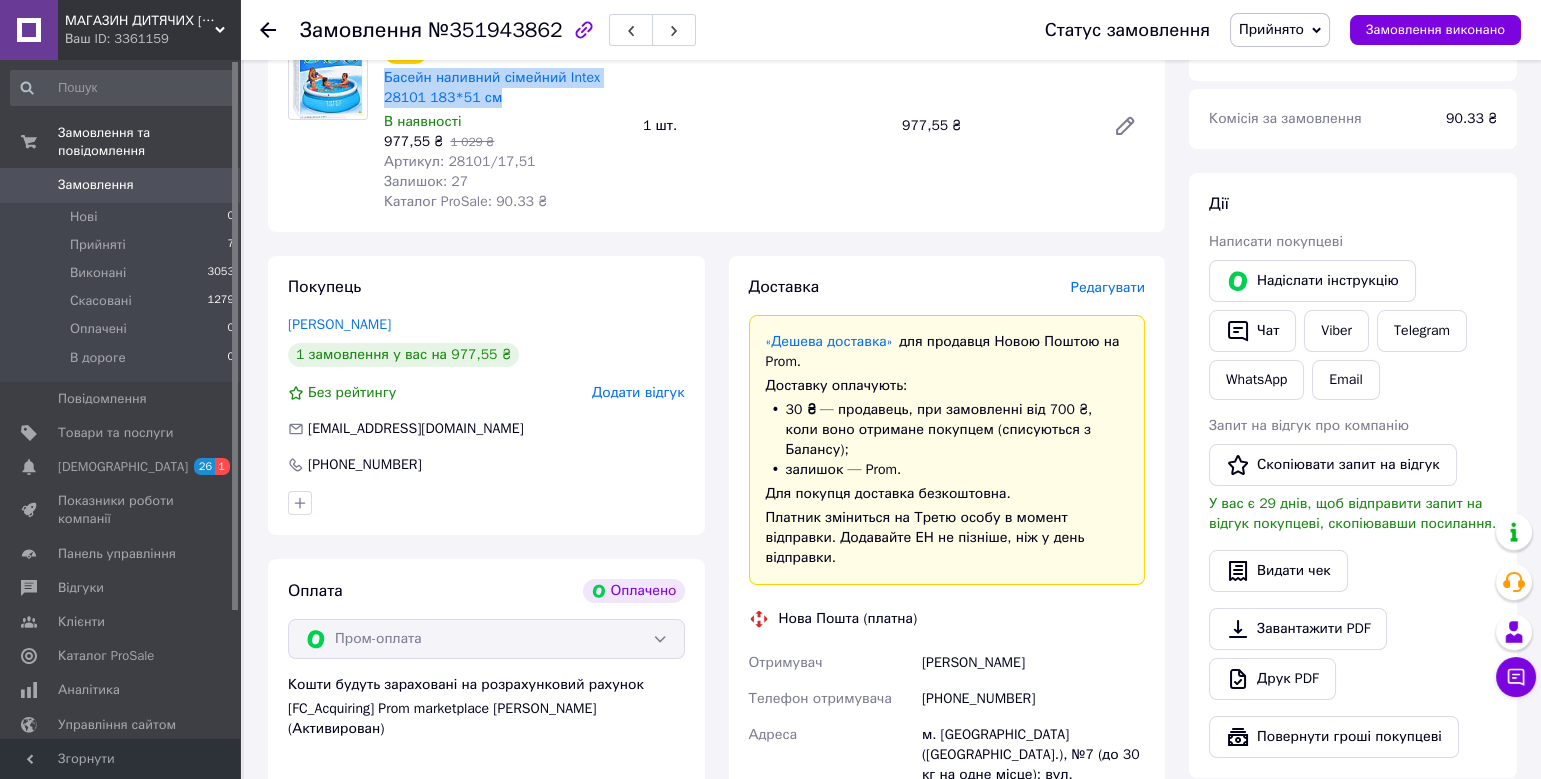scroll, scrollTop: 390, scrollLeft: 0, axis: vertical 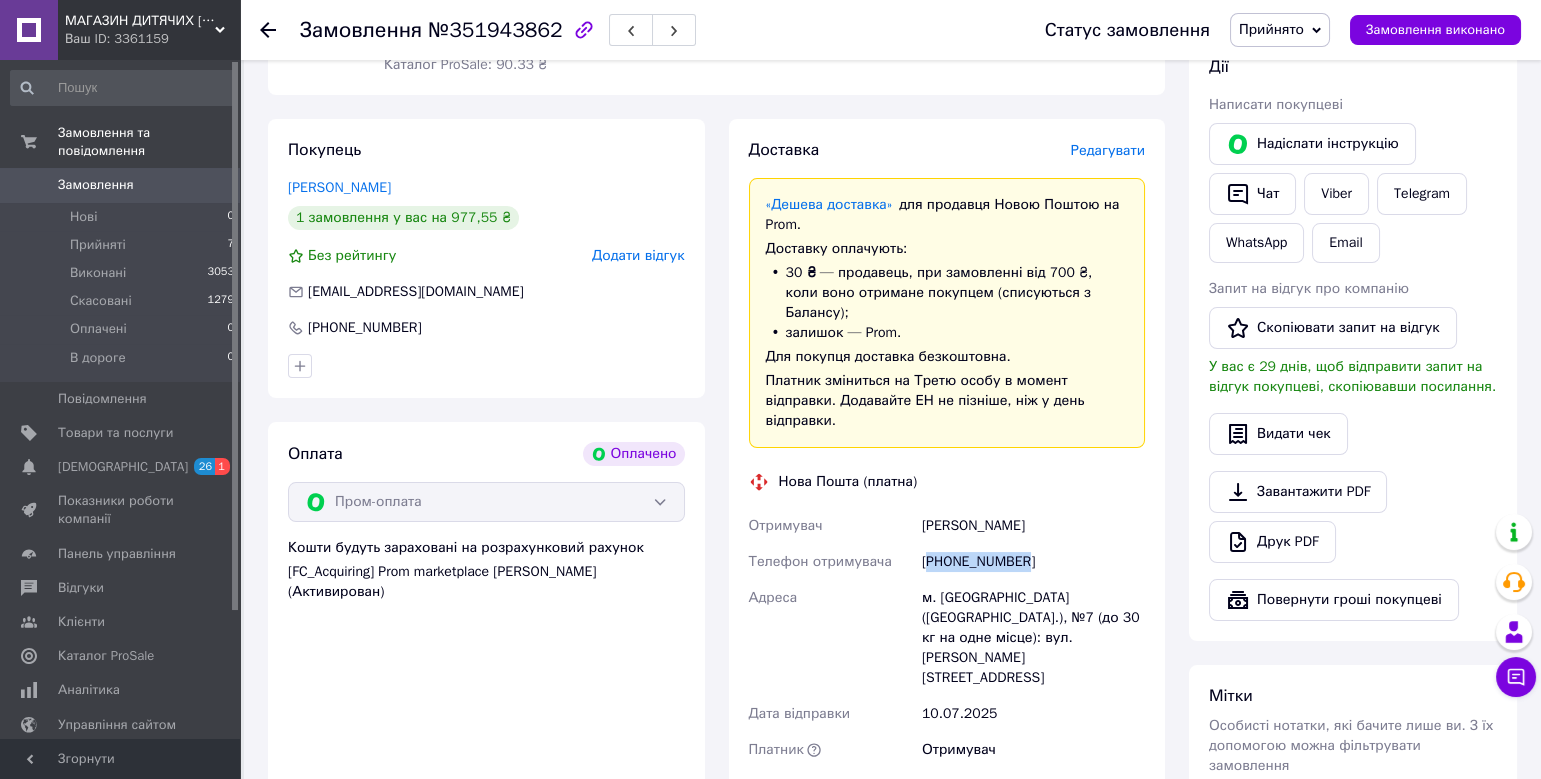 drag, startPoint x: 1048, startPoint y: 569, endPoint x: 927, endPoint y: 570, distance: 121.004135 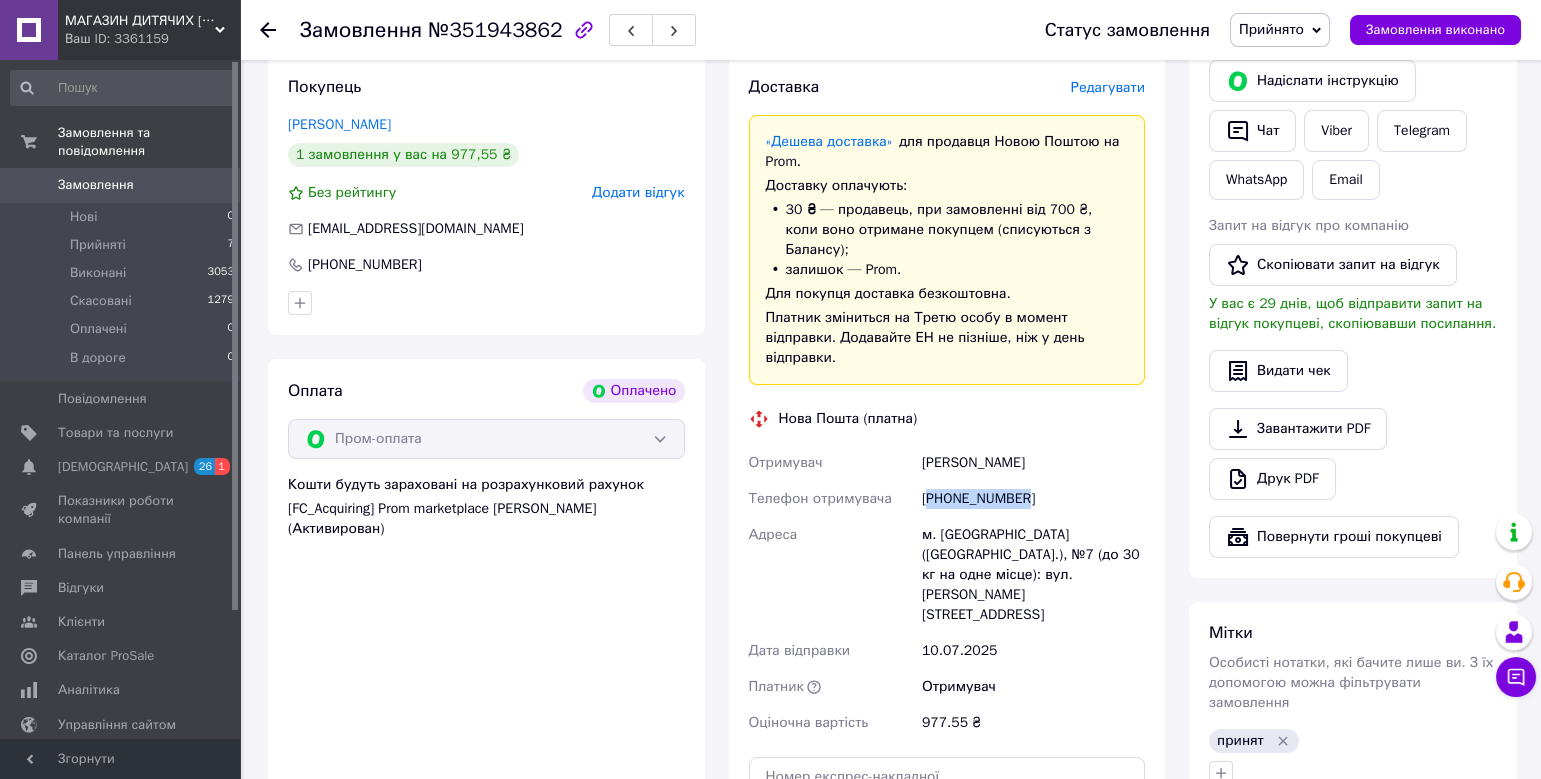 scroll, scrollTop: 722, scrollLeft: 0, axis: vertical 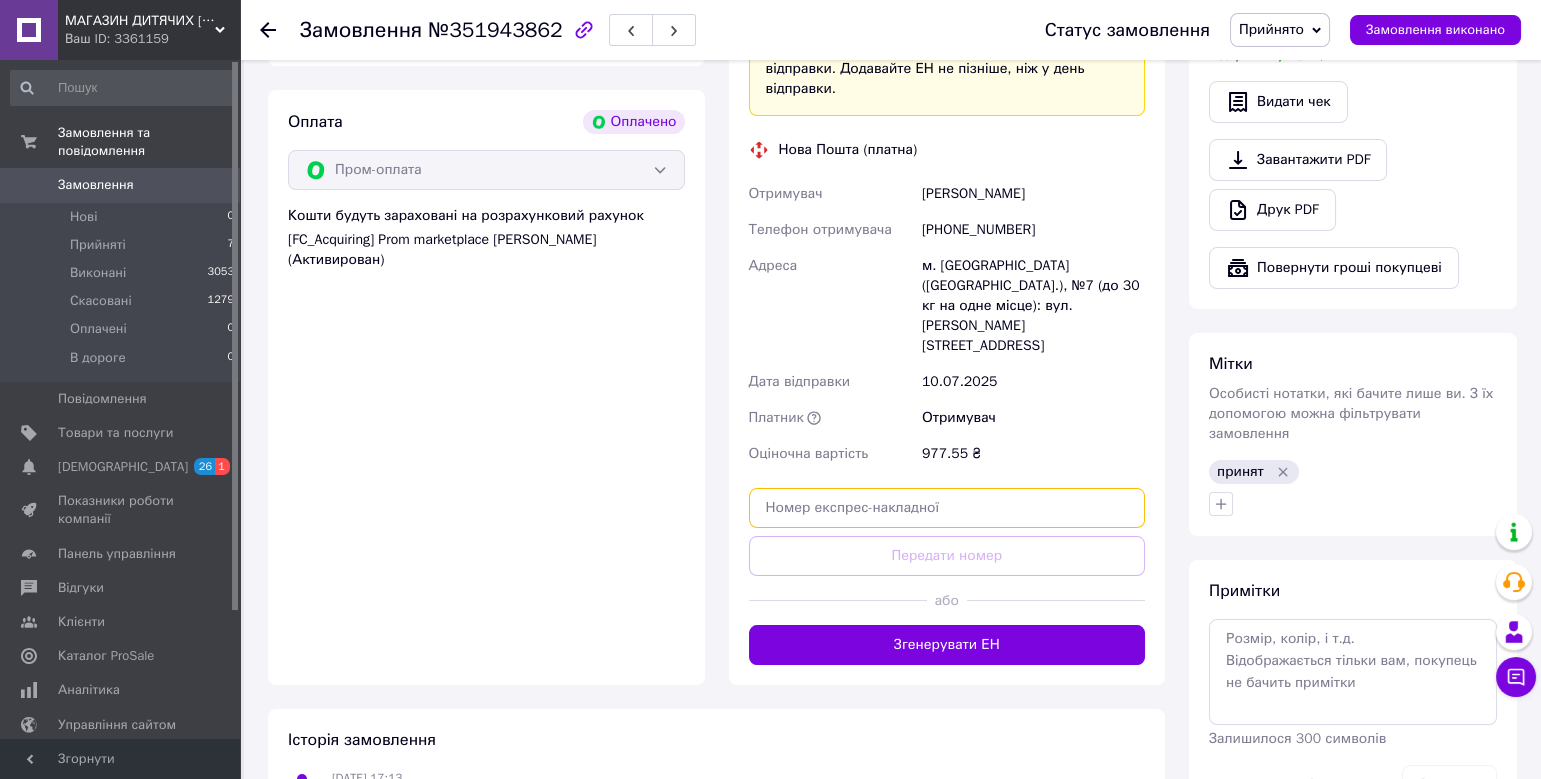 click at bounding box center [947, 508] 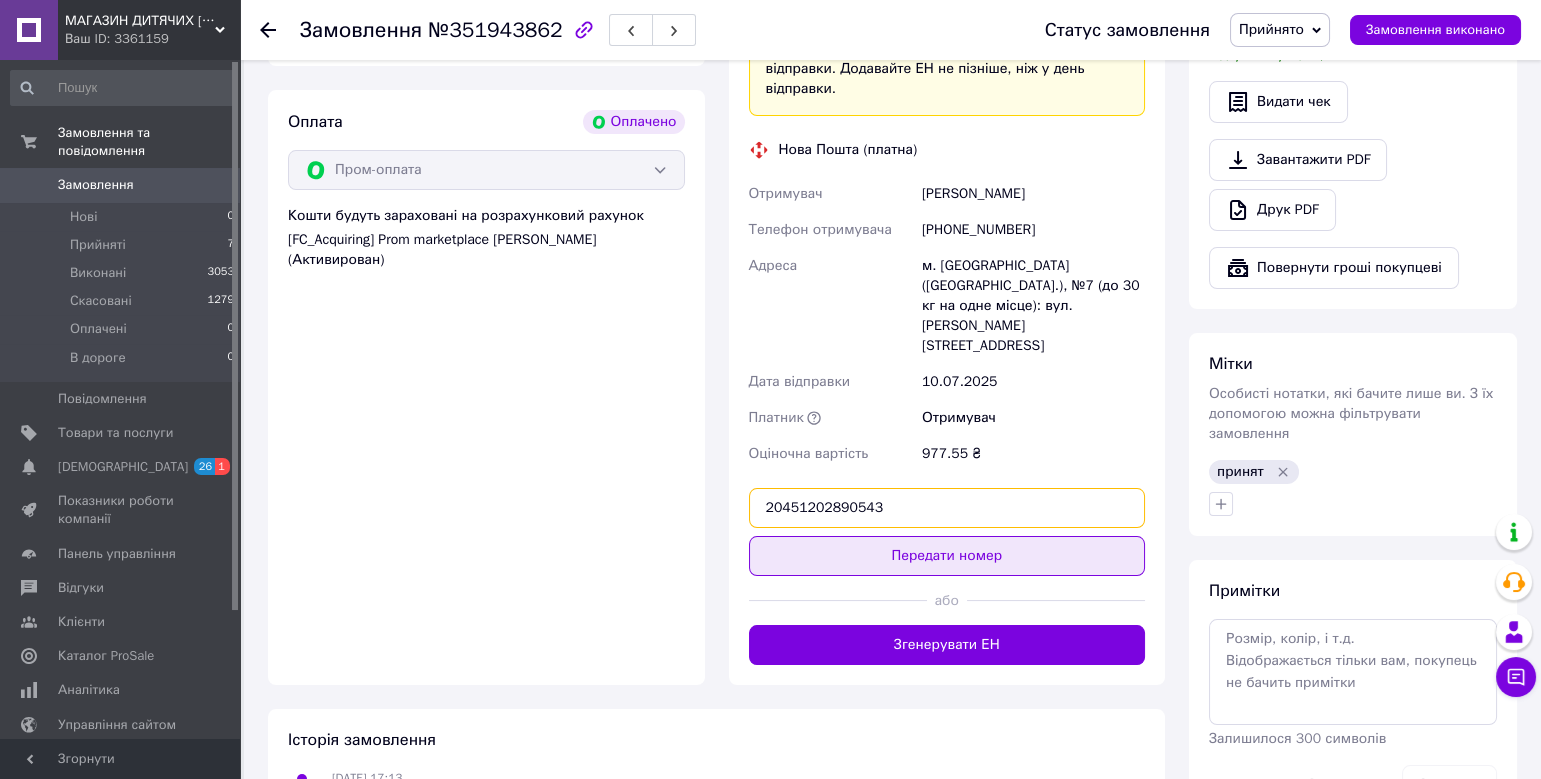 type on "20451202890543" 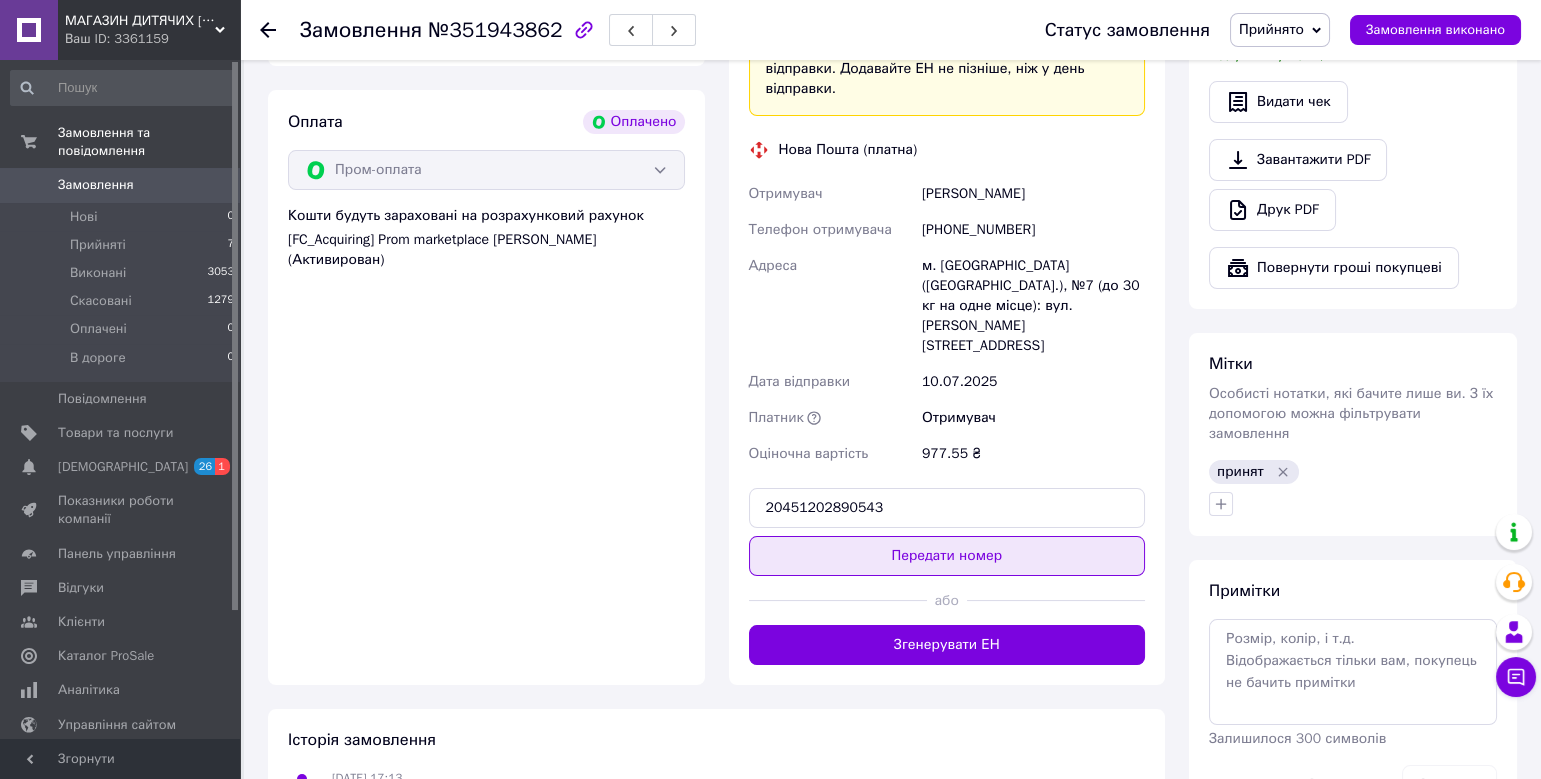 click on "Передати номер" at bounding box center [947, 556] 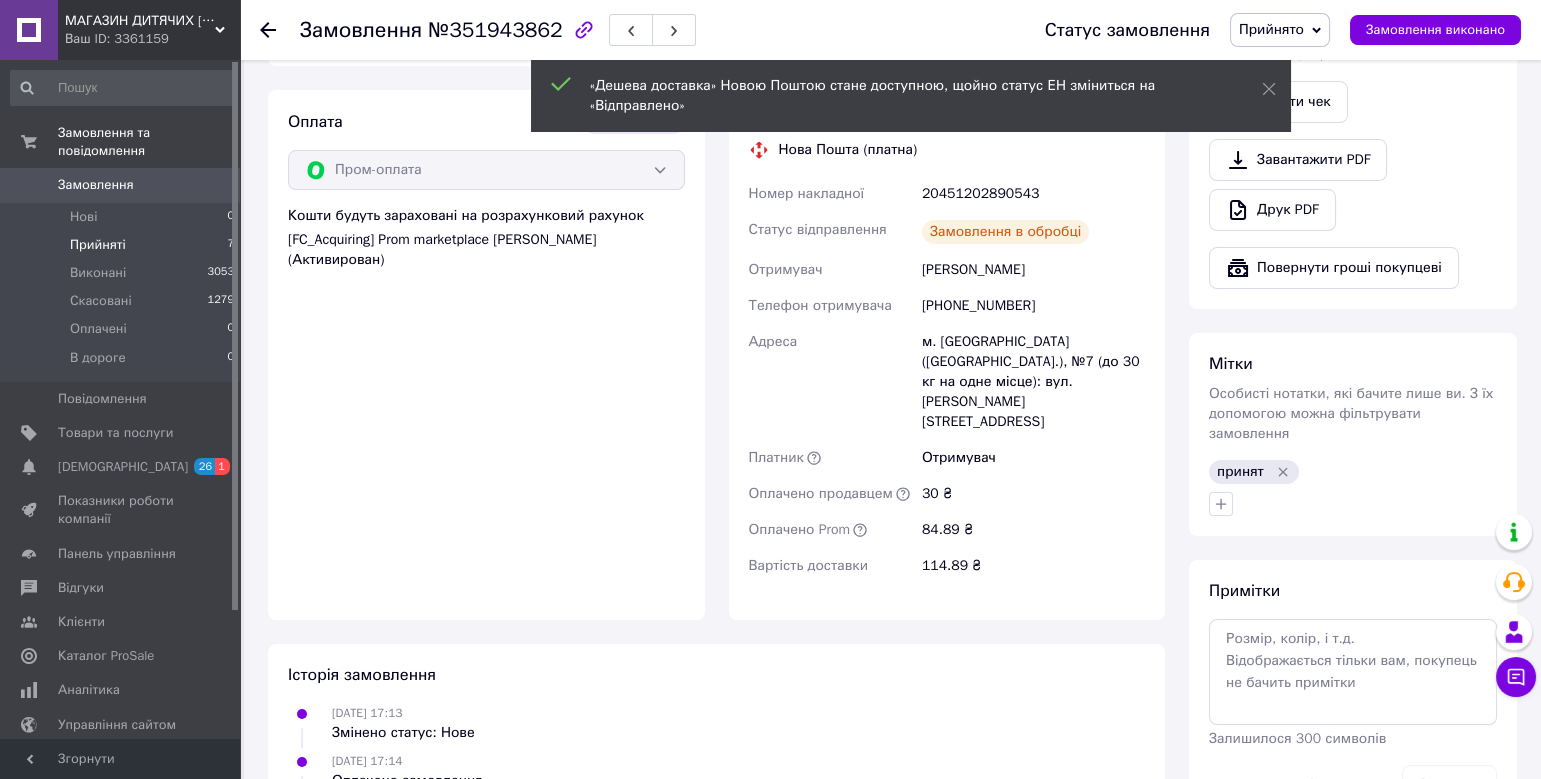click on "Прийняті 7" at bounding box center [123, 245] 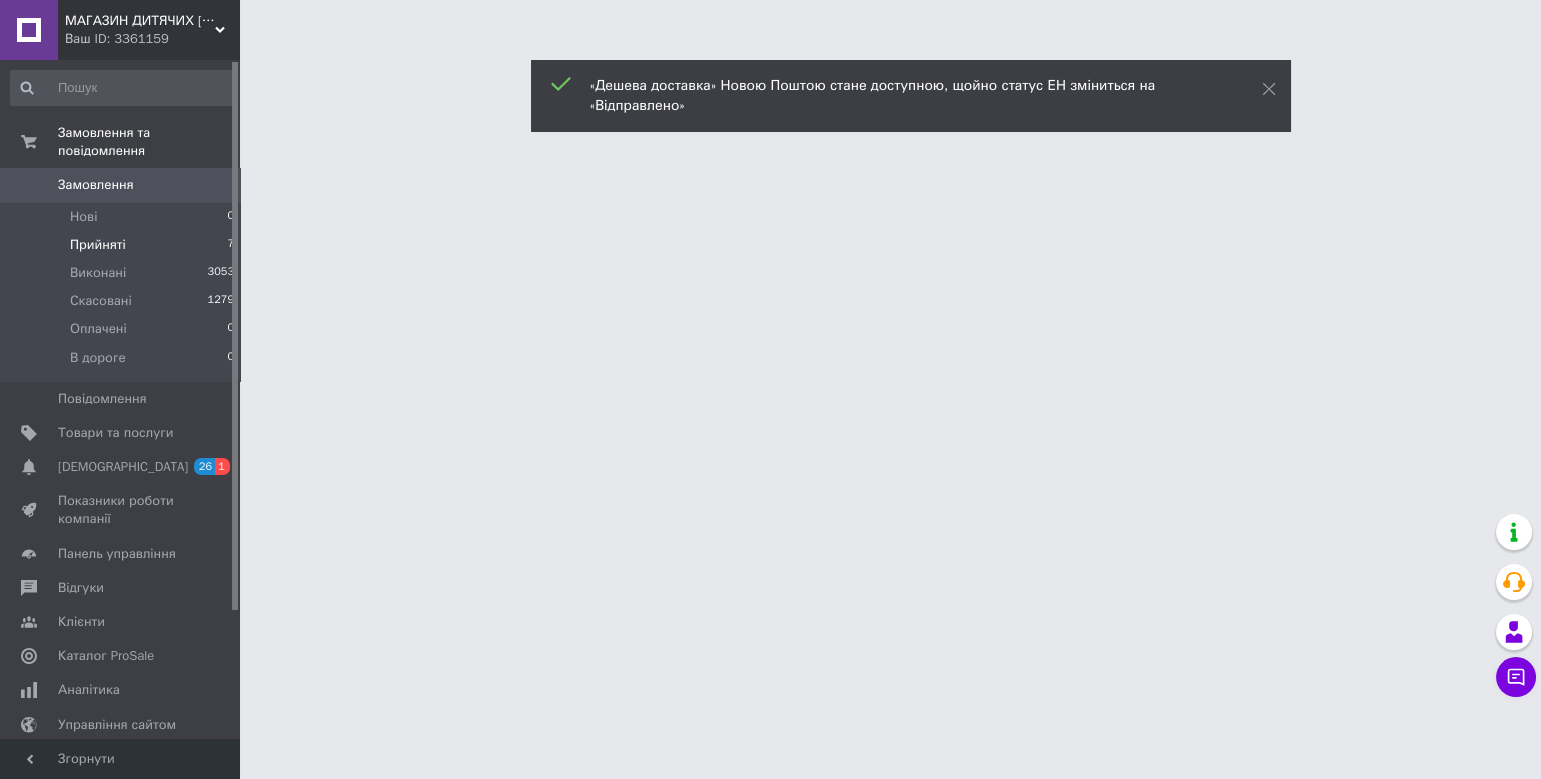 scroll, scrollTop: 0, scrollLeft: 0, axis: both 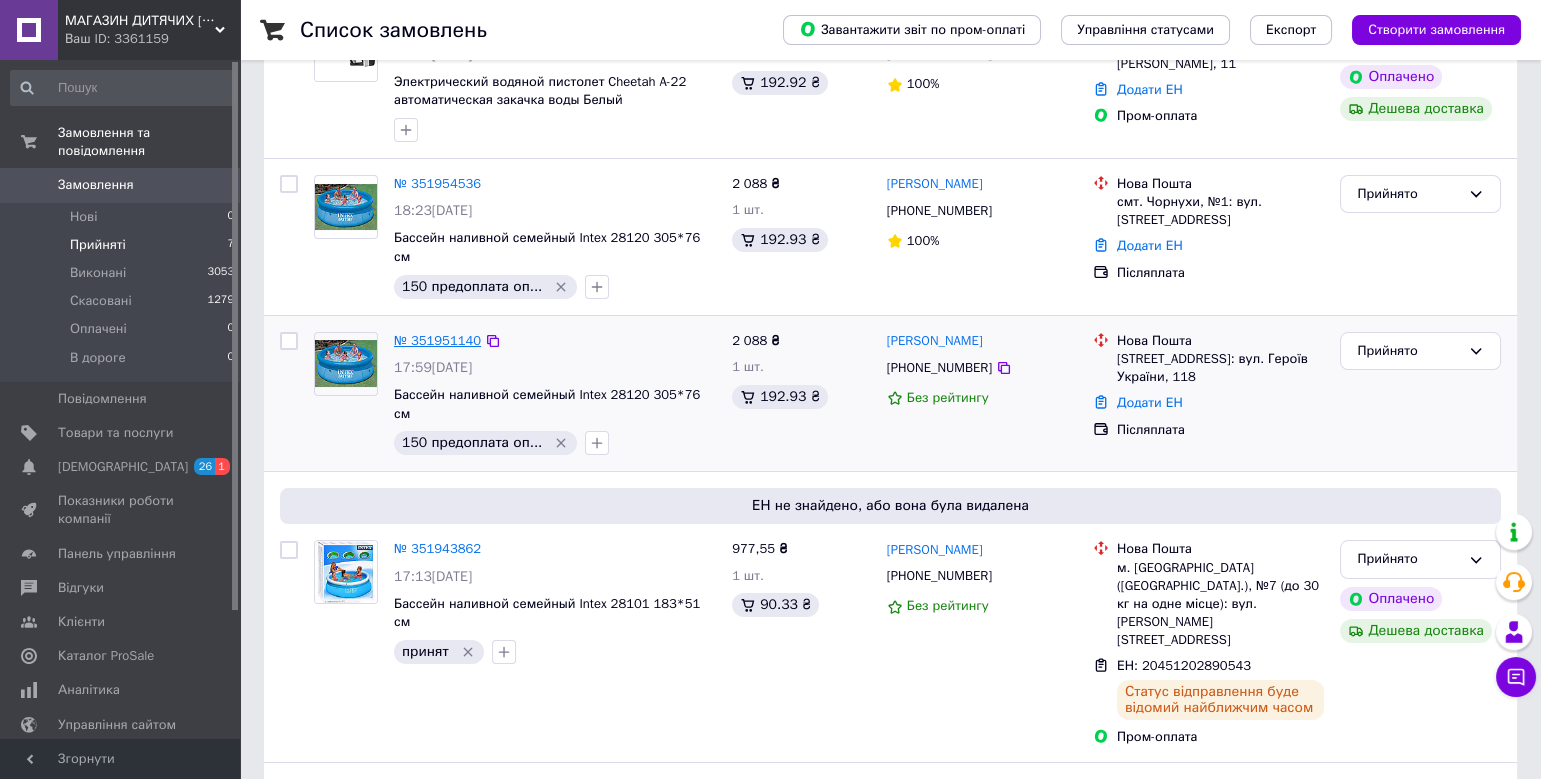 click on "№ 351951140" at bounding box center [437, 340] 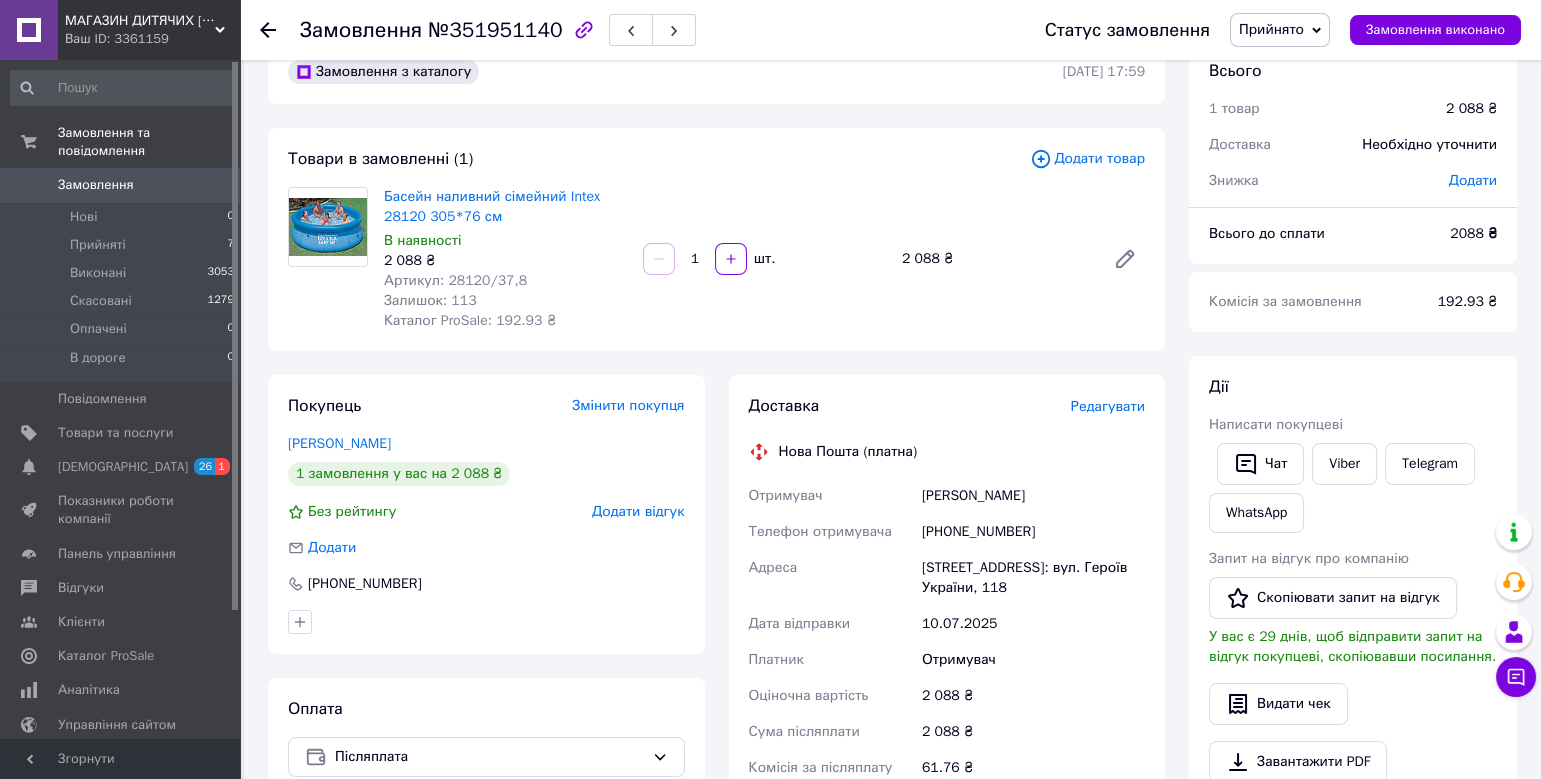 scroll, scrollTop: 0, scrollLeft: 0, axis: both 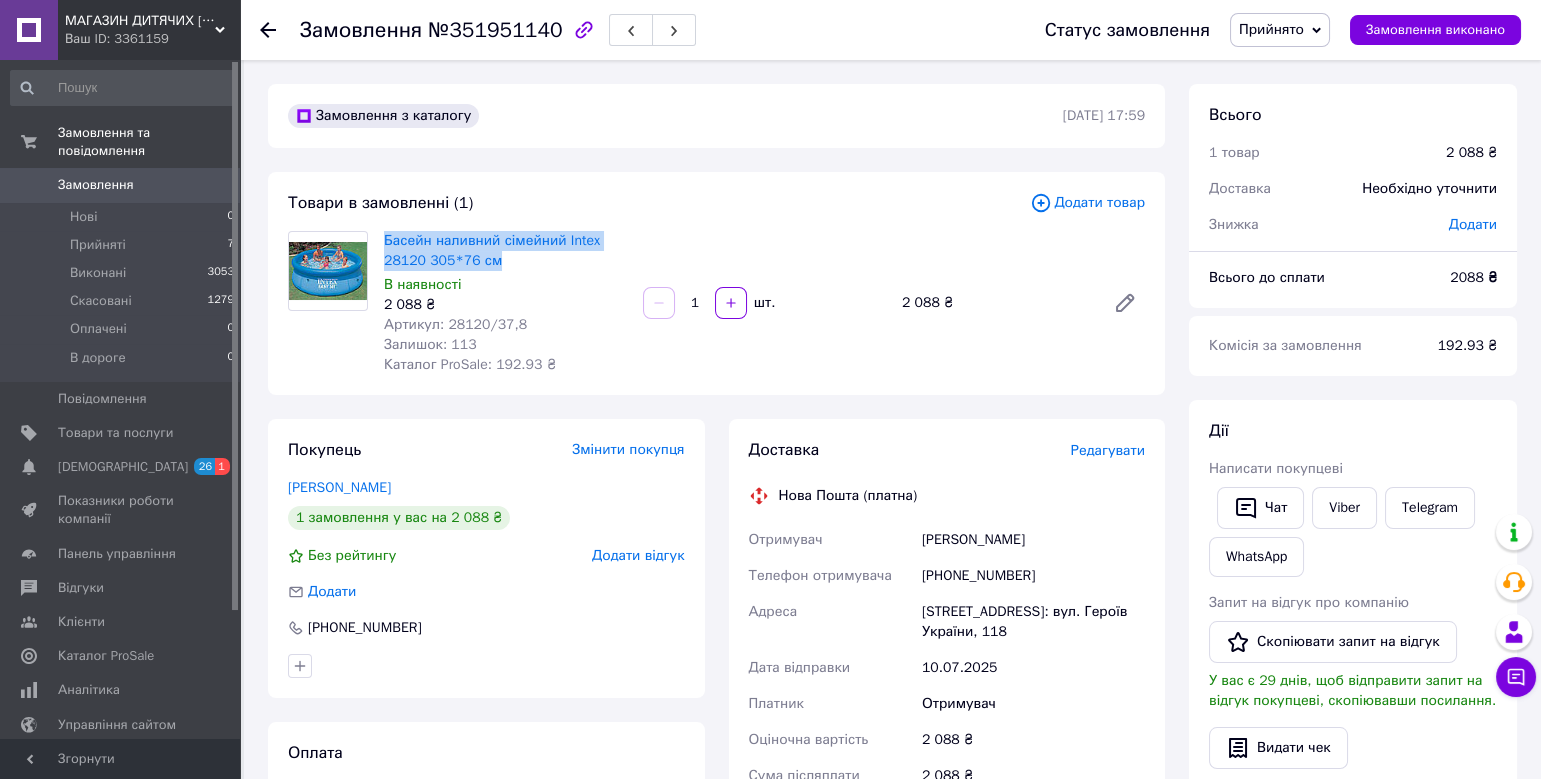 drag, startPoint x: 380, startPoint y: 236, endPoint x: 520, endPoint y: 259, distance: 141.87671 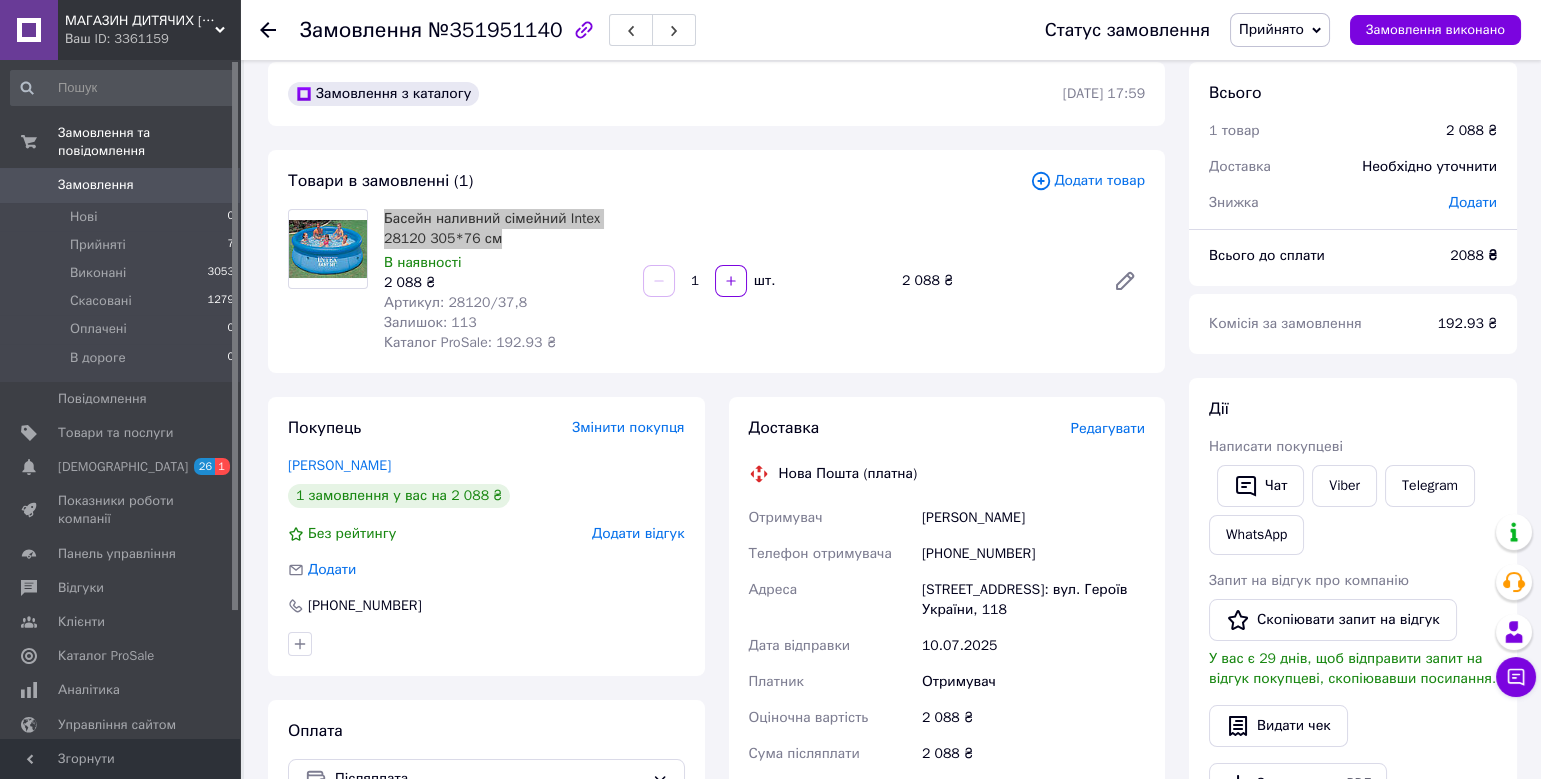 scroll, scrollTop: 157, scrollLeft: 0, axis: vertical 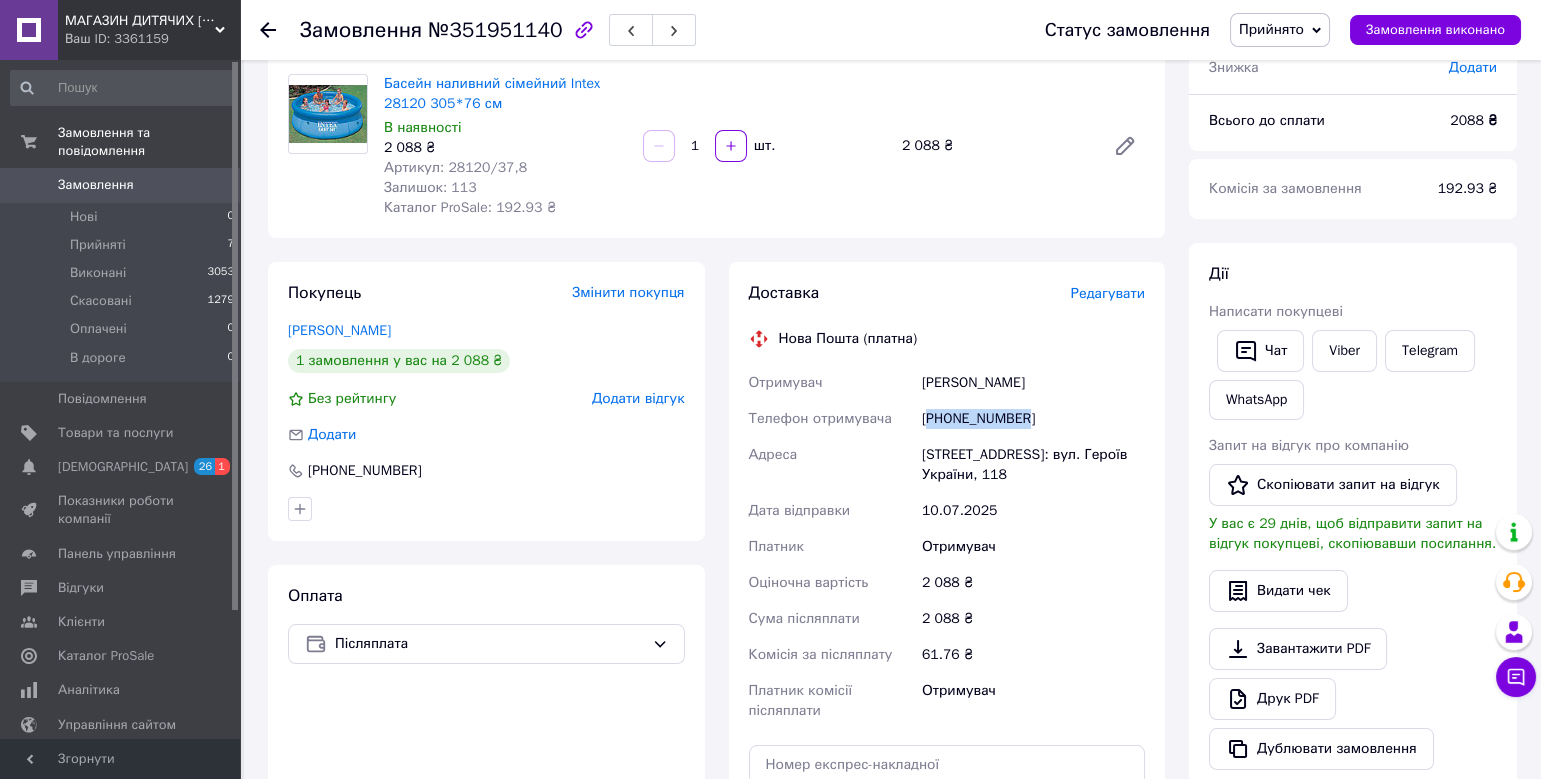 drag, startPoint x: 1041, startPoint y: 420, endPoint x: 932, endPoint y: 424, distance: 109.07337 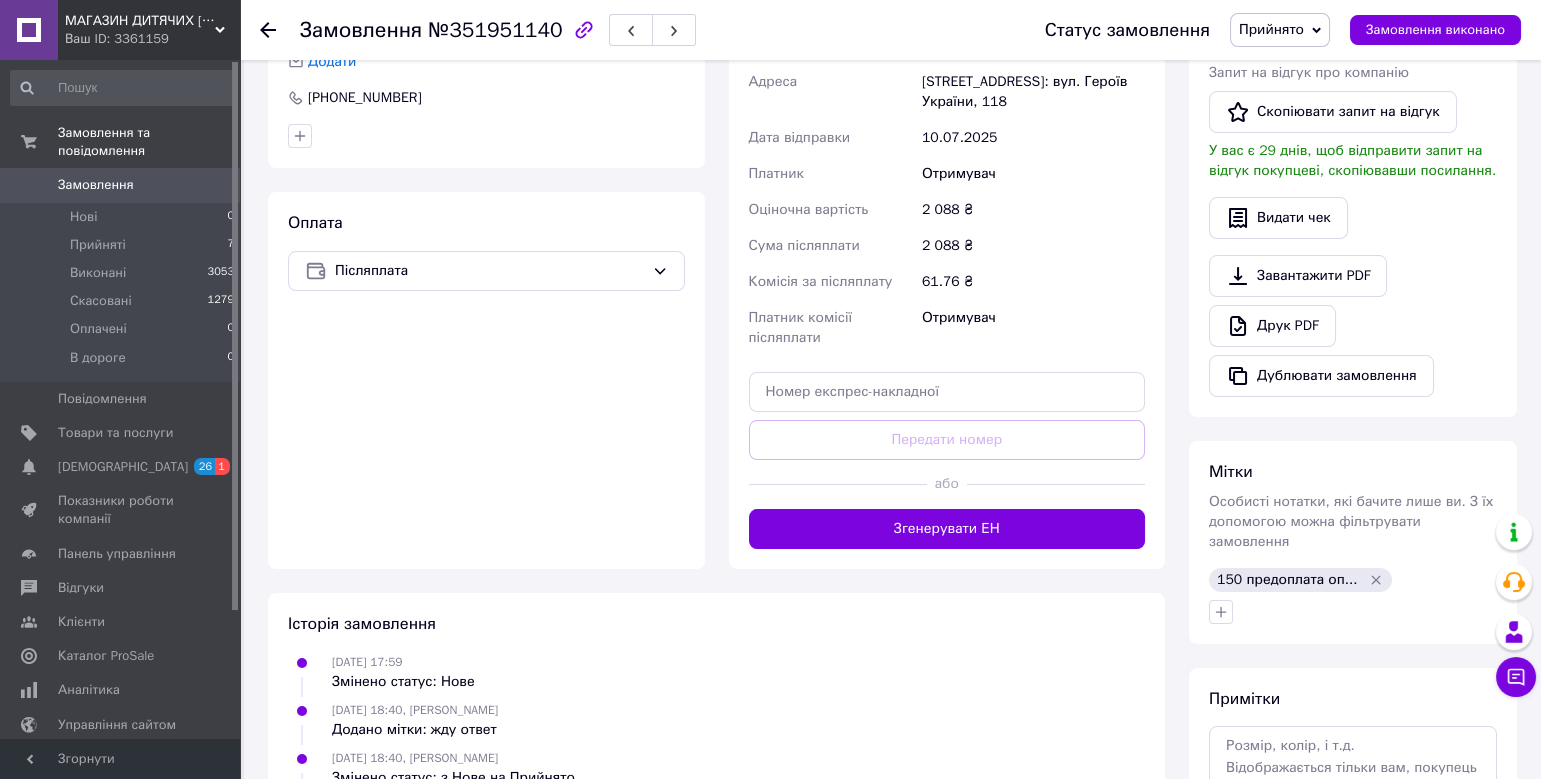 scroll, scrollTop: 526, scrollLeft: 0, axis: vertical 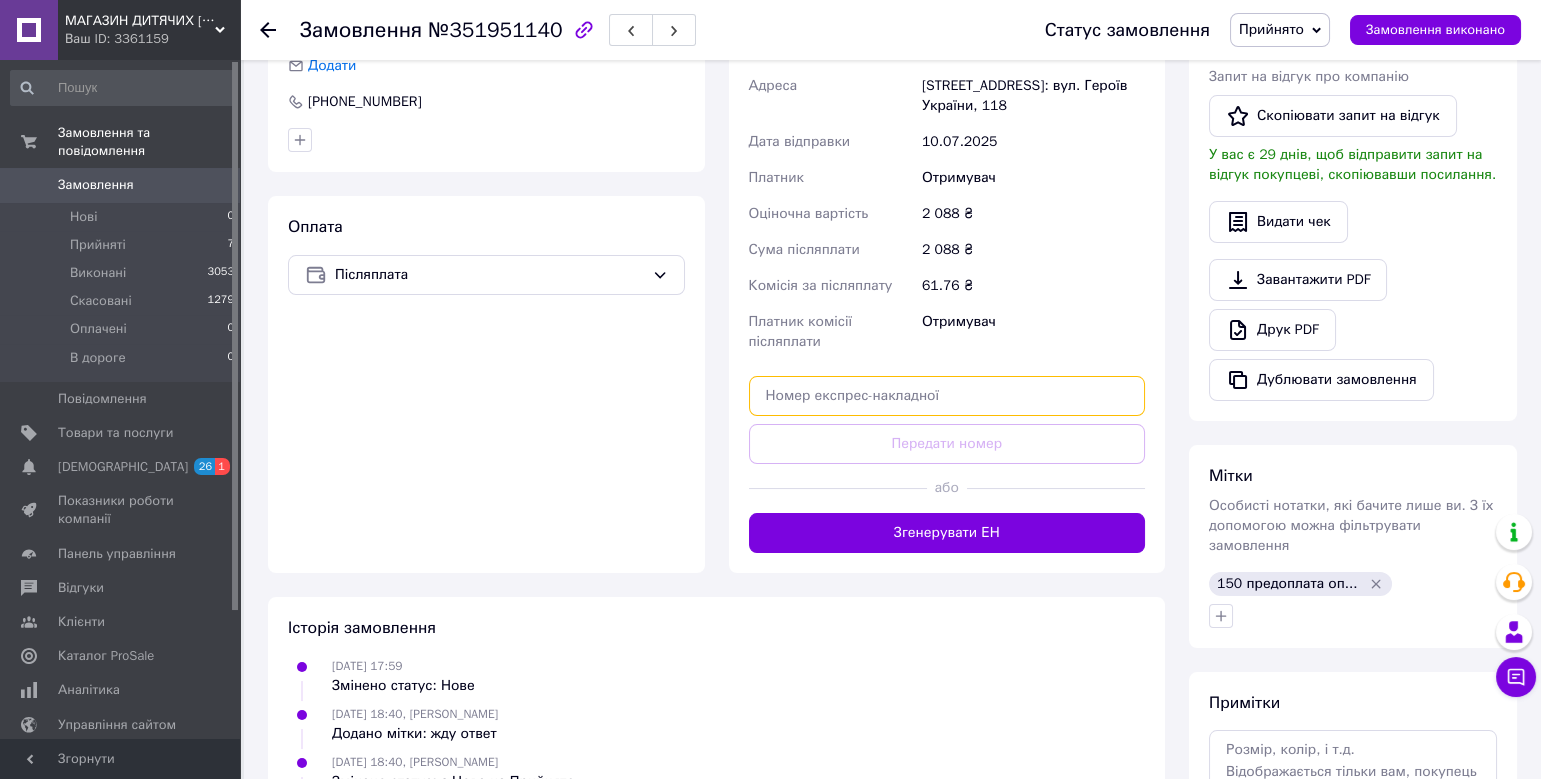 click at bounding box center (947, 396) 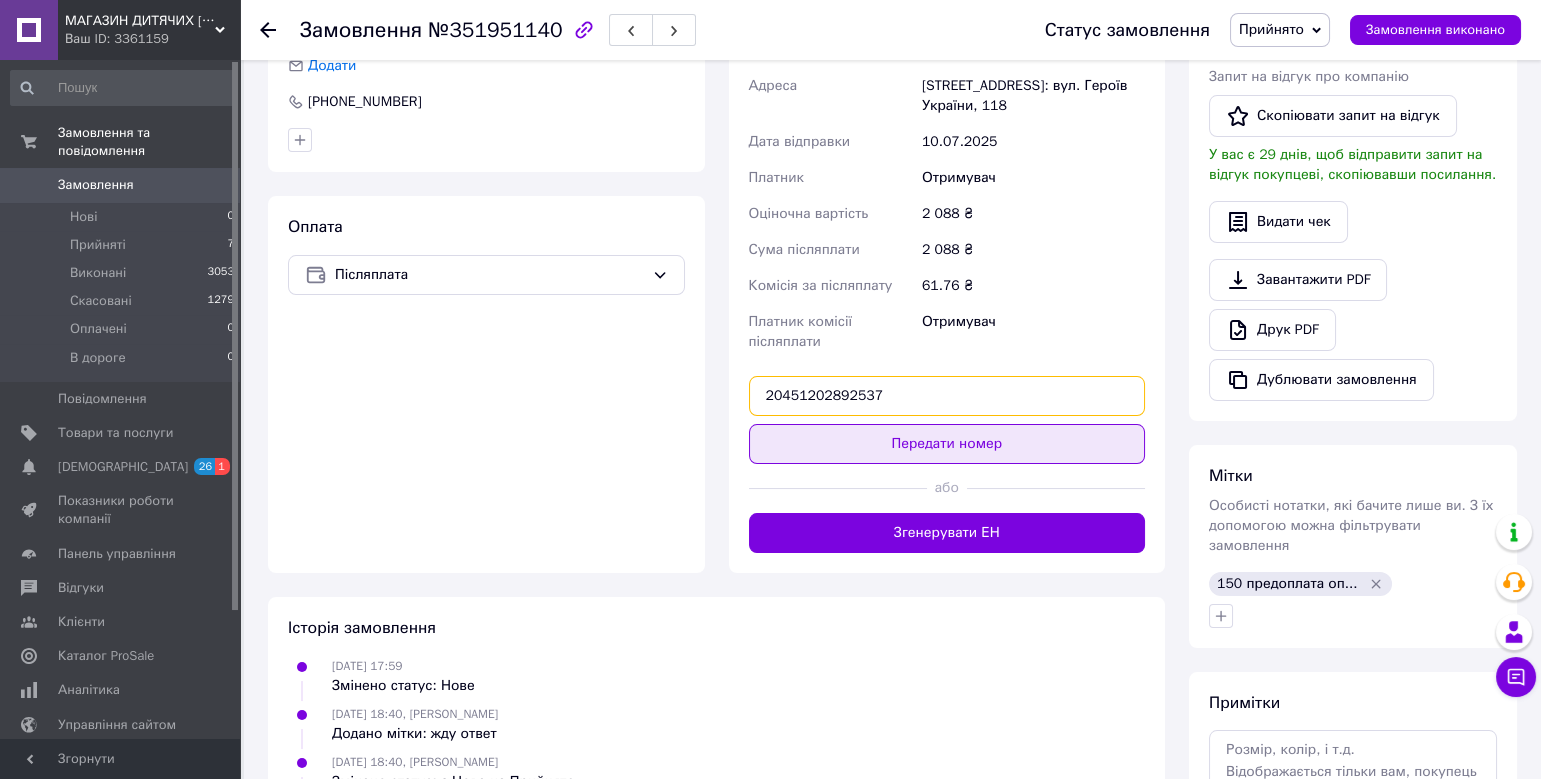 type on "20451202892537" 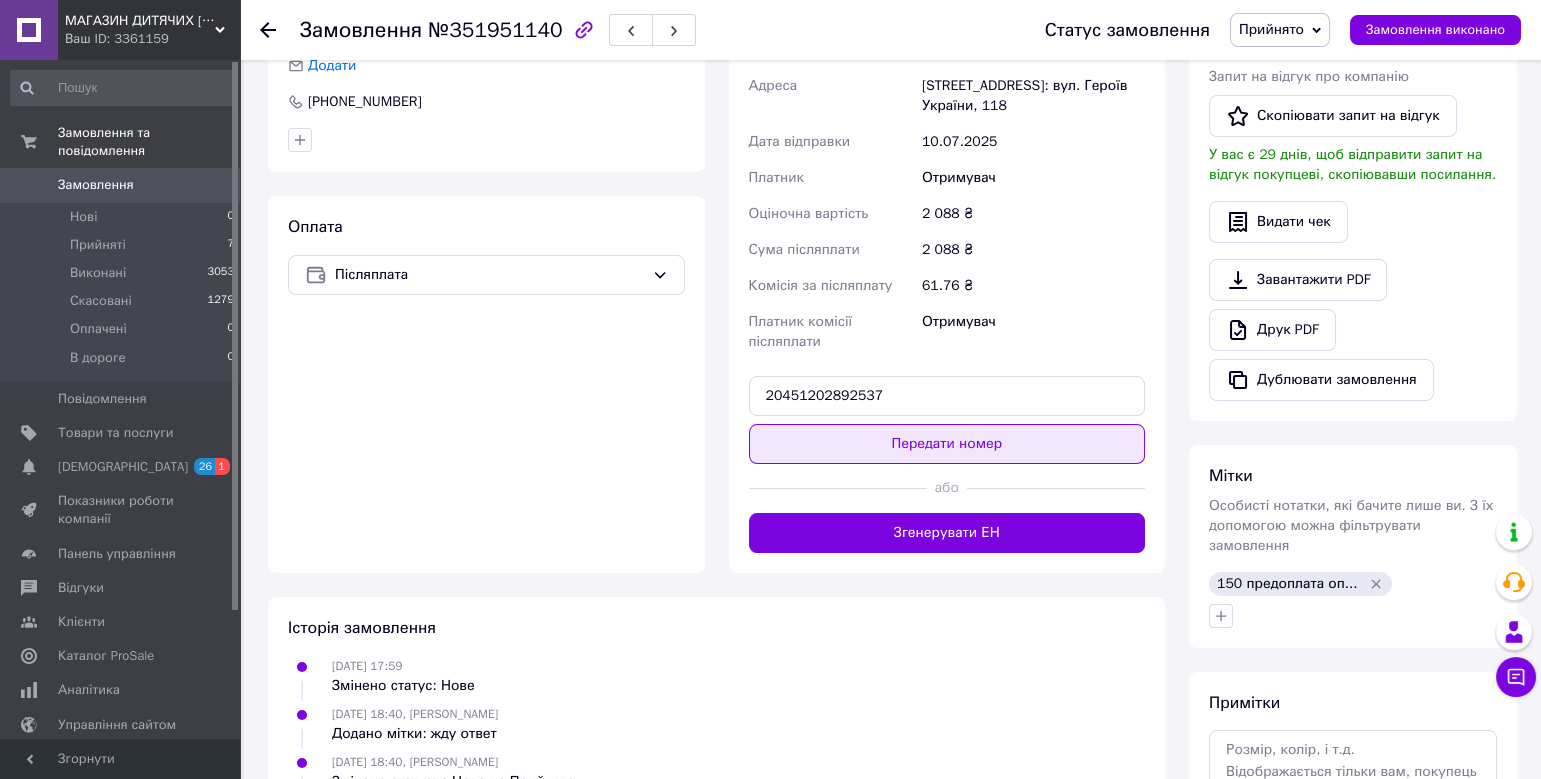 click on "Передати номер" at bounding box center (947, 444) 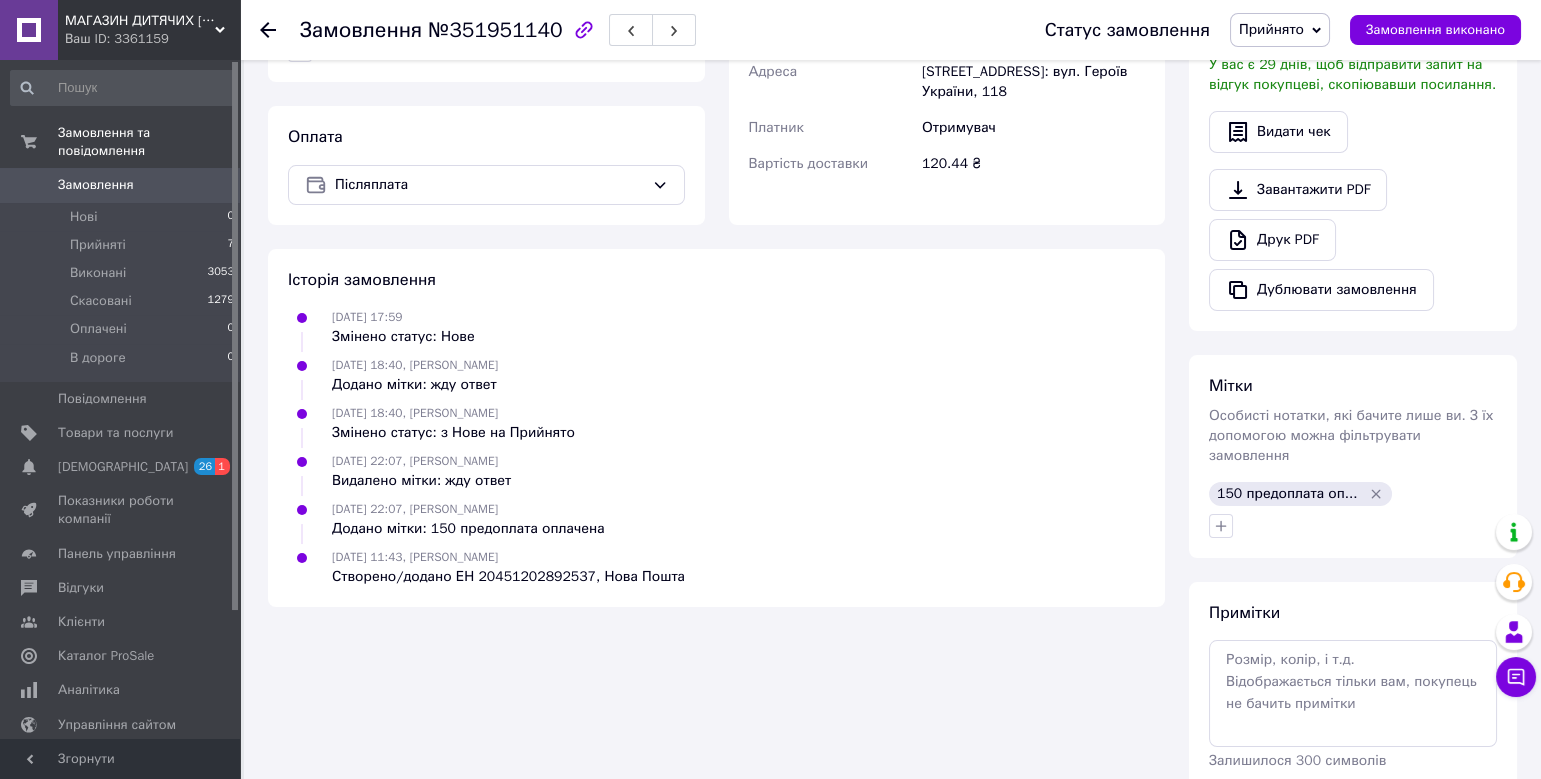 scroll, scrollTop: 705, scrollLeft: 0, axis: vertical 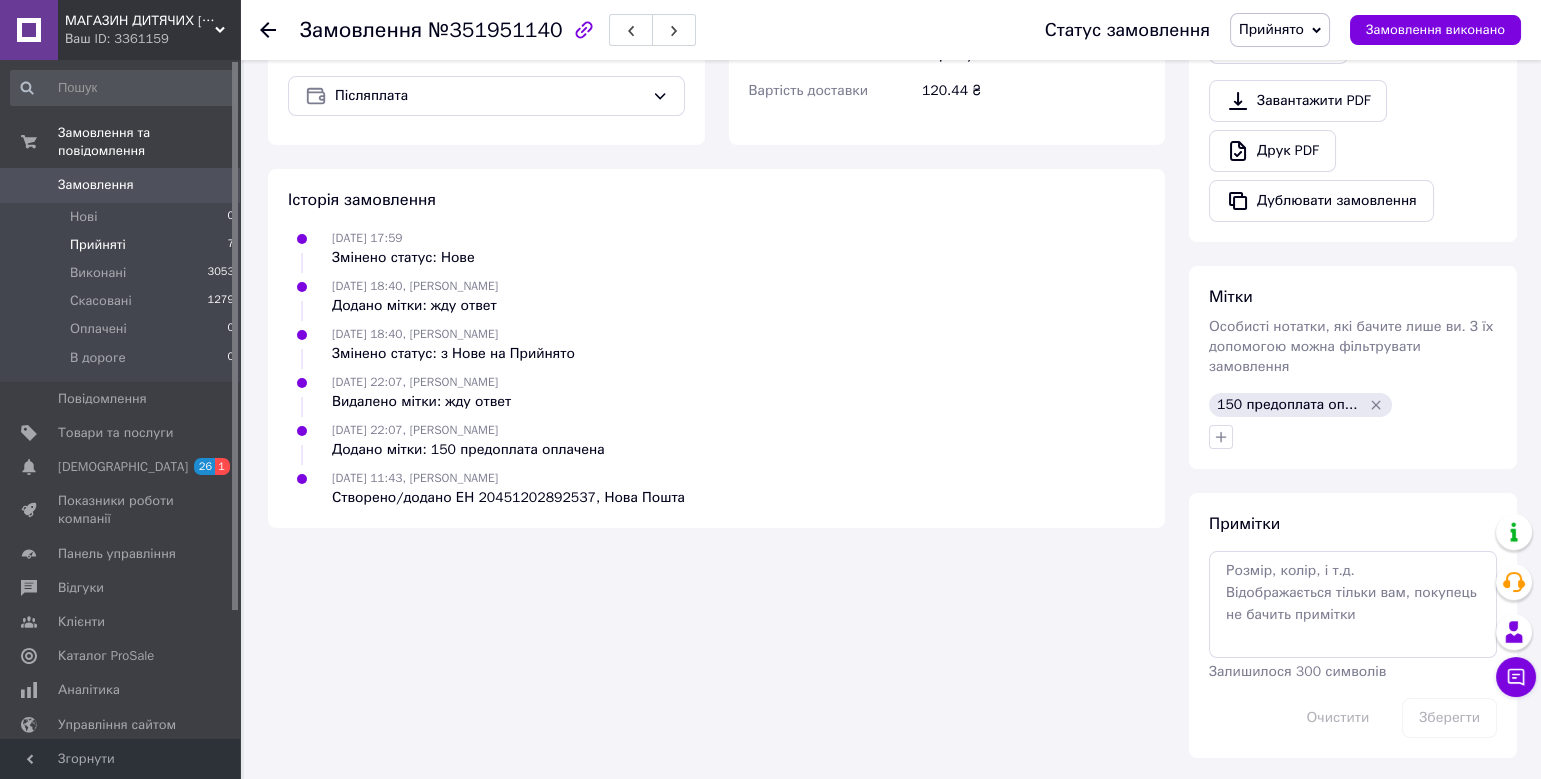 click on "Прийняті 7" at bounding box center [123, 245] 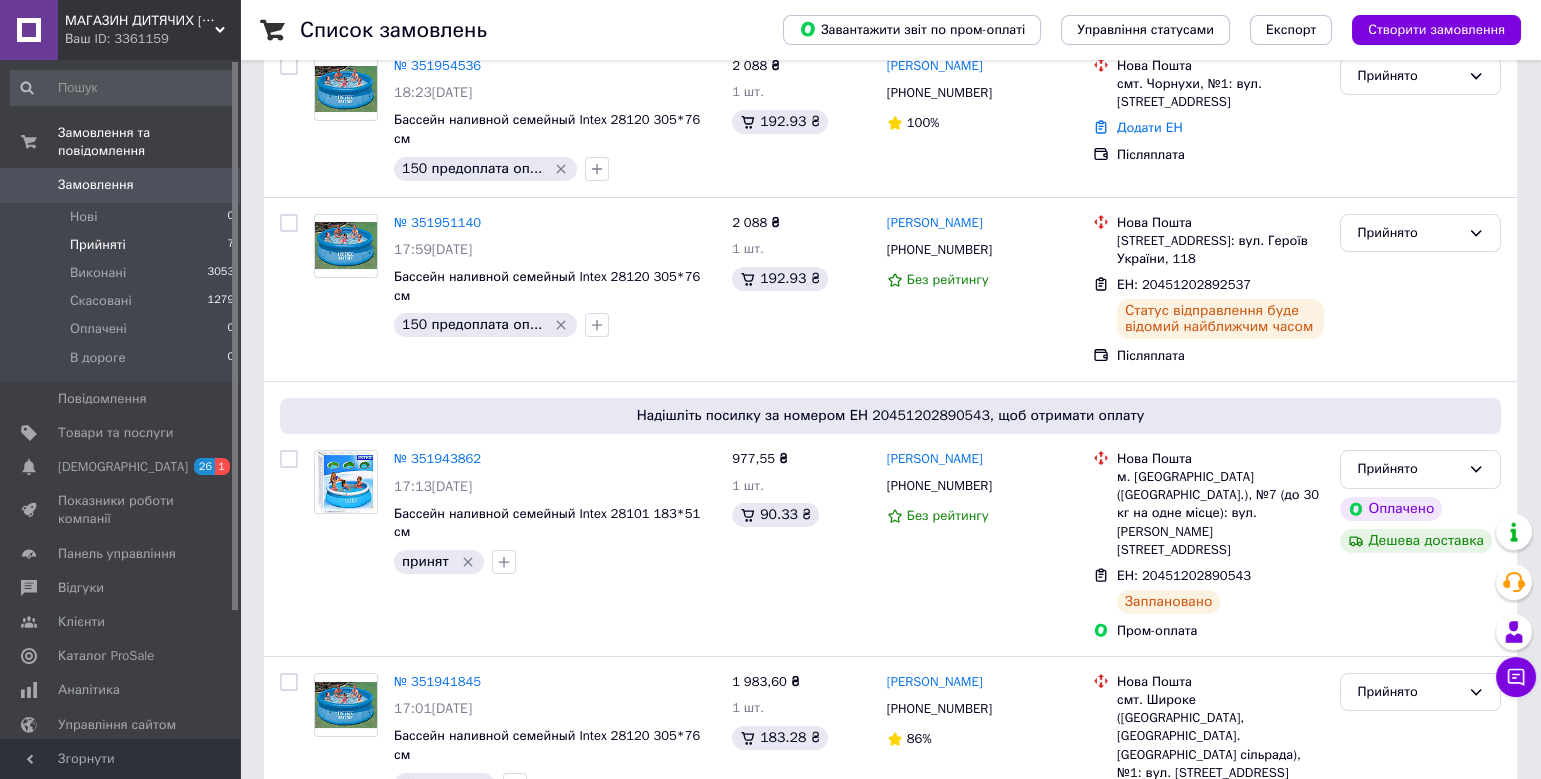 scroll, scrollTop: 856, scrollLeft: 0, axis: vertical 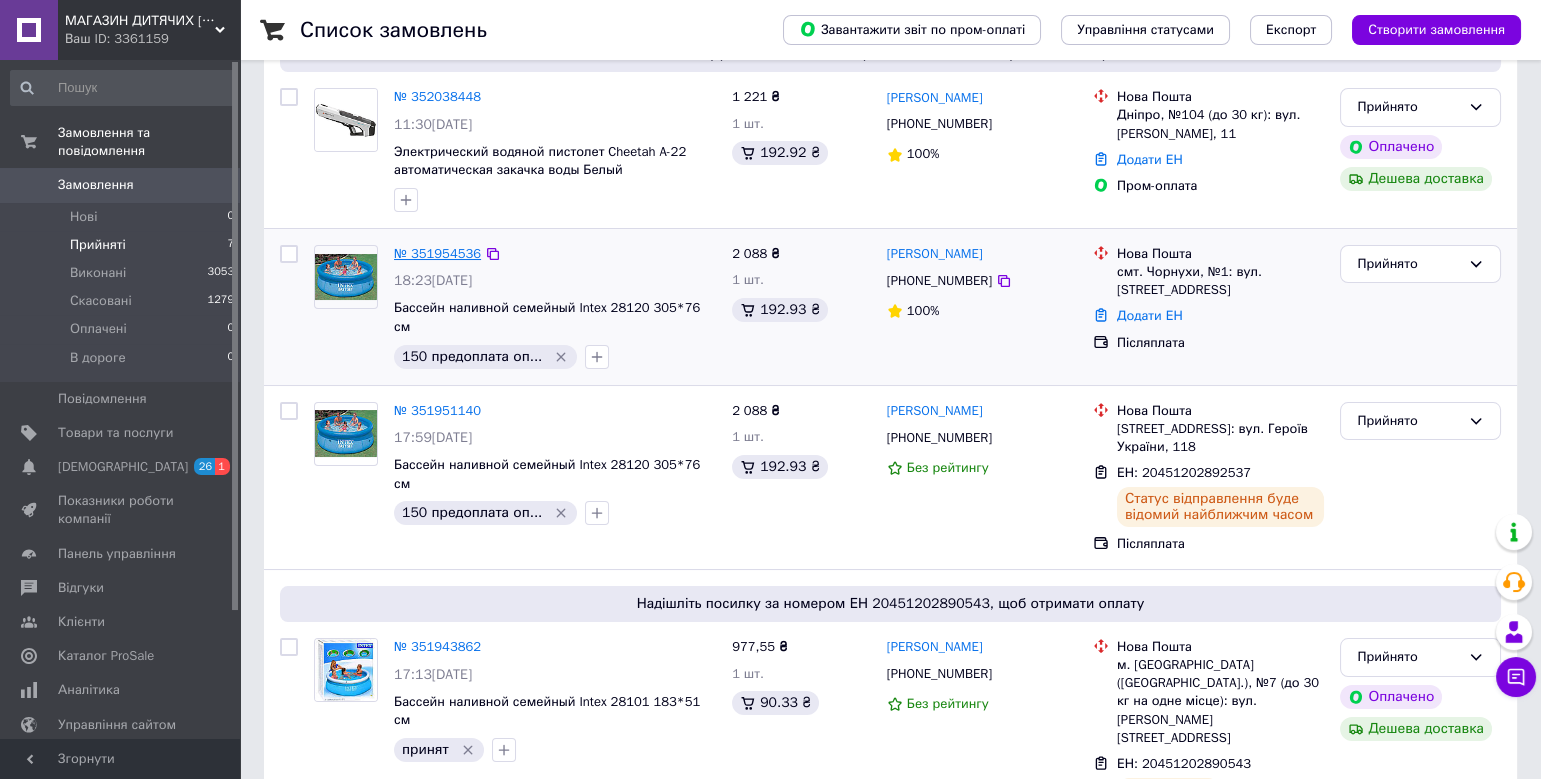 click on "№ 351954536" at bounding box center (437, 253) 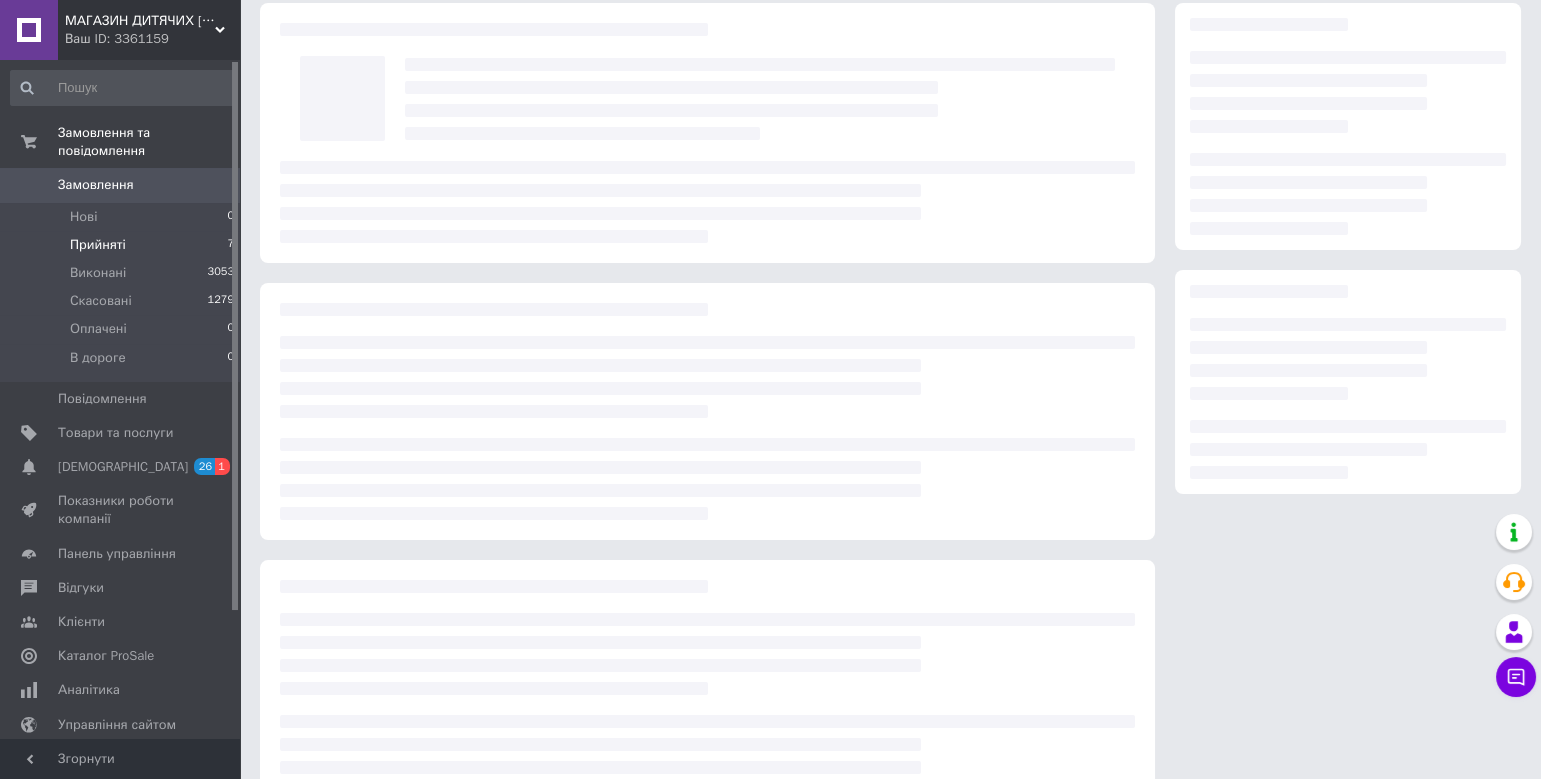 scroll, scrollTop: 0, scrollLeft: 0, axis: both 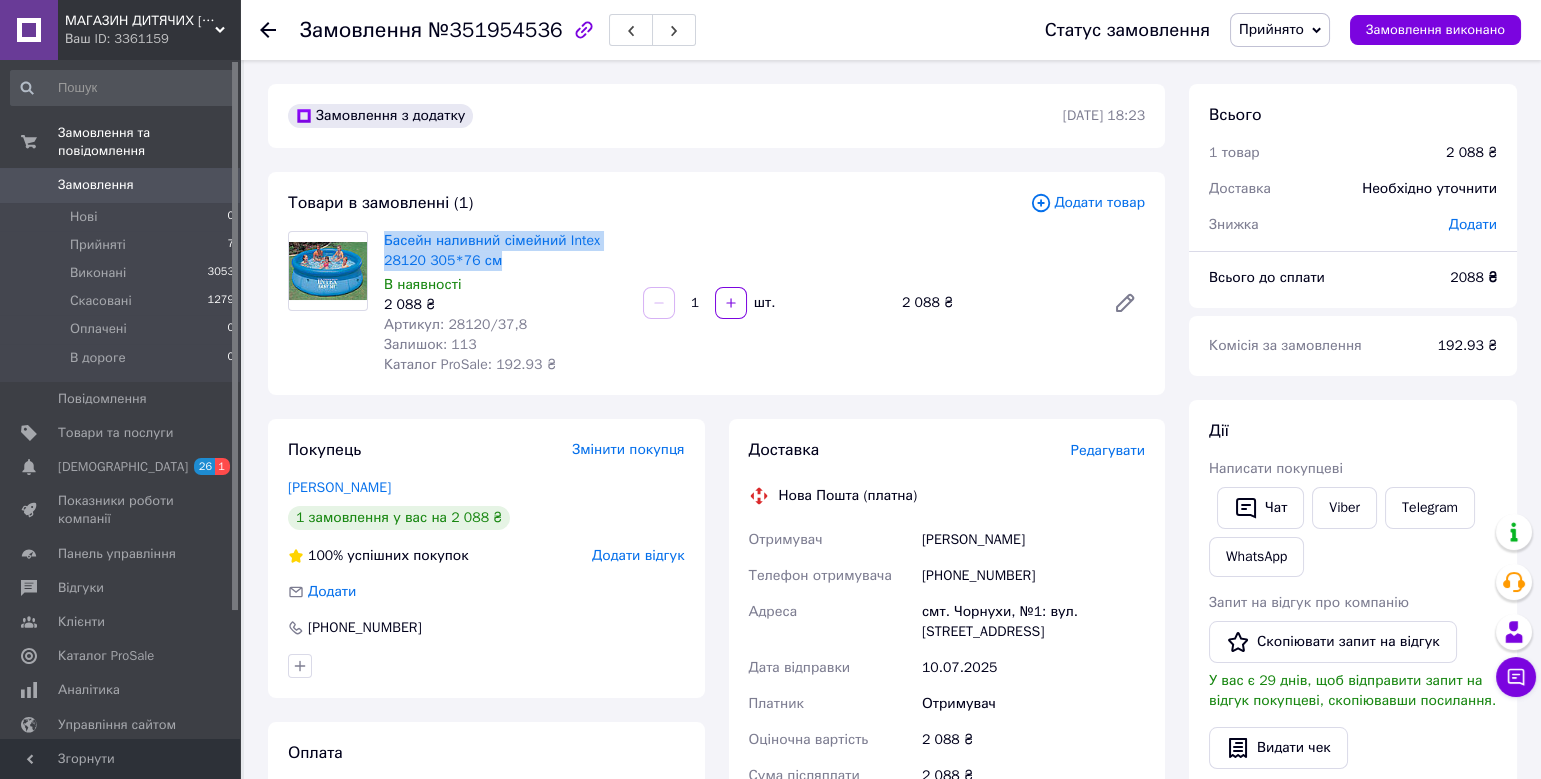drag, startPoint x: 379, startPoint y: 239, endPoint x: 515, endPoint y: 259, distance: 137.46272 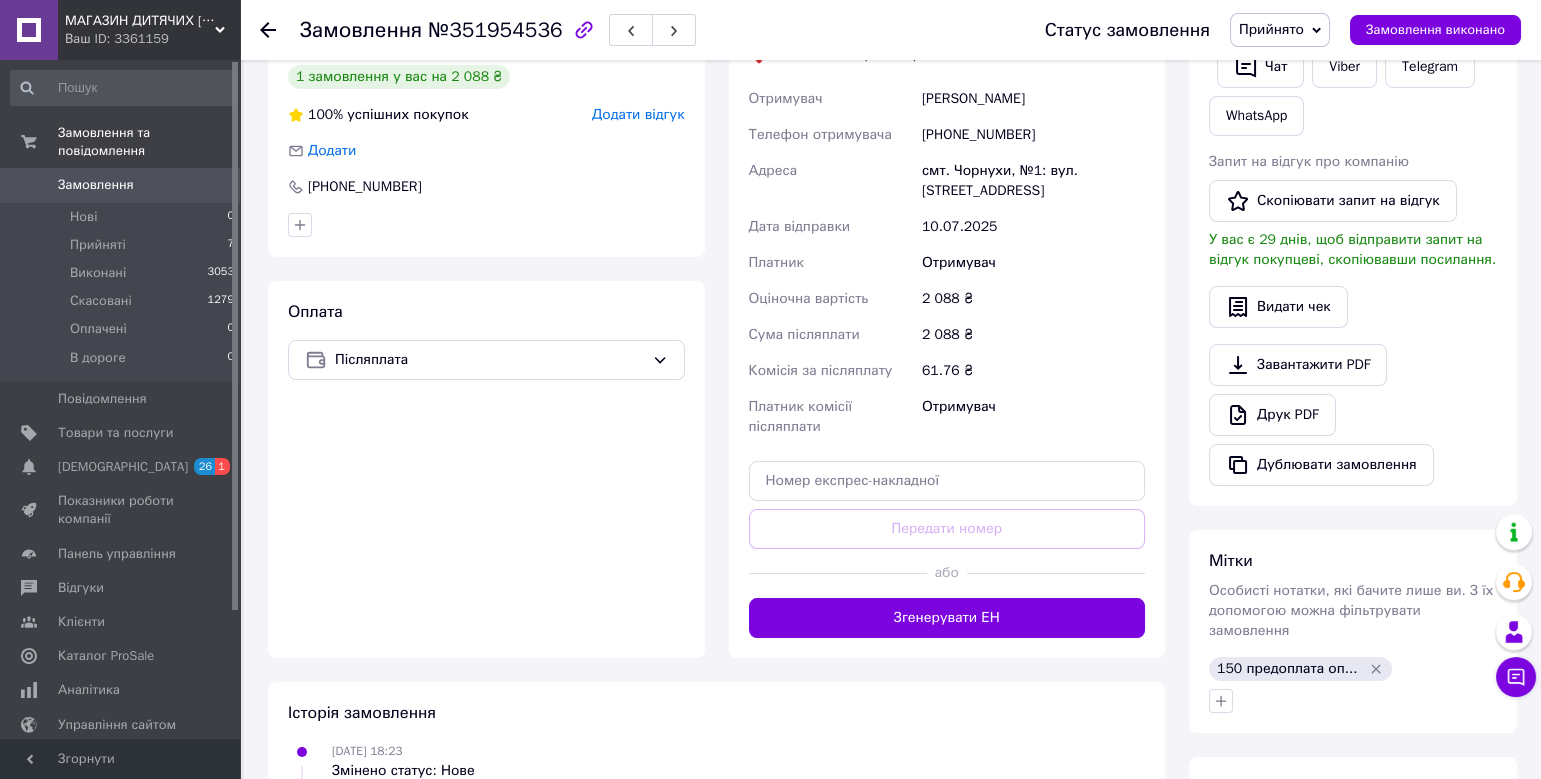scroll, scrollTop: 92, scrollLeft: 0, axis: vertical 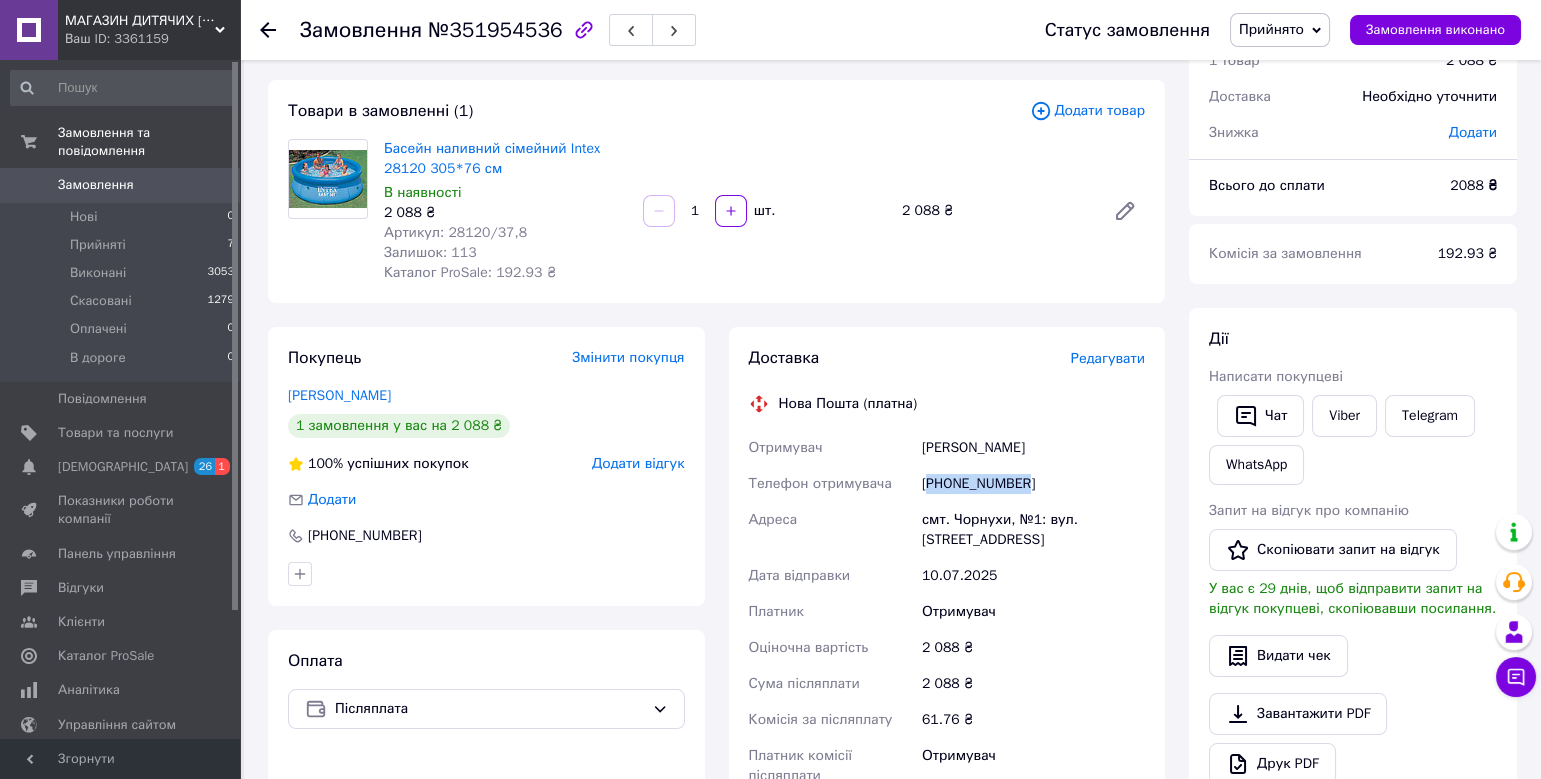 drag, startPoint x: 1012, startPoint y: 482, endPoint x: 931, endPoint y: 486, distance: 81.09871 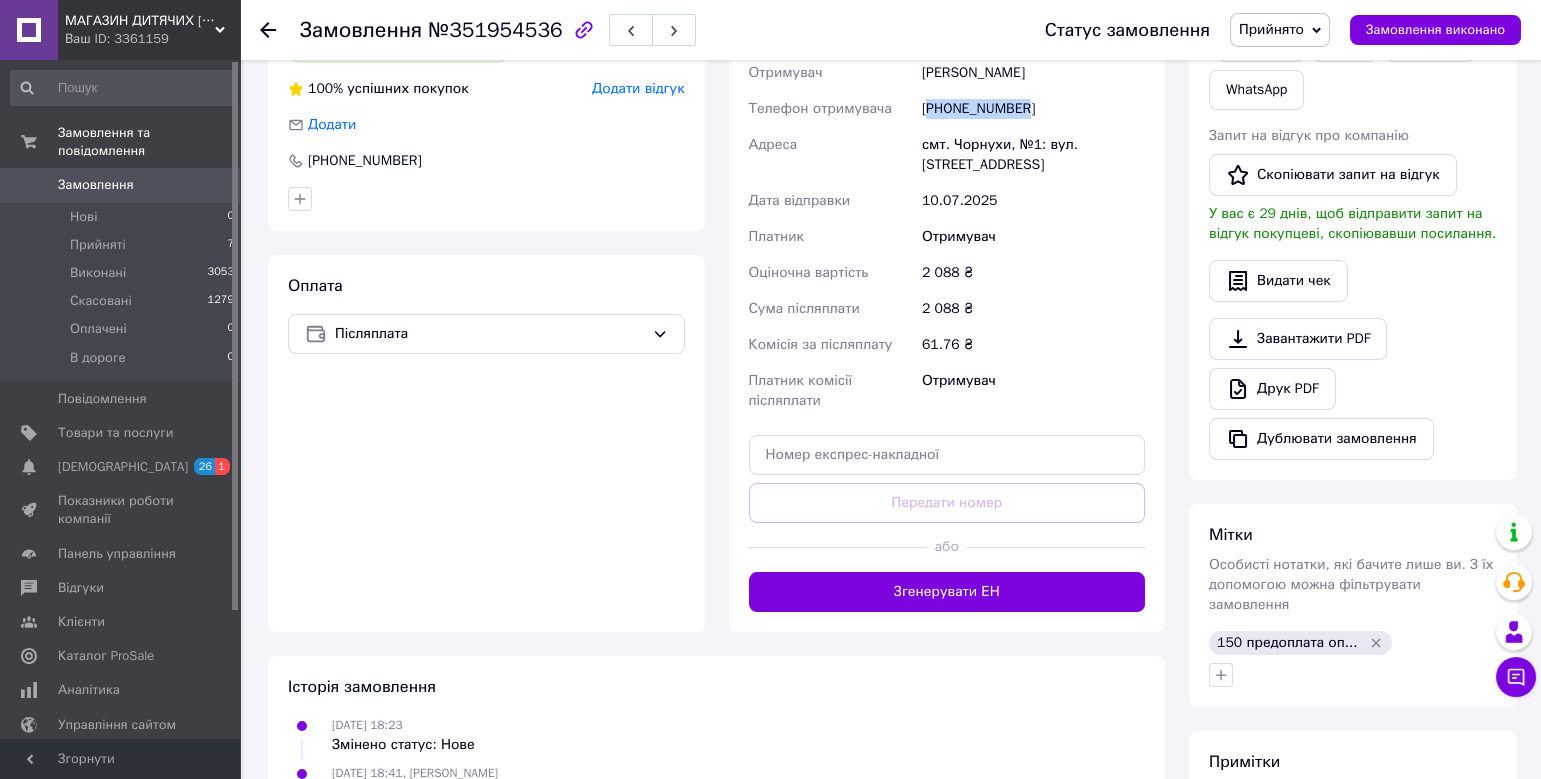 scroll, scrollTop: 543, scrollLeft: 0, axis: vertical 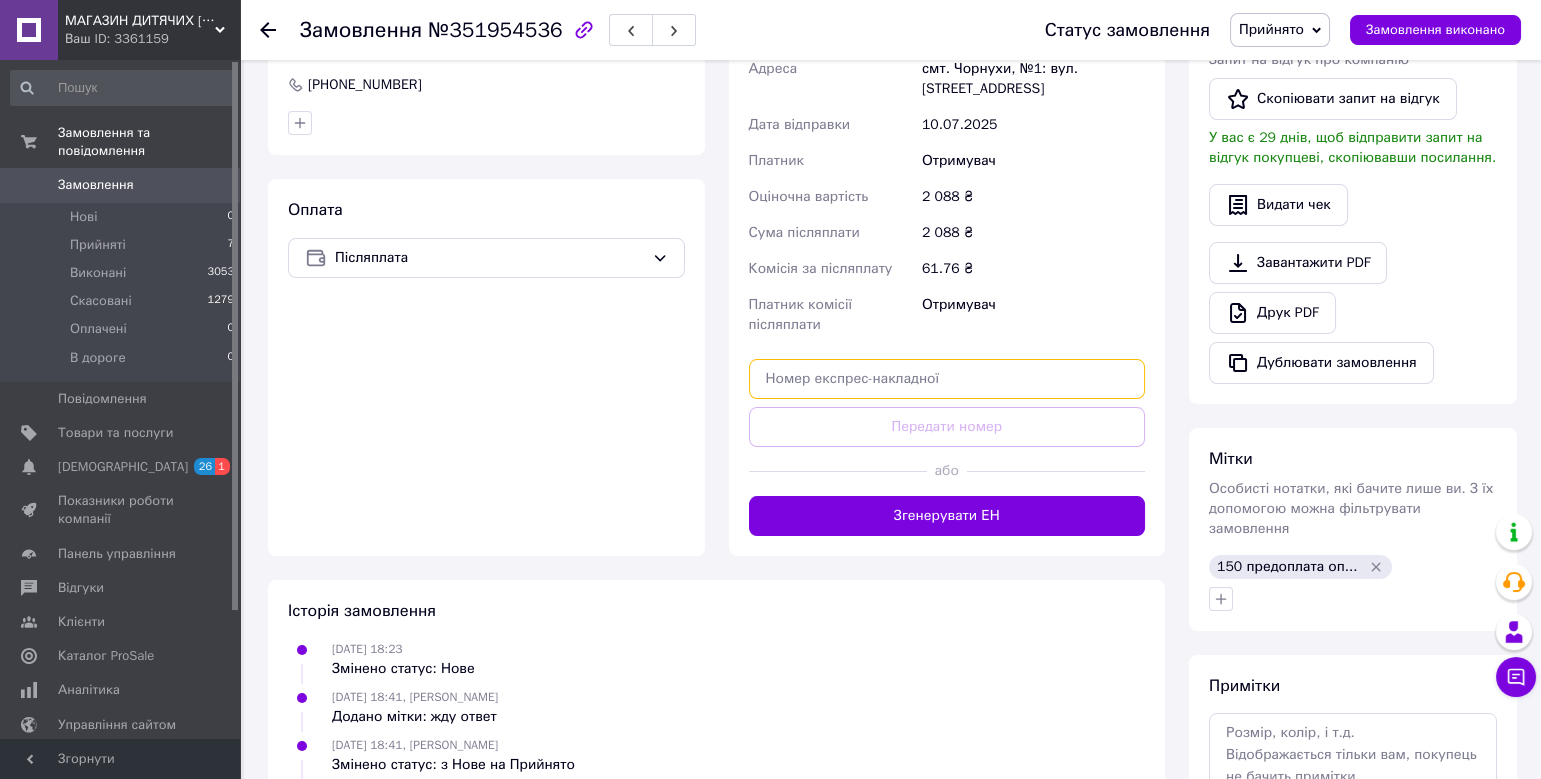 click at bounding box center (947, 379) 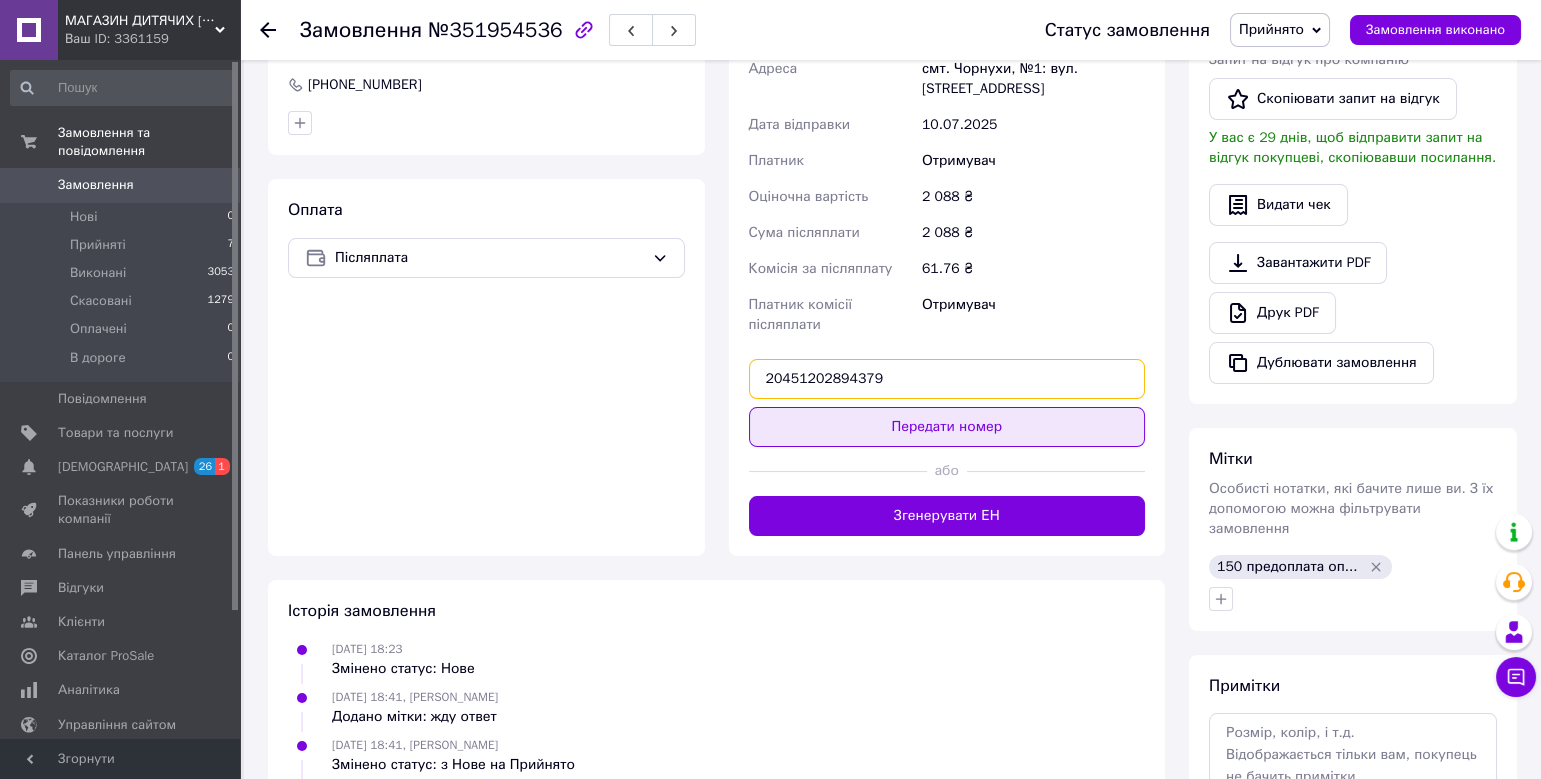 type on "20451202894379" 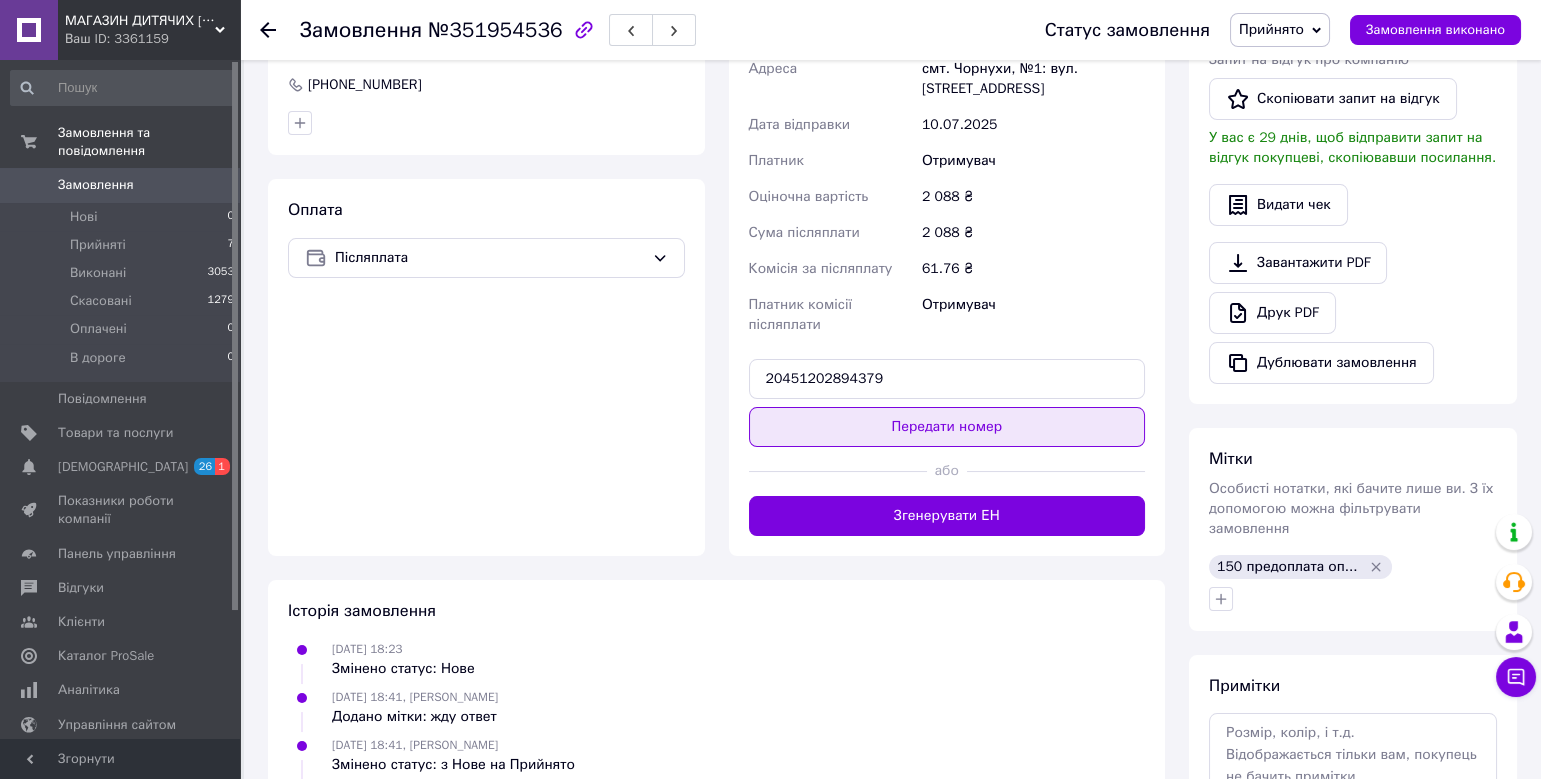 click on "Передати номер" at bounding box center [947, 427] 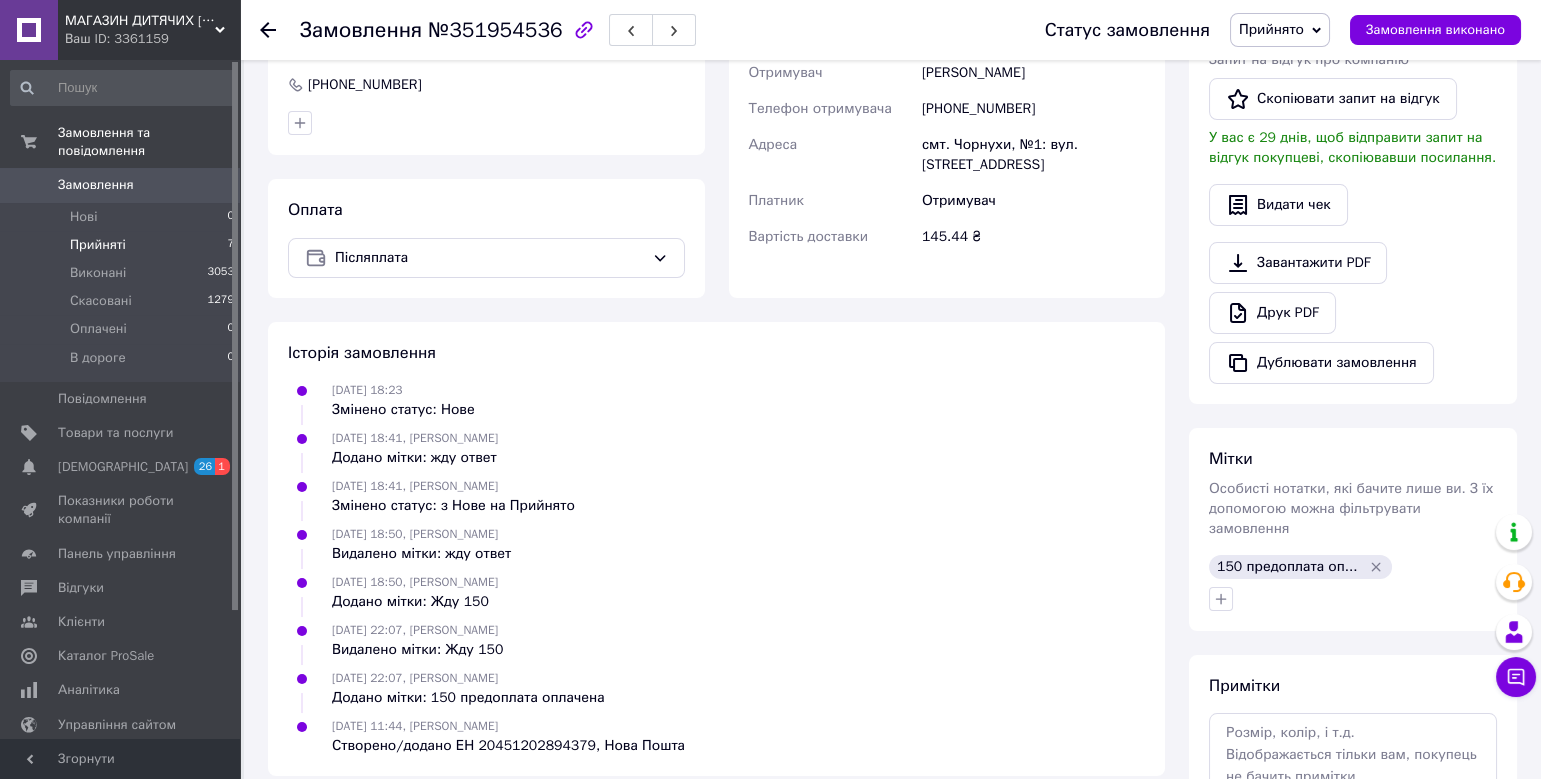 click on "Прийняті" at bounding box center (98, 245) 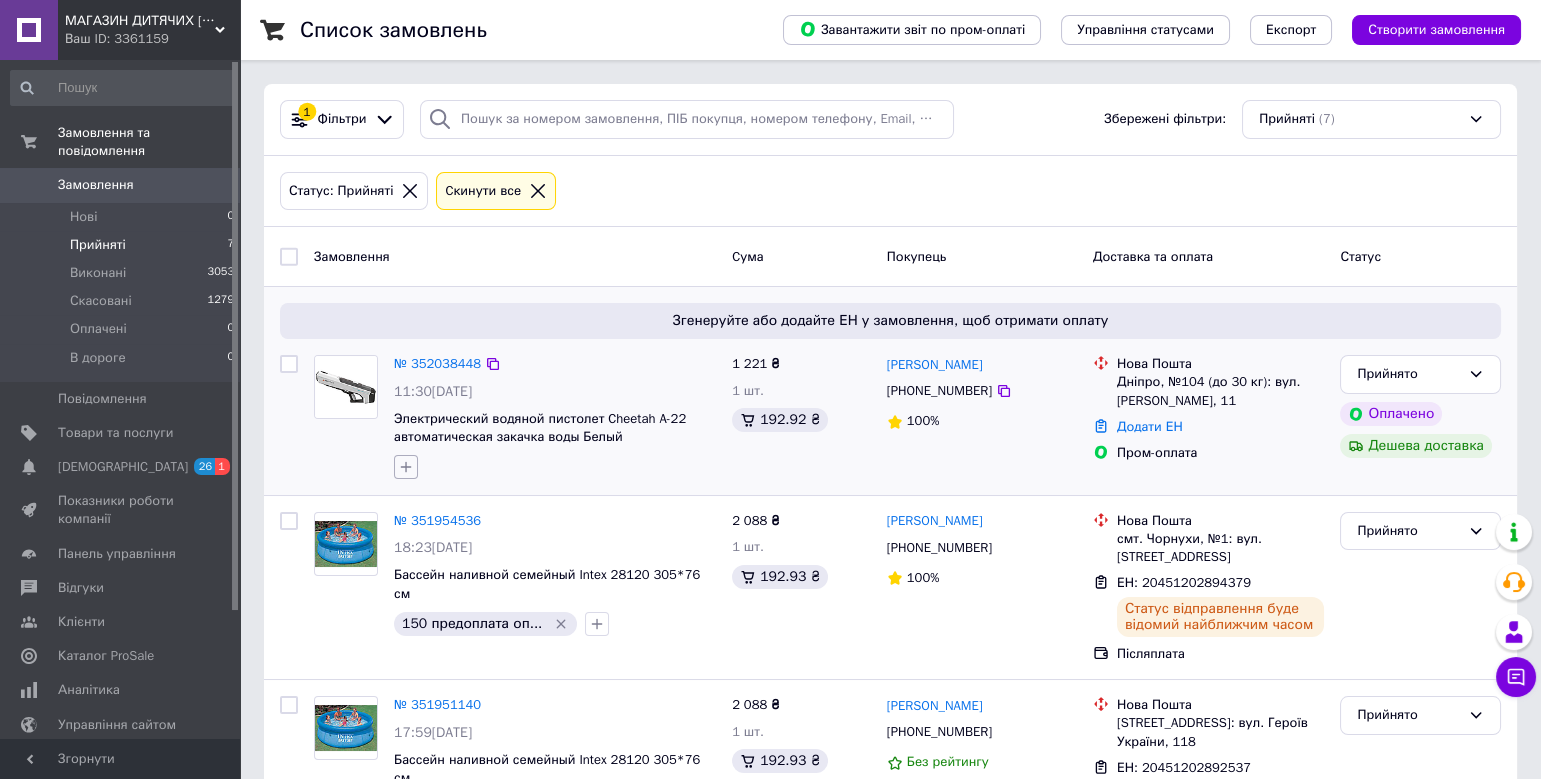 click 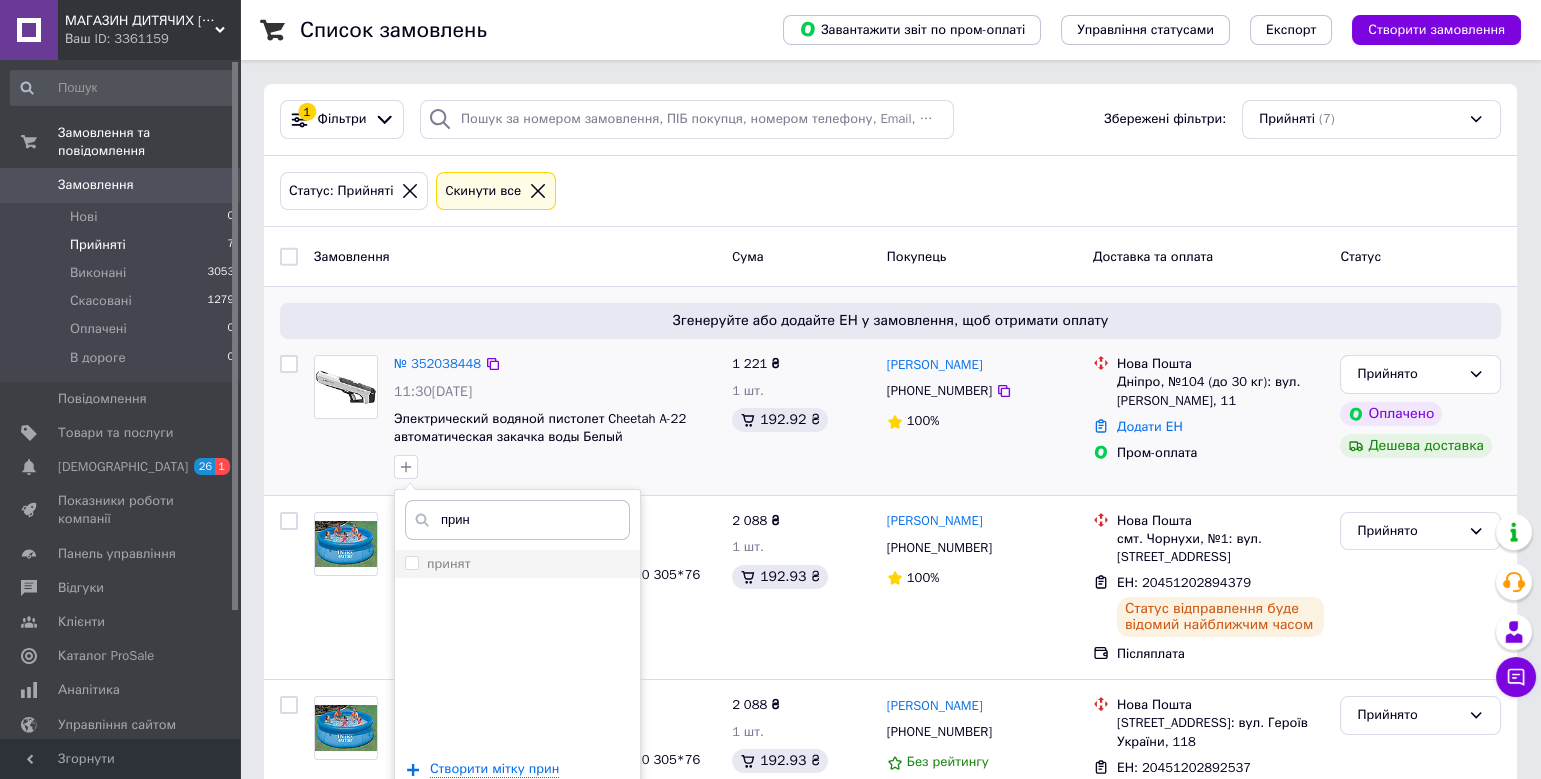 type on "прин" 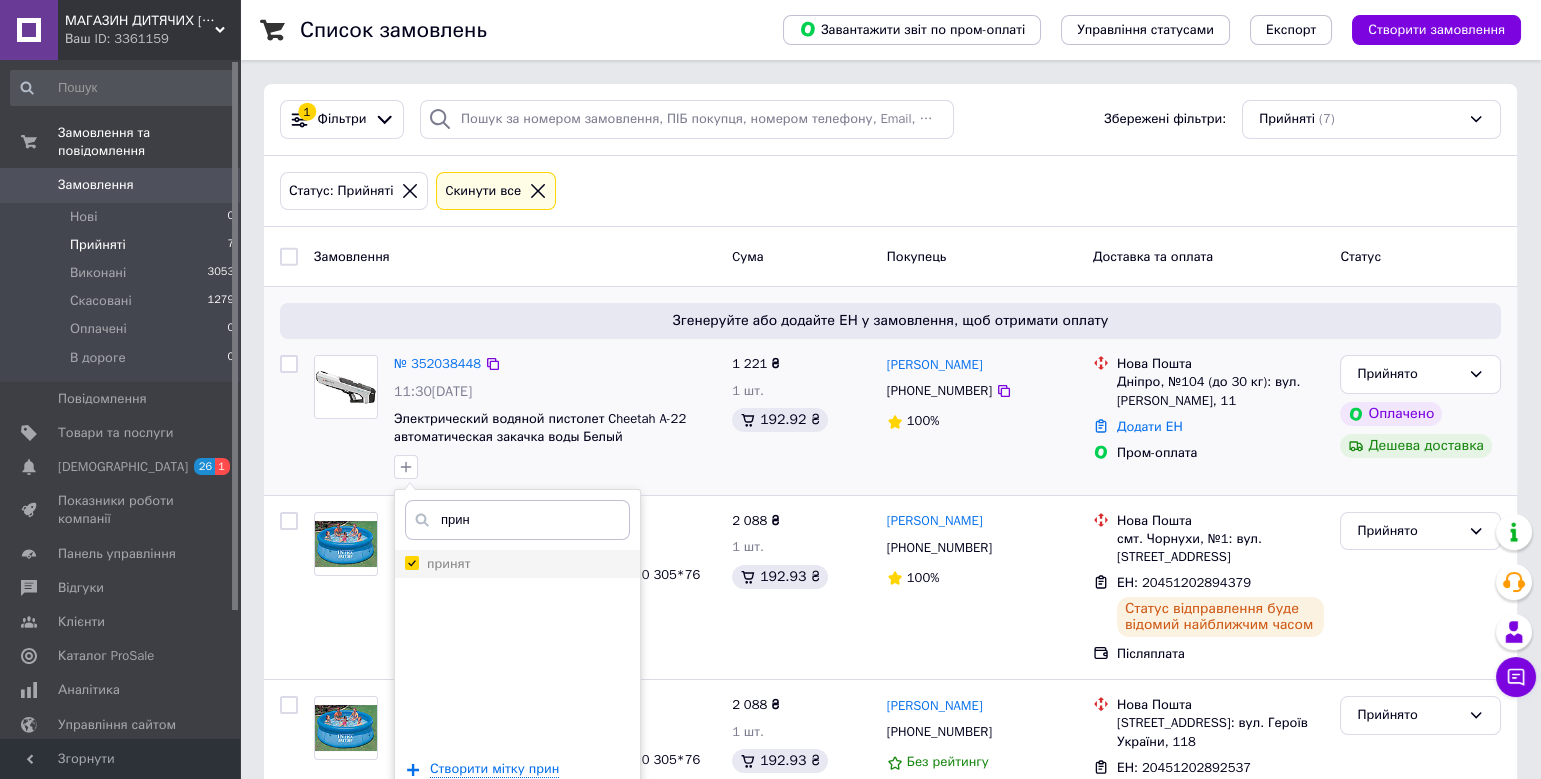 checkbox on "true" 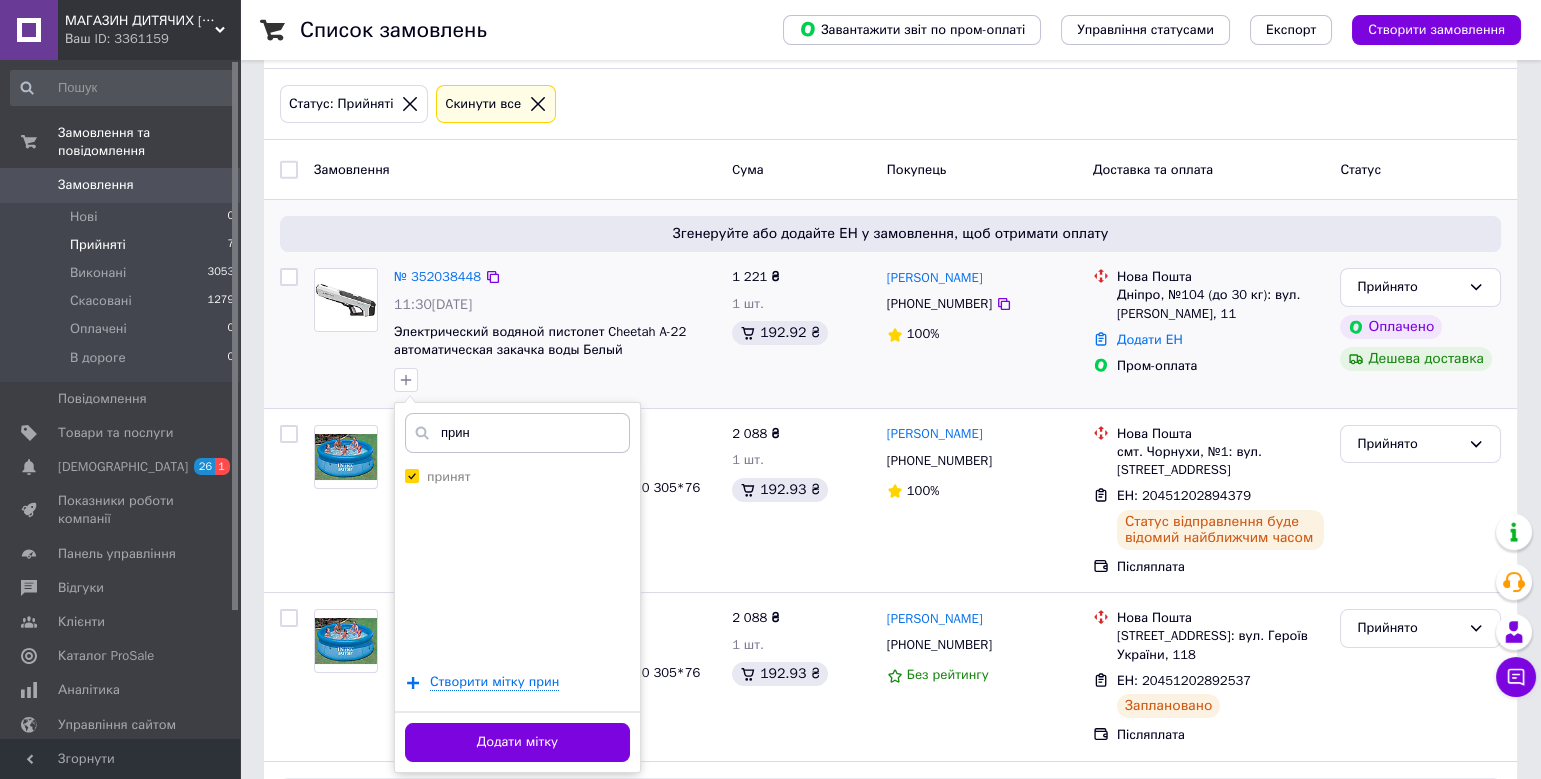scroll, scrollTop: 138, scrollLeft: 0, axis: vertical 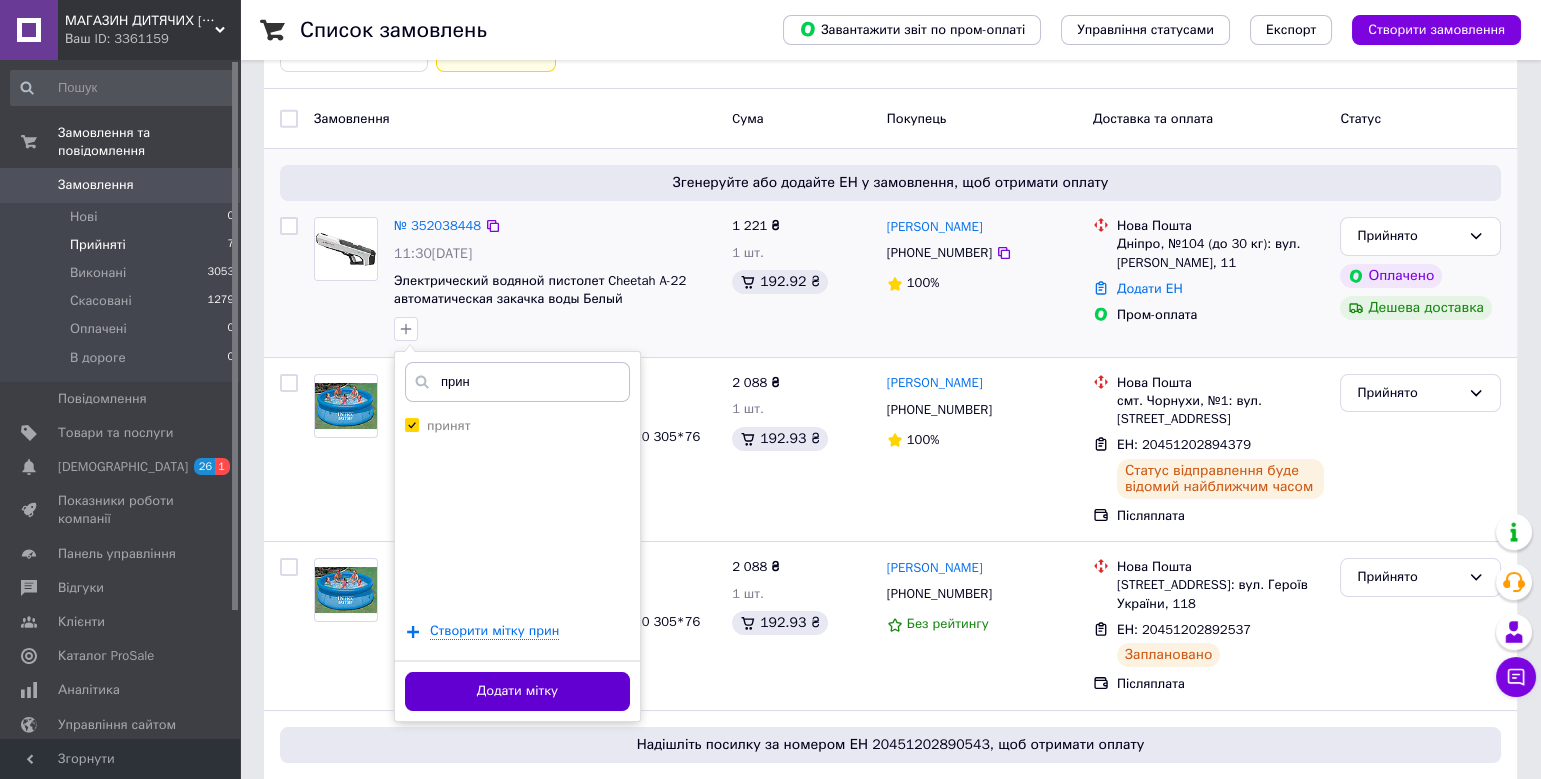 click on "Додати мітку" at bounding box center (517, 691) 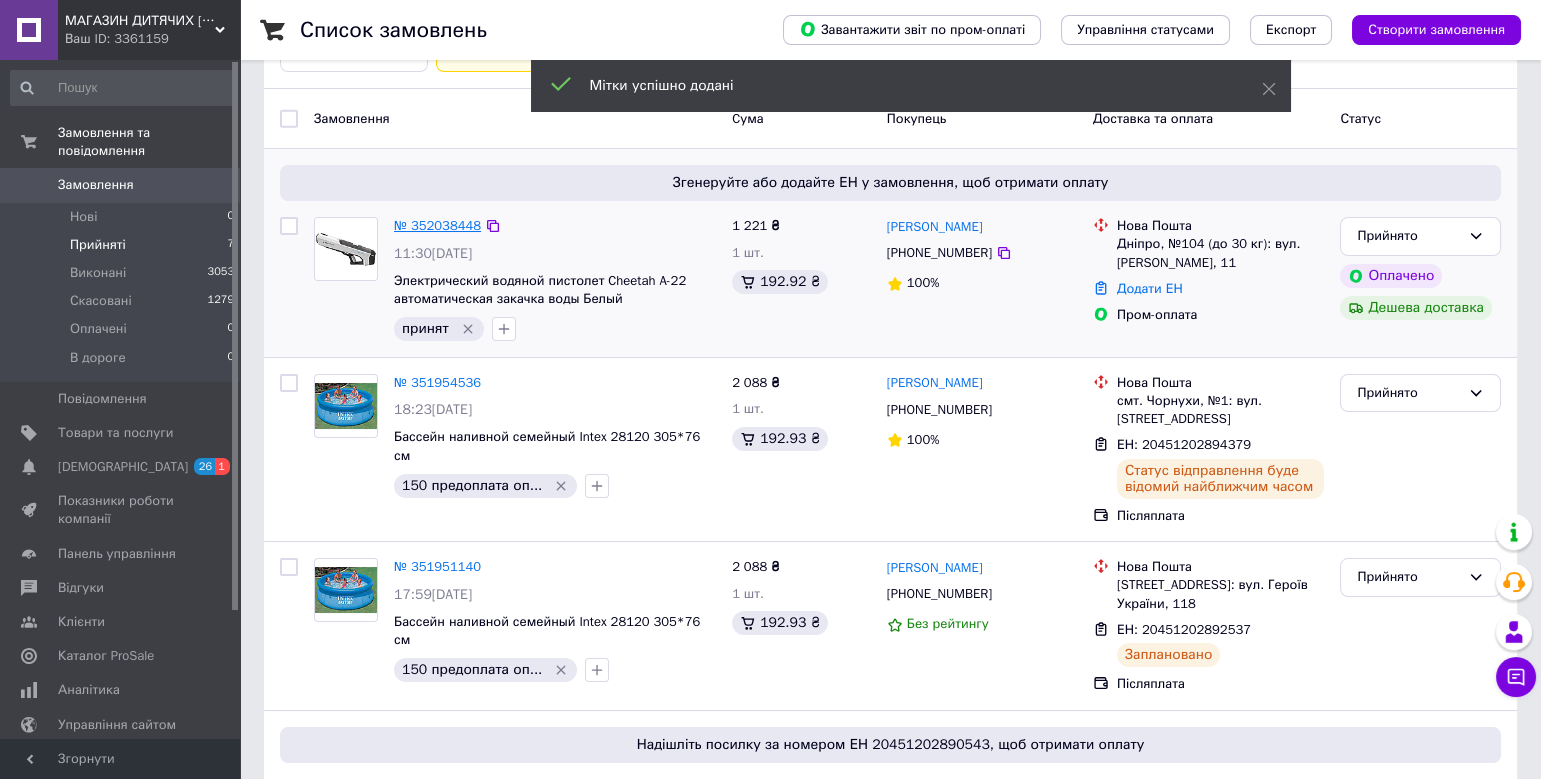 click on "№ 352038448" at bounding box center [437, 225] 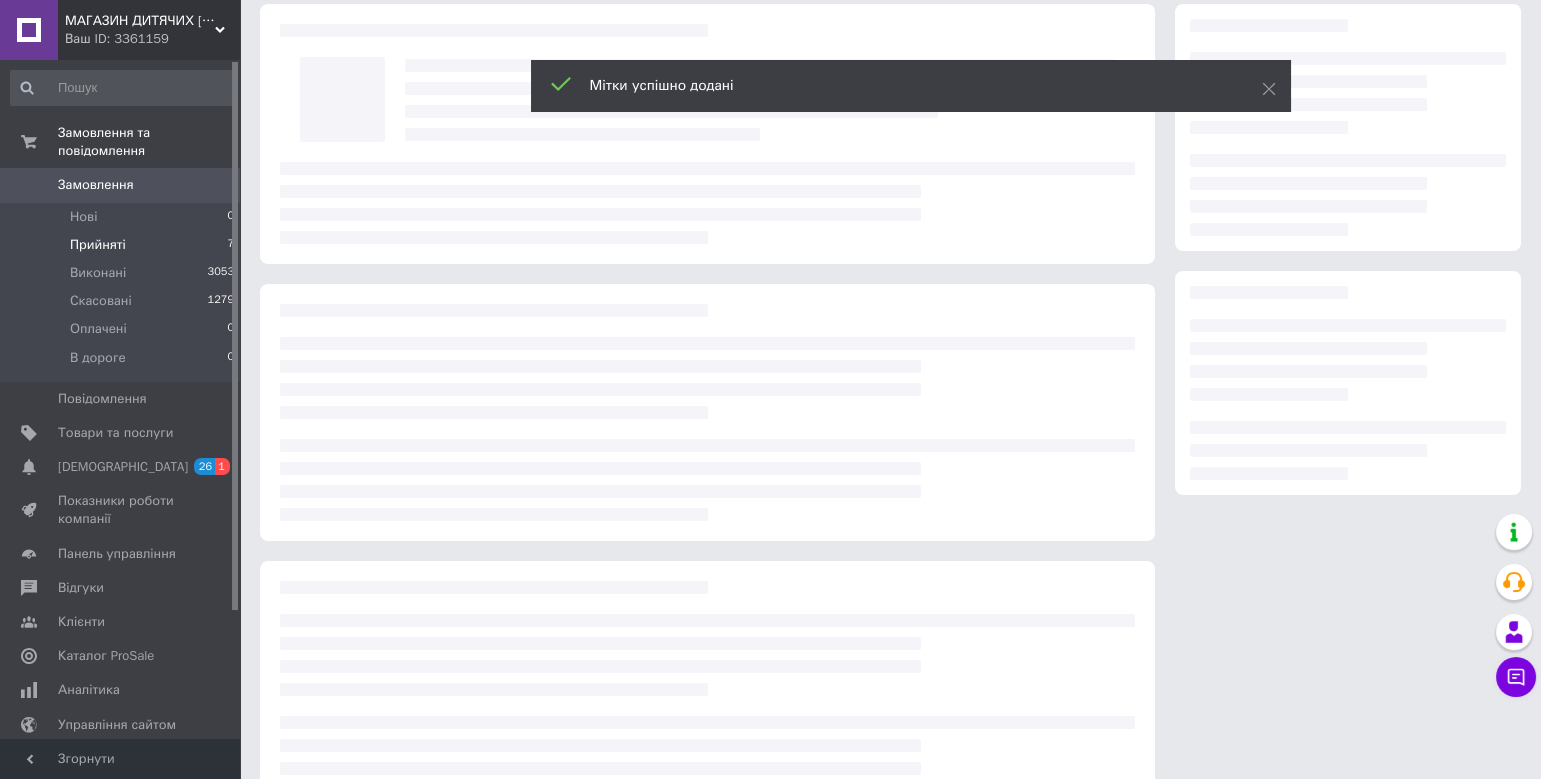 scroll, scrollTop: 0, scrollLeft: 0, axis: both 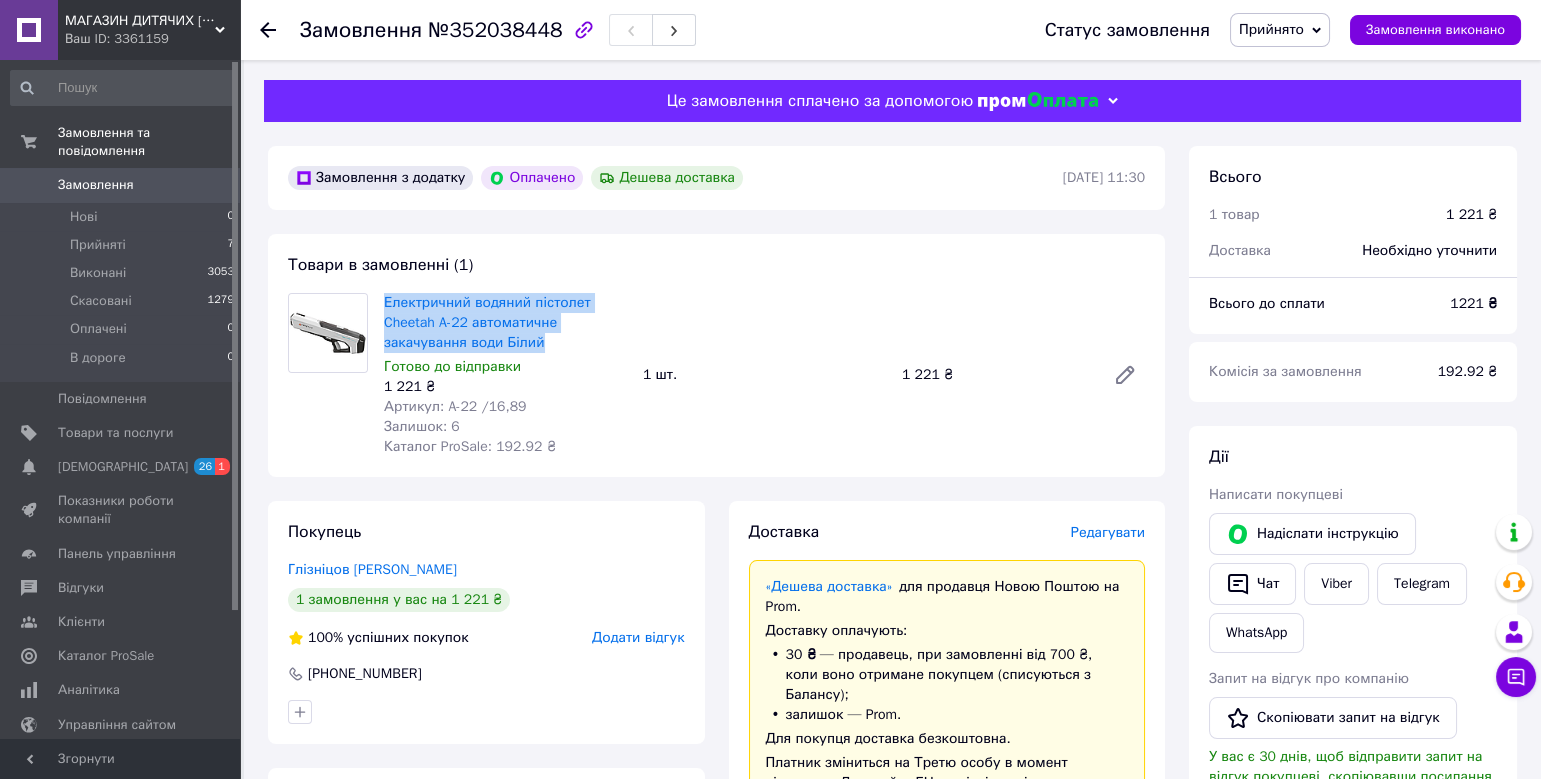 drag, startPoint x: 416, startPoint y: 306, endPoint x: 552, endPoint y: 336, distance: 139.26952 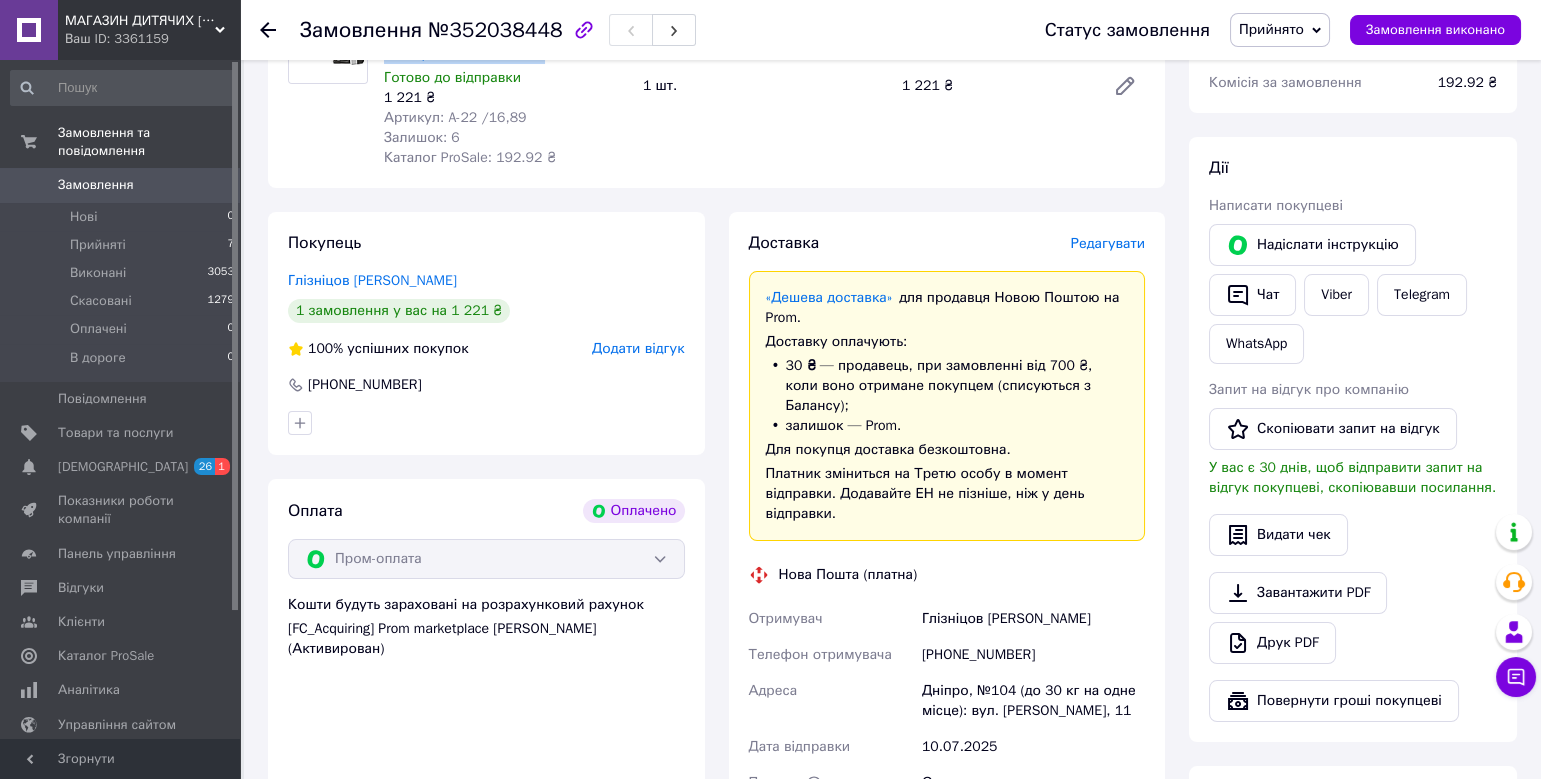 scroll, scrollTop: 297, scrollLeft: 0, axis: vertical 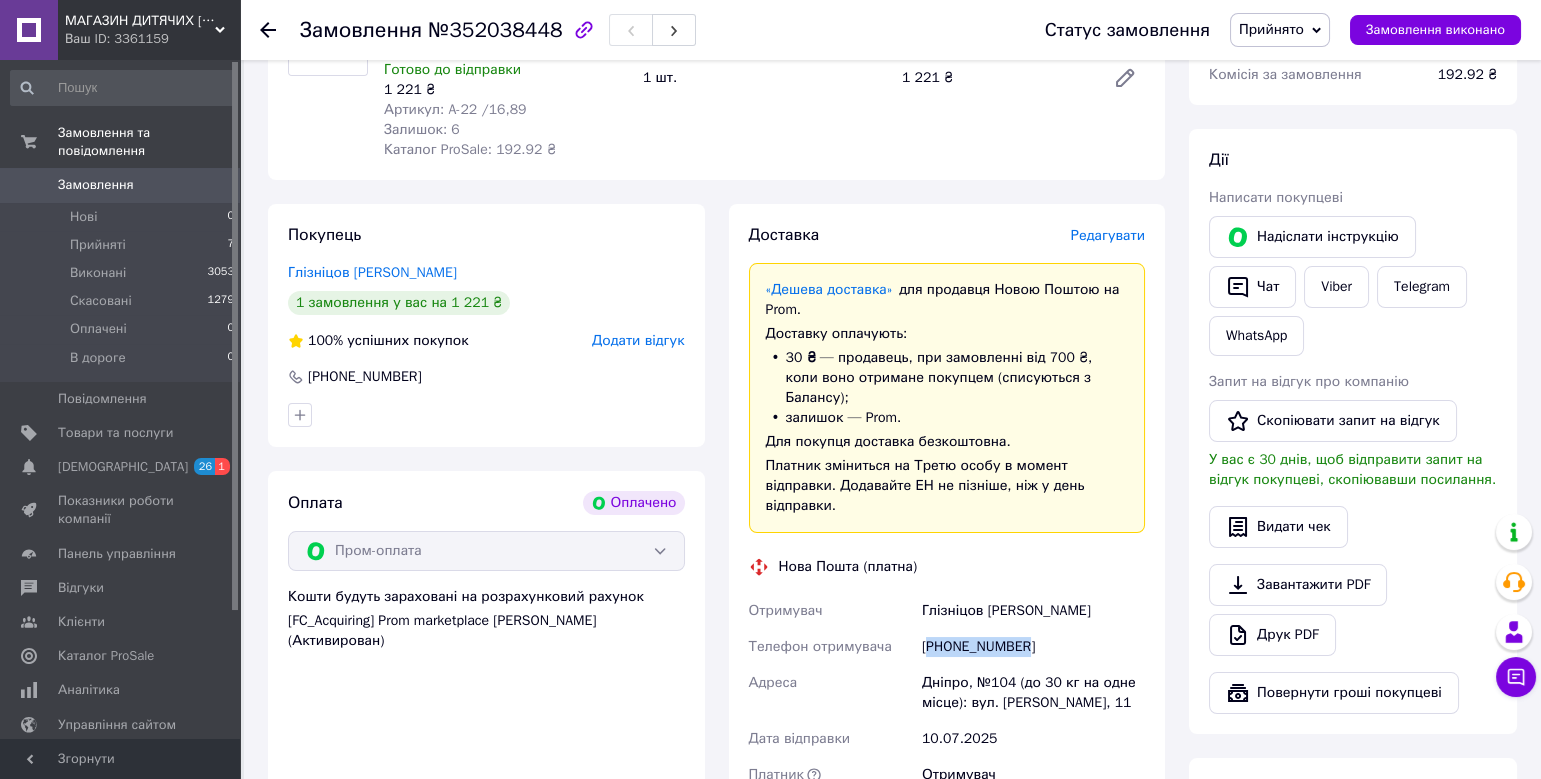 drag, startPoint x: 1012, startPoint y: 648, endPoint x: 926, endPoint y: 653, distance: 86.145226 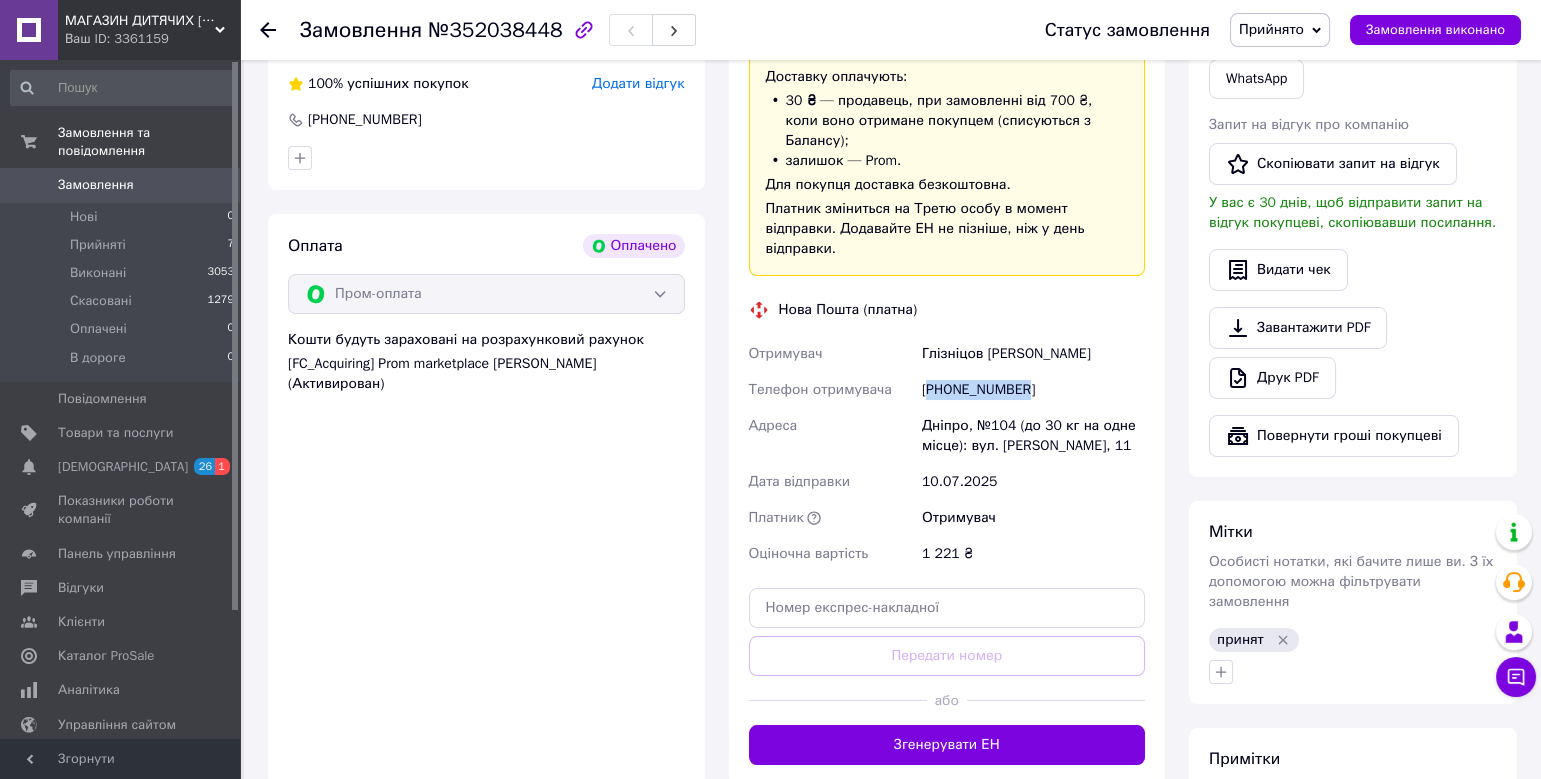 scroll, scrollTop: 585, scrollLeft: 0, axis: vertical 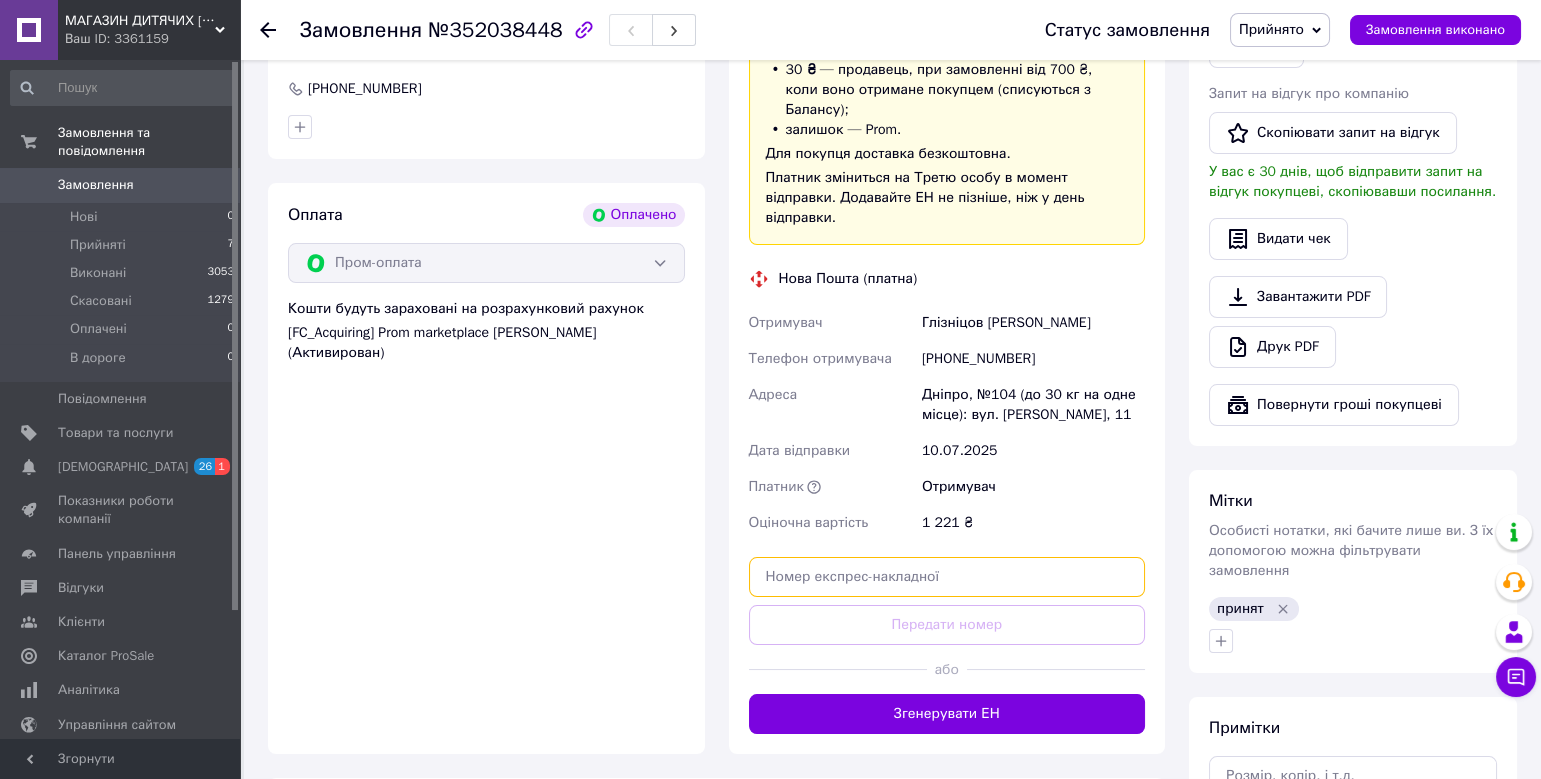 click at bounding box center (947, 577) 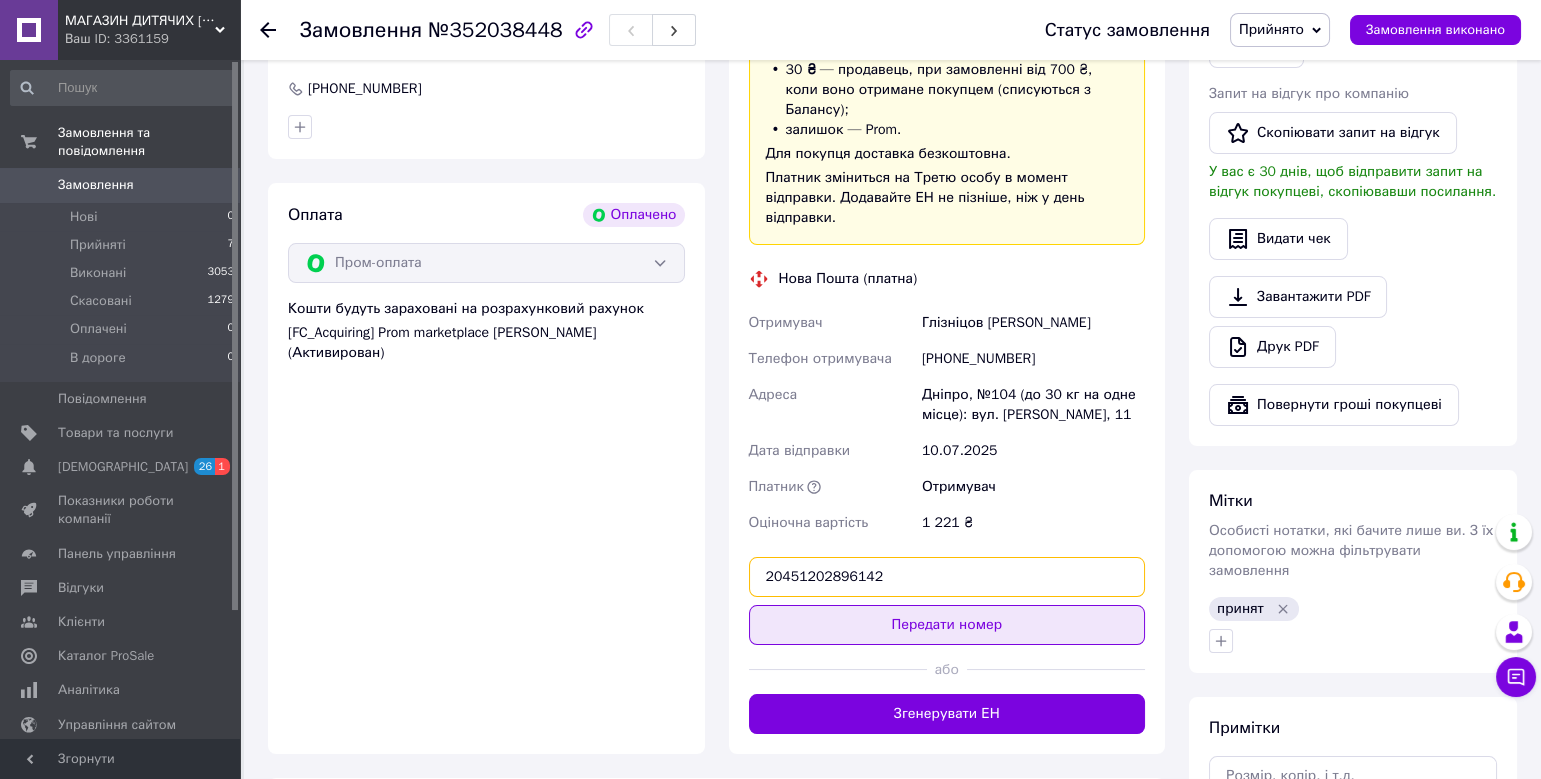 type on "20451202896142" 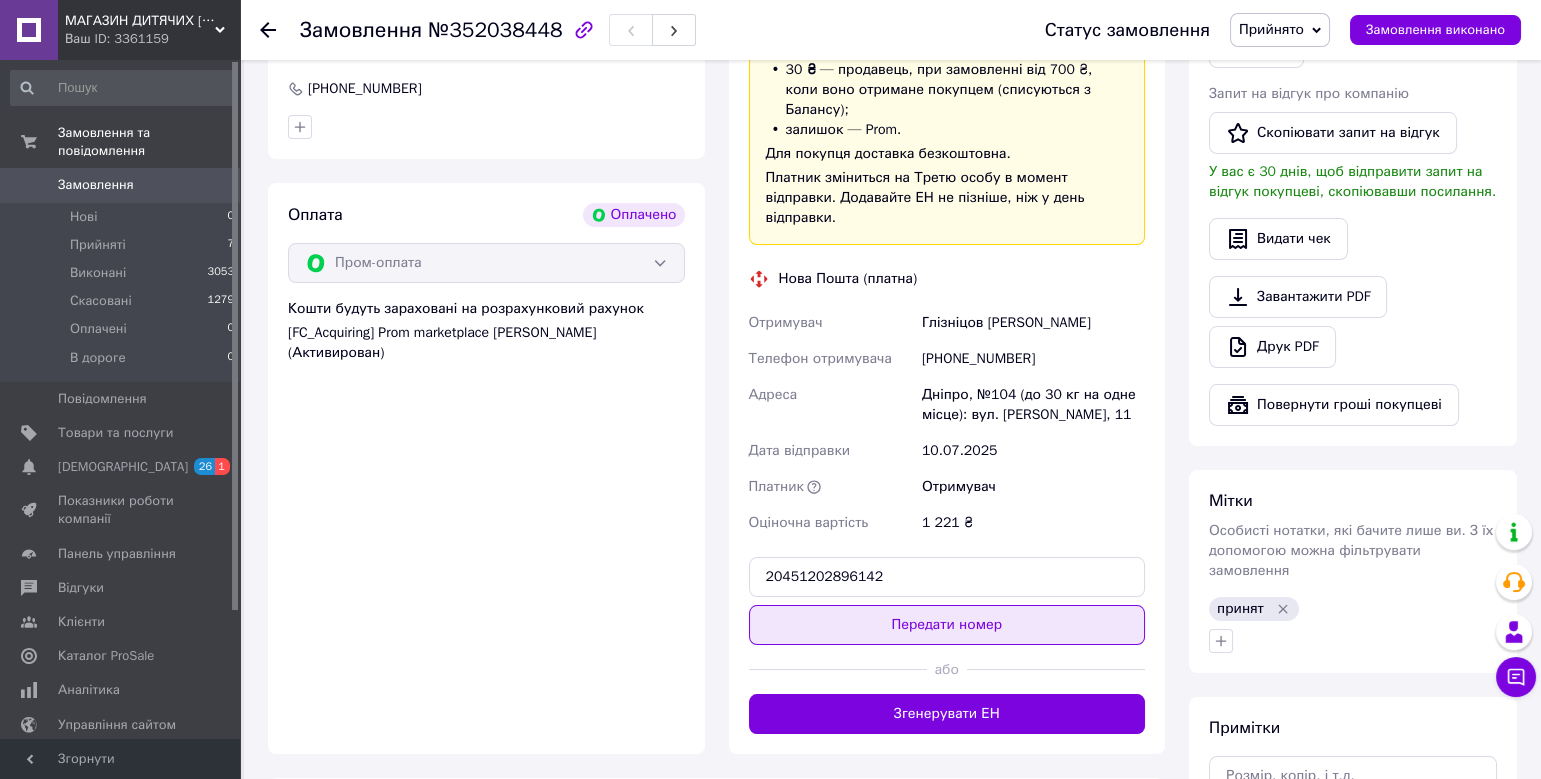 click on "Передати номер" at bounding box center (947, 625) 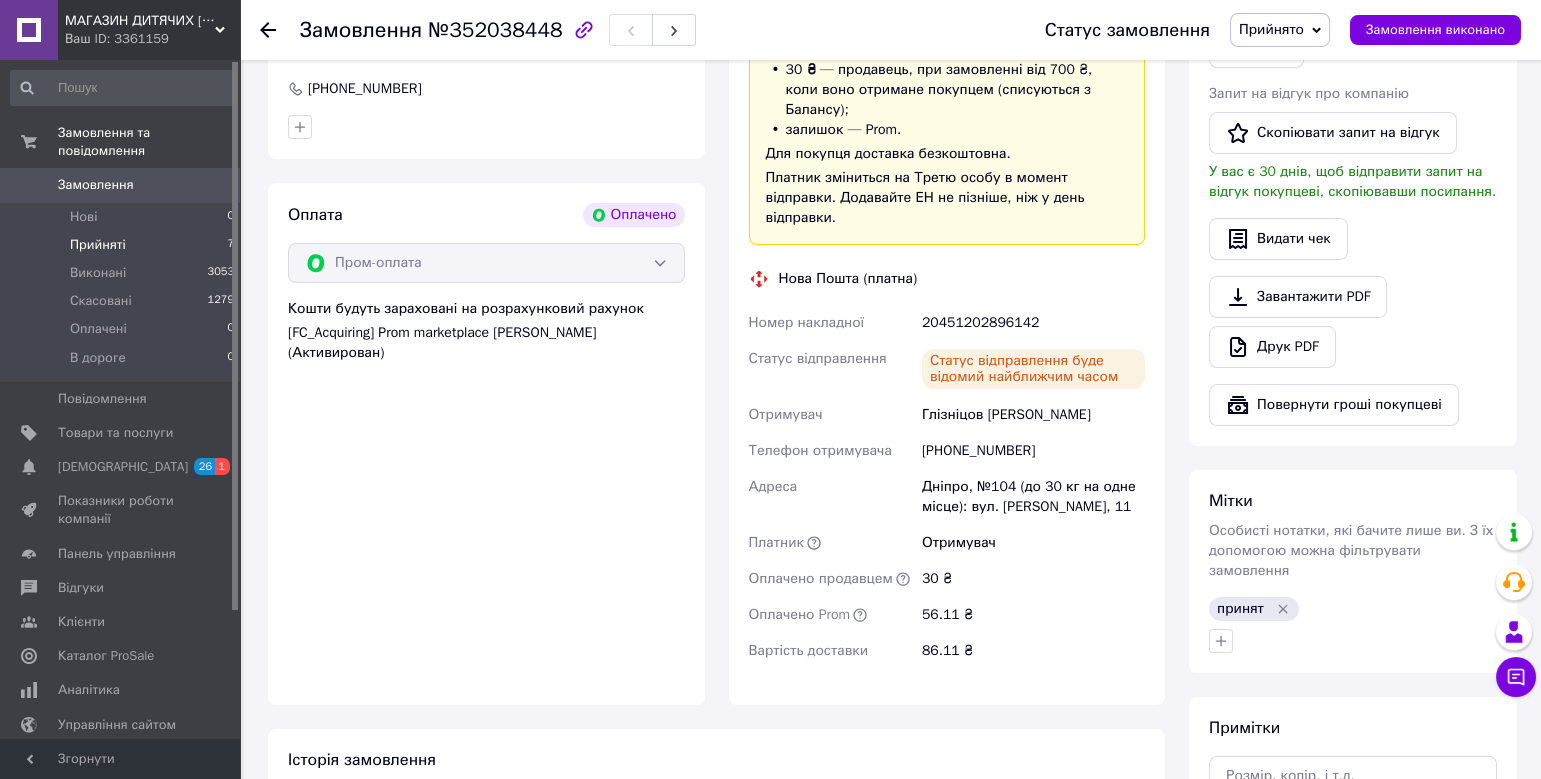 click on "Прийняті 7" at bounding box center (123, 245) 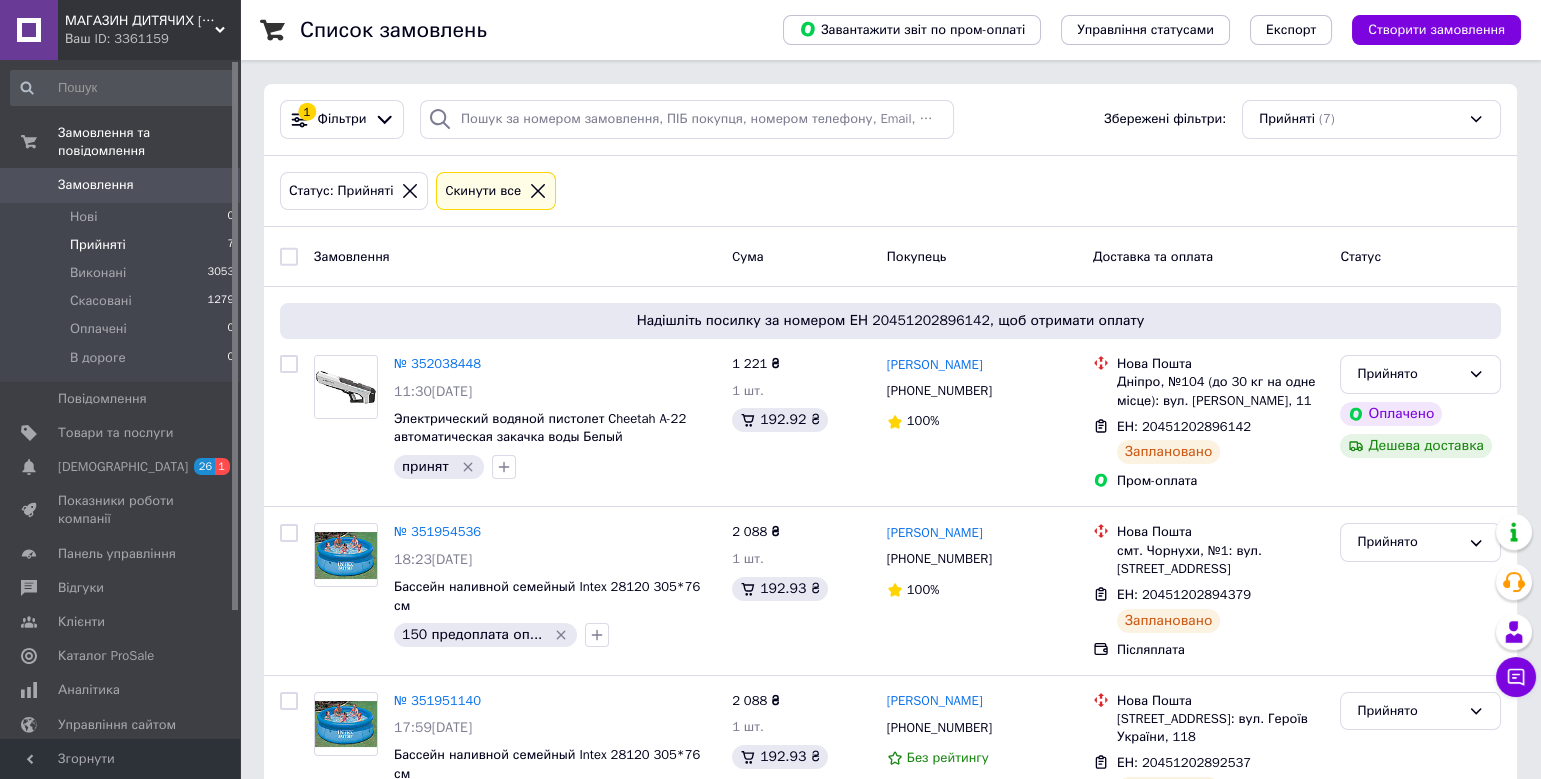 click on "МАГАЗИН ДИТЯЧИХ ІГОР ТА КОНСТРУКТОРІВ" at bounding box center (140, 21) 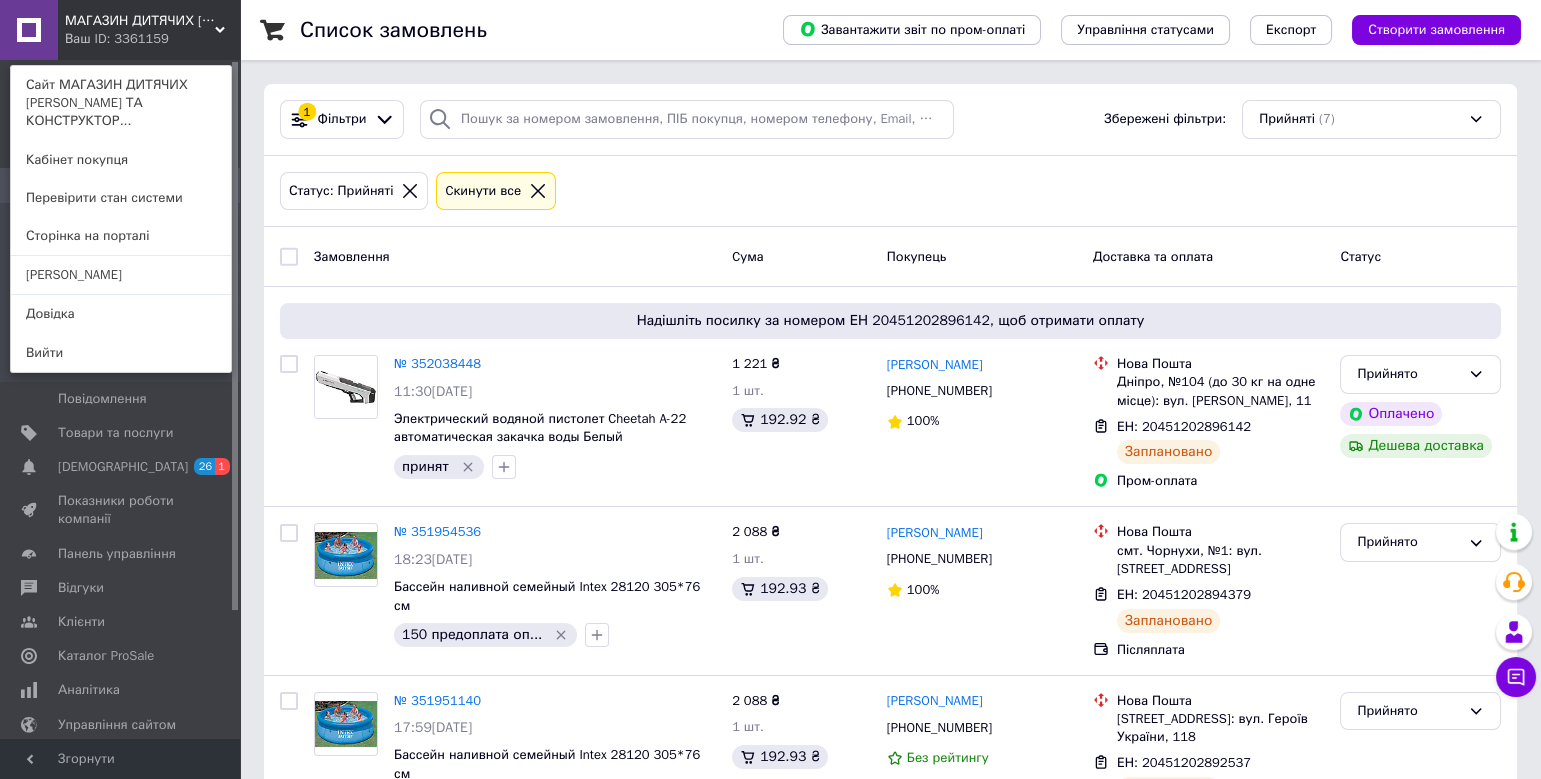 click on "Вийти" at bounding box center (121, 353) 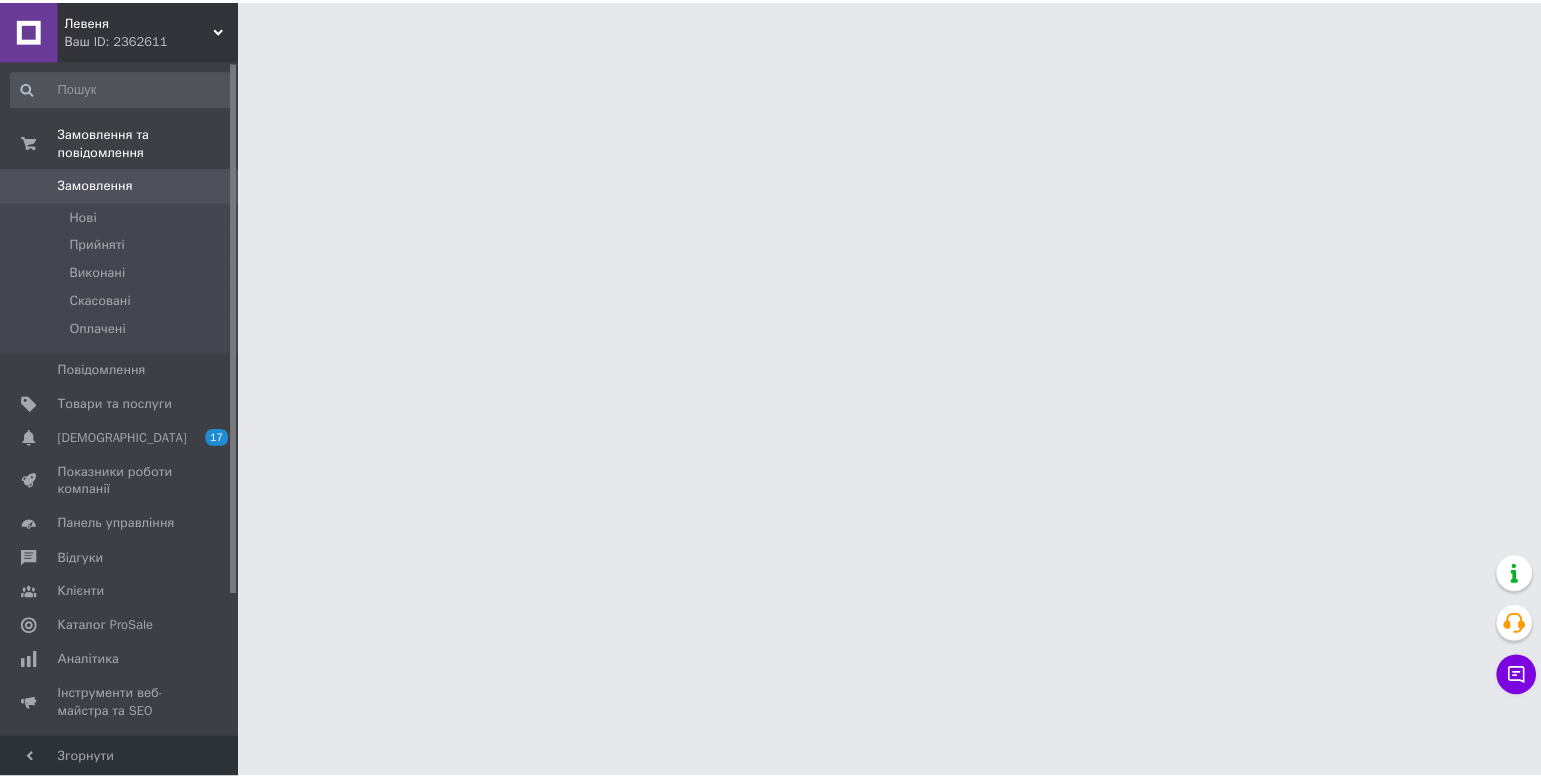 scroll, scrollTop: 0, scrollLeft: 0, axis: both 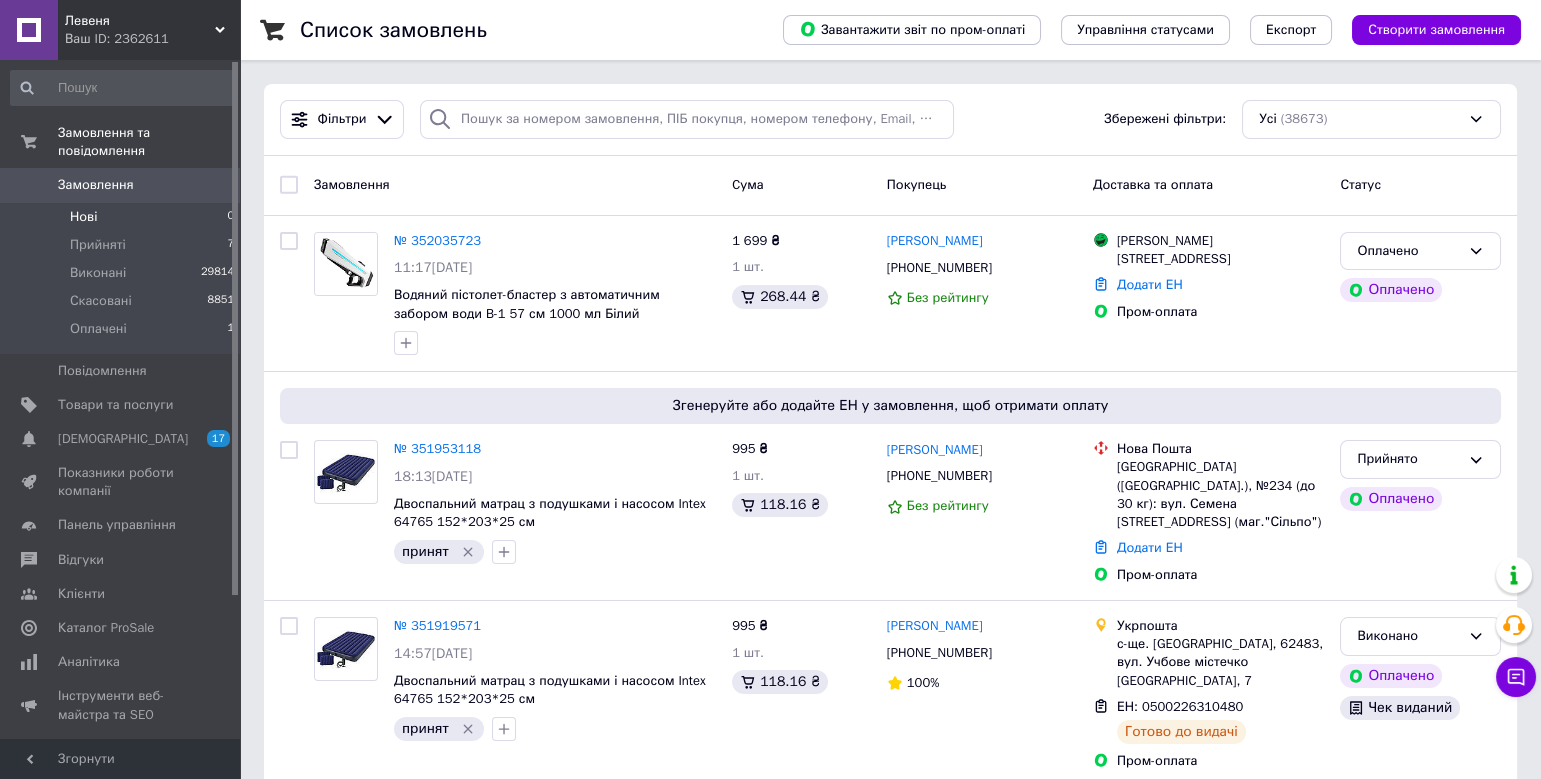 click on "Нові 0" at bounding box center [123, 217] 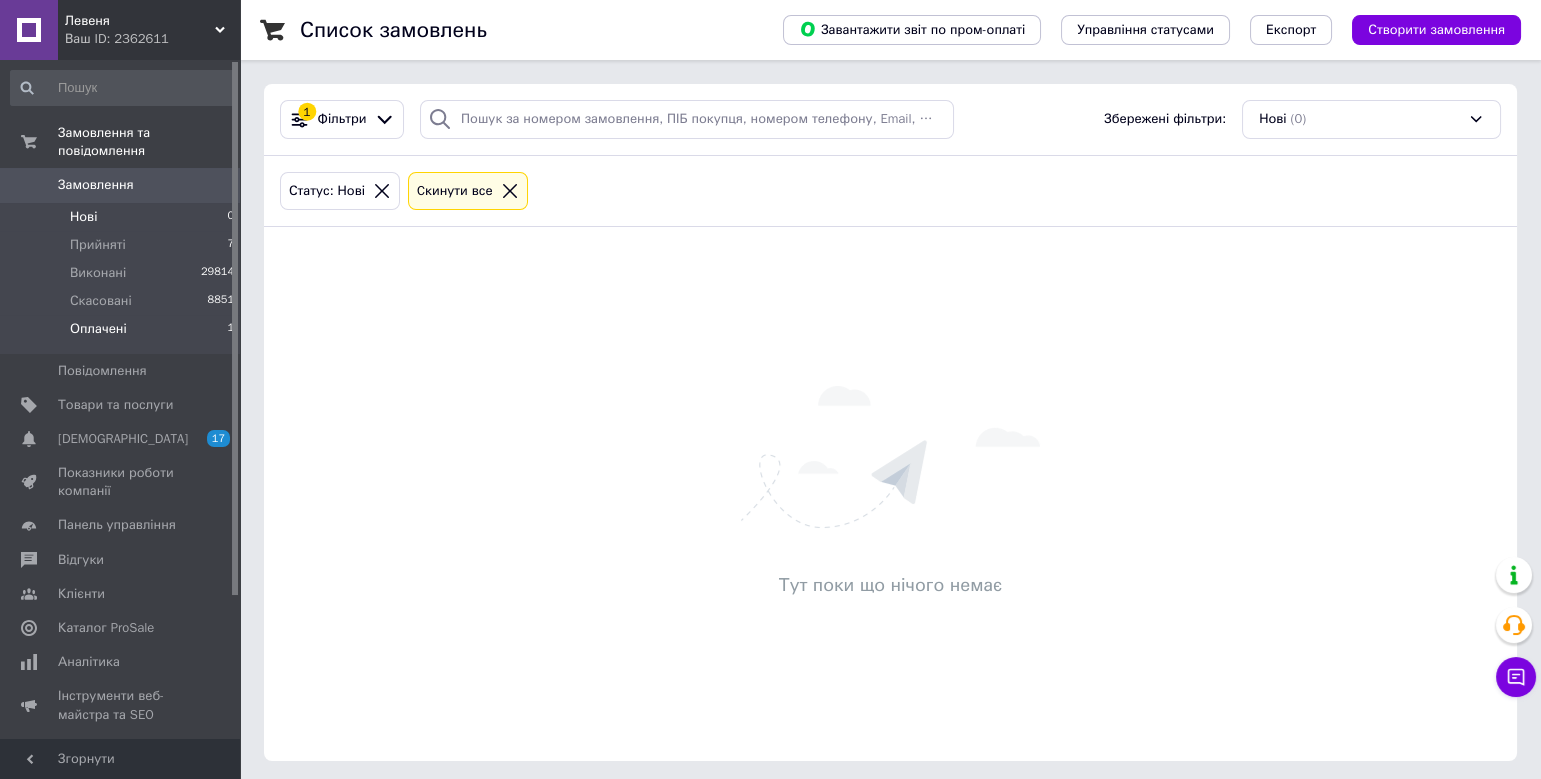 click on "Оплачені 1" at bounding box center [123, 334] 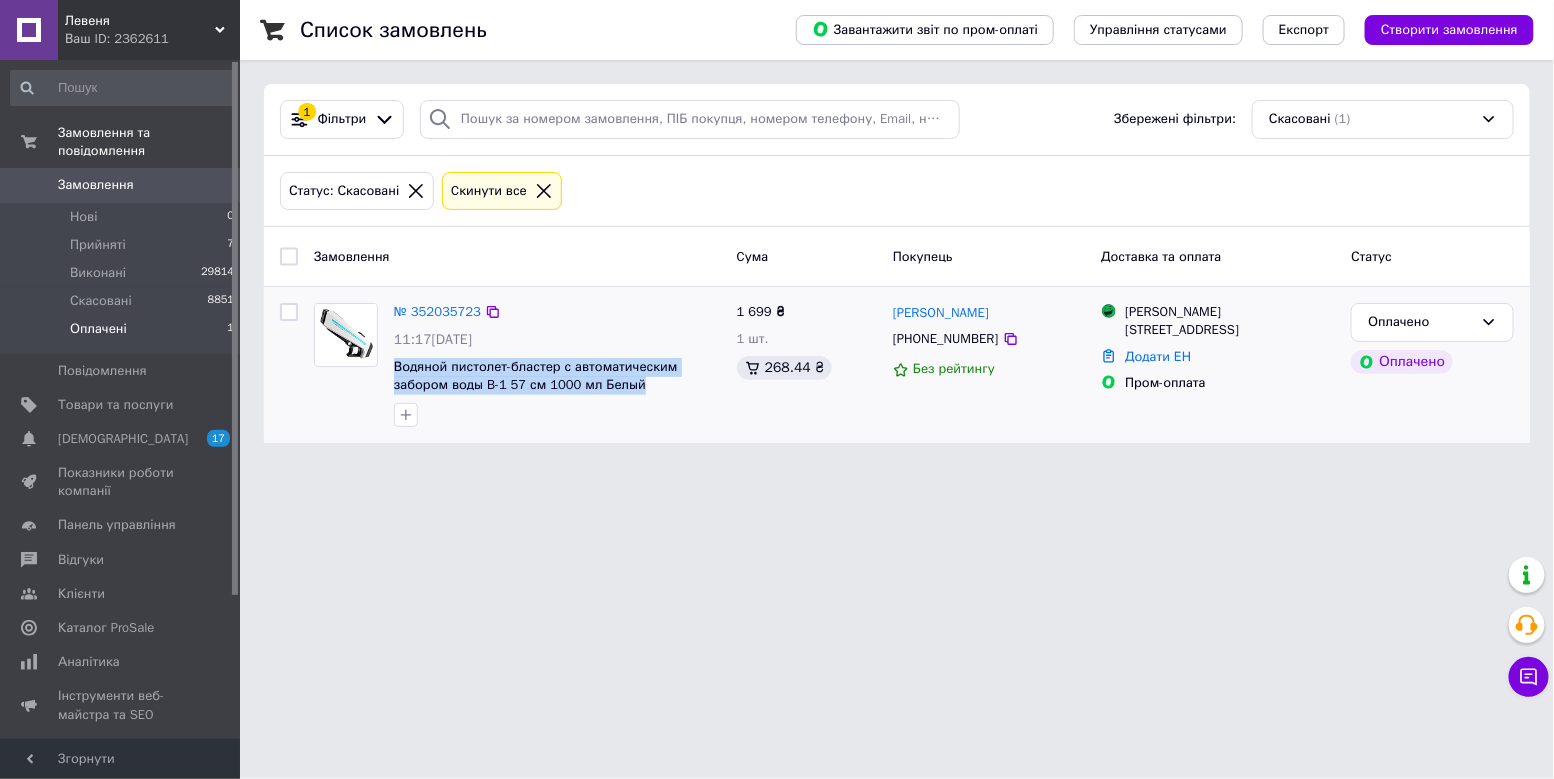 drag, startPoint x: 680, startPoint y: 379, endPoint x: 390, endPoint y: 363, distance: 290.44104 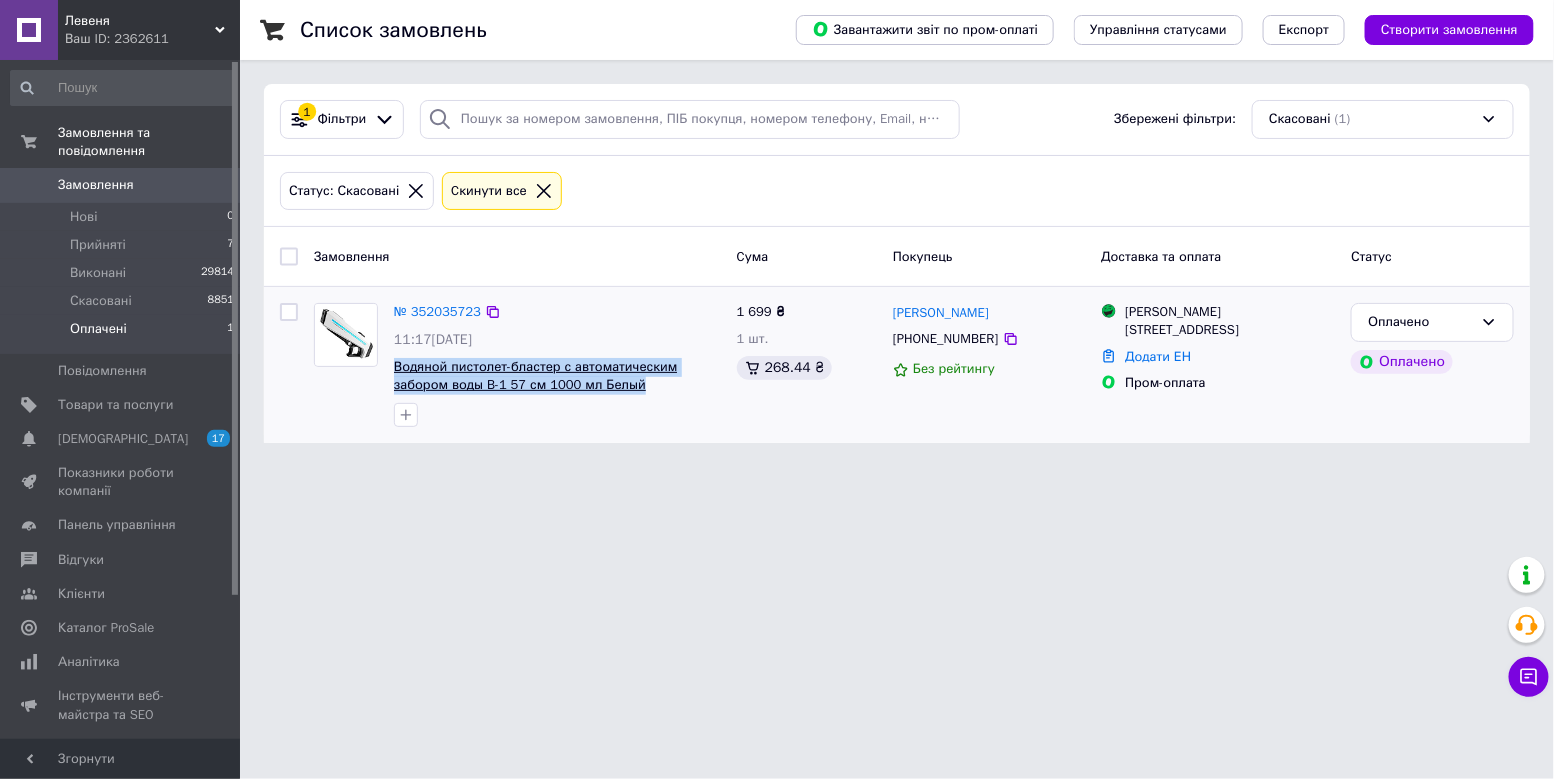copy on "Водяной пистолет-бластер с автоматическим забором воды B-1 57 см 1000 мл Белый" 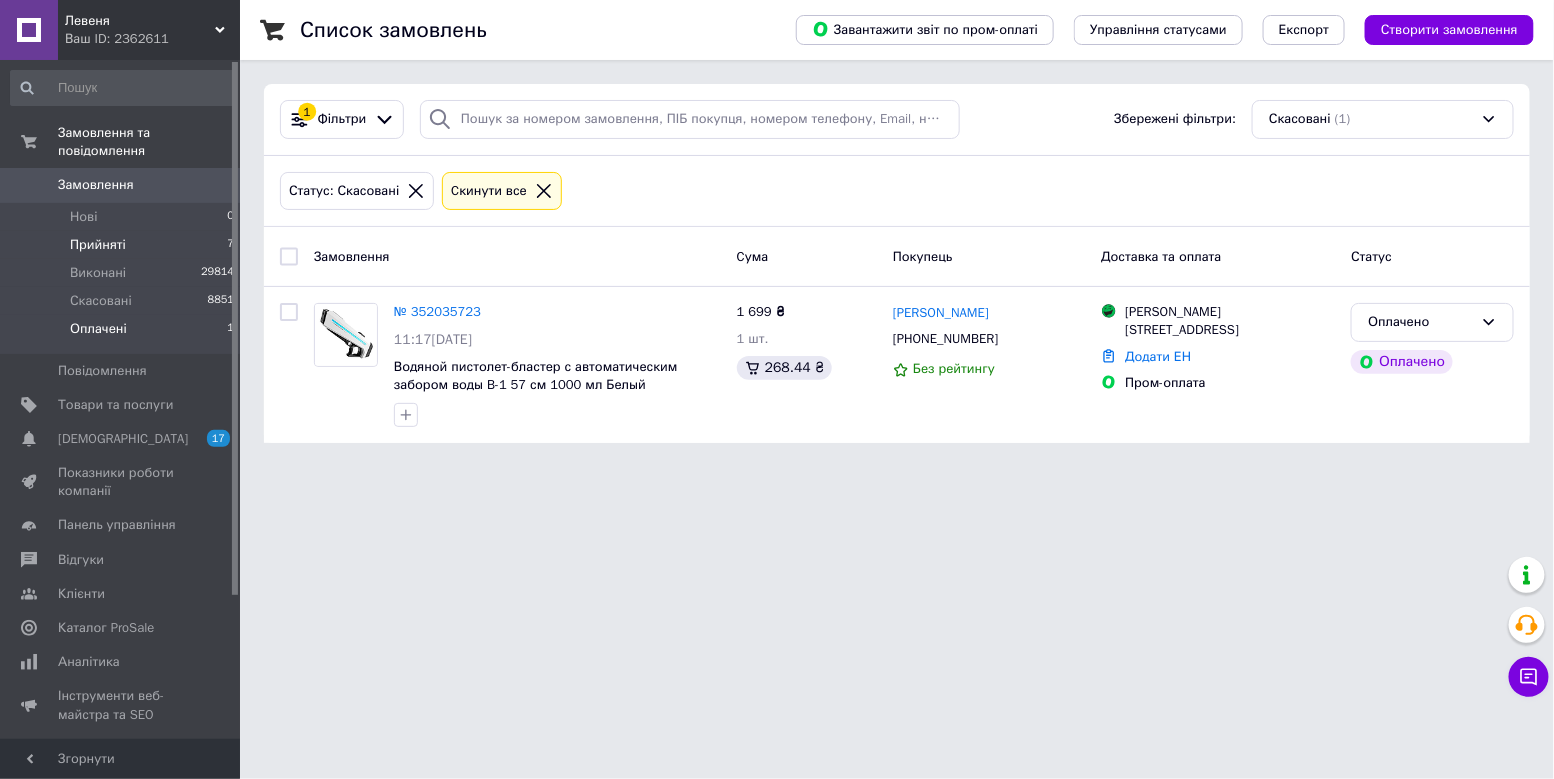 click on "Прийняті" at bounding box center [98, 245] 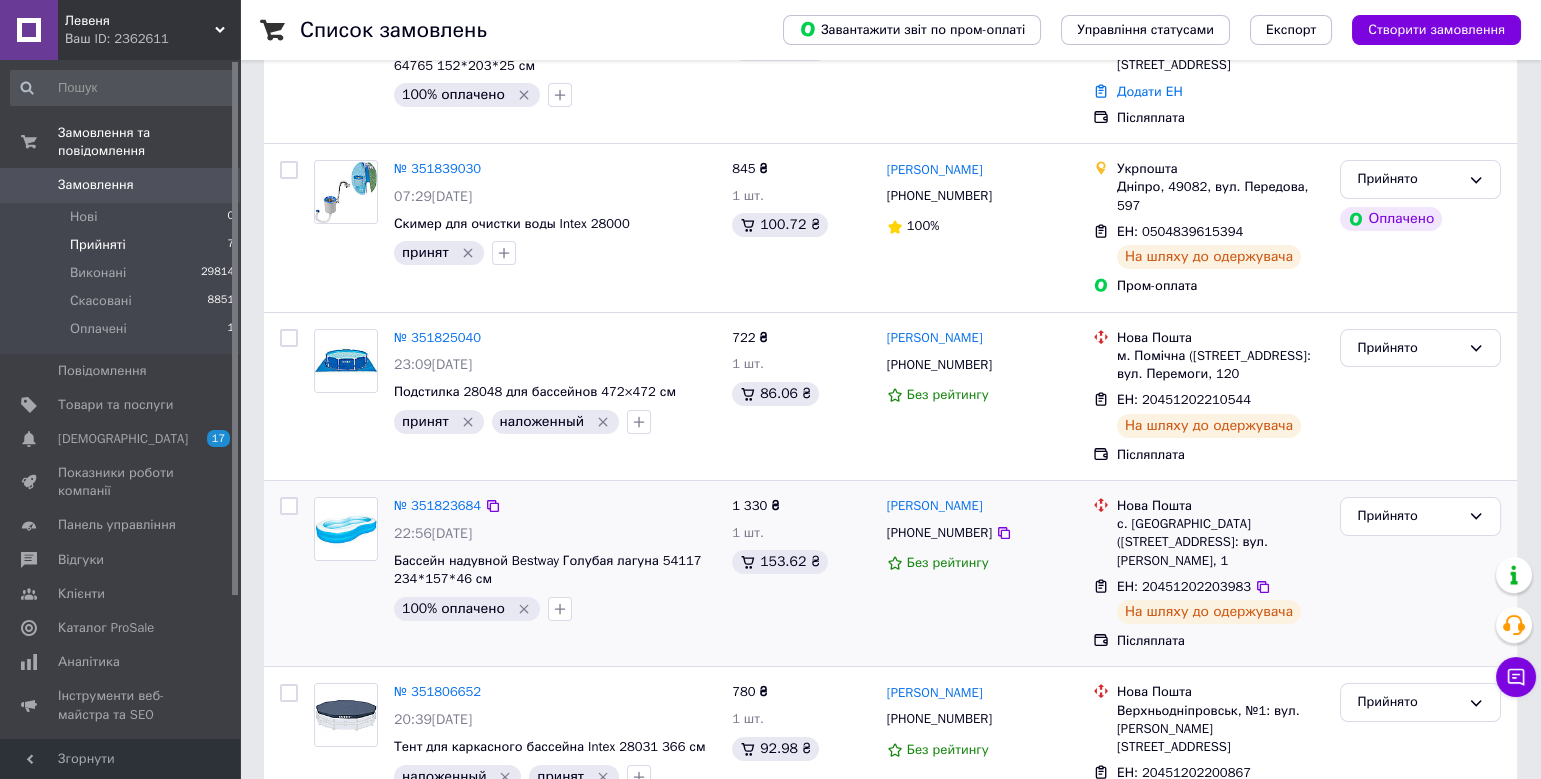scroll, scrollTop: 747, scrollLeft: 0, axis: vertical 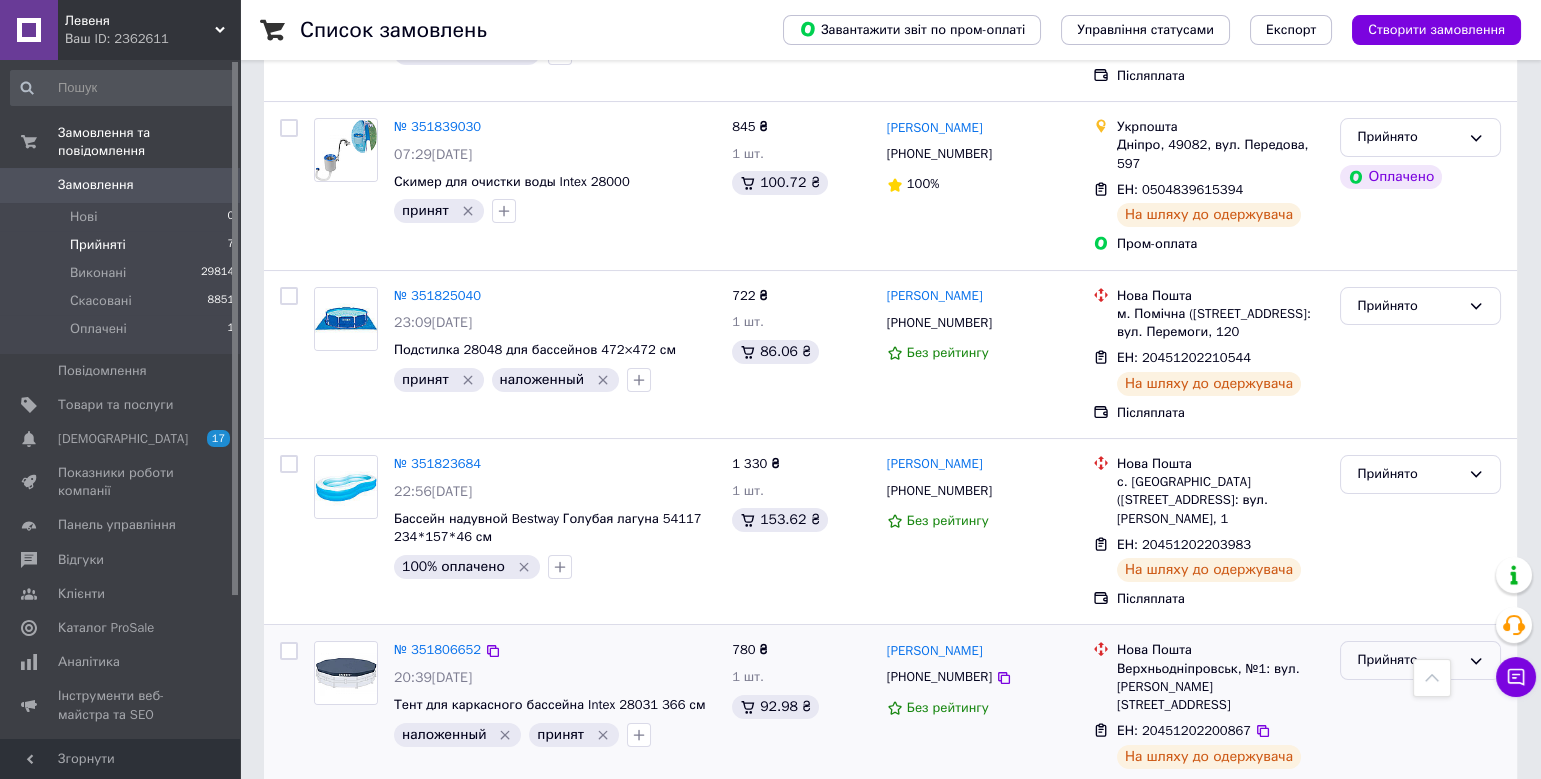 click on "Прийнято" at bounding box center (1408, 660) 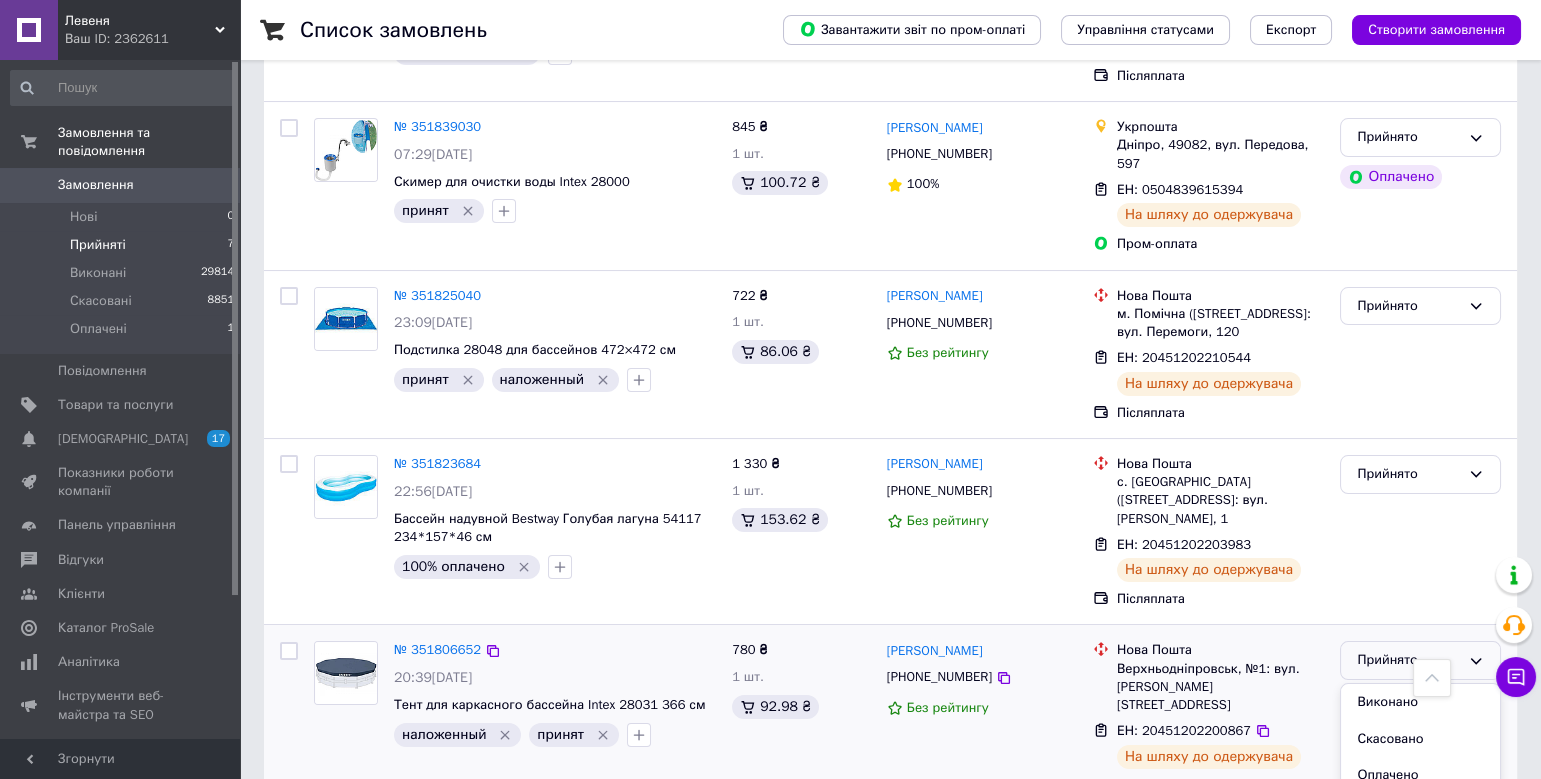 drag, startPoint x: 1394, startPoint y: 661, endPoint x: 1392, endPoint y: 645, distance: 16.124516 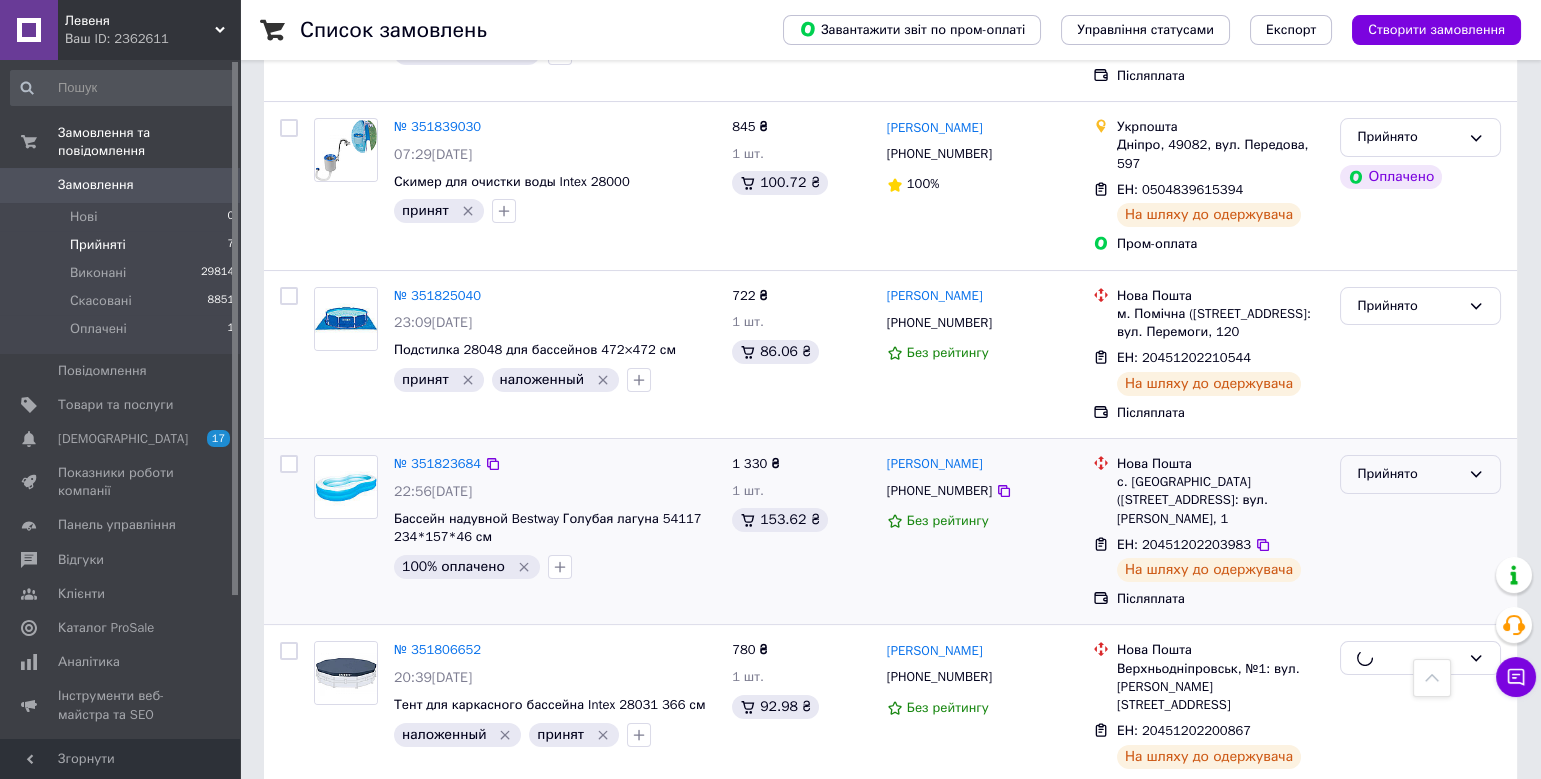 click on "Прийнято" at bounding box center (1408, 474) 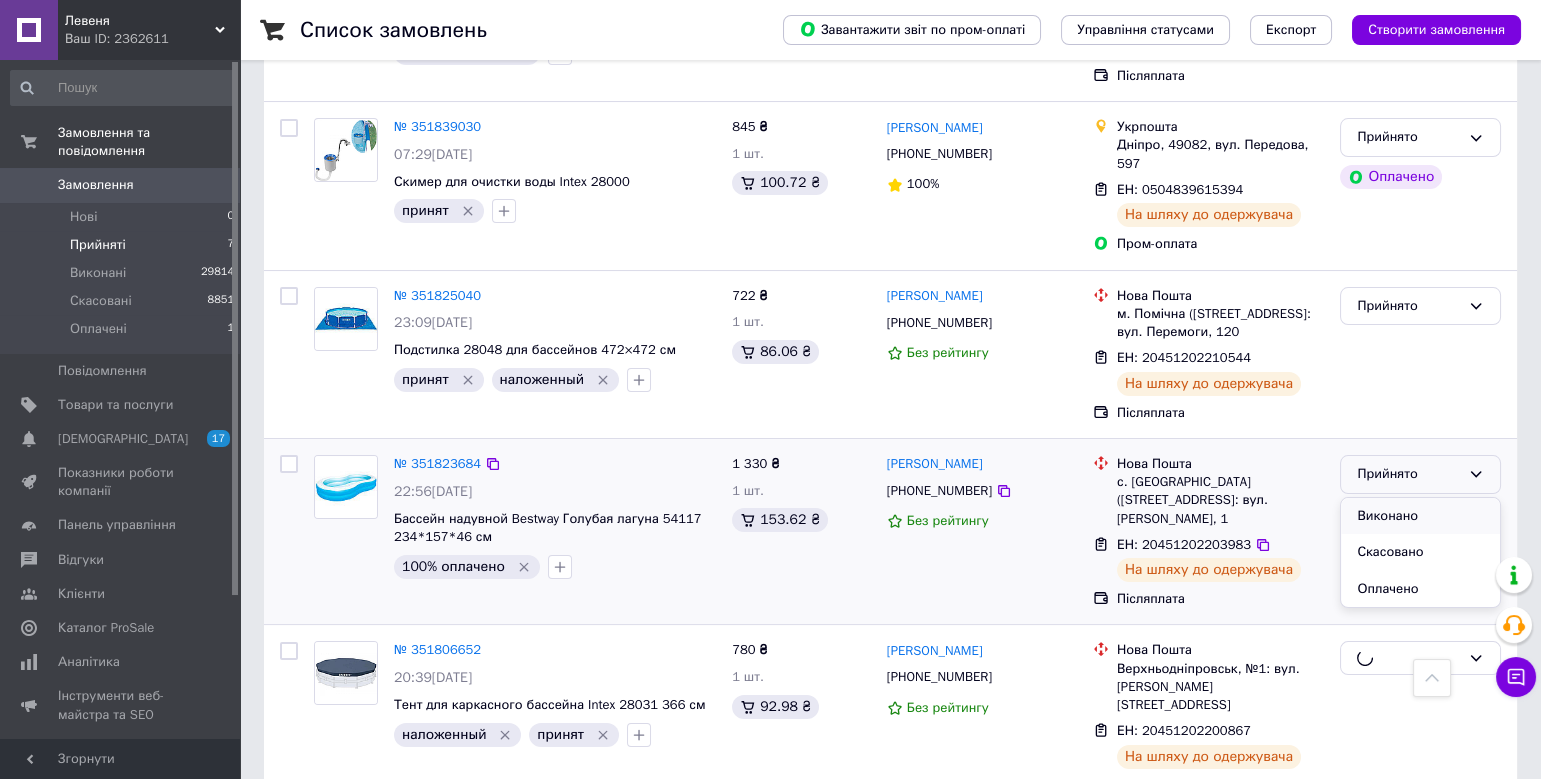 click on "Виконано" at bounding box center [1420, 516] 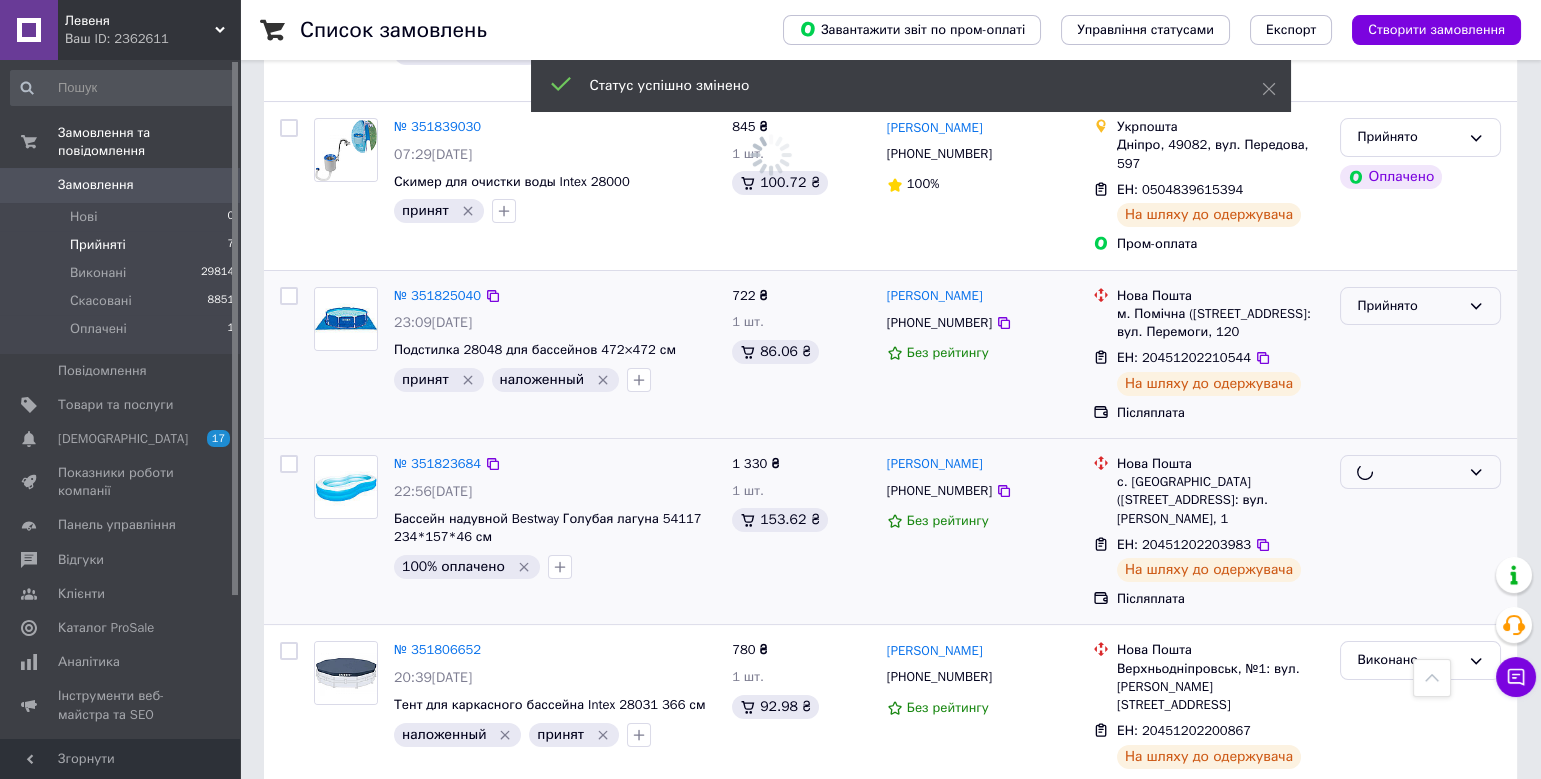 click on "Прийнято" at bounding box center [1408, 306] 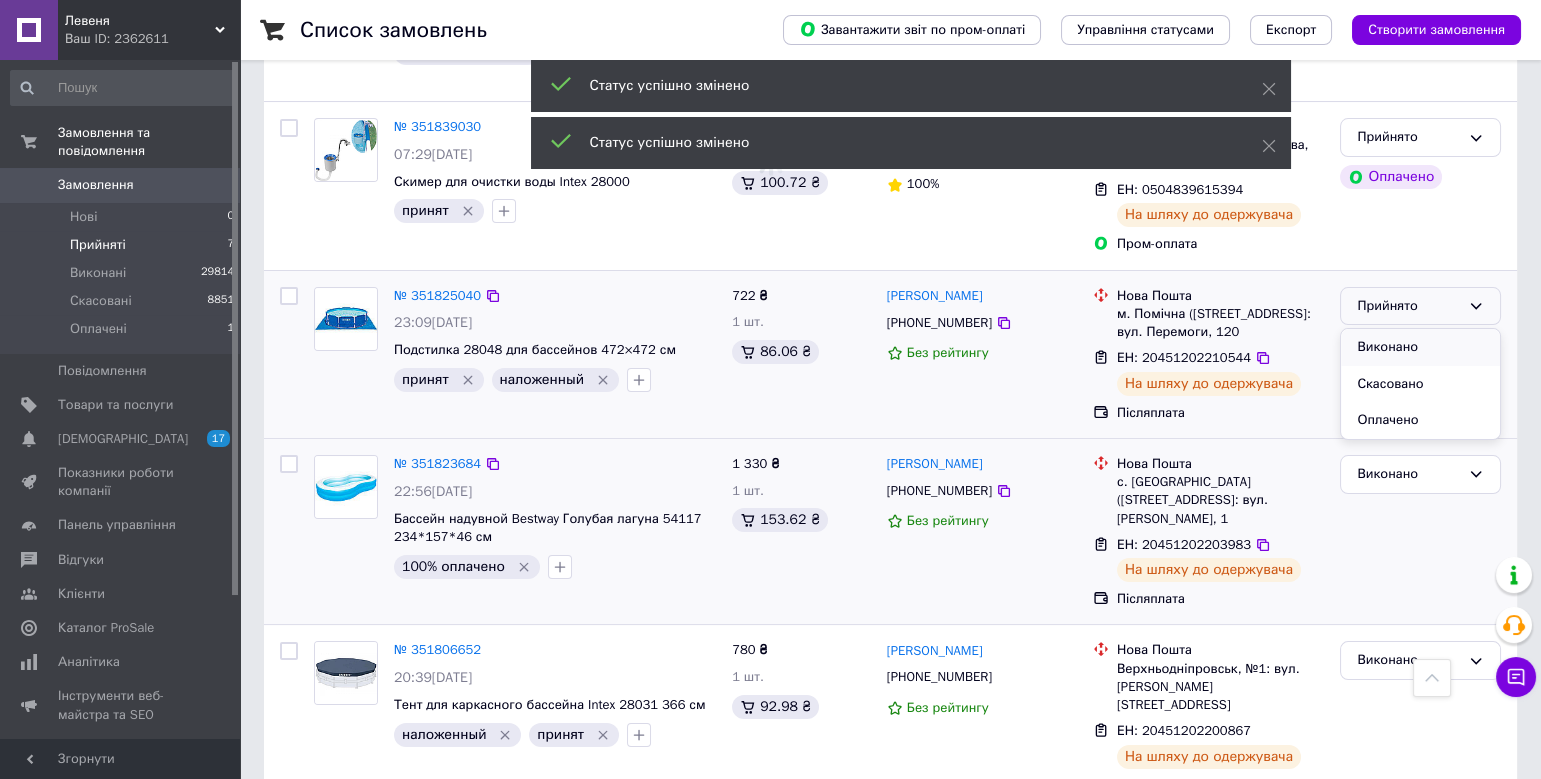 click on "Виконано" at bounding box center [1420, 347] 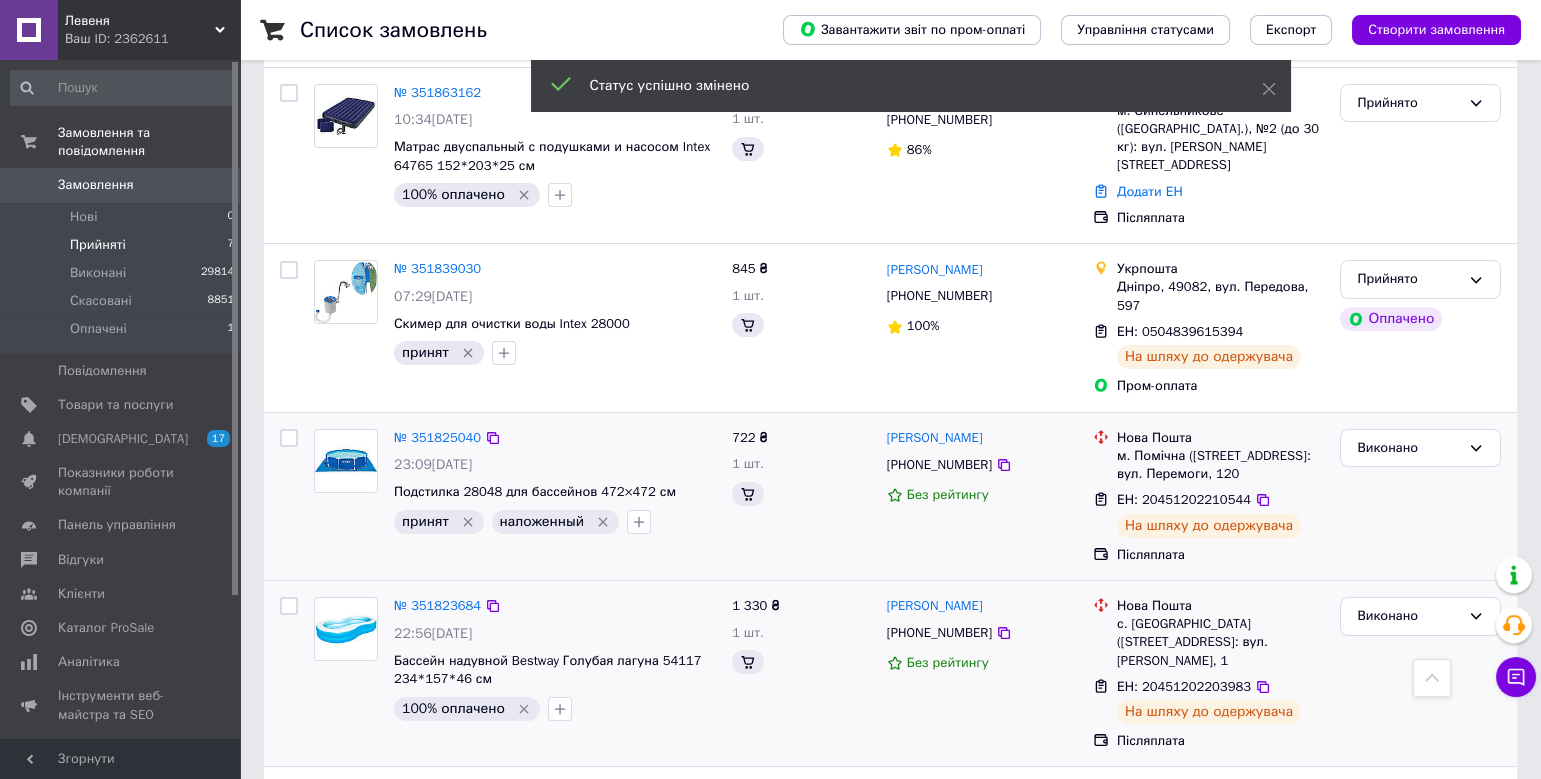 scroll, scrollTop: 601, scrollLeft: 0, axis: vertical 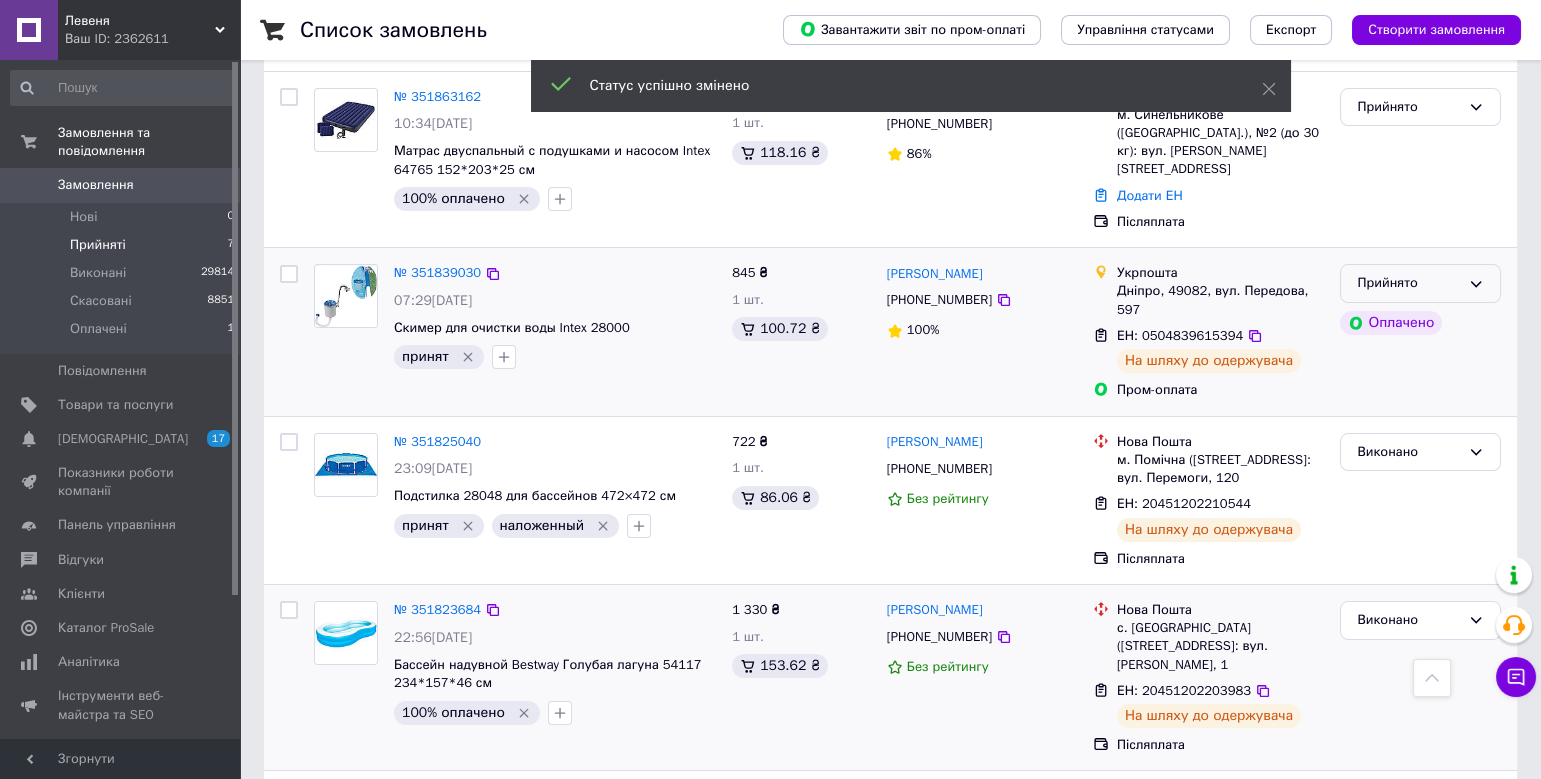 click 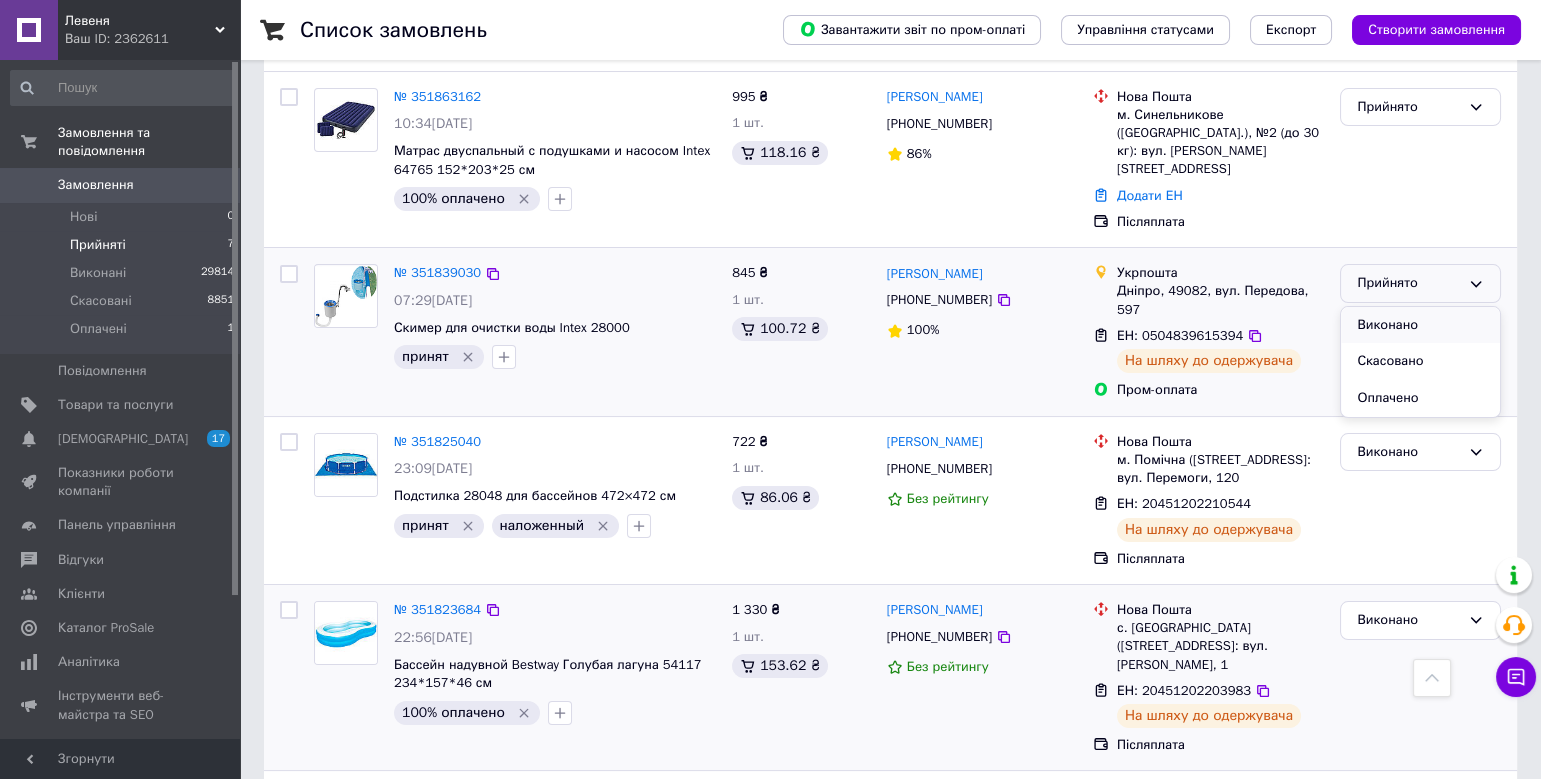 click on "Виконано" at bounding box center (1420, 325) 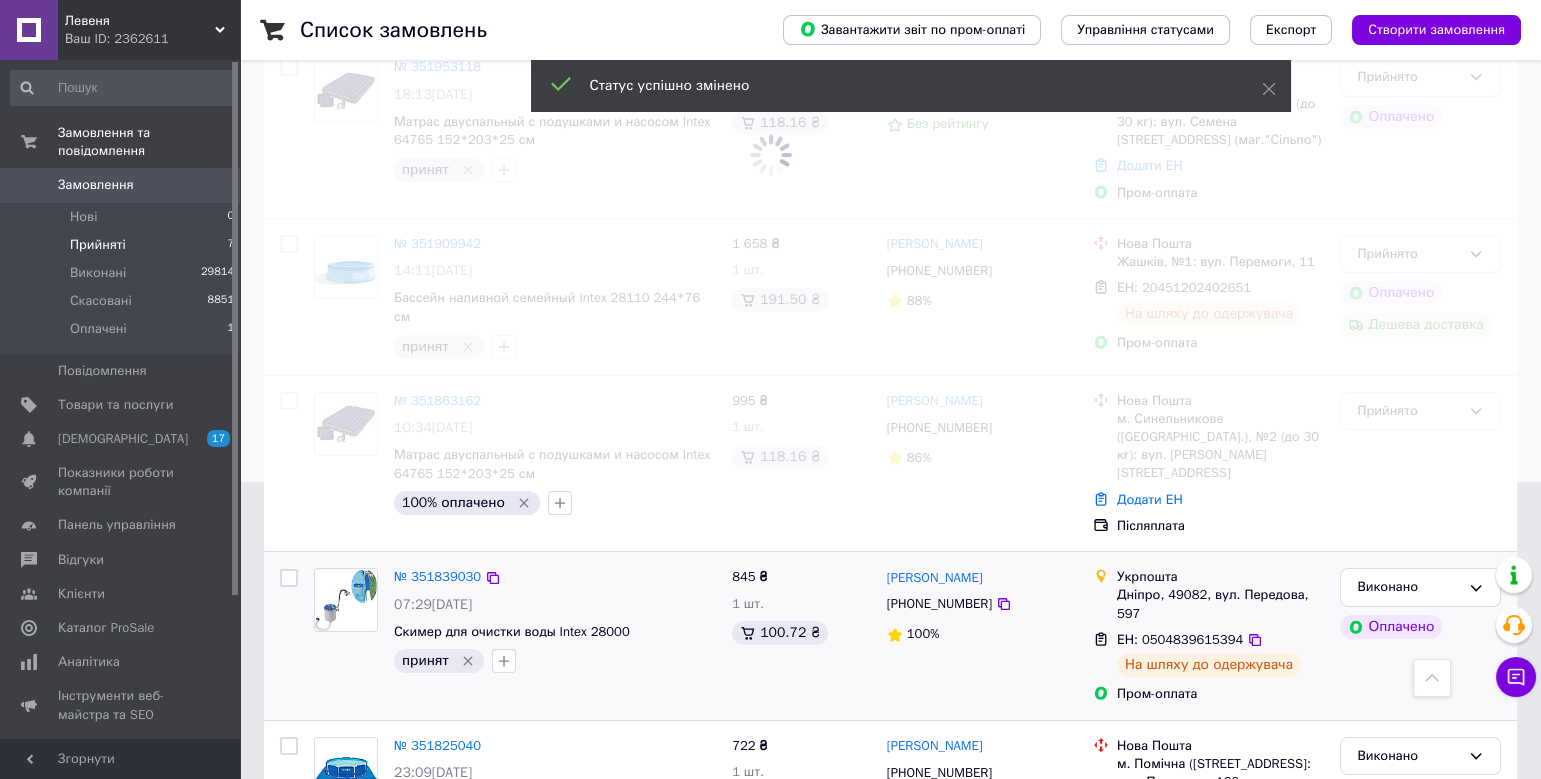 scroll, scrollTop: 296, scrollLeft: 0, axis: vertical 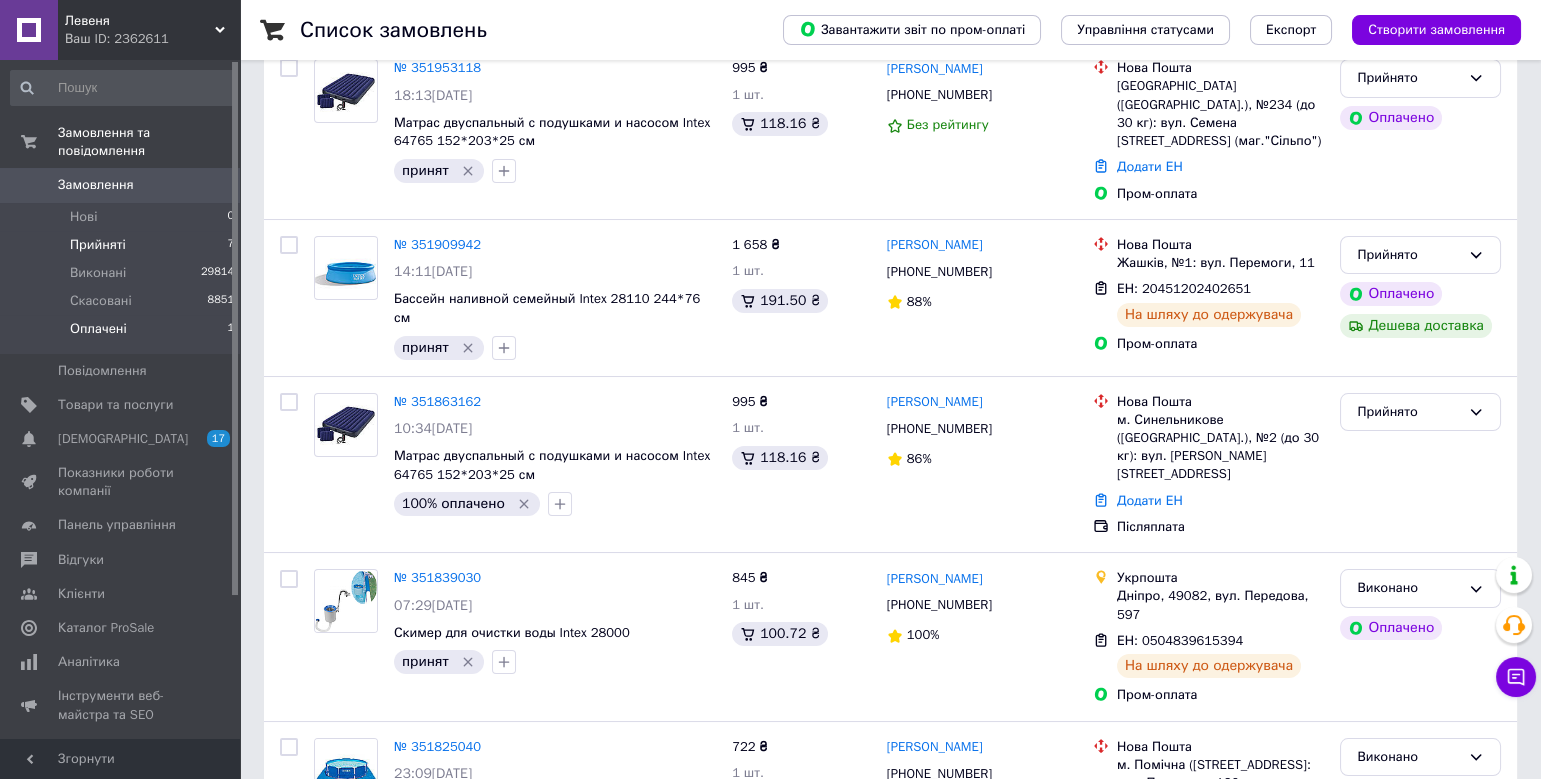 click on "Оплачені 1" at bounding box center [123, 334] 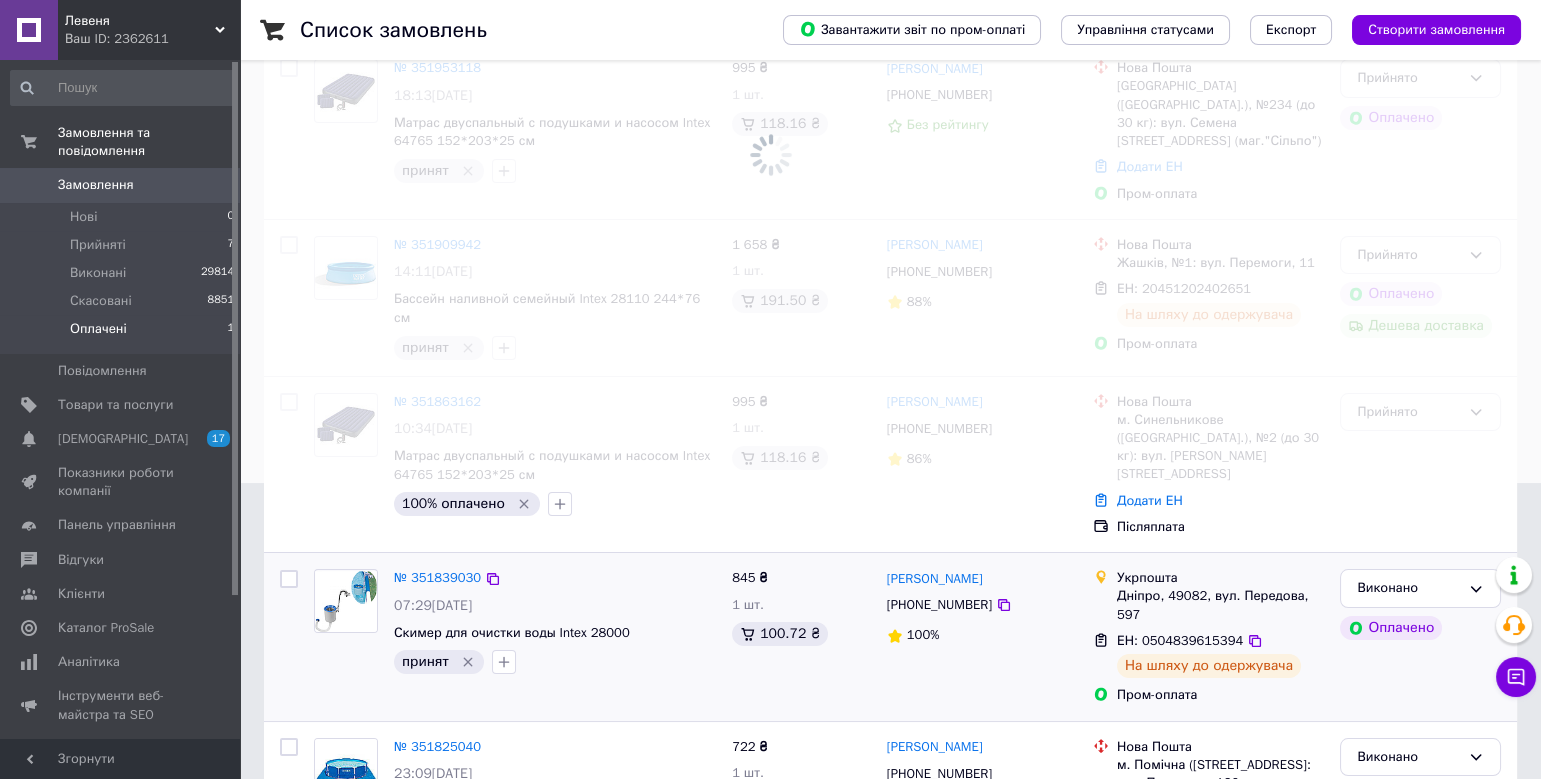 scroll, scrollTop: 0, scrollLeft: 0, axis: both 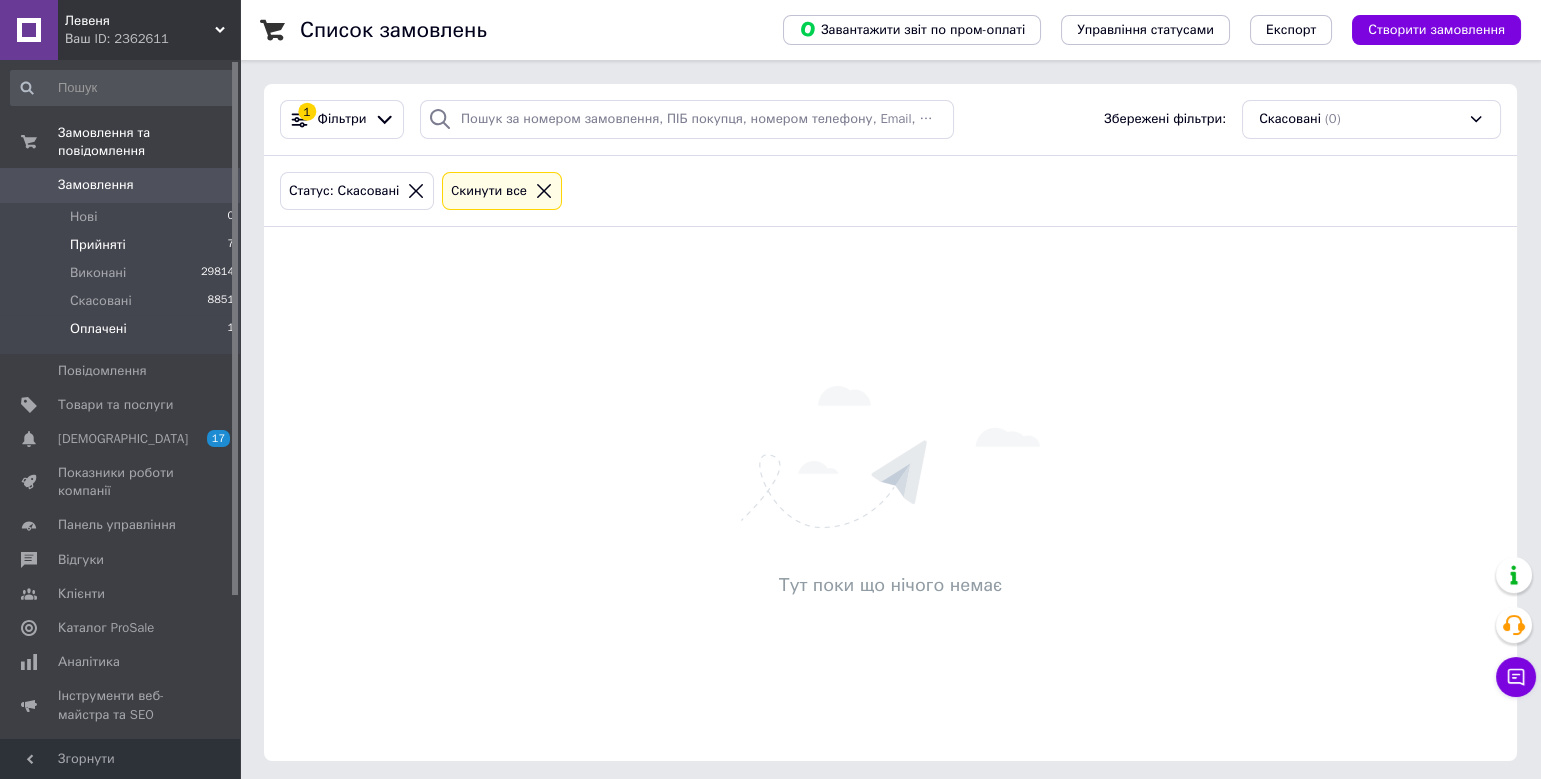 click on "Прийняті" at bounding box center [98, 245] 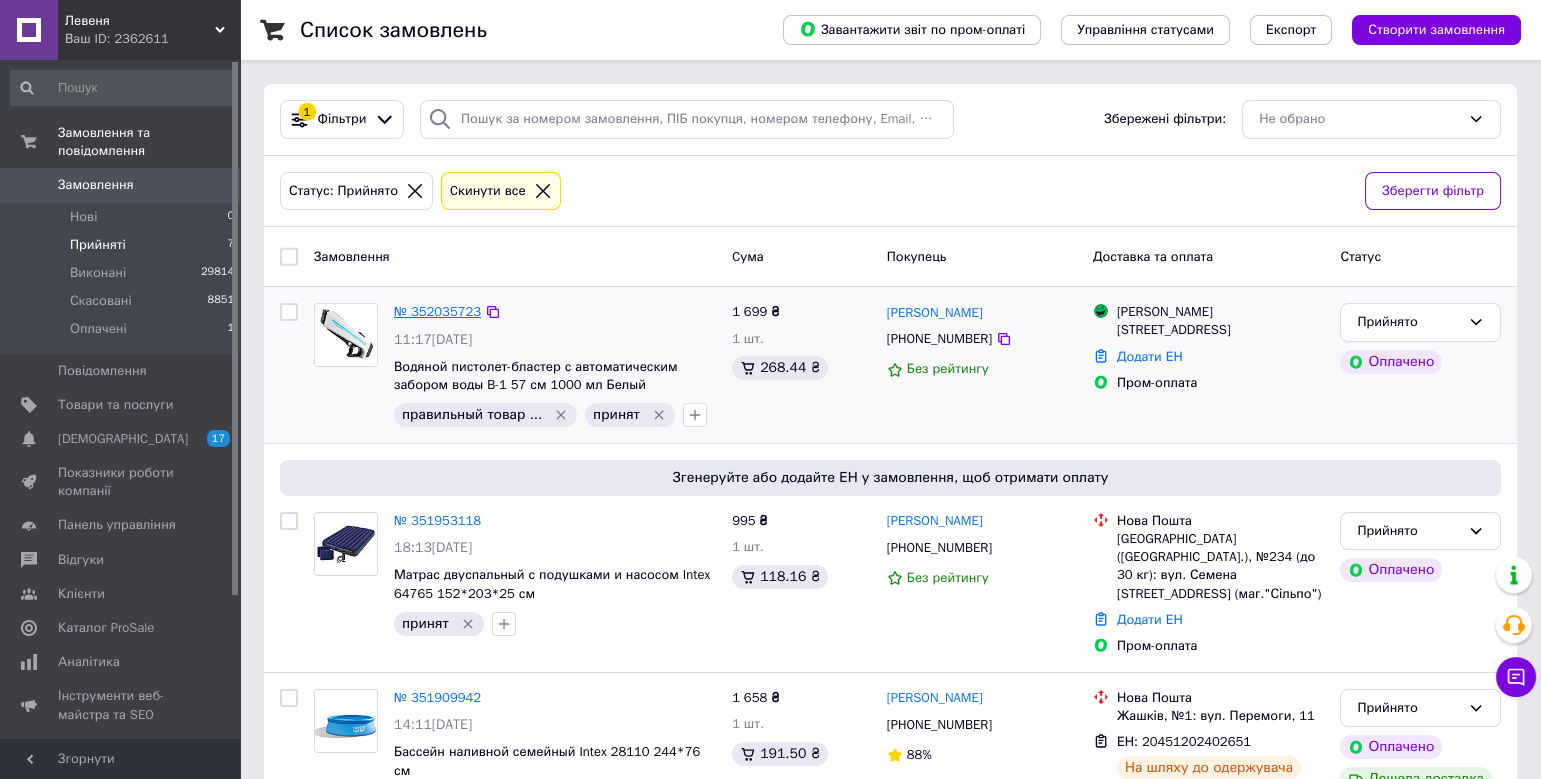click on "№ 352035723" at bounding box center (437, 311) 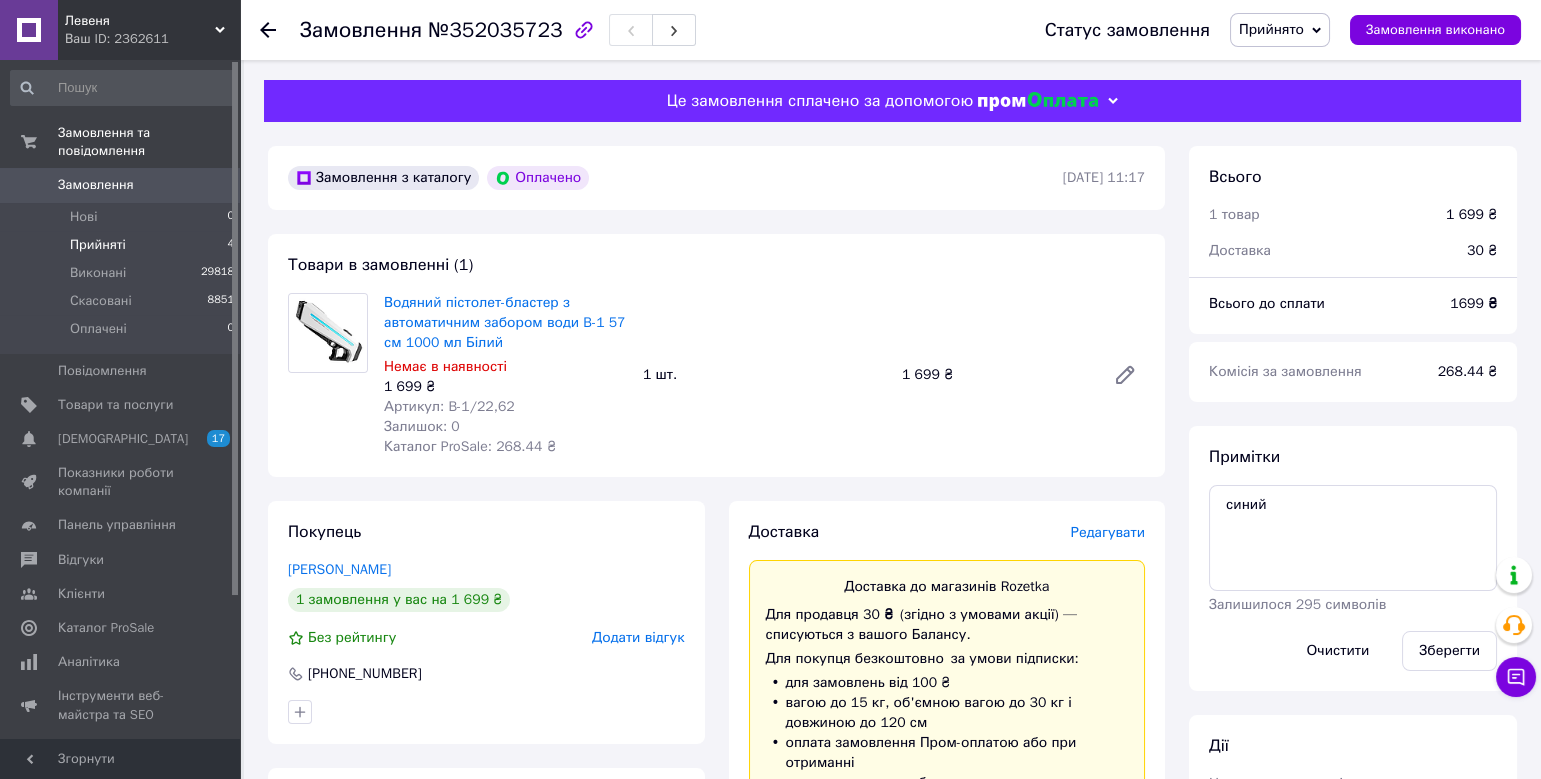 click on "Прийняті" at bounding box center (98, 245) 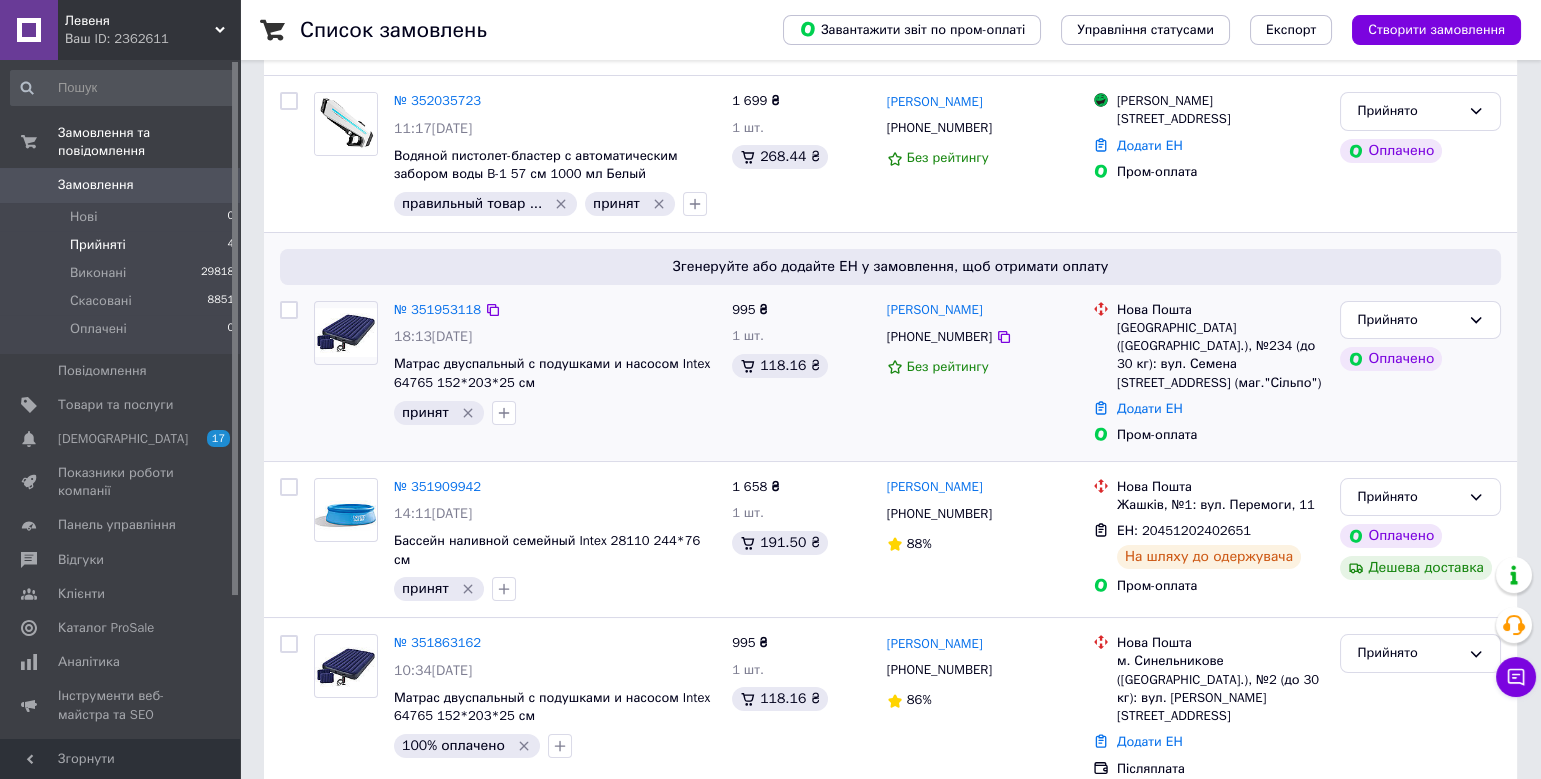 scroll, scrollTop: 212, scrollLeft: 0, axis: vertical 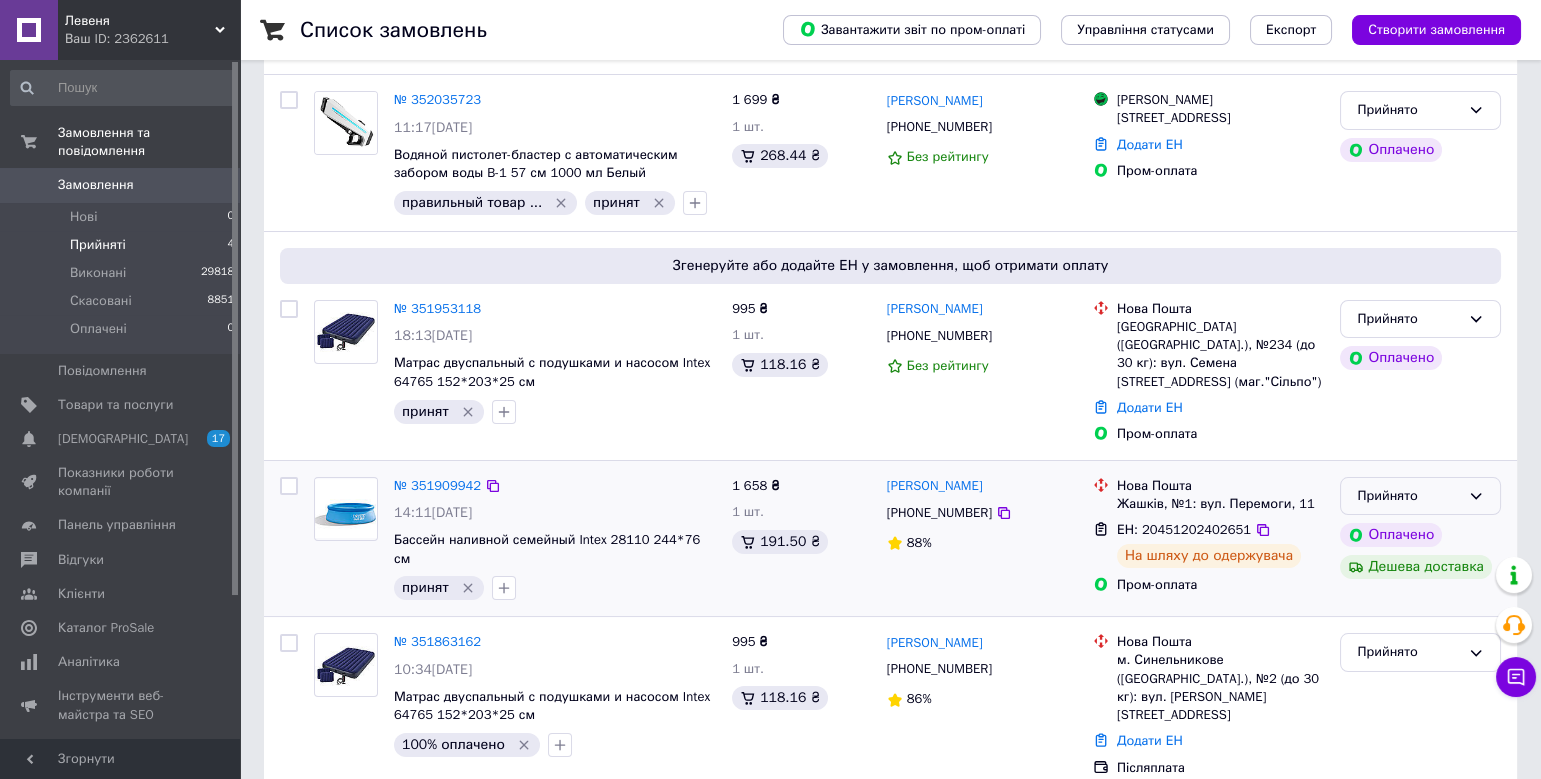 click on "Прийнято" at bounding box center [1408, 496] 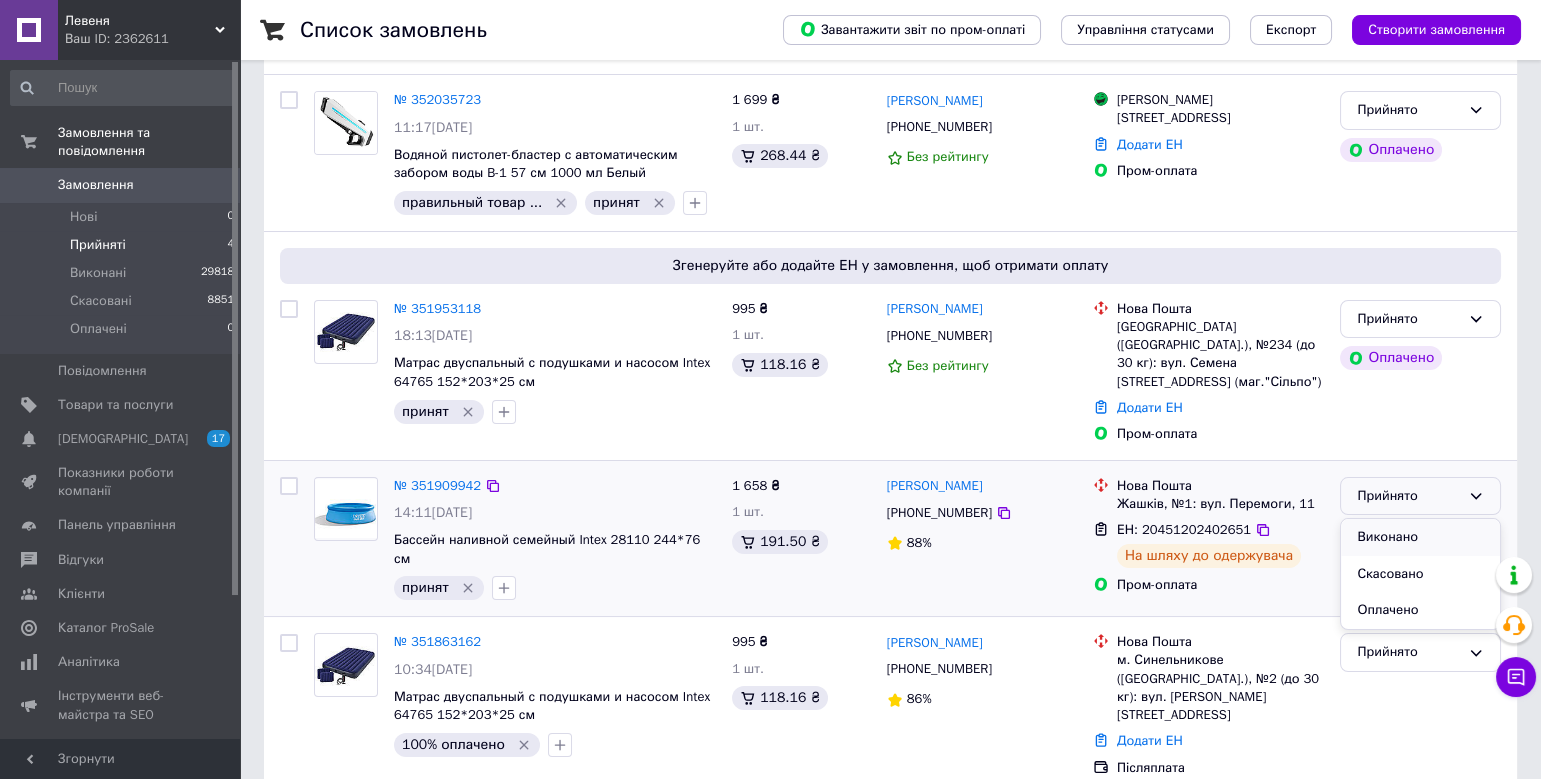 click on "Виконано" at bounding box center (1420, 537) 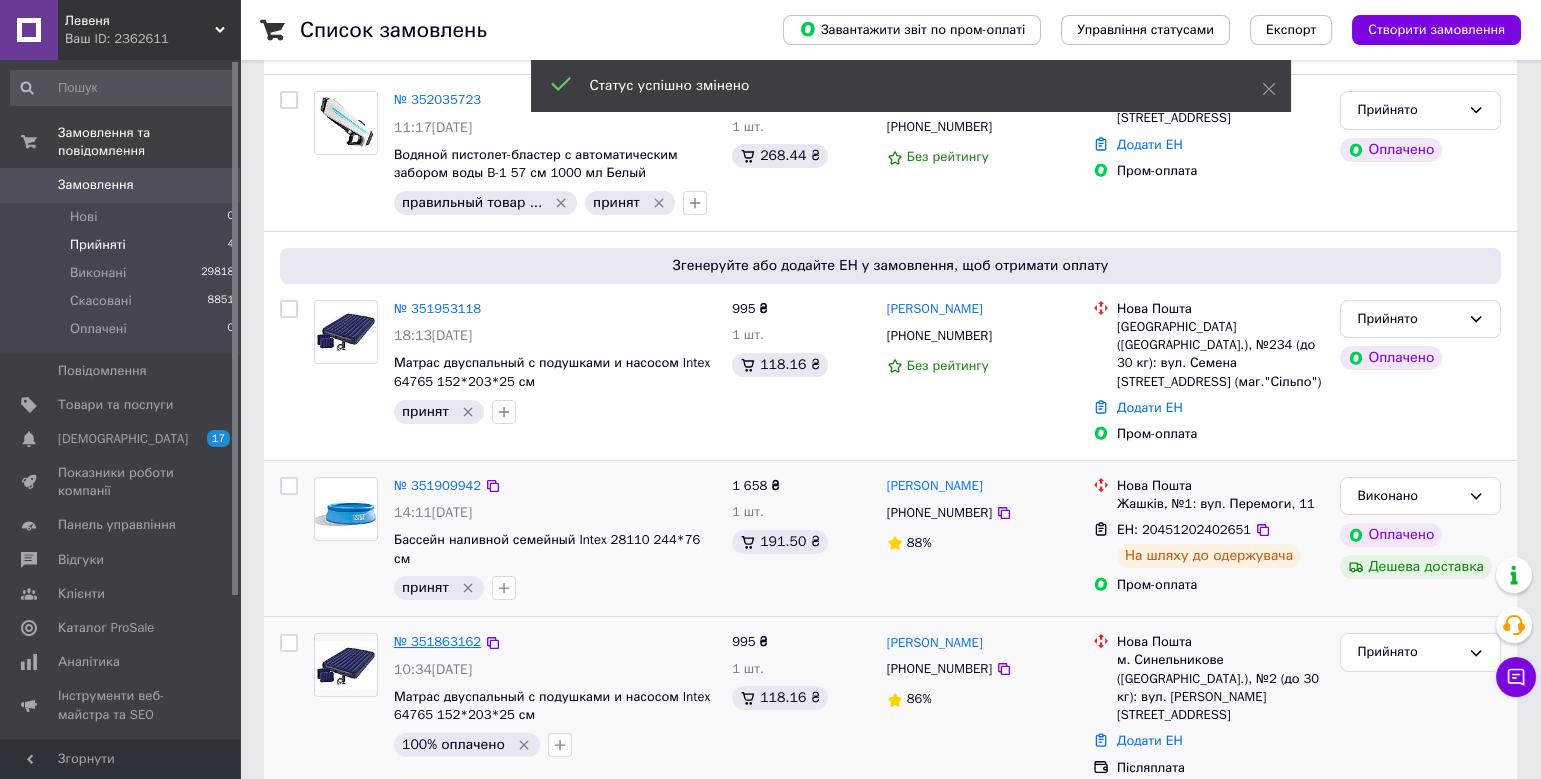 click on "№ 351863162" at bounding box center (437, 641) 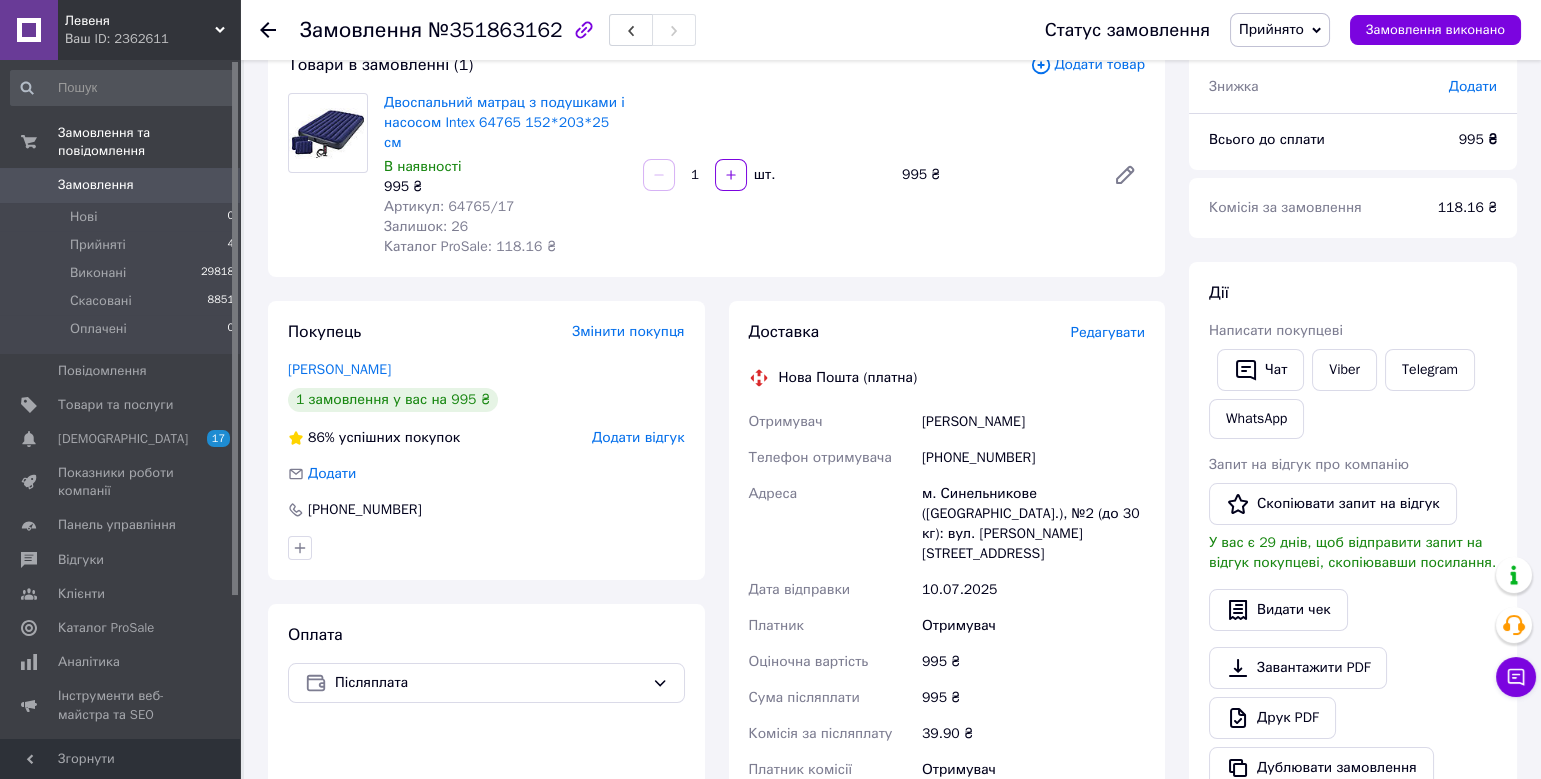 scroll, scrollTop: 0, scrollLeft: 0, axis: both 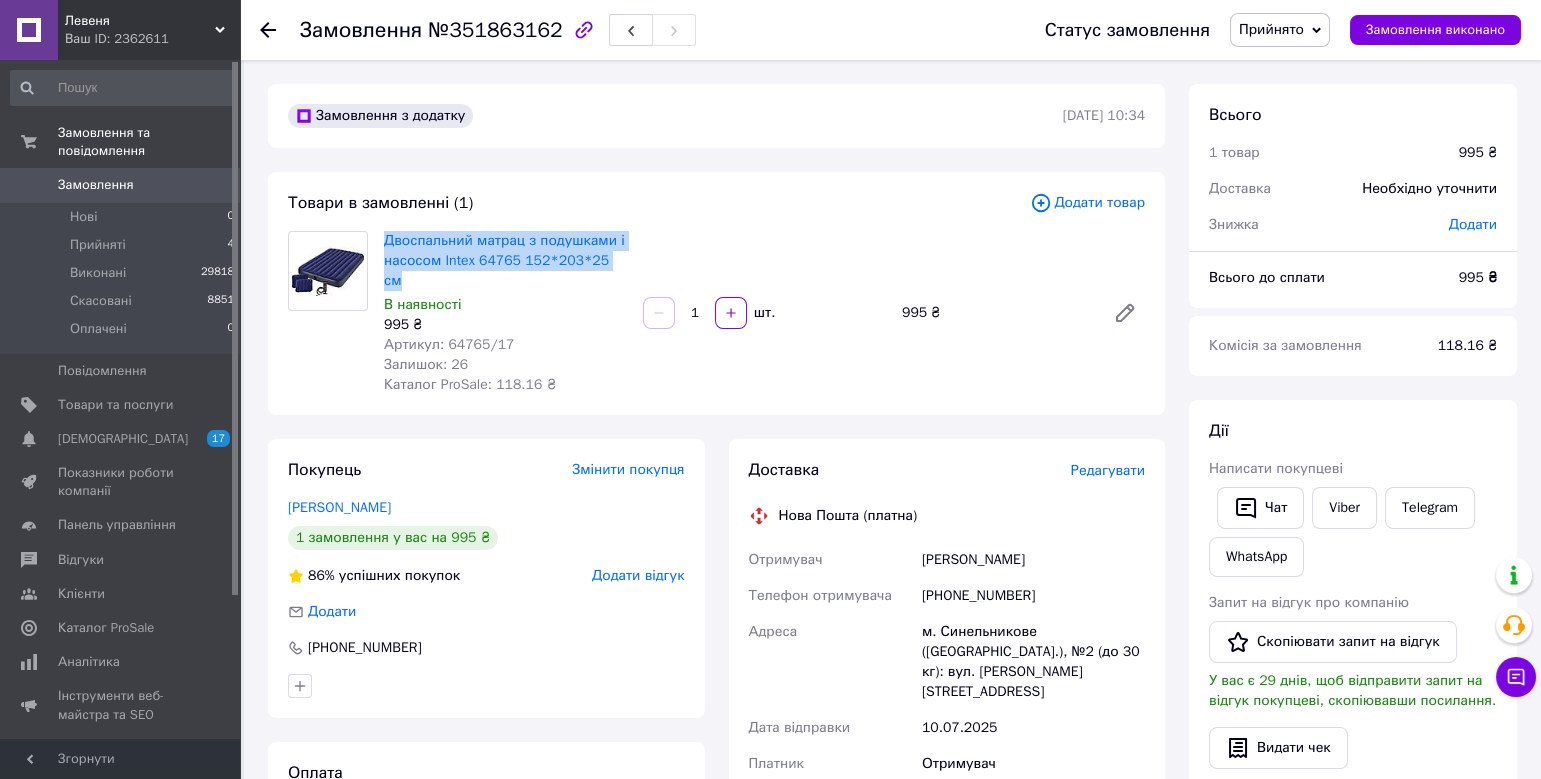 drag, startPoint x: 379, startPoint y: 239, endPoint x: 425, endPoint y: 273, distance: 57.201397 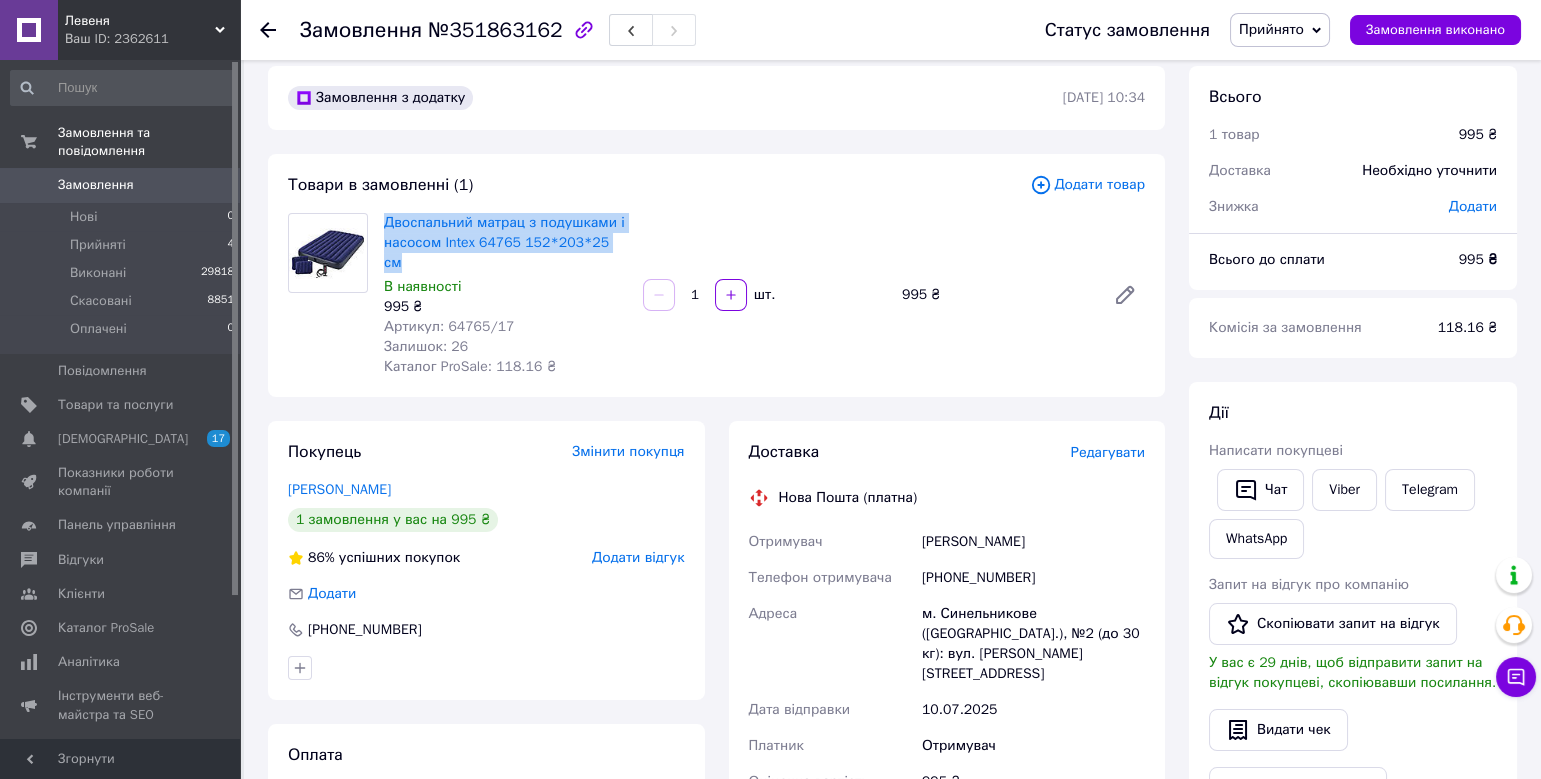 scroll, scrollTop: 135, scrollLeft: 0, axis: vertical 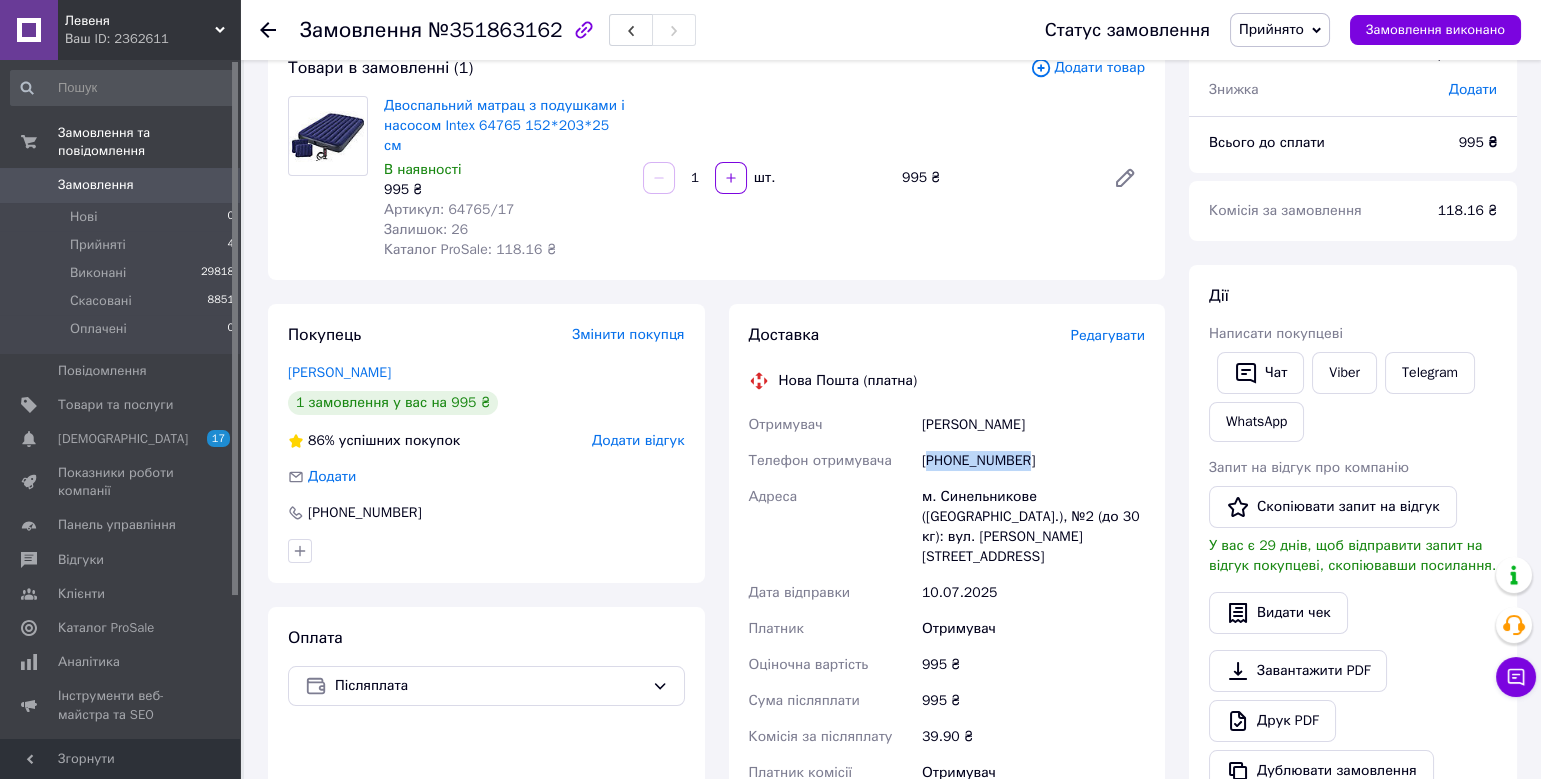 drag, startPoint x: 998, startPoint y: 465, endPoint x: 932, endPoint y: 467, distance: 66.0303 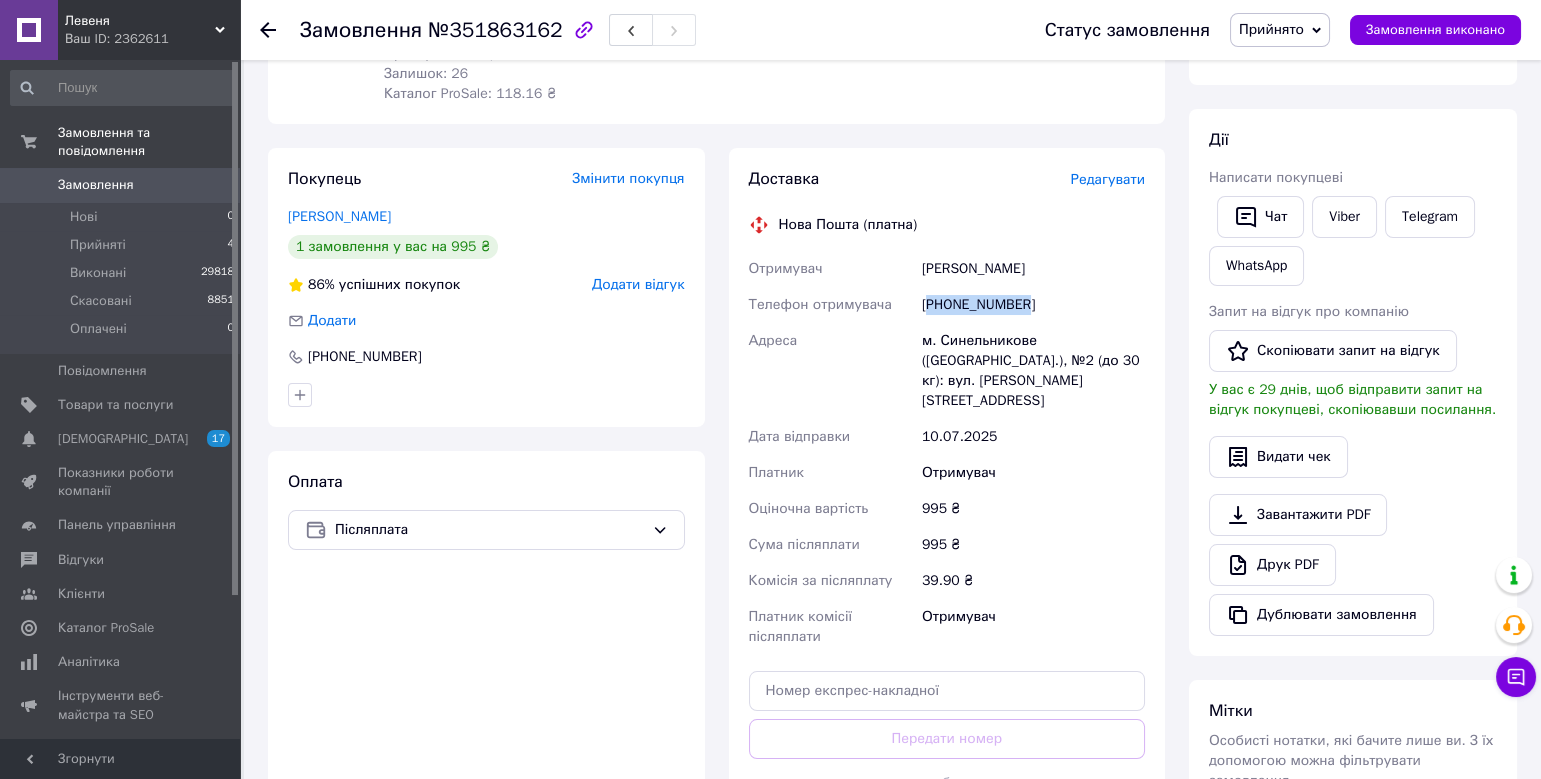 scroll, scrollTop: 308, scrollLeft: 0, axis: vertical 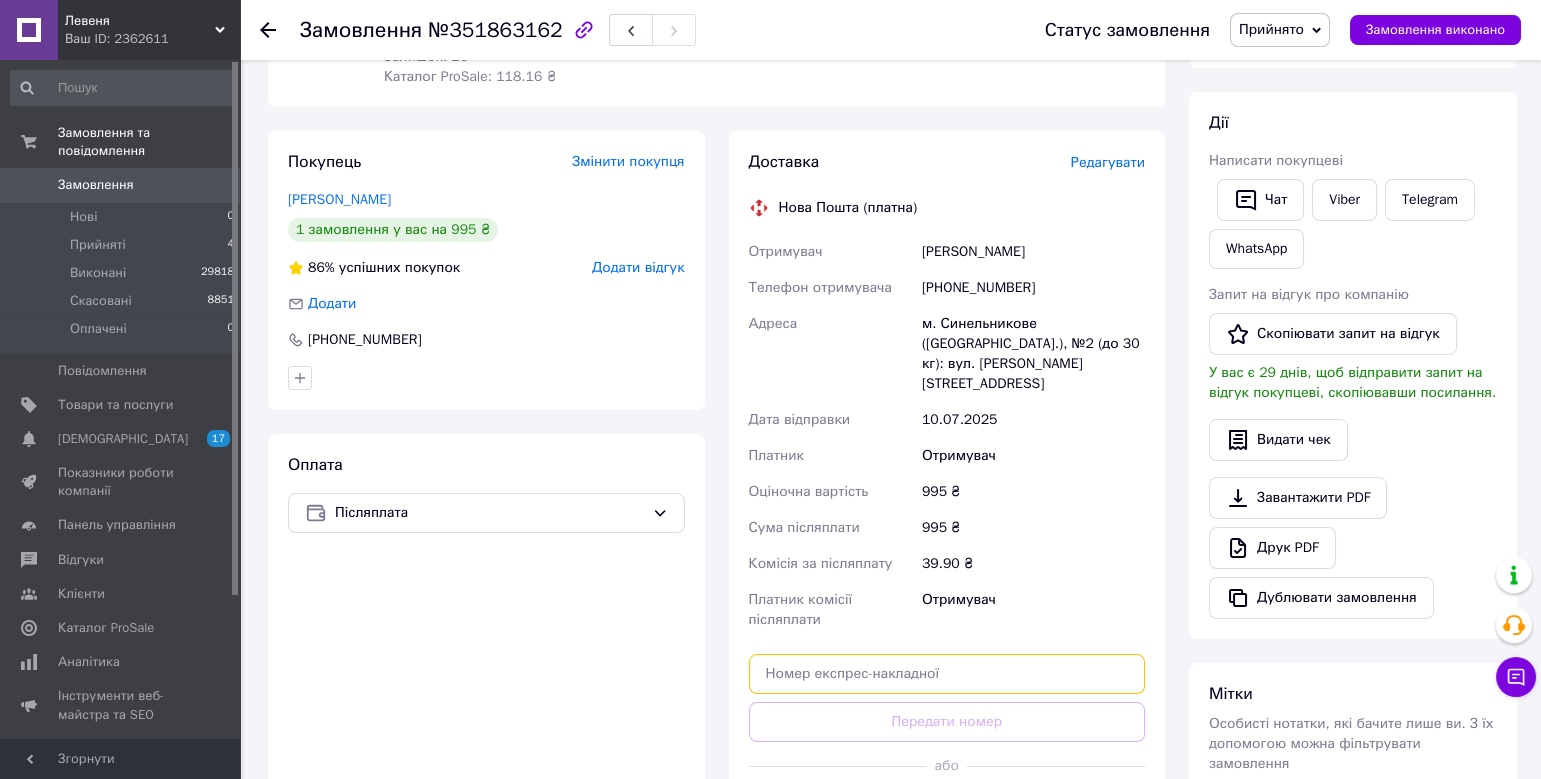 click at bounding box center (947, 674) 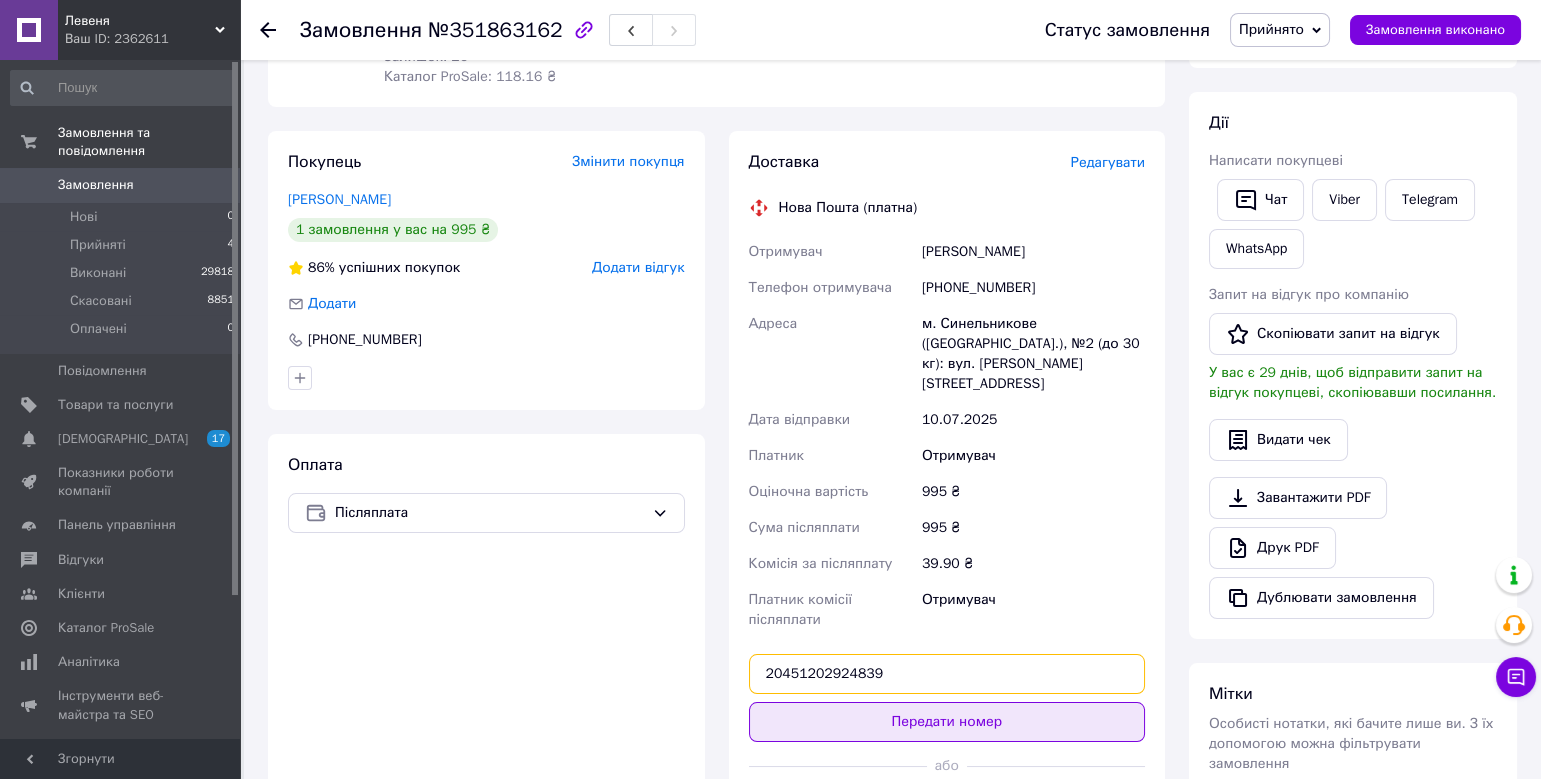 type on "20451202924839" 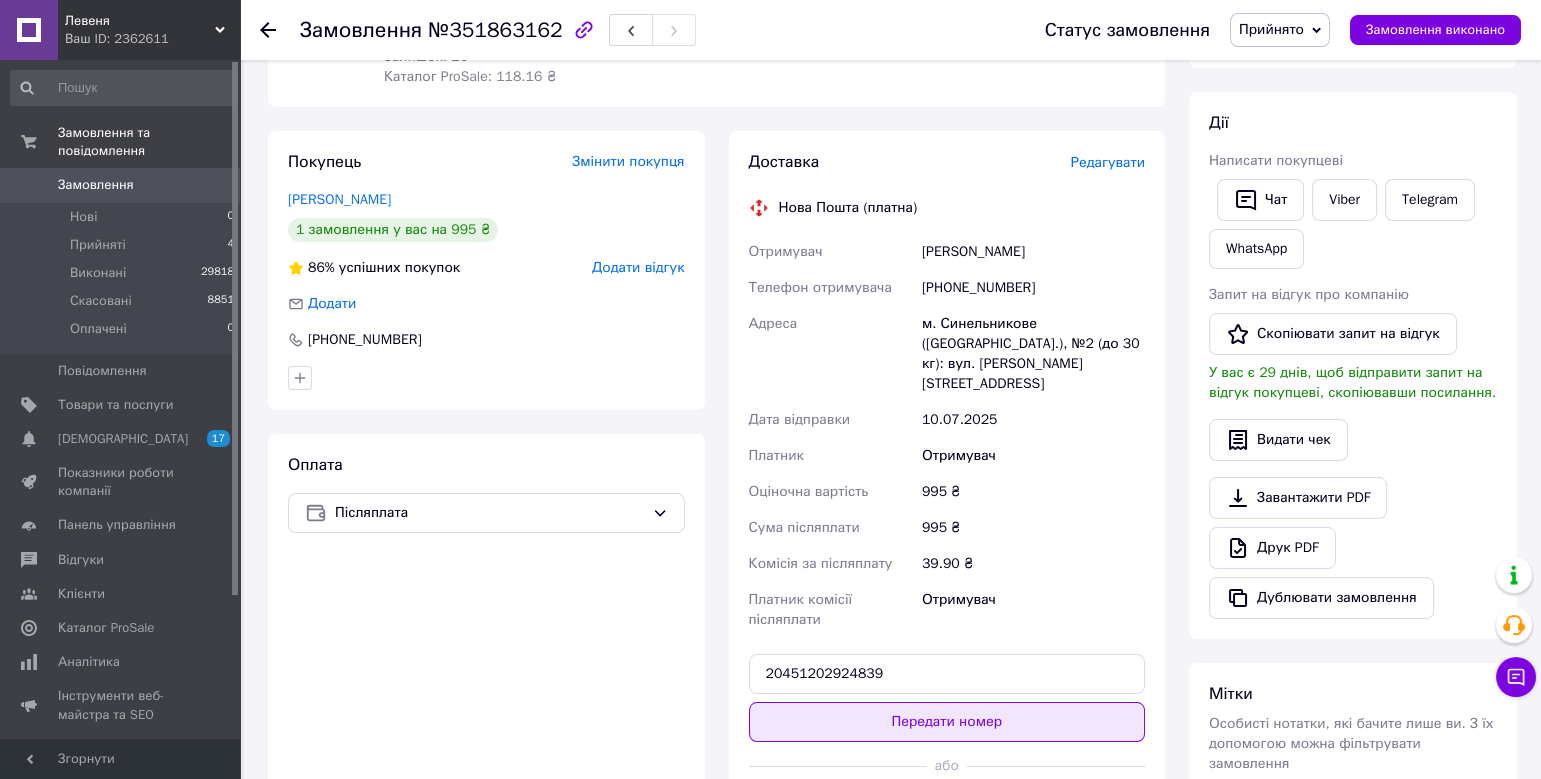 click on "Передати номер" at bounding box center (947, 722) 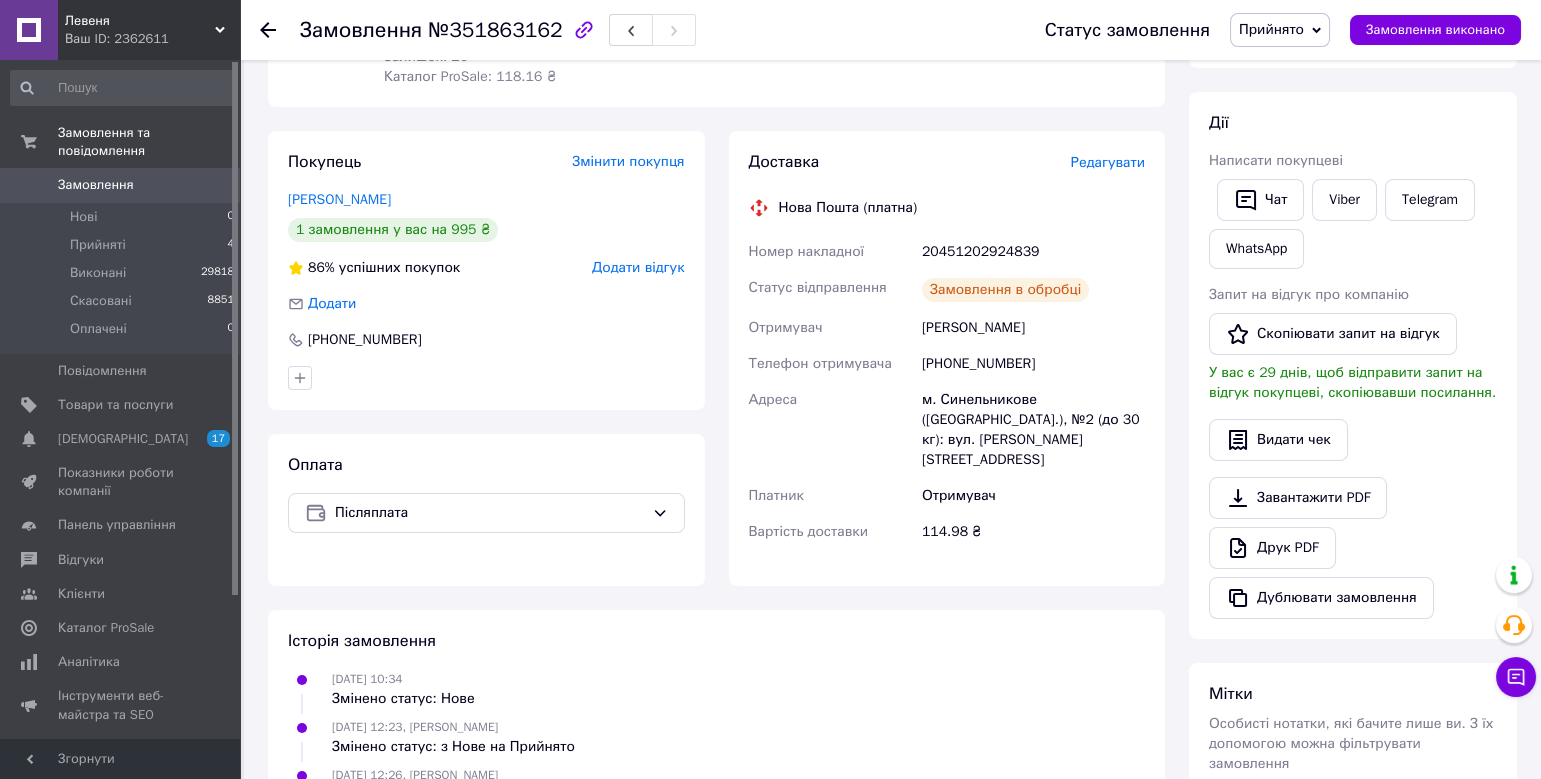 click on "Прийняті 4" at bounding box center (123, 245) 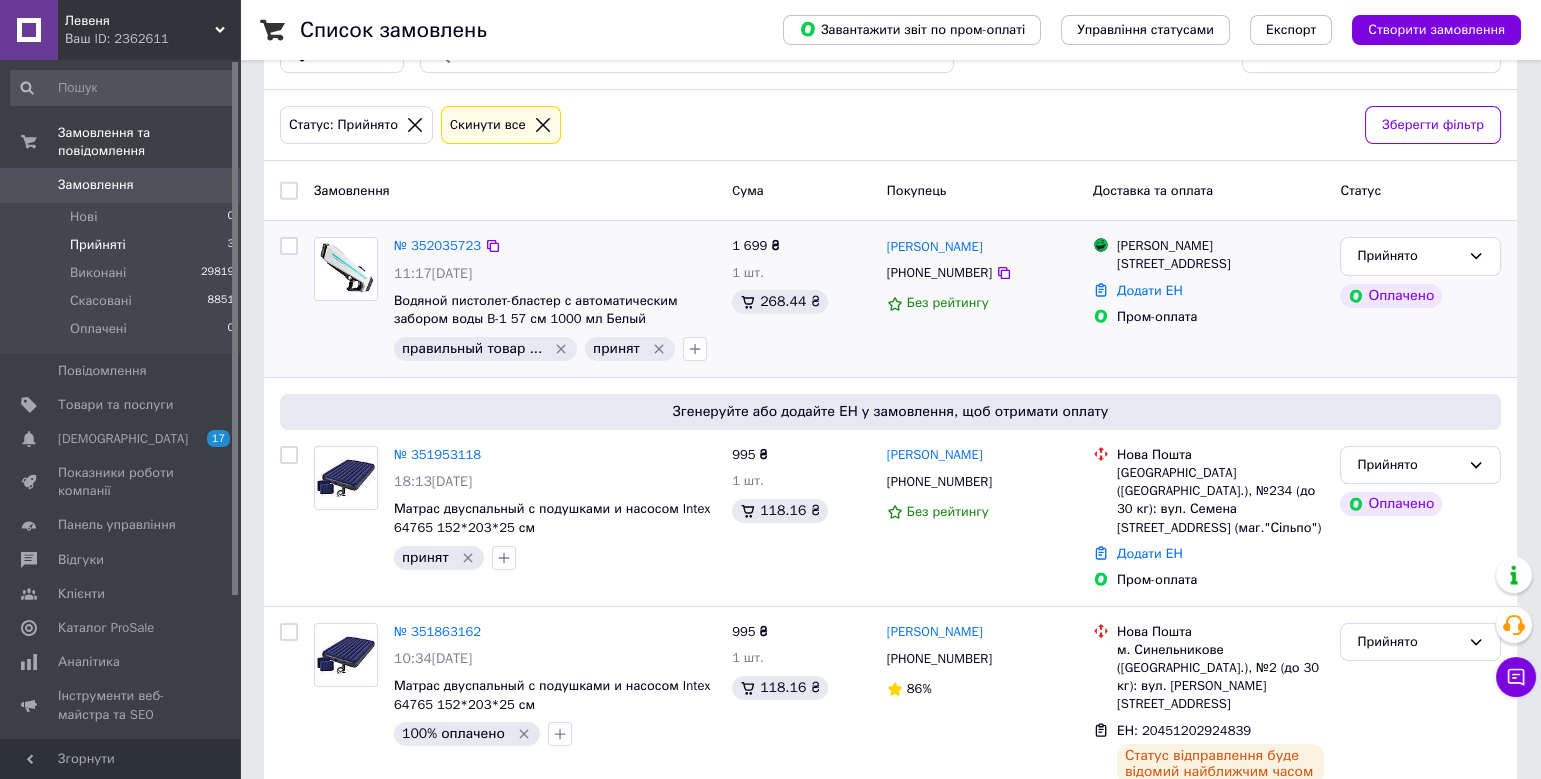 scroll, scrollTop: 100, scrollLeft: 0, axis: vertical 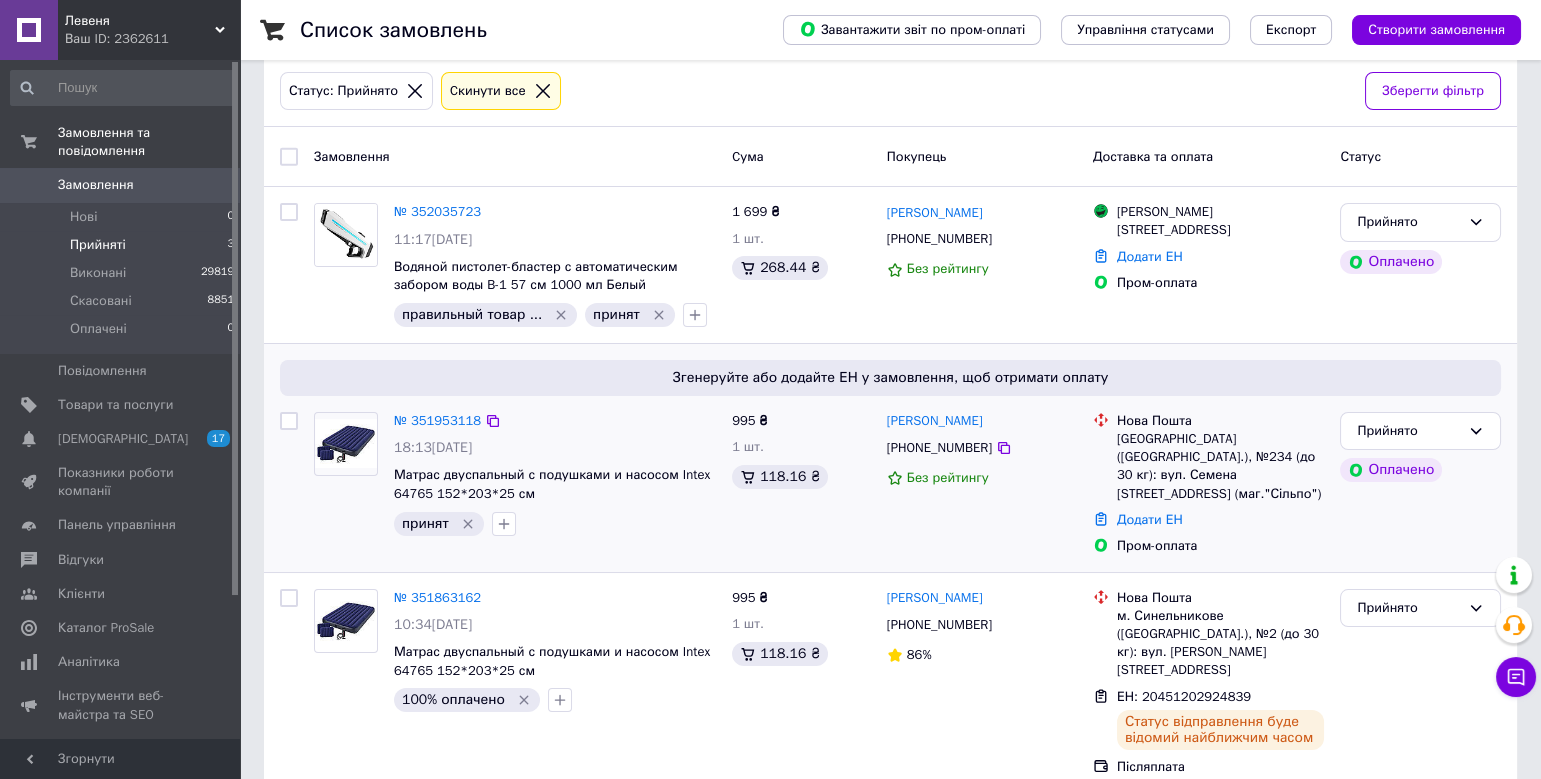 click on "№ 351953118" at bounding box center (437, 421) 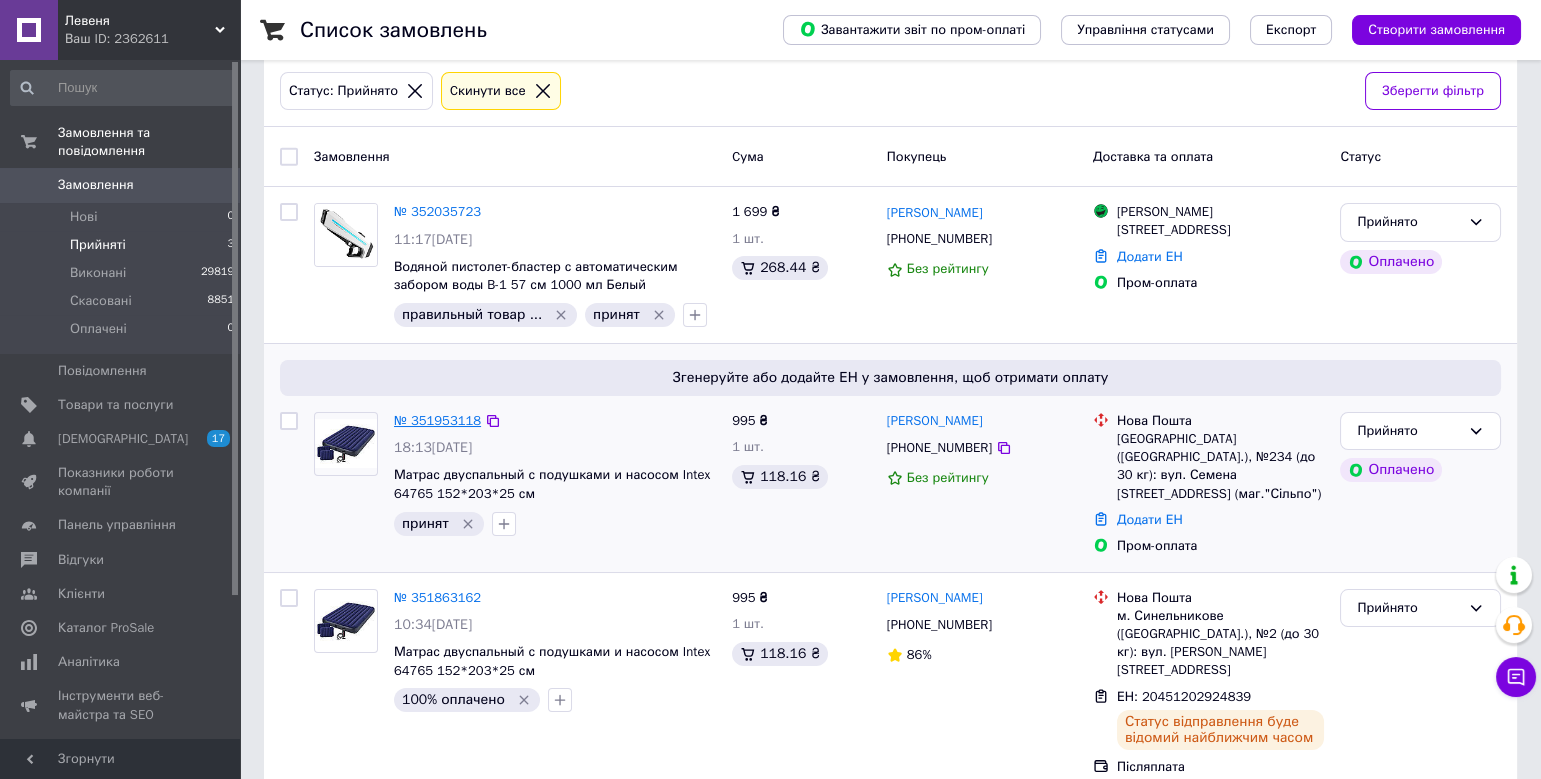 click on "№ 351953118" at bounding box center (437, 420) 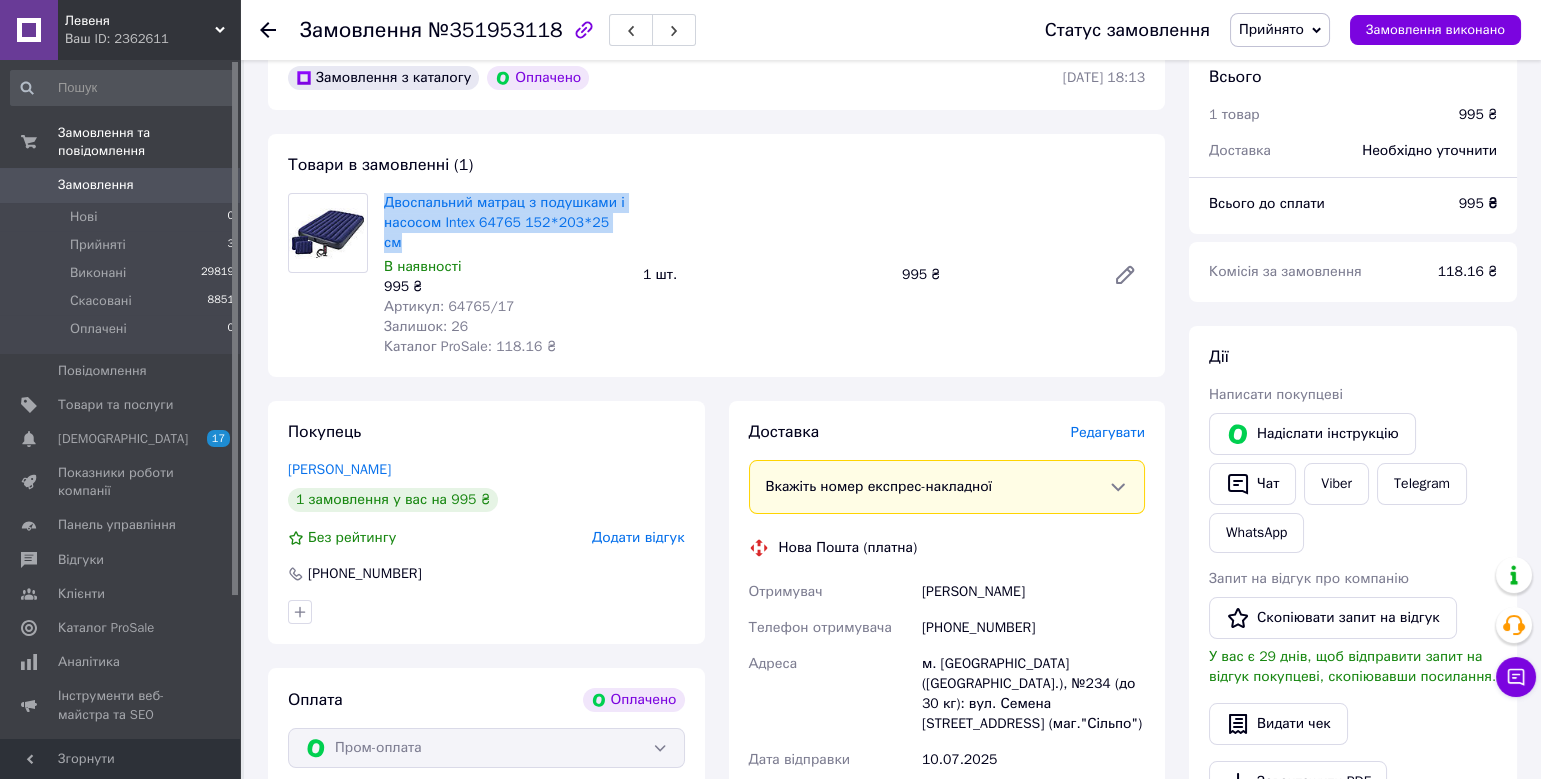drag, startPoint x: 379, startPoint y: 199, endPoint x: 426, endPoint y: 239, distance: 61.7171 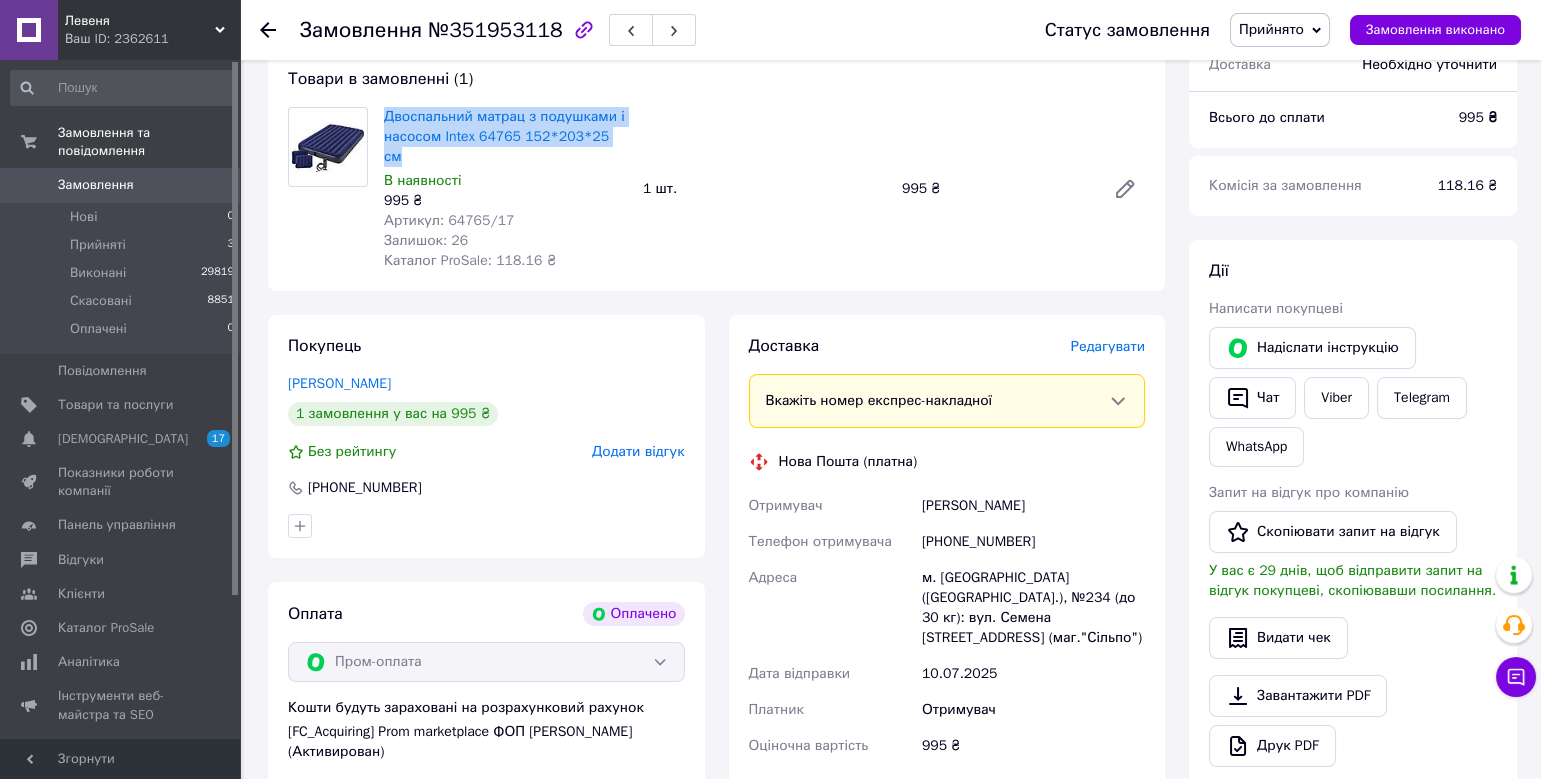 scroll, scrollTop: 169, scrollLeft: 0, axis: vertical 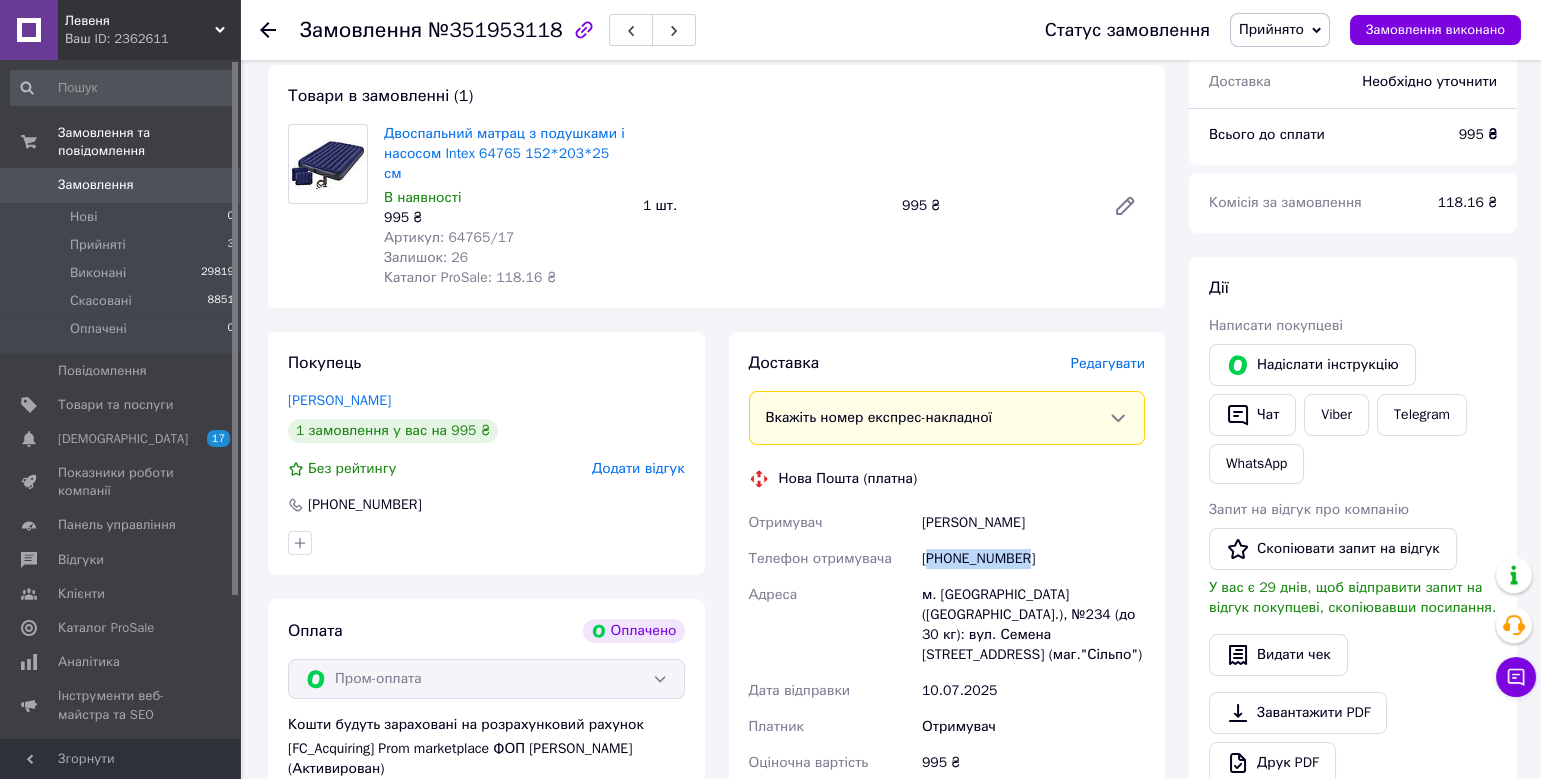 drag, startPoint x: 1042, startPoint y: 561, endPoint x: 932, endPoint y: 566, distance: 110.11358 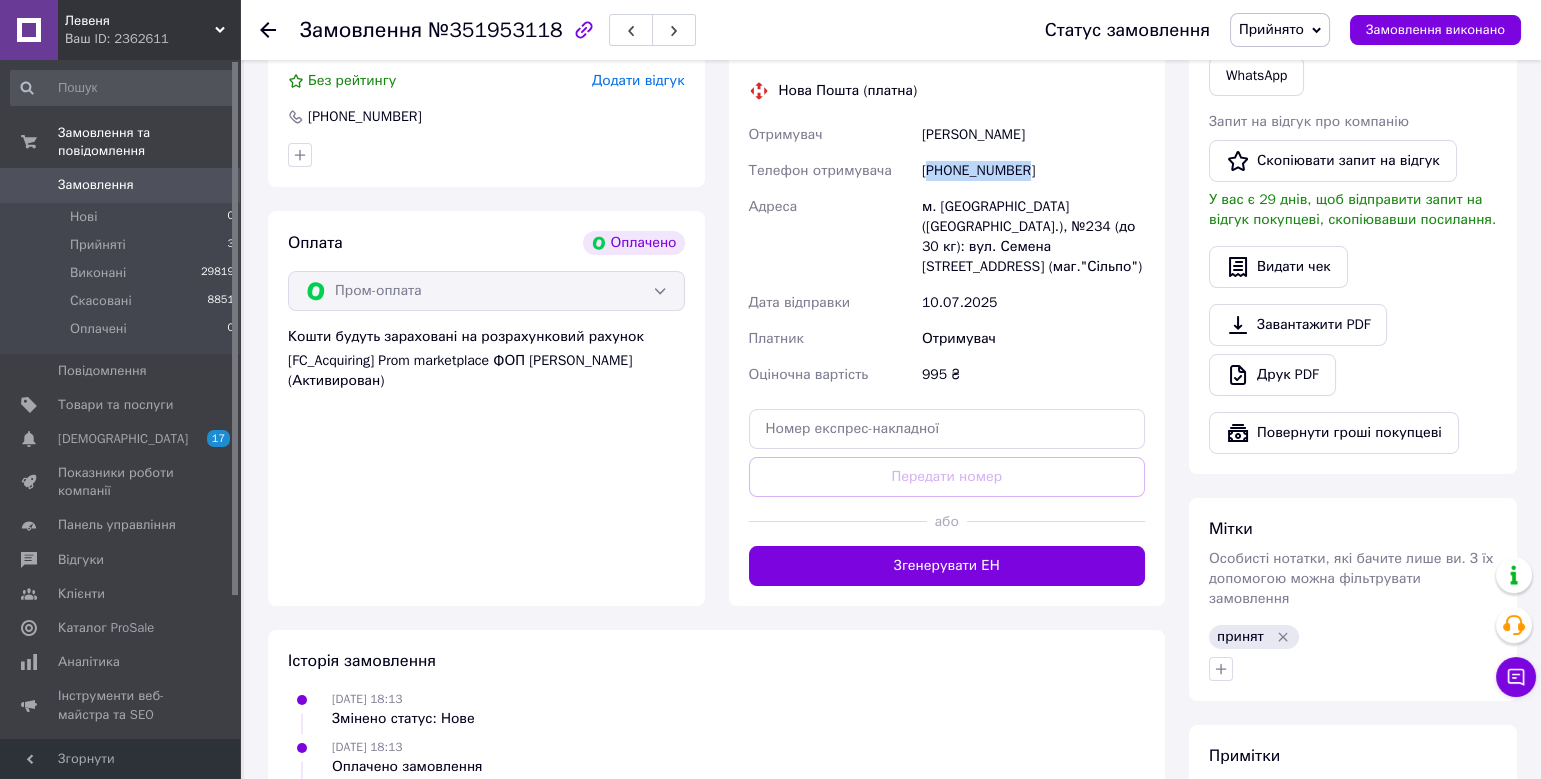 scroll, scrollTop: 790, scrollLeft: 0, axis: vertical 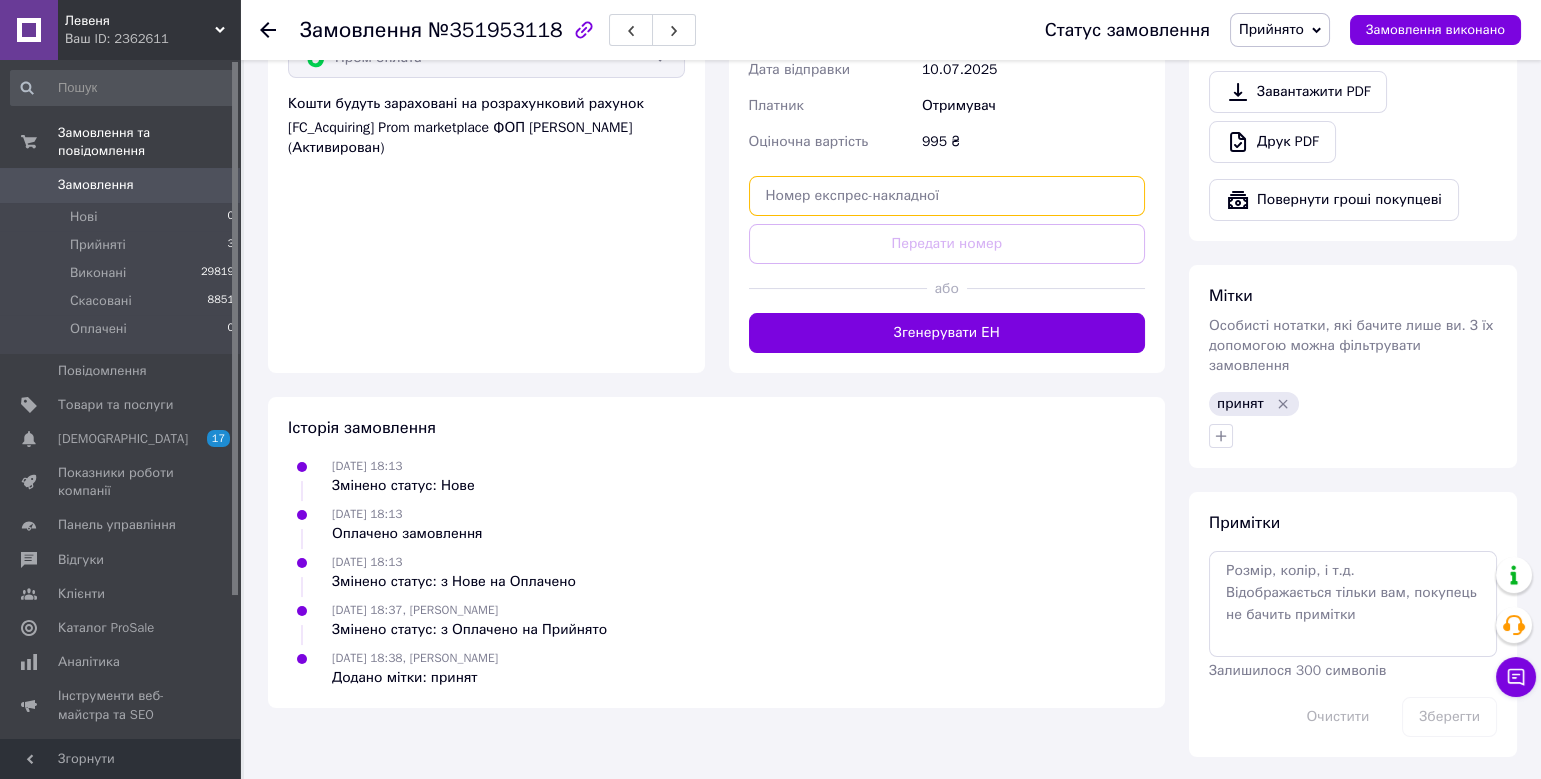 click at bounding box center (947, 196) 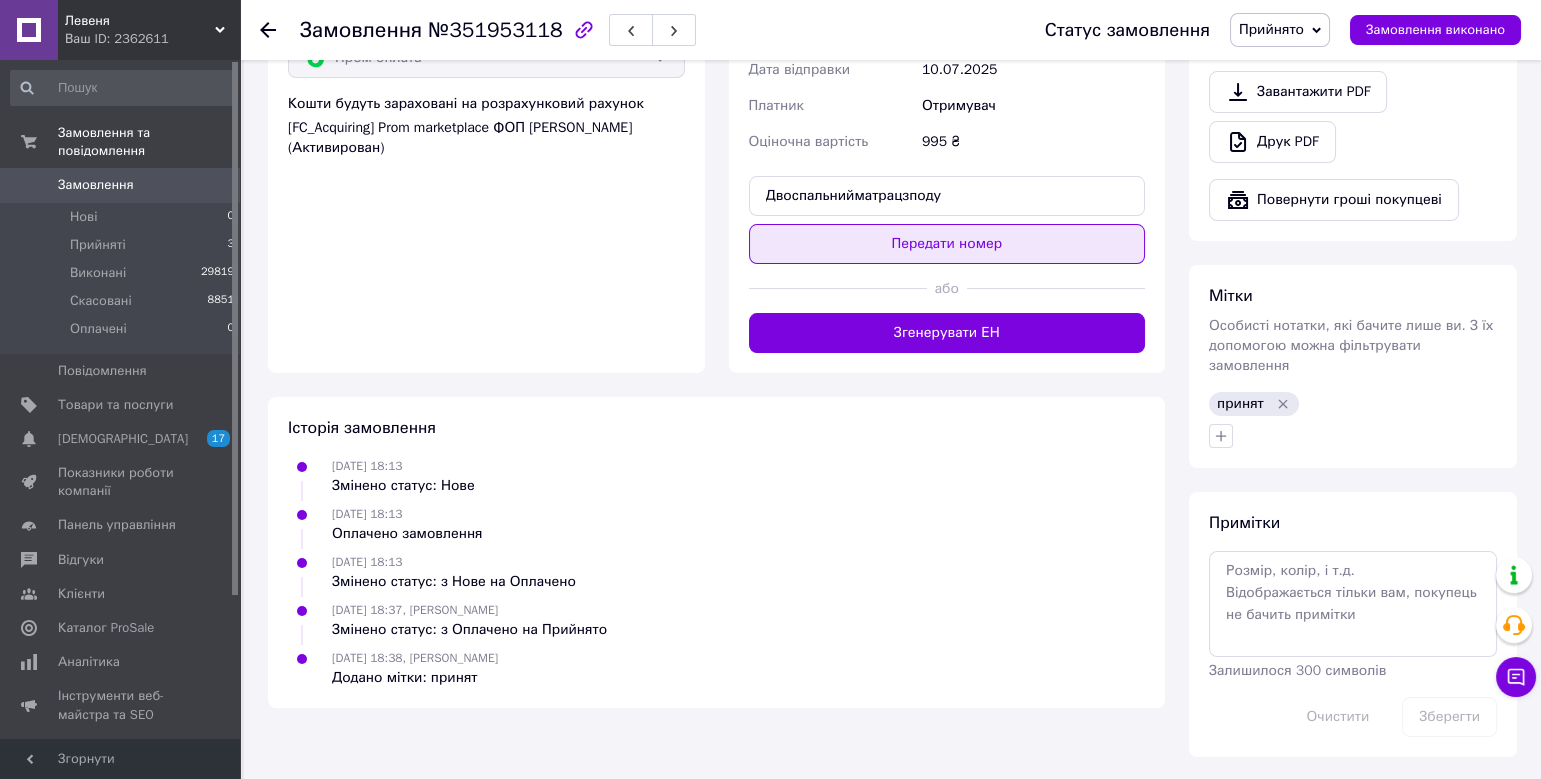 click on "Передати номер" at bounding box center (947, 244) 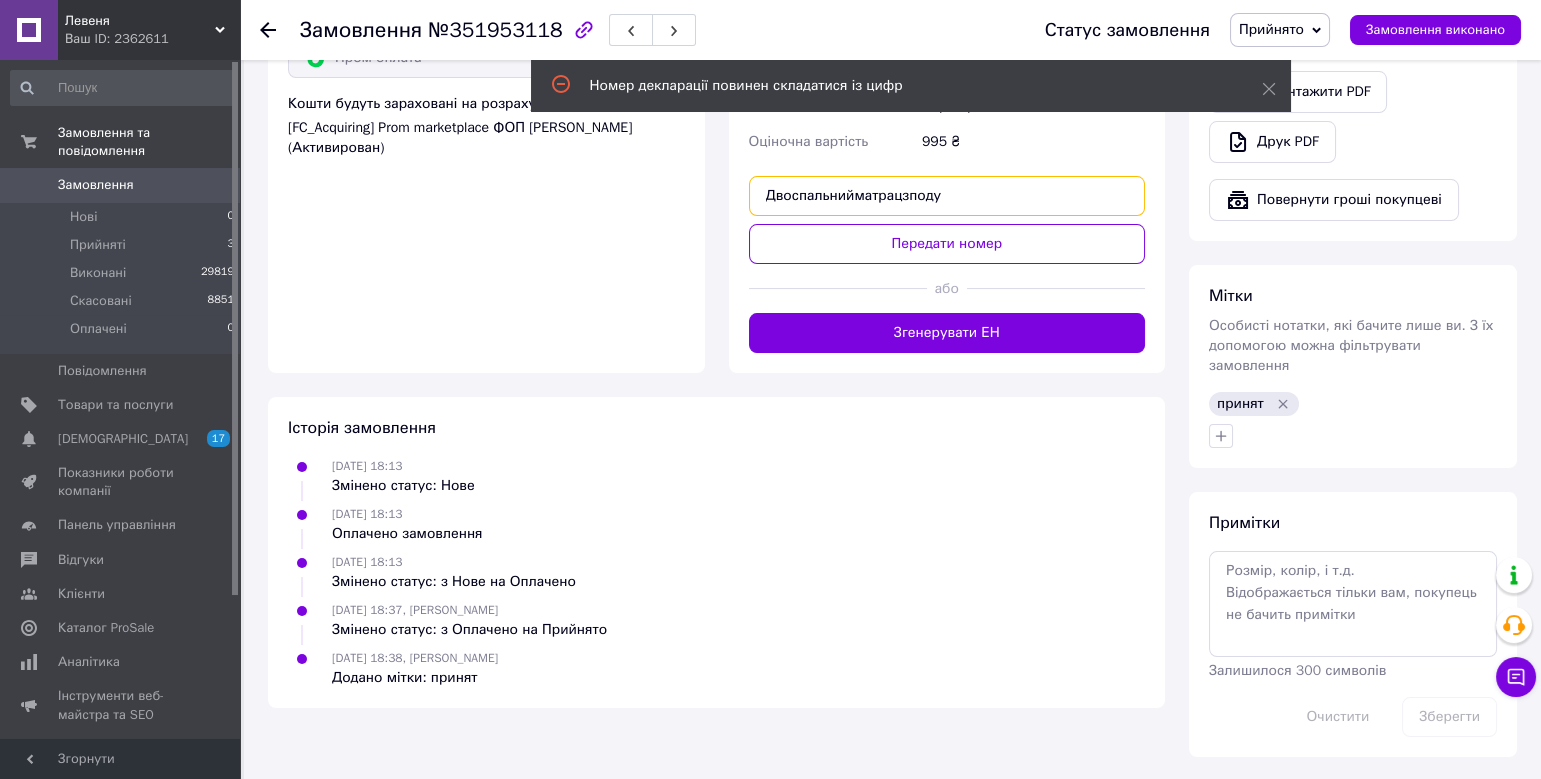 drag, startPoint x: 952, startPoint y: 179, endPoint x: 683, endPoint y: 189, distance: 269.18582 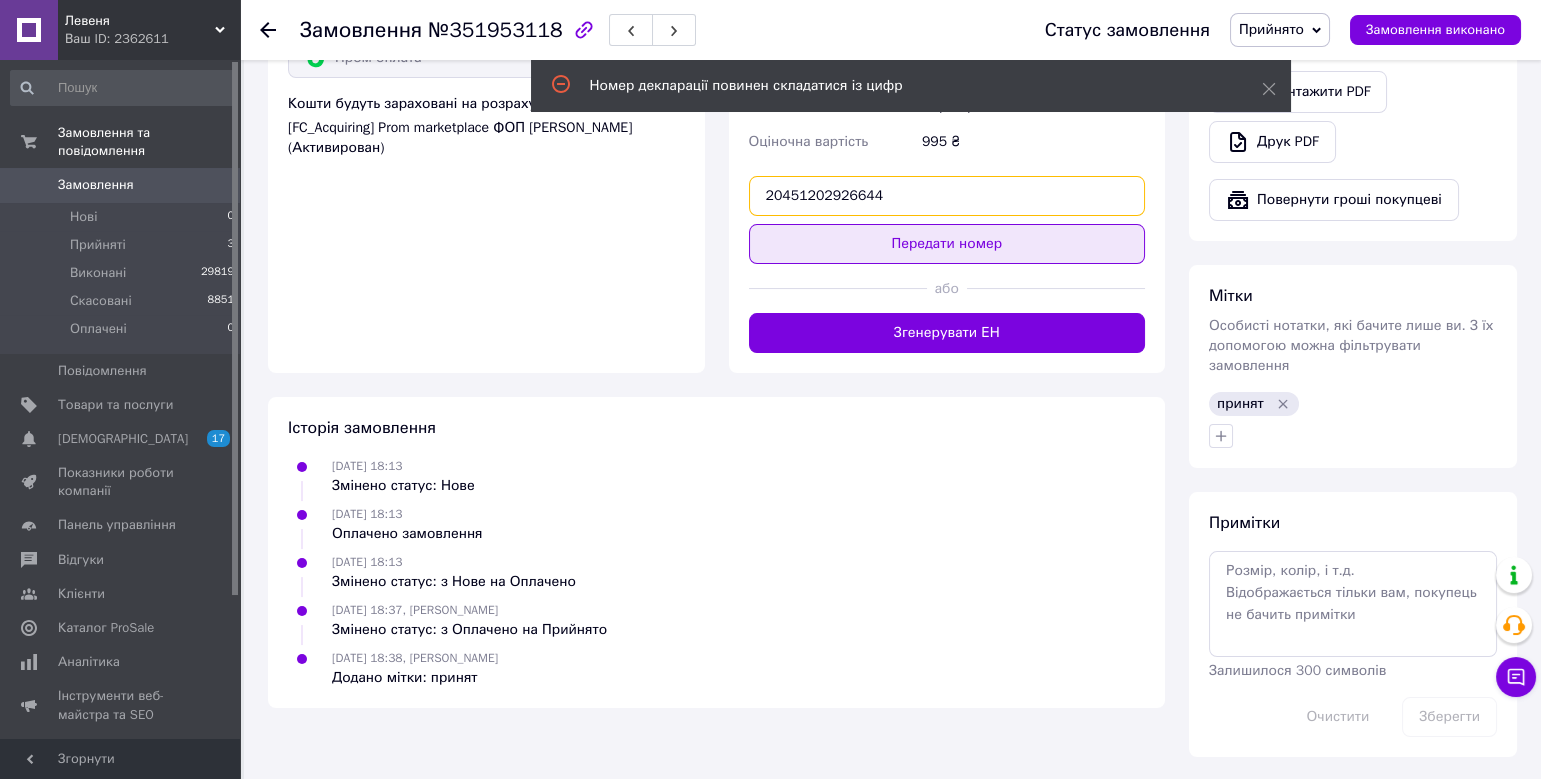 type on "20451202926644" 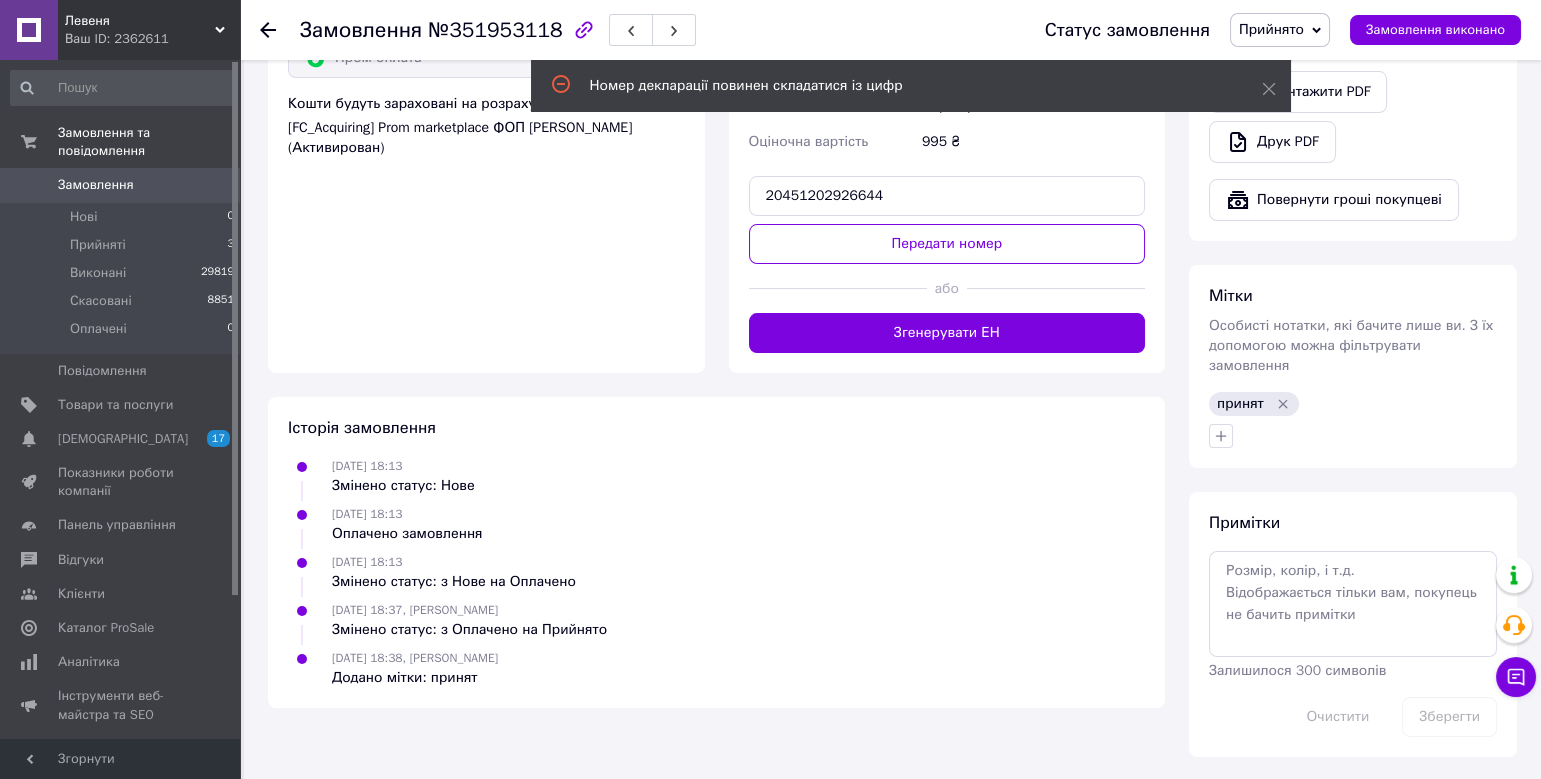 drag, startPoint x: 1023, startPoint y: 228, endPoint x: 978, endPoint y: 228, distance: 45 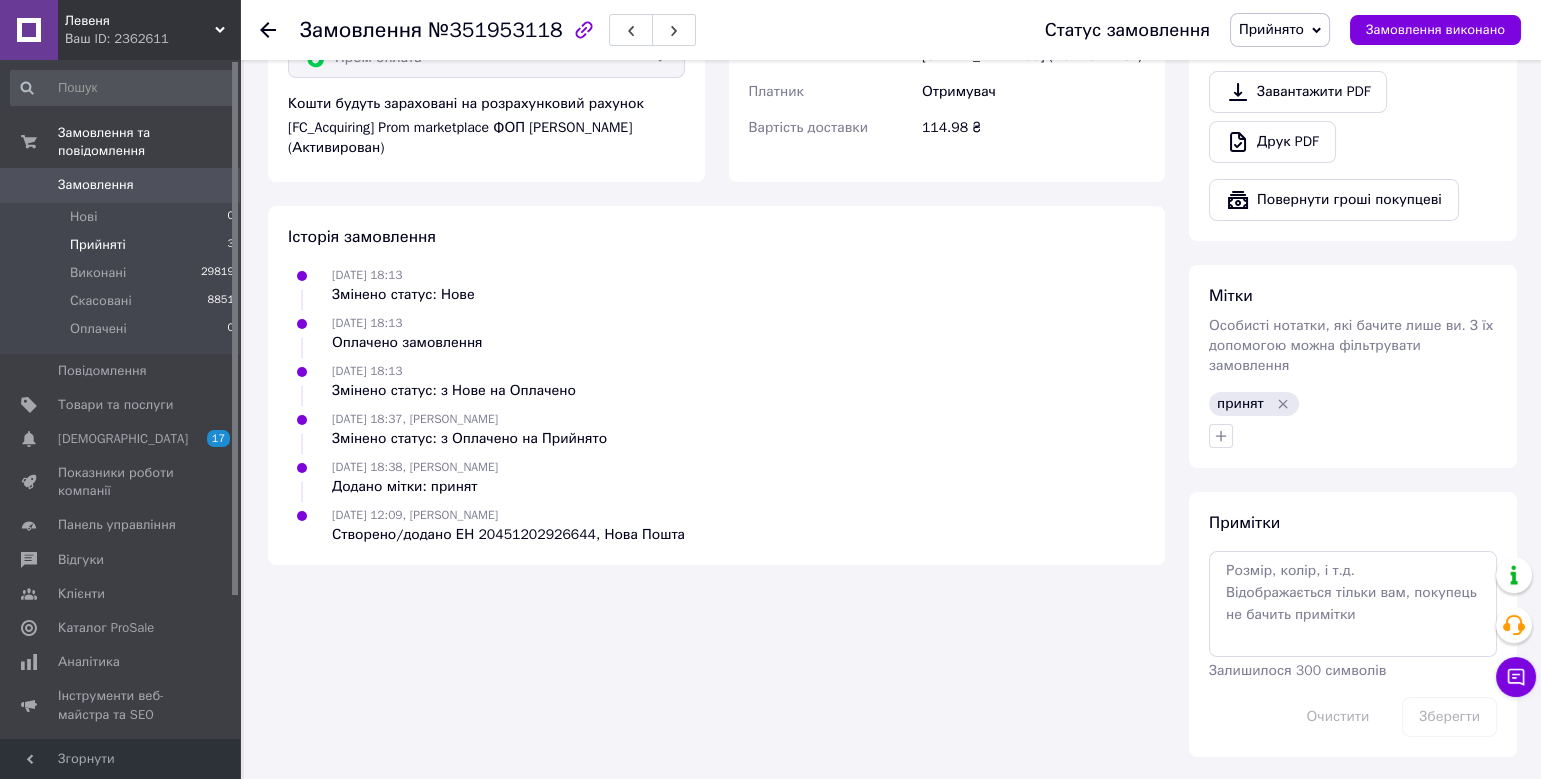 click on "Прийняті 3" at bounding box center (123, 245) 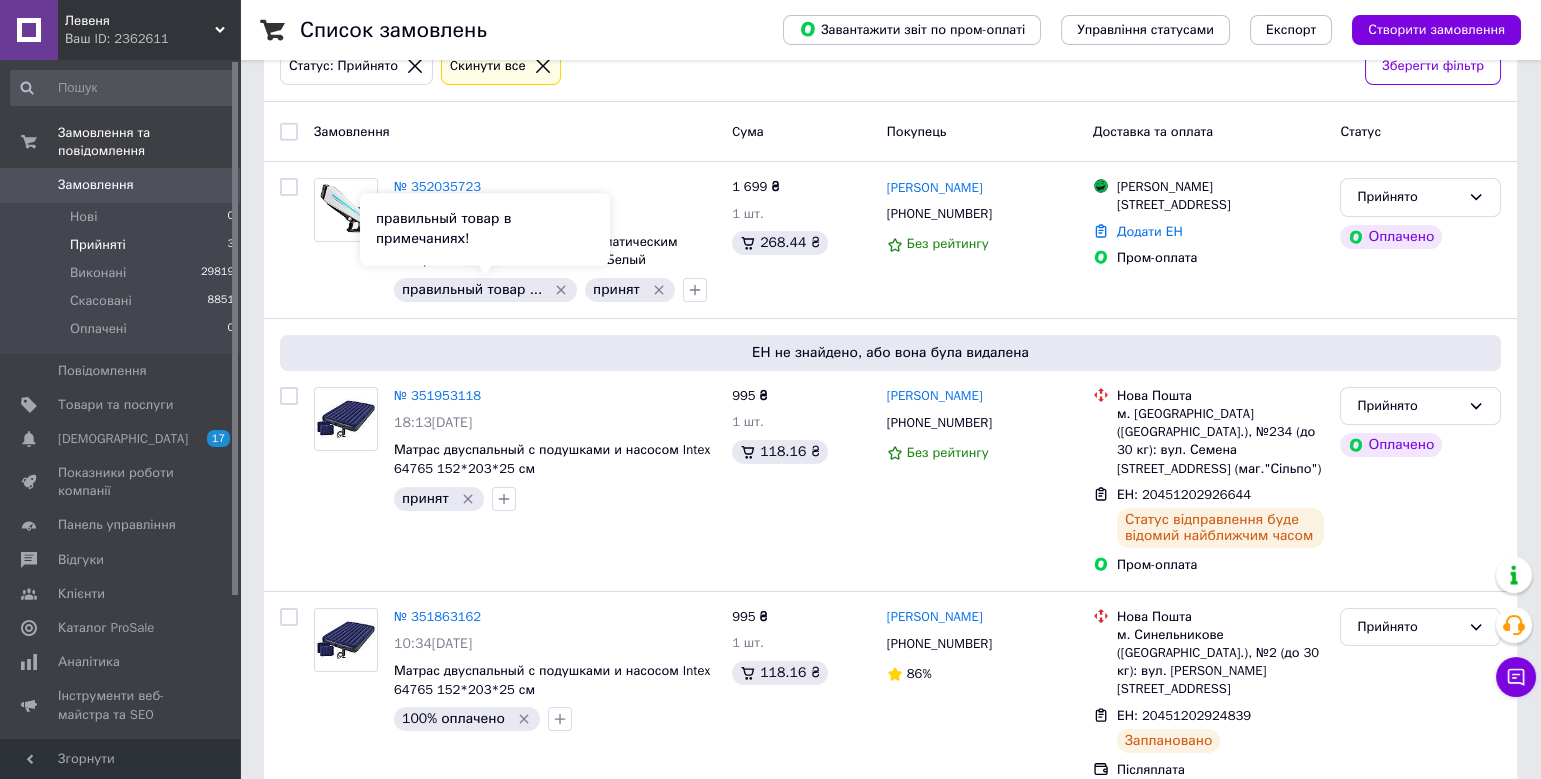 scroll, scrollTop: 124, scrollLeft: 0, axis: vertical 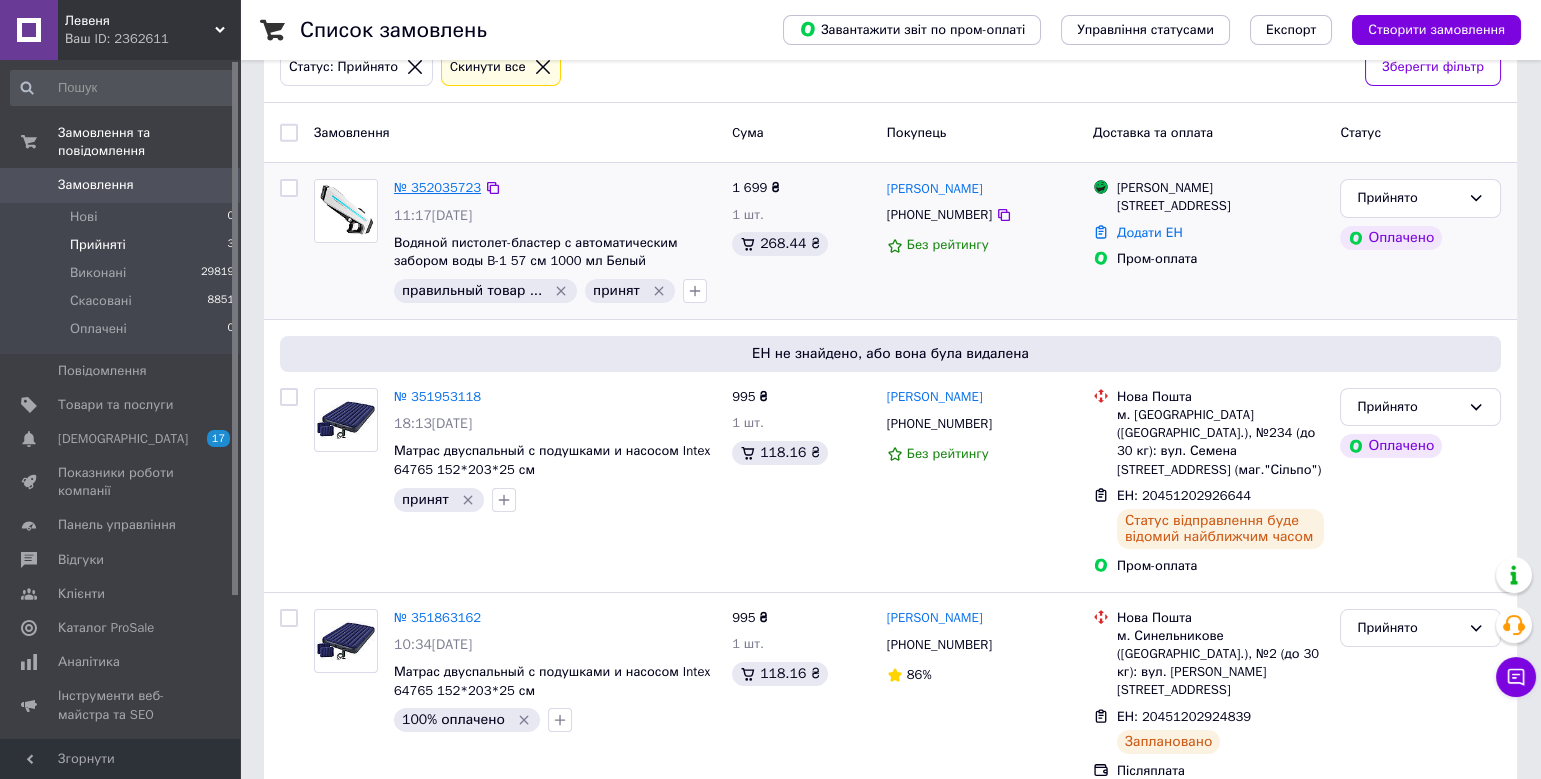 click on "№ 352035723" at bounding box center (437, 187) 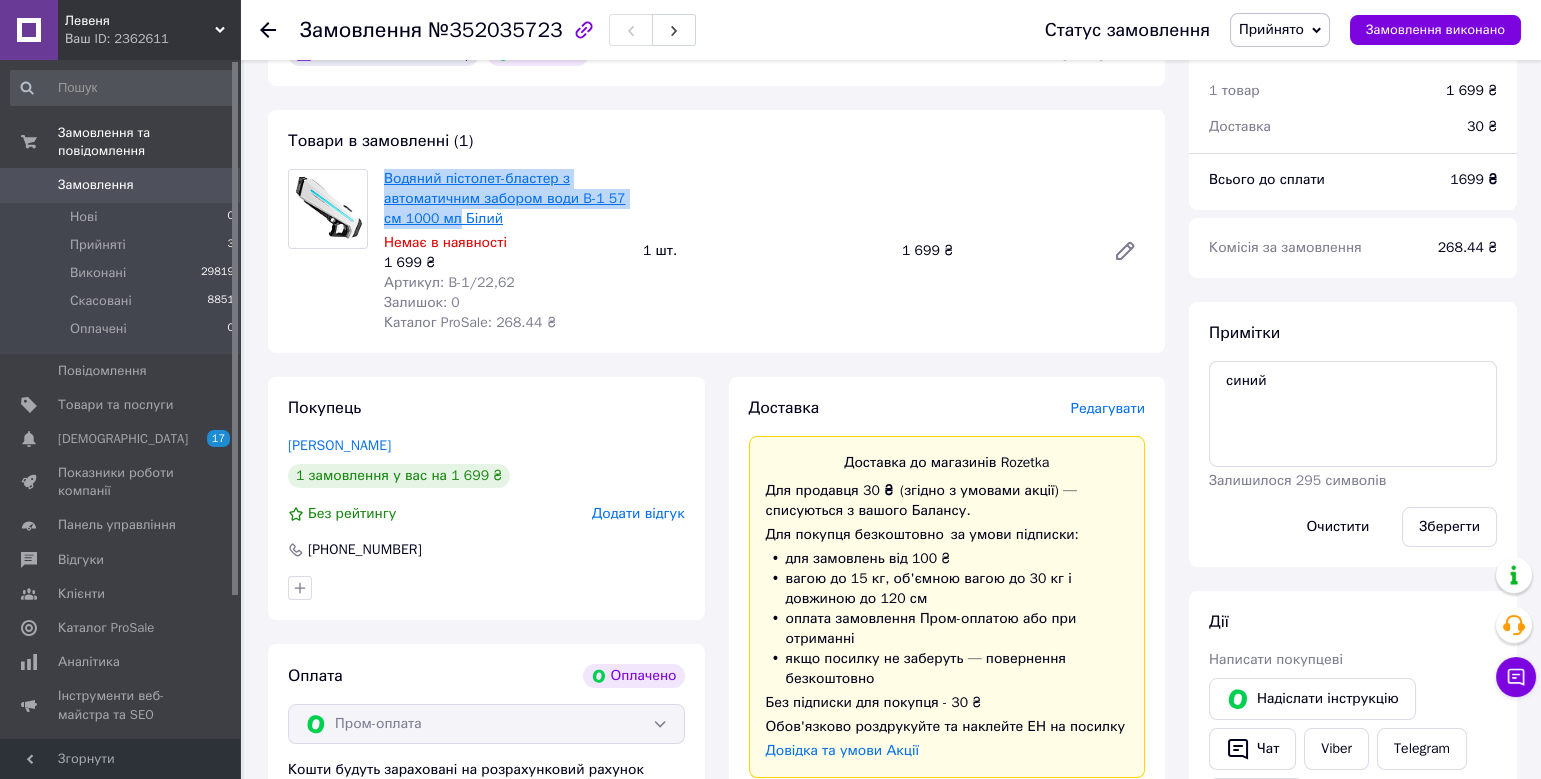 drag, startPoint x: 378, startPoint y: 175, endPoint x: 459, endPoint y: 218, distance: 91.706055 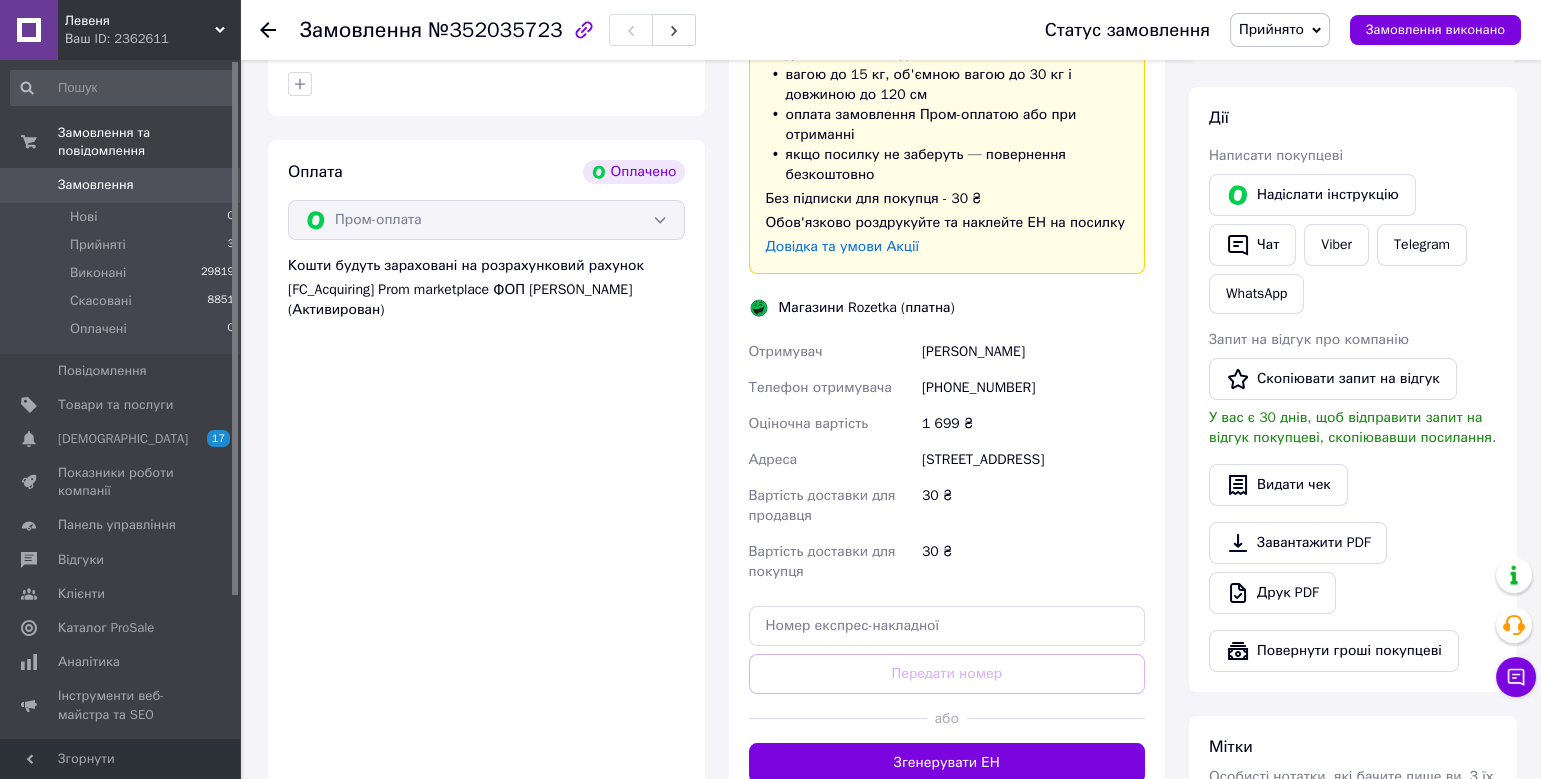 scroll, scrollTop: 730, scrollLeft: 0, axis: vertical 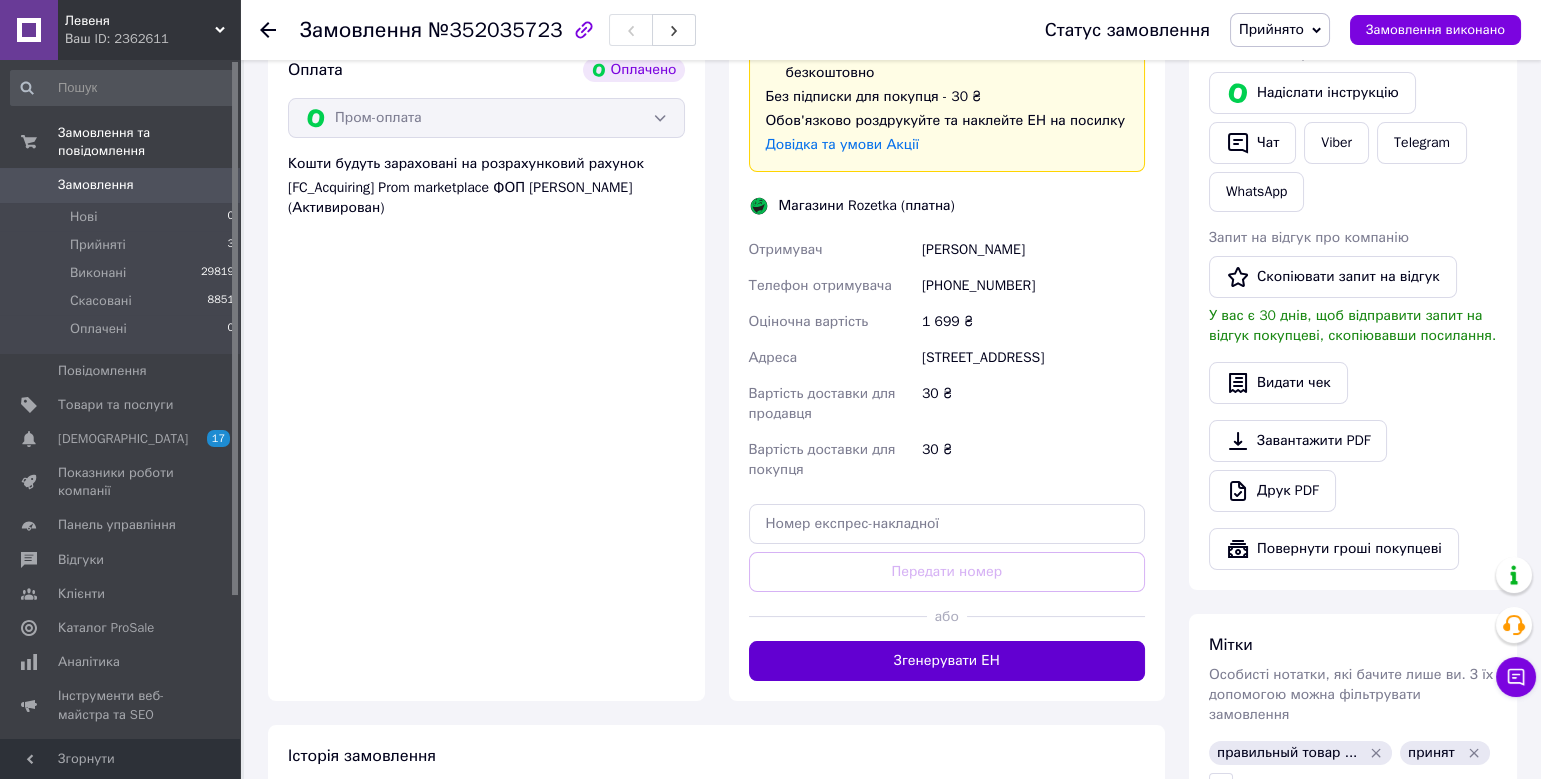 click on "Згенерувати ЕН" at bounding box center (947, 661) 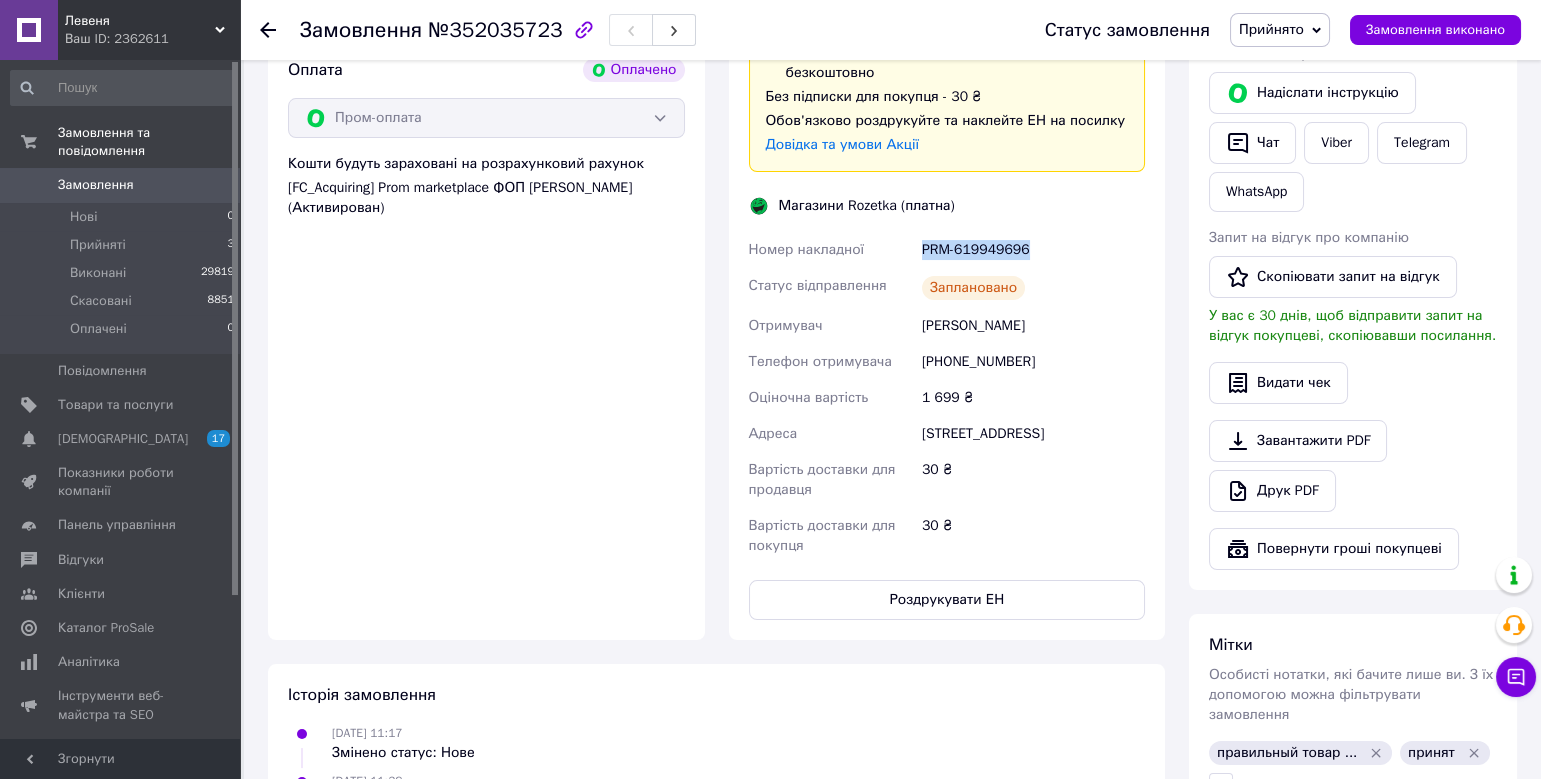 drag, startPoint x: 1022, startPoint y: 253, endPoint x: 907, endPoint y: 251, distance: 115.01739 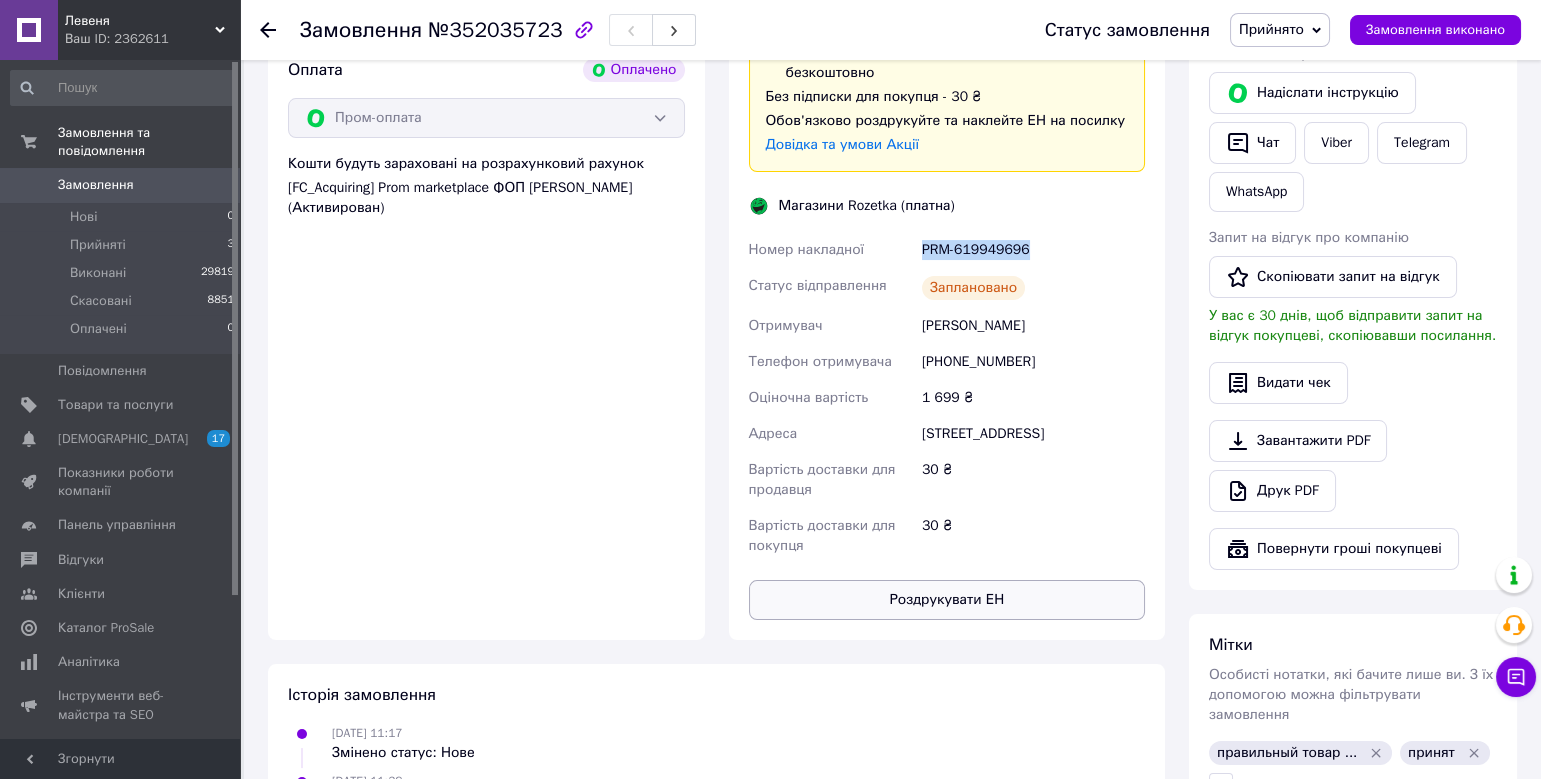 click on "Роздрукувати ЕН" at bounding box center [947, 600] 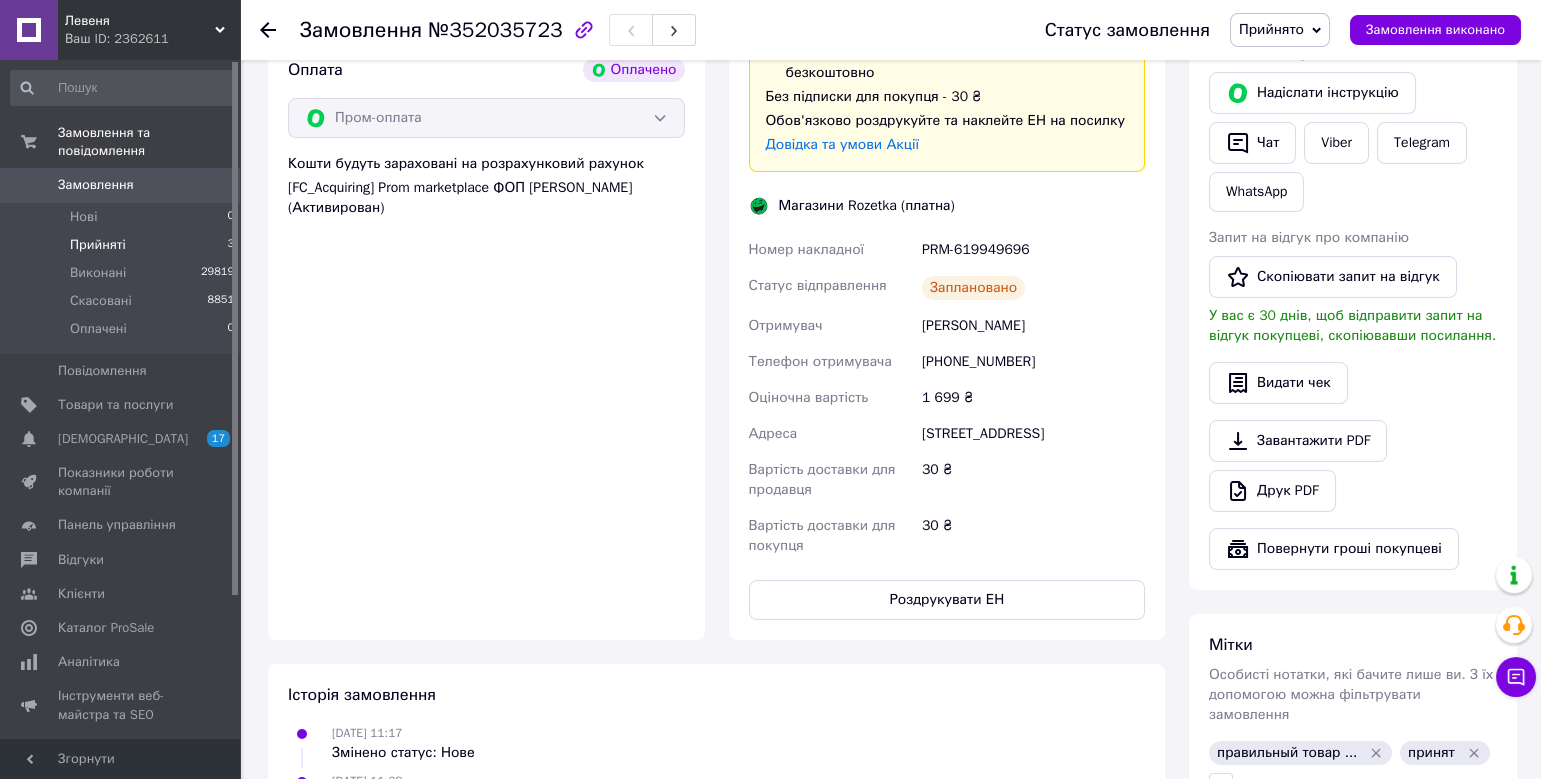 click on "Прийняті" at bounding box center (98, 245) 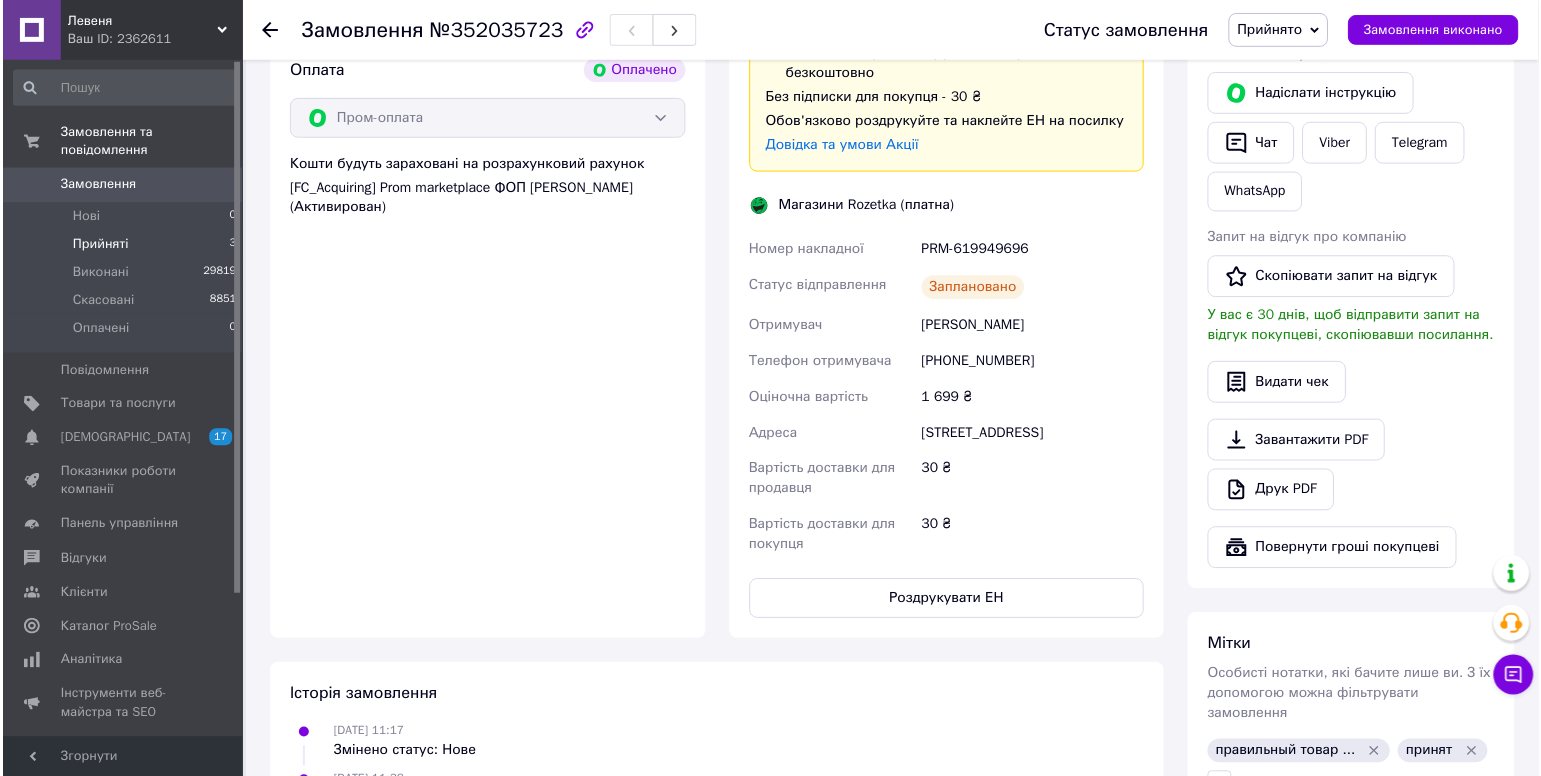 scroll, scrollTop: 0, scrollLeft: 0, axis: both 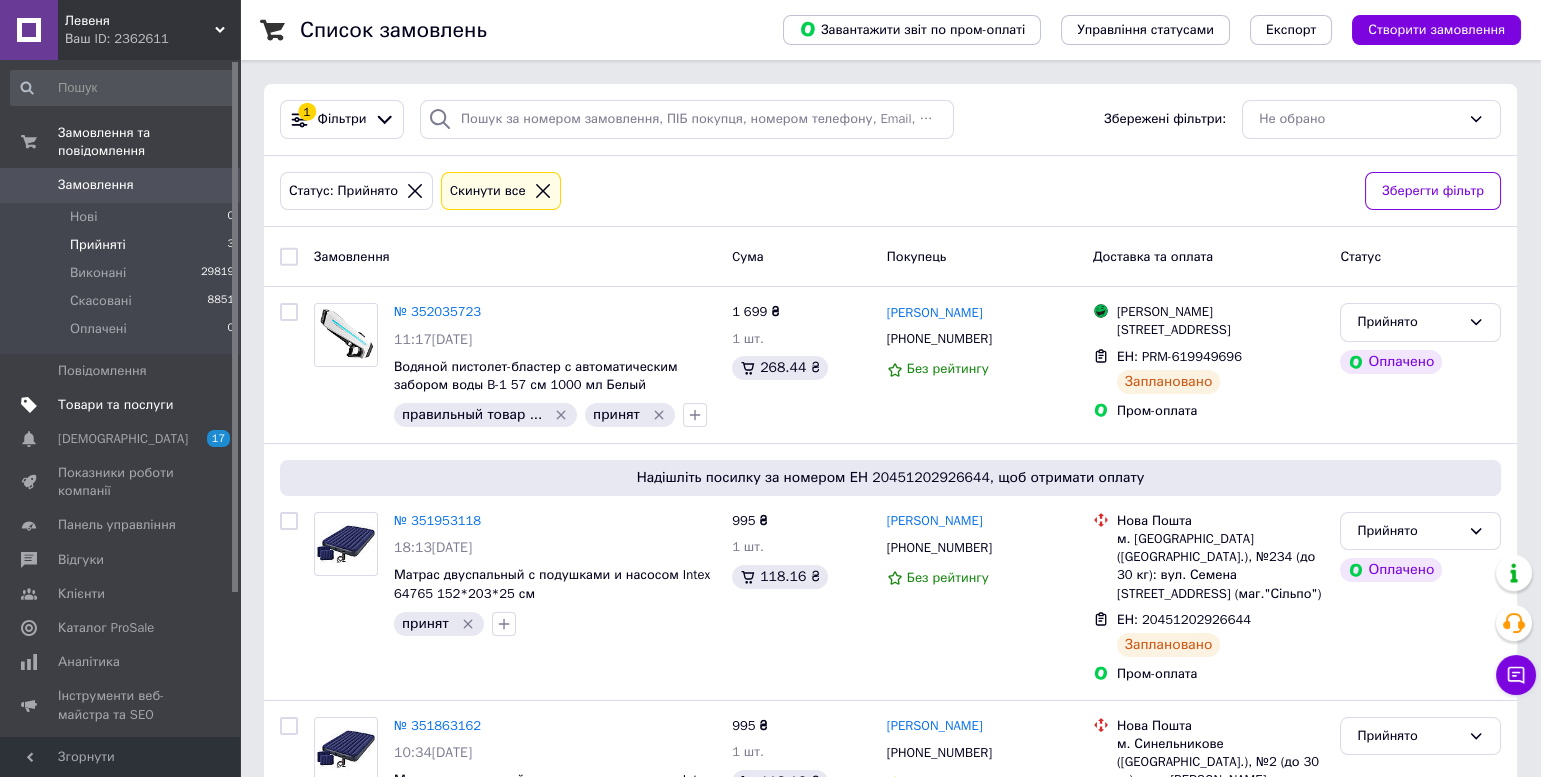 click on "Товари та послуги" at bounding box center (115, 405) 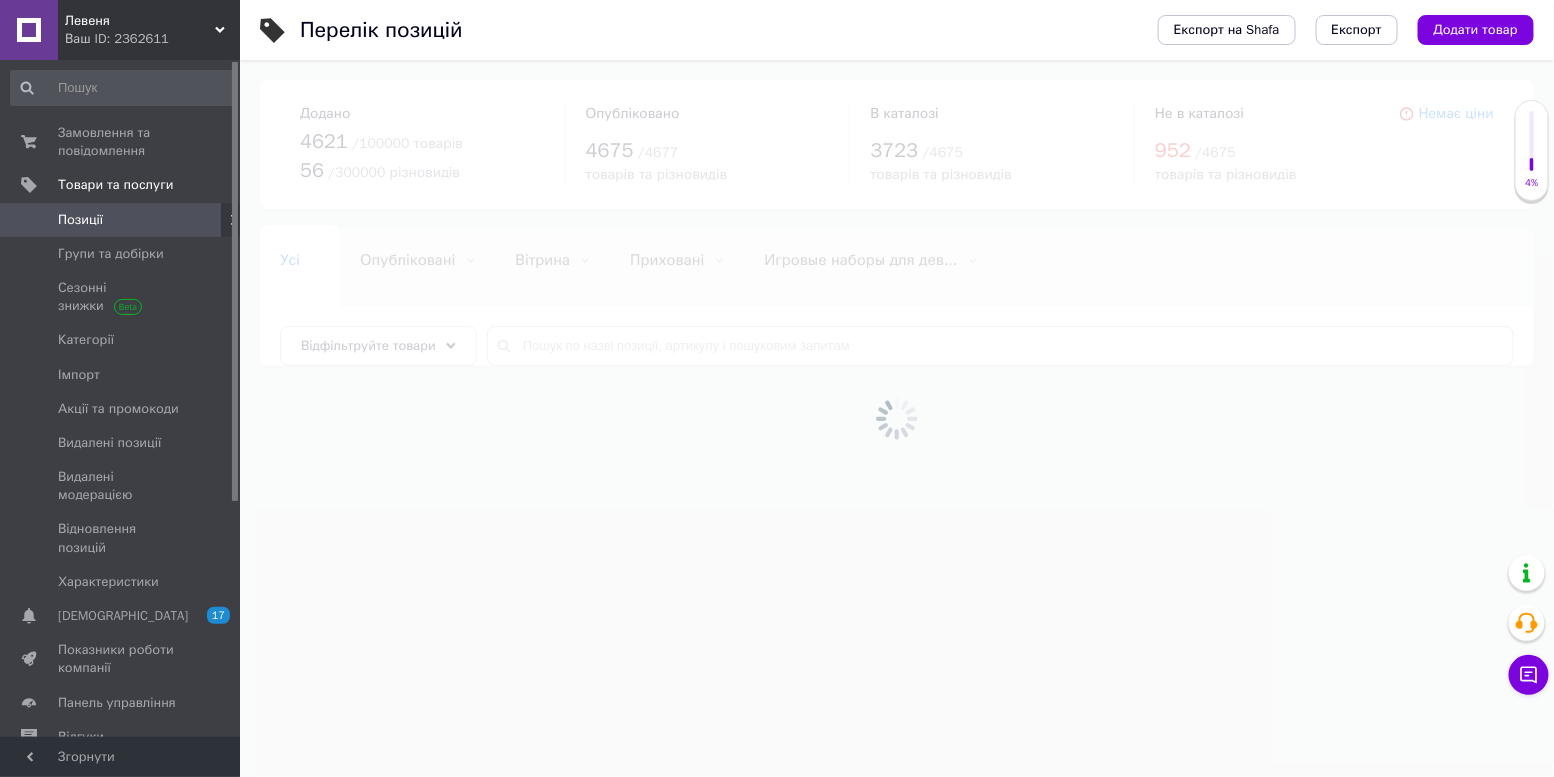 click at bounding box center [897, 418] 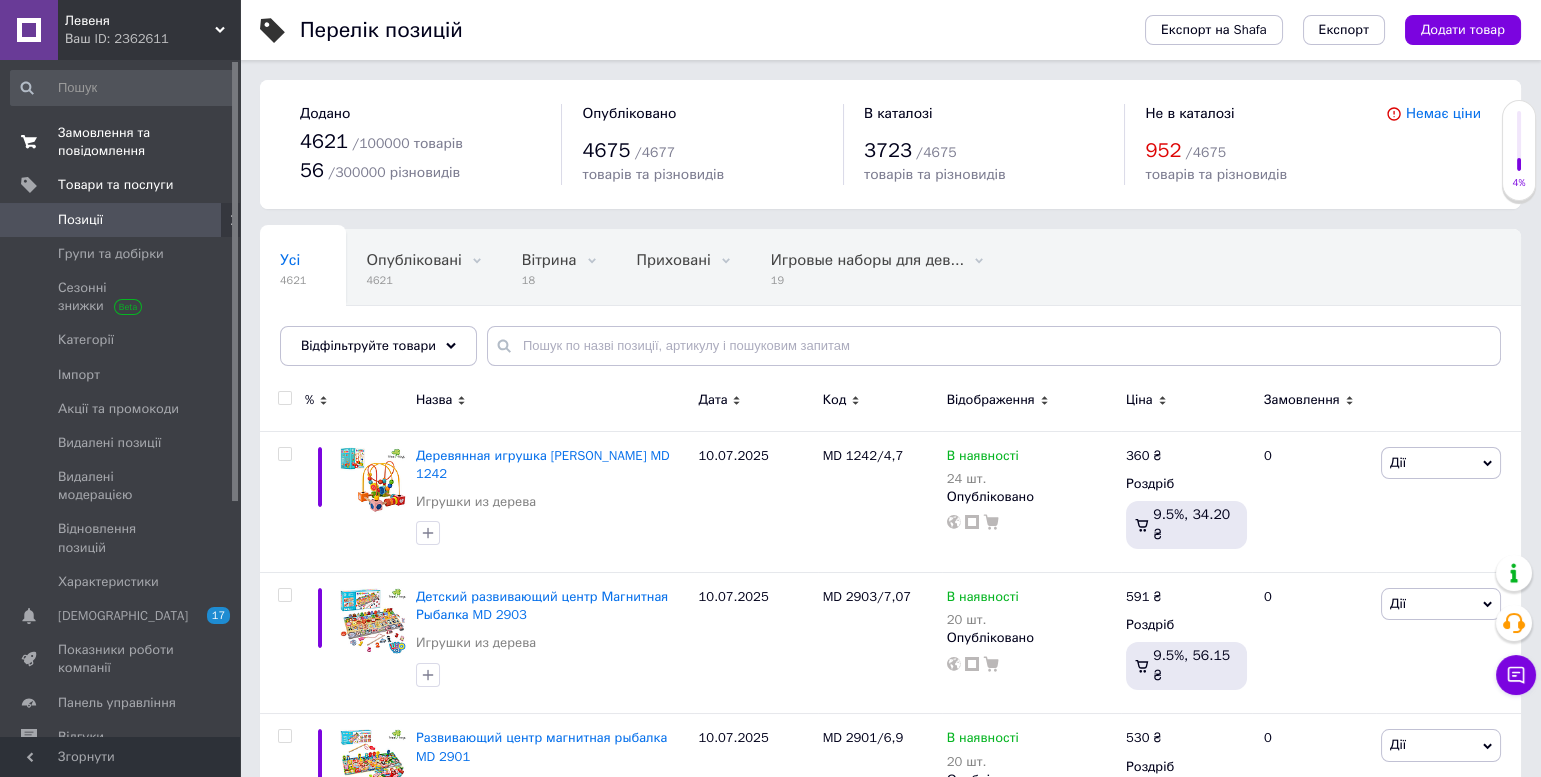 click on "Замовлення та повідомлення" at bounding box center [121, 142] 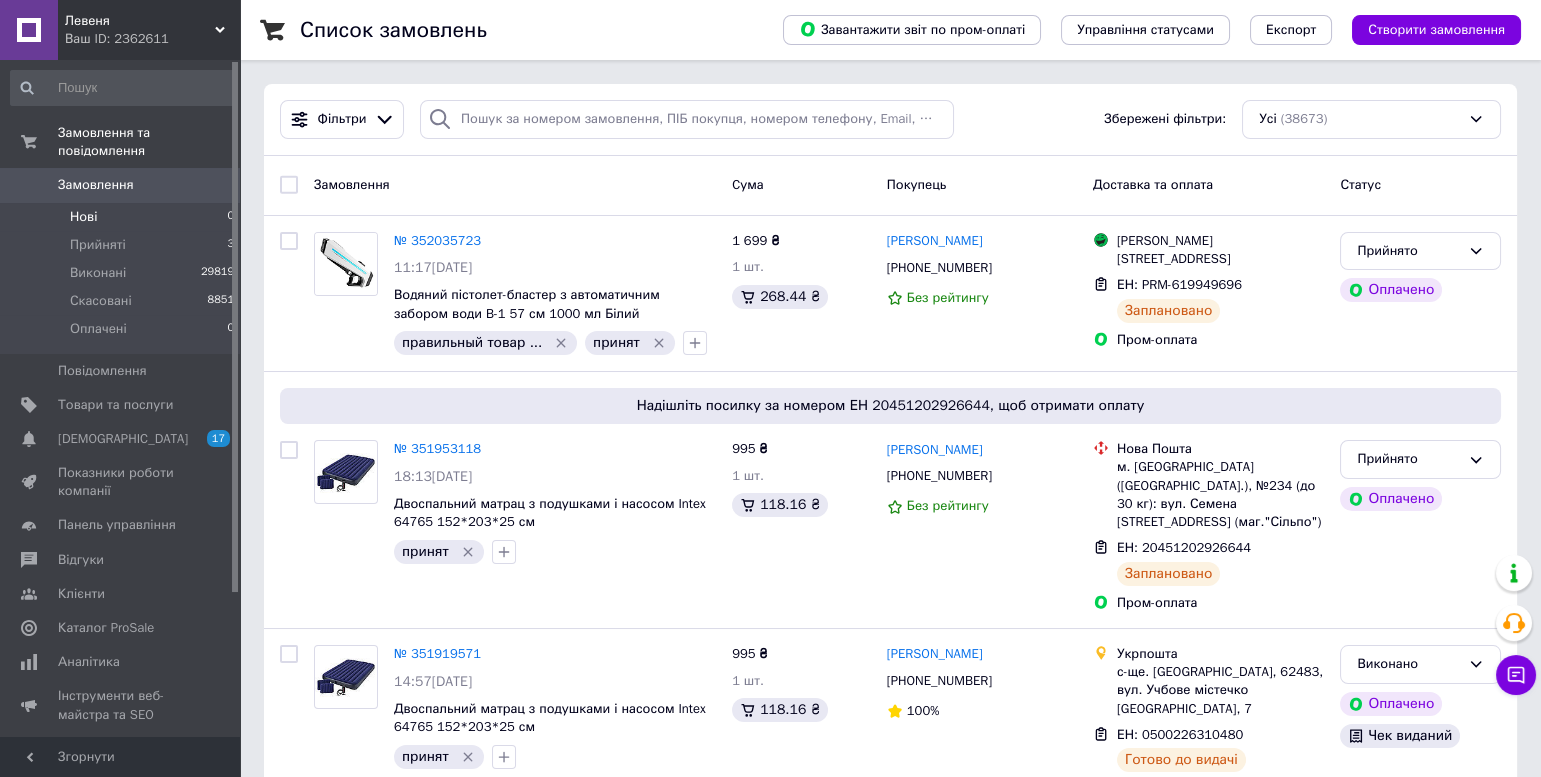 click on "Нові 0" at bounding box center [123, 217] 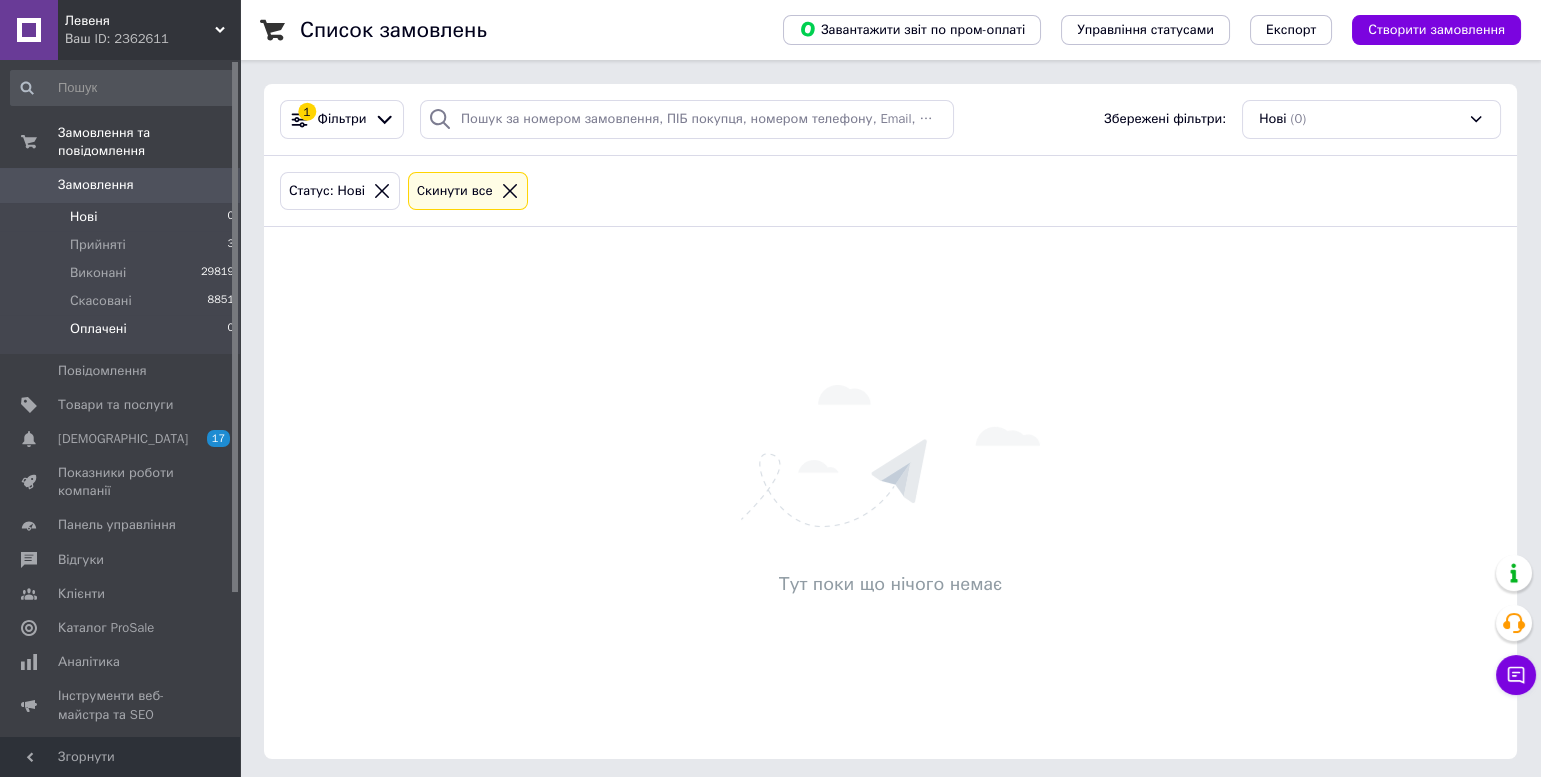 click on "Оплачені" at bounding box center [98, 329] 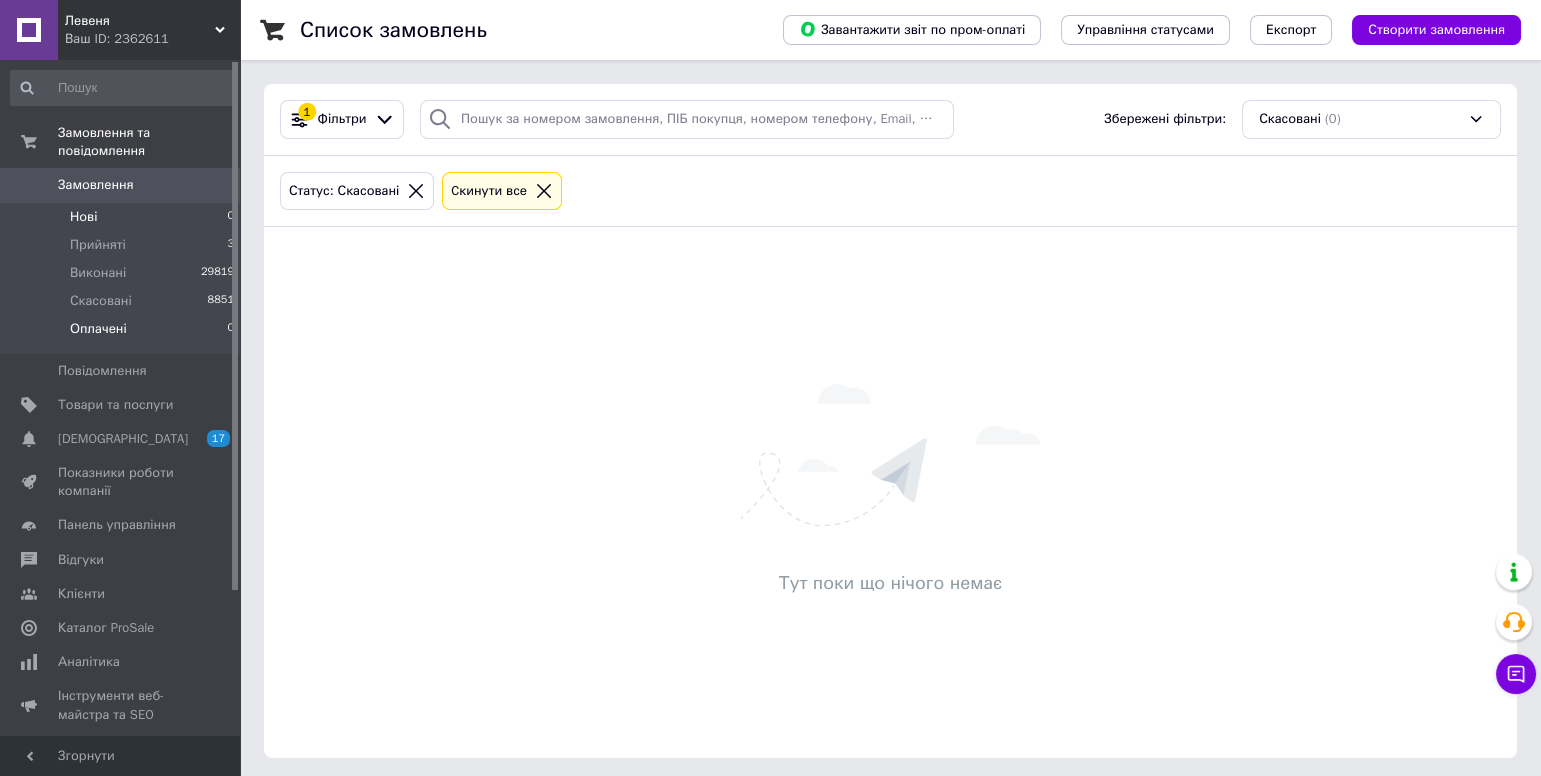 click on "Нові 0" at bounding box center [123, 217] 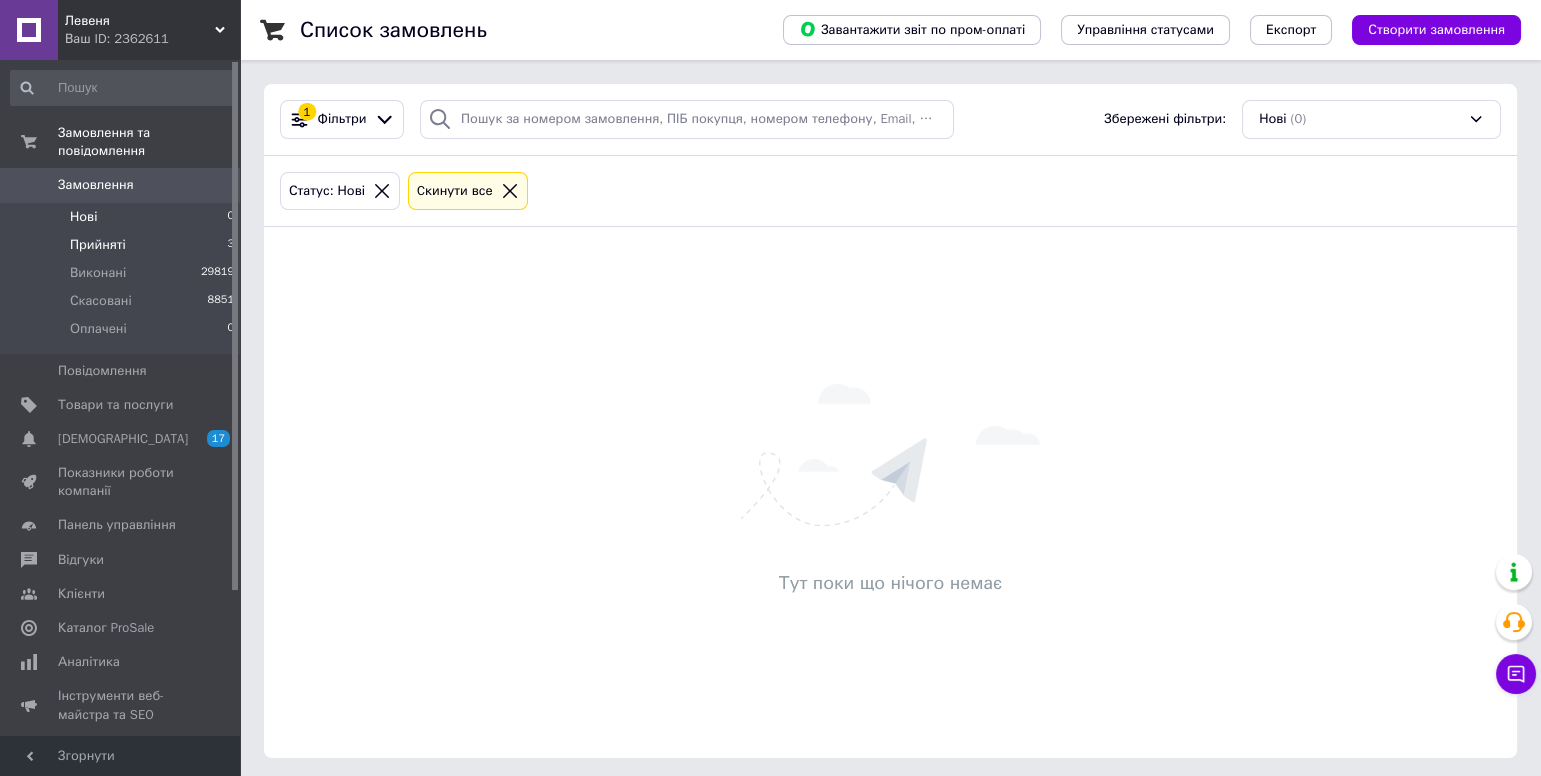 click on "Прийняті" at bounding box center (98, 245) 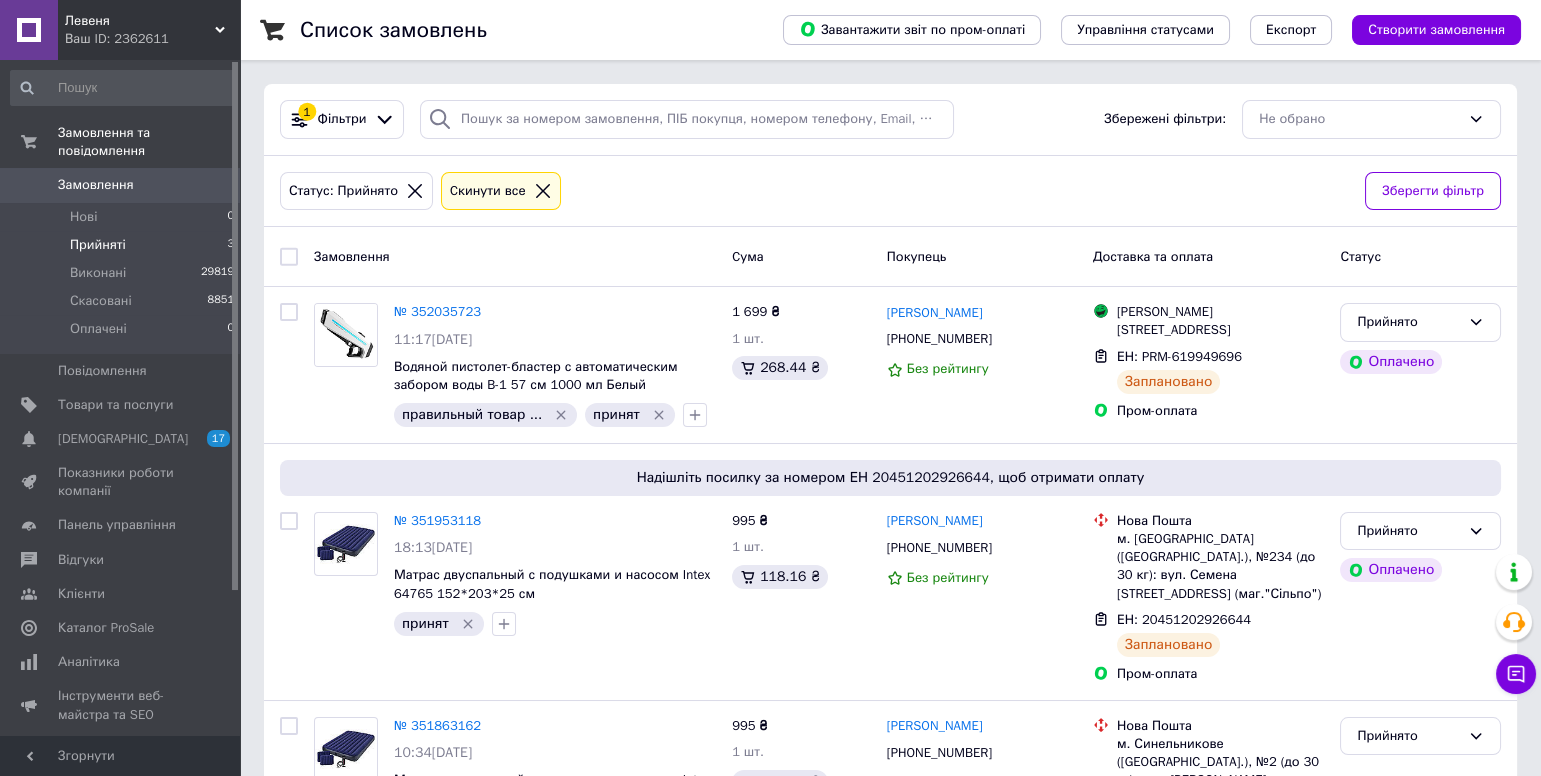 click on "Левеня" at bounding box center [140, 21] 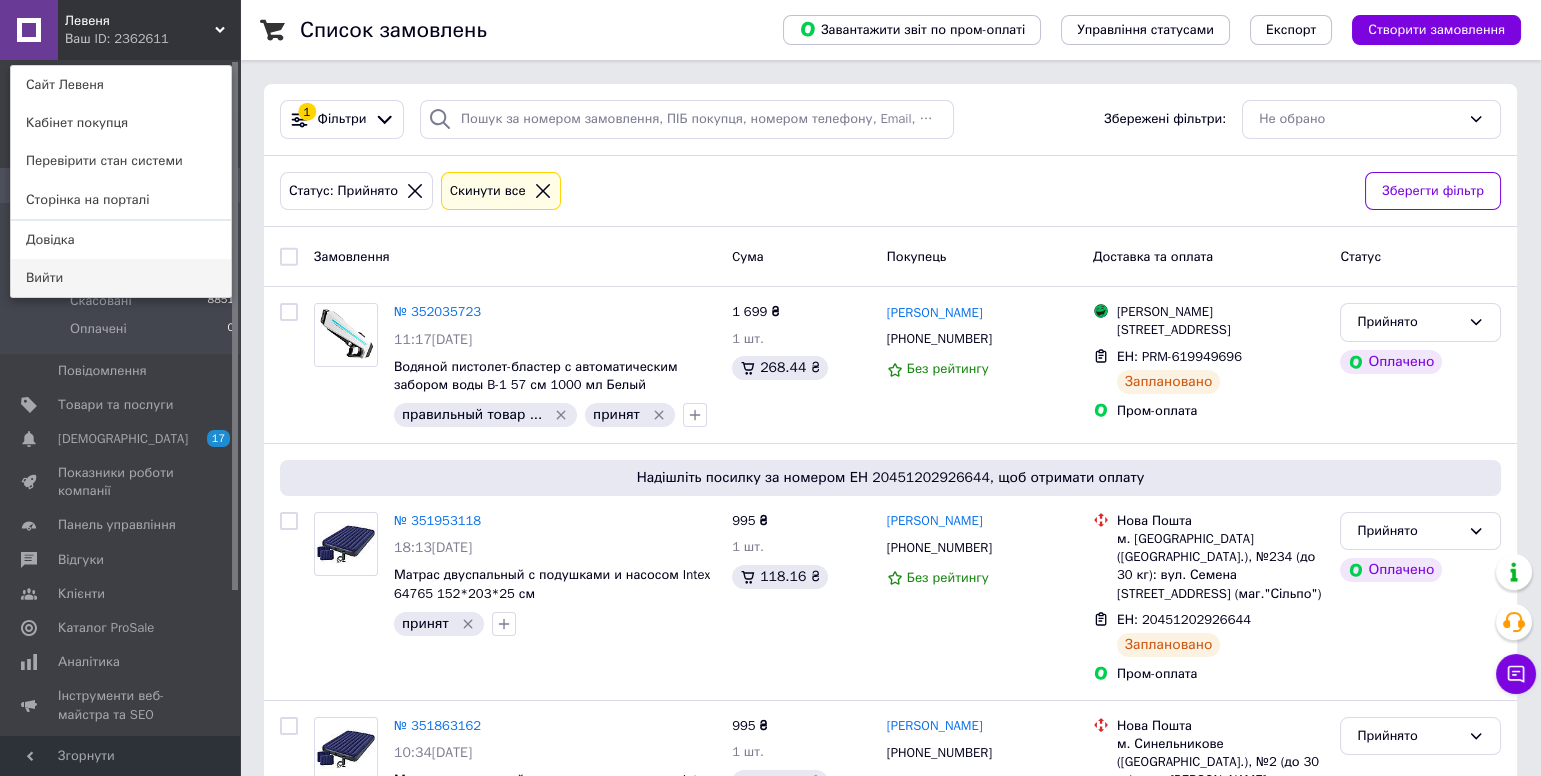click on "Вийти" at bounding box center [121, 278] 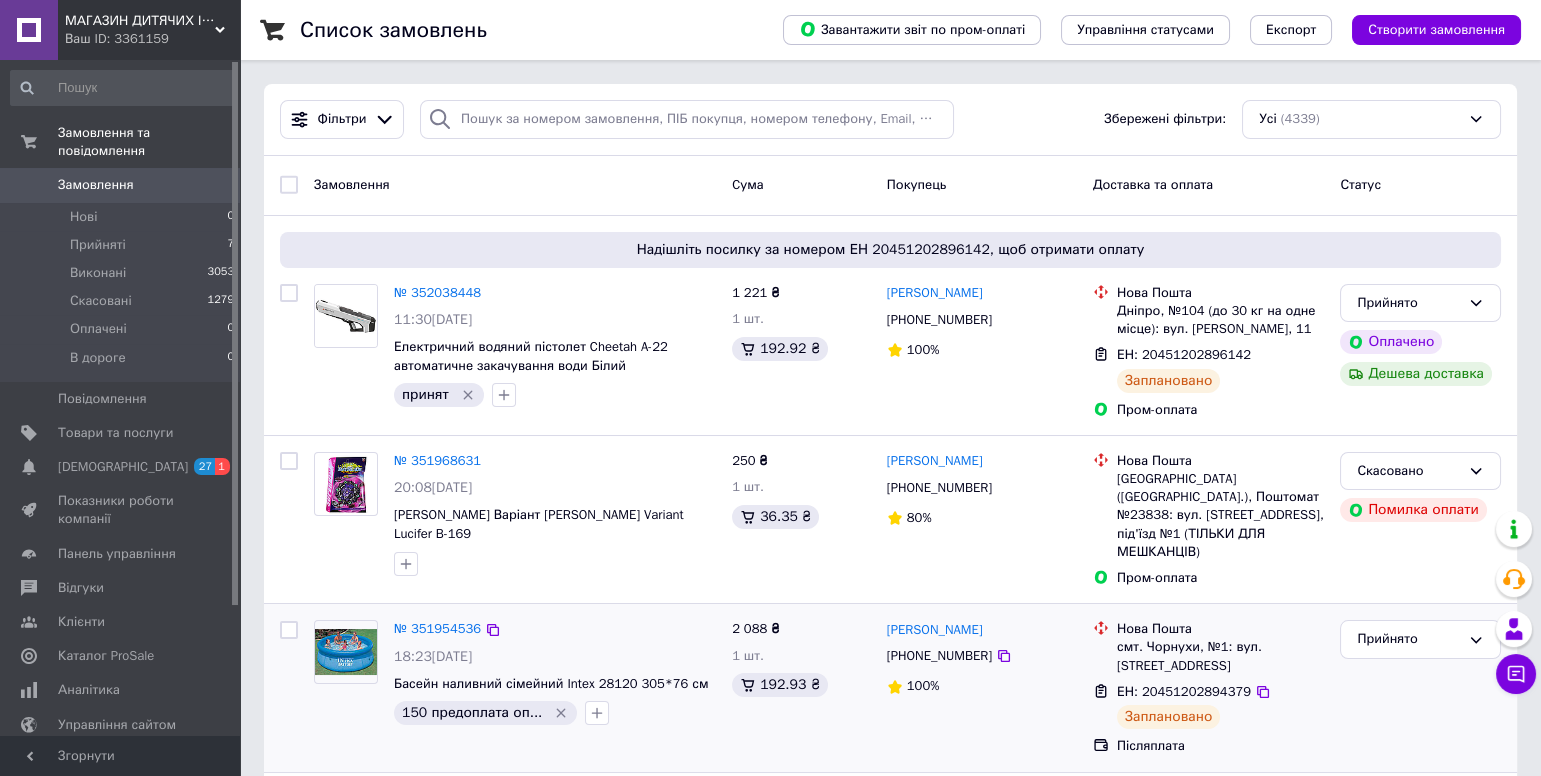 scroll, scrollTop: 283, scrollLeft: 0, axis: vertical 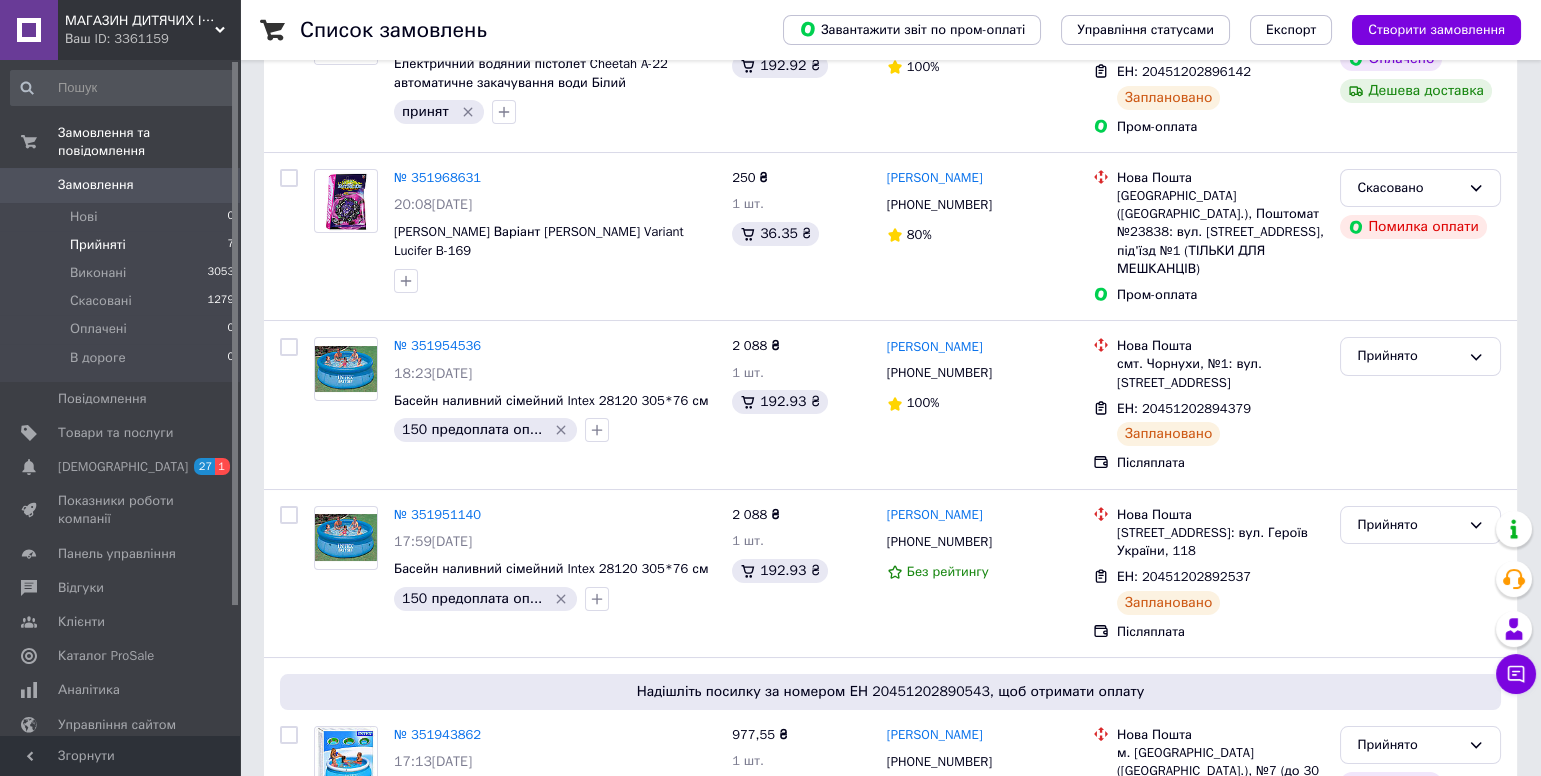 click on "Прийняті 7" at bounding box center (123, 245) 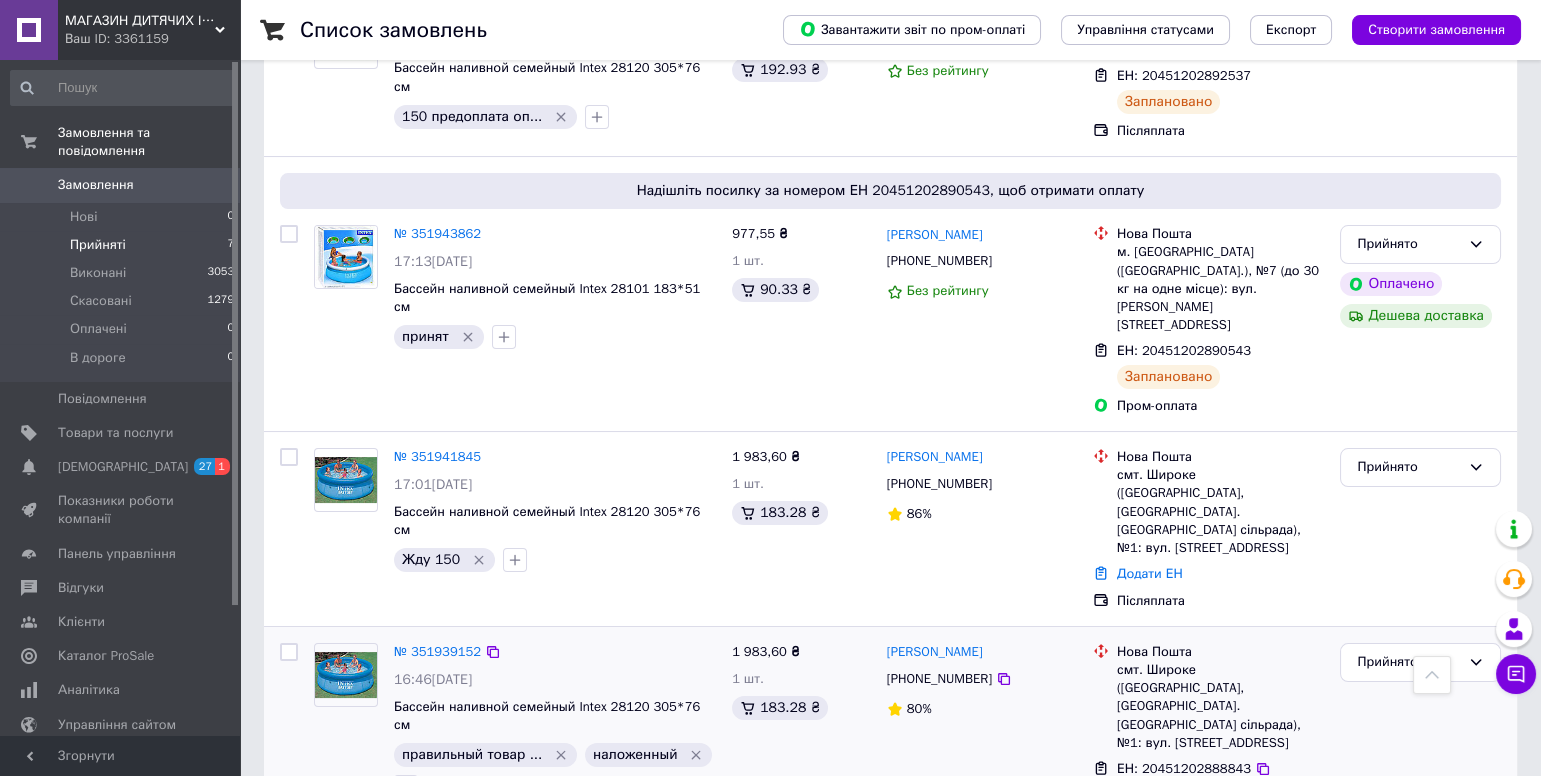 scroll, scrollTop: 853, scrollLeft: 0, axis: vertical 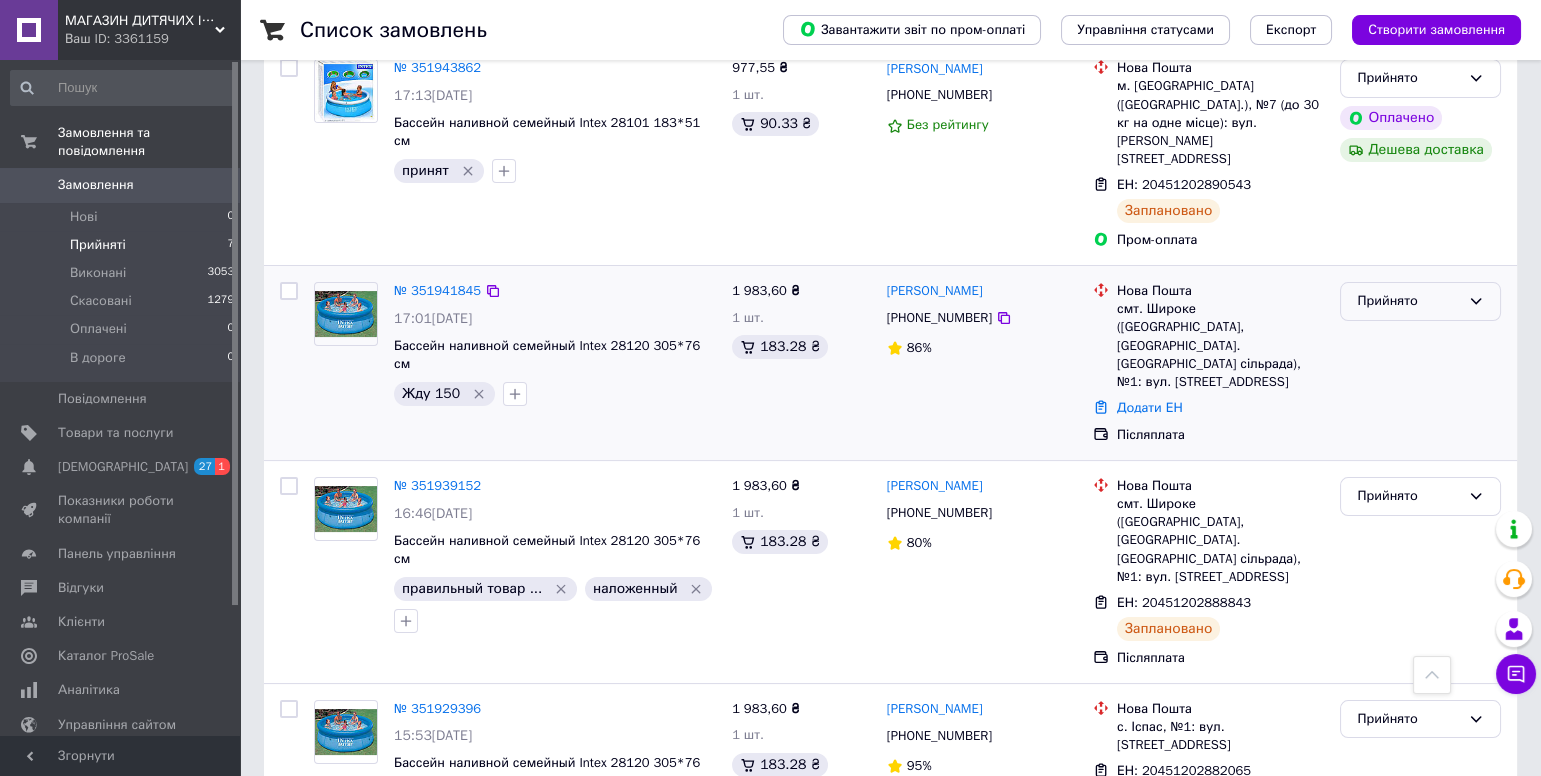 click on "Прийнято" at bounding box center [1420, 301] 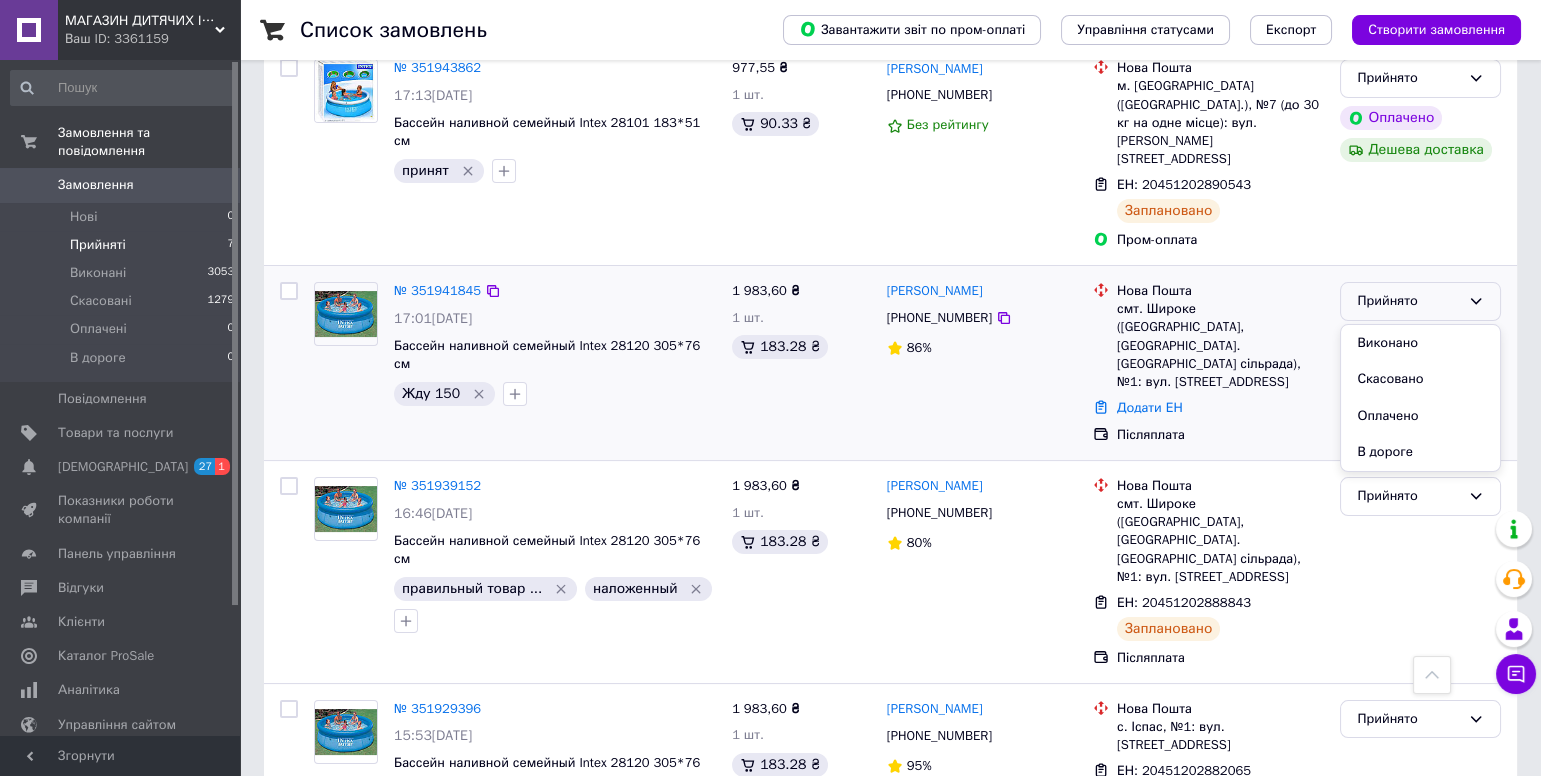 click on "Скасовано" at bounding box center [1420, 379] 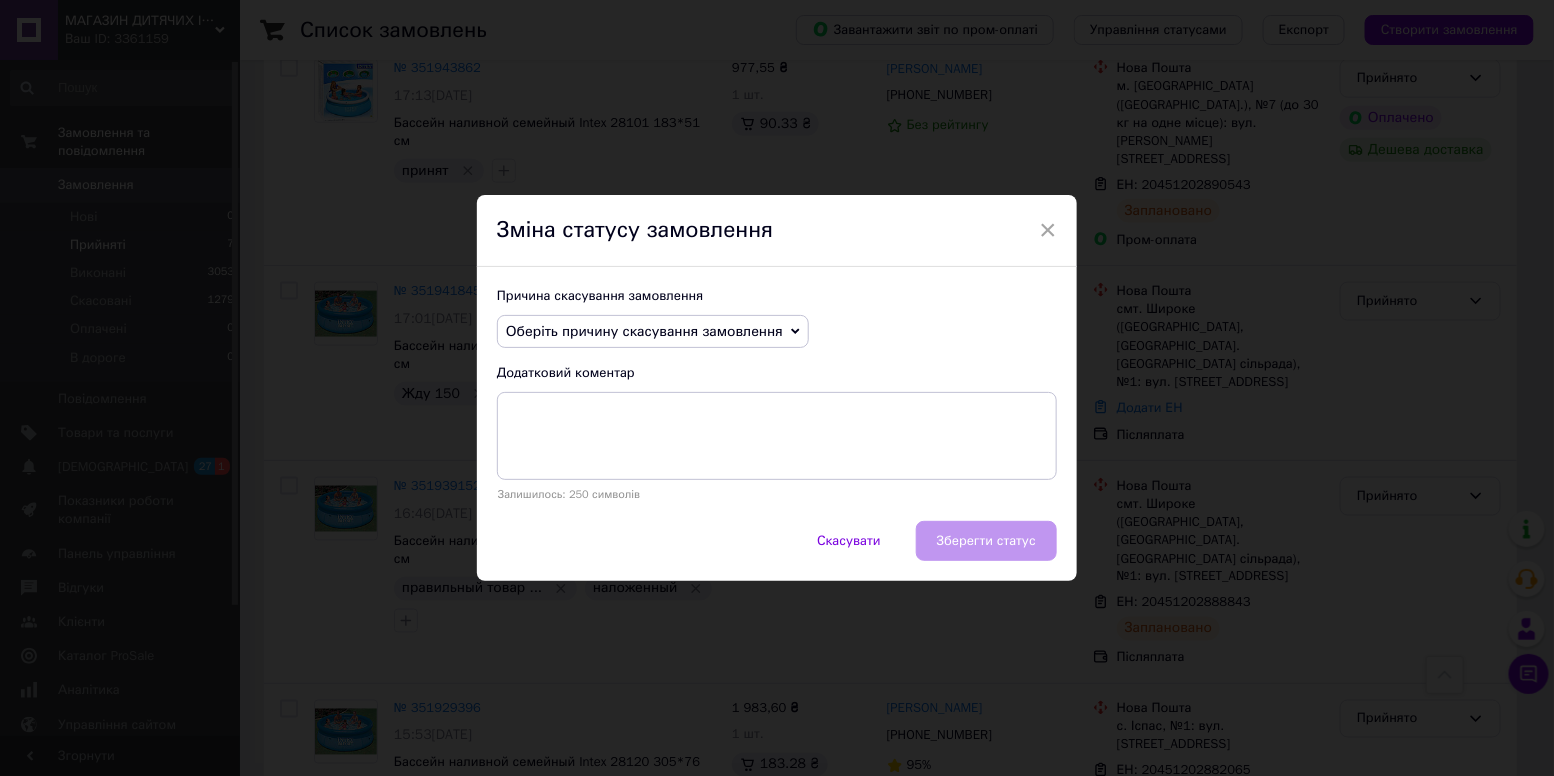 click on "Оберіть причину скасування замовлення" at bounding box center (644, 331) 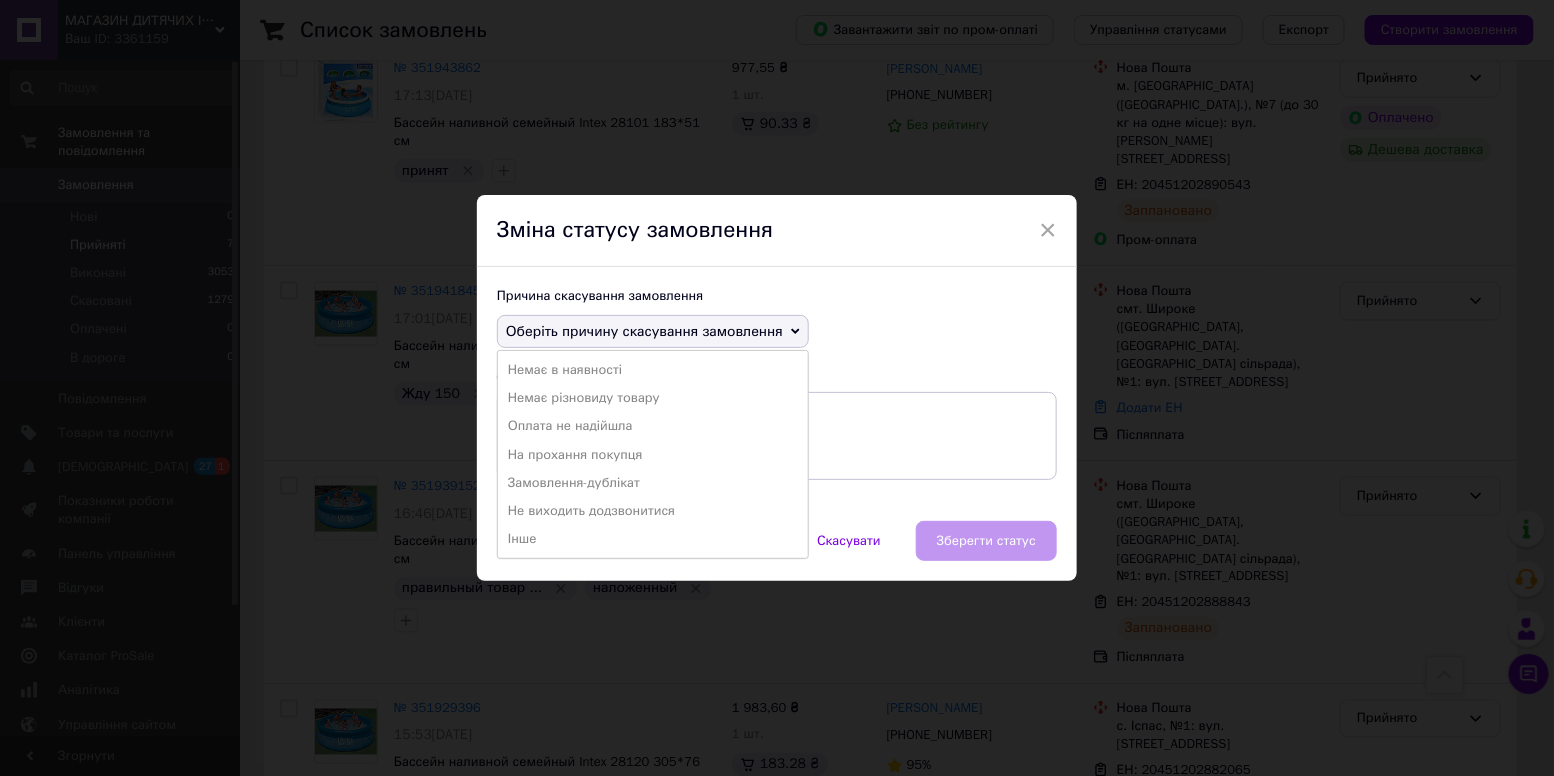 drag, startPoint x: 563, startPoint y: 424, endPoint x: 579, endPoint y: 434, distance: 18.867962 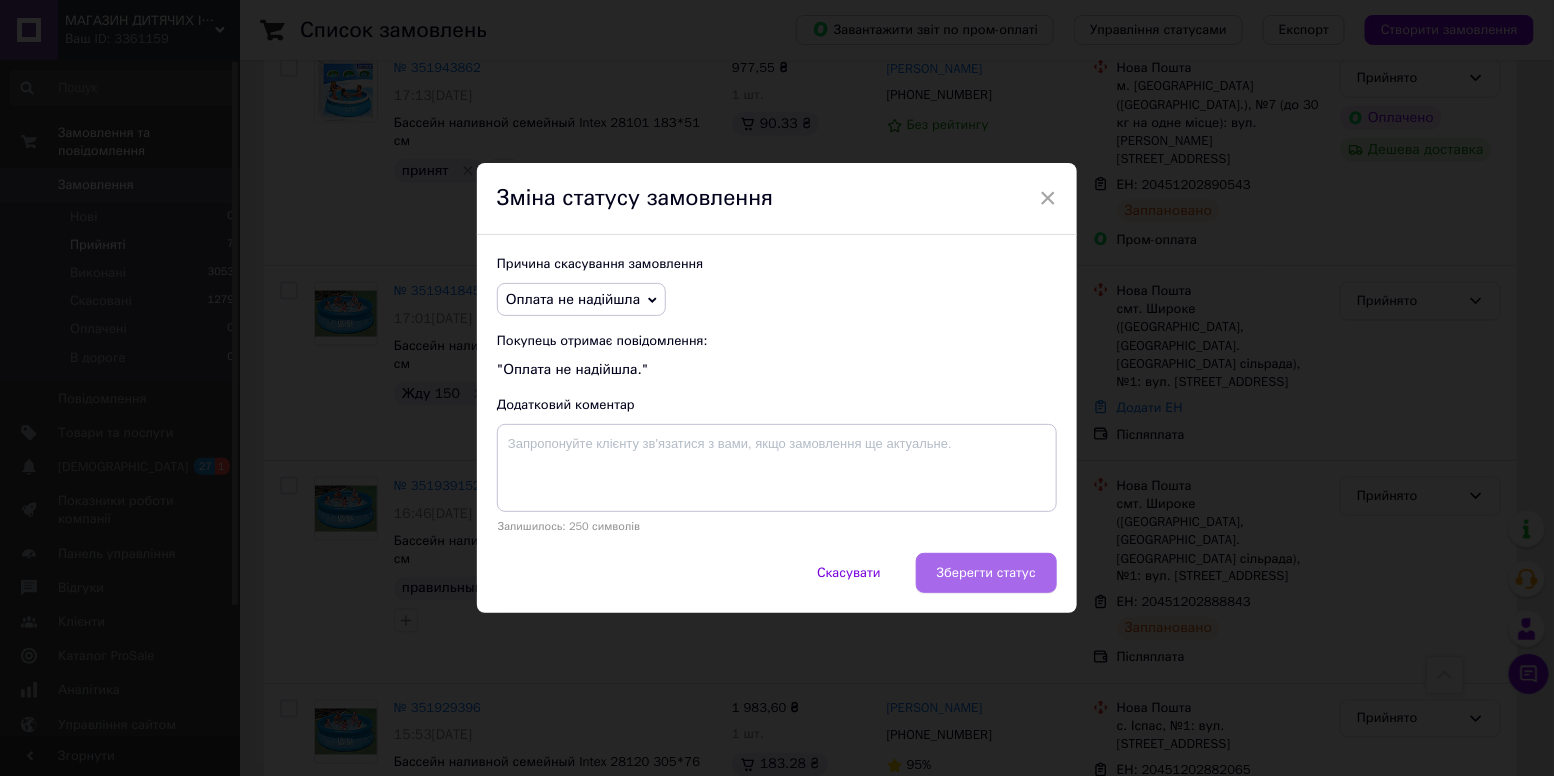 click on "Зберегти статус" at bounding box center [986, 573] 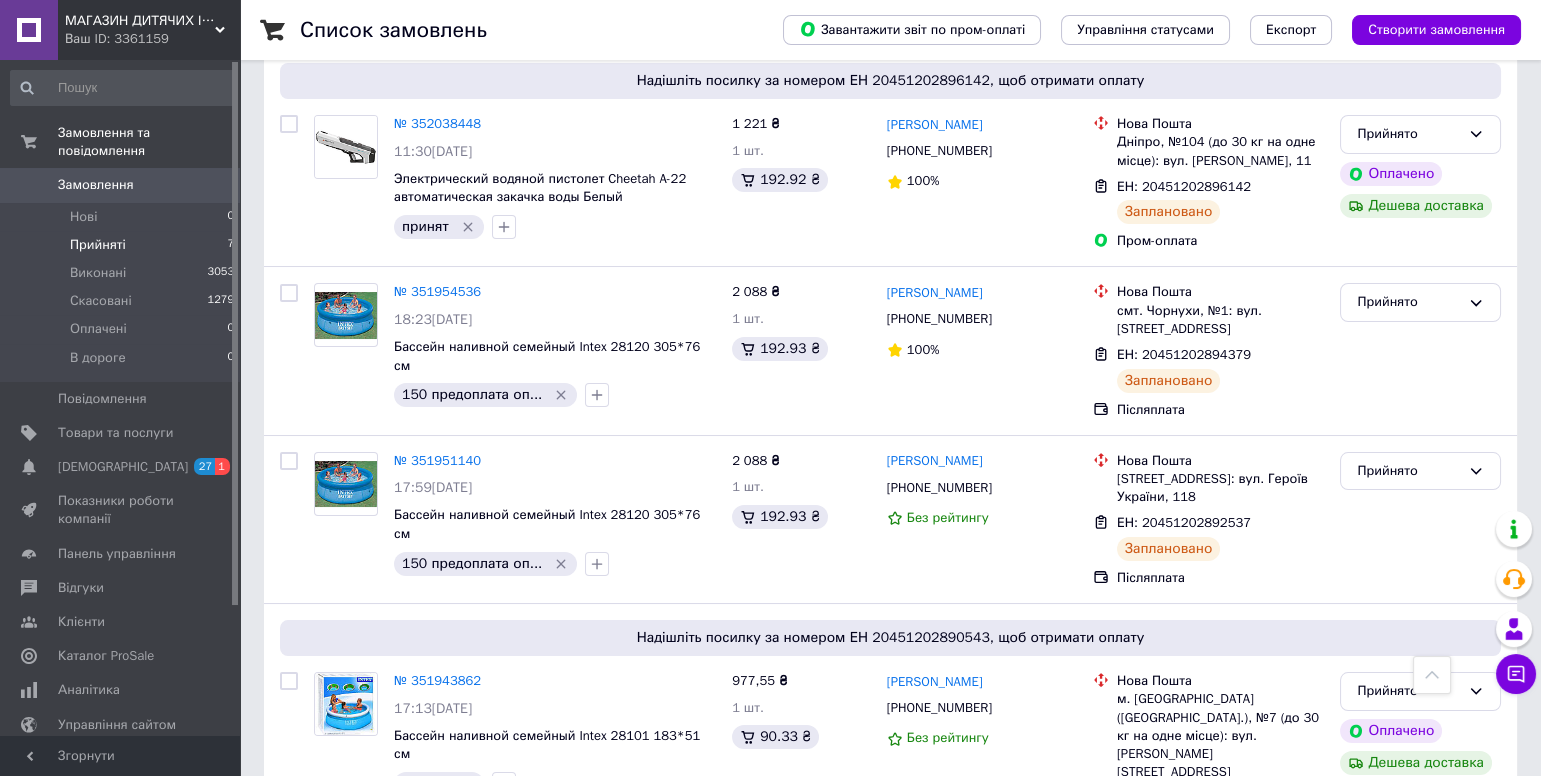 scroll, scrollTop: 0, scrollLeft: 0, axis: both 